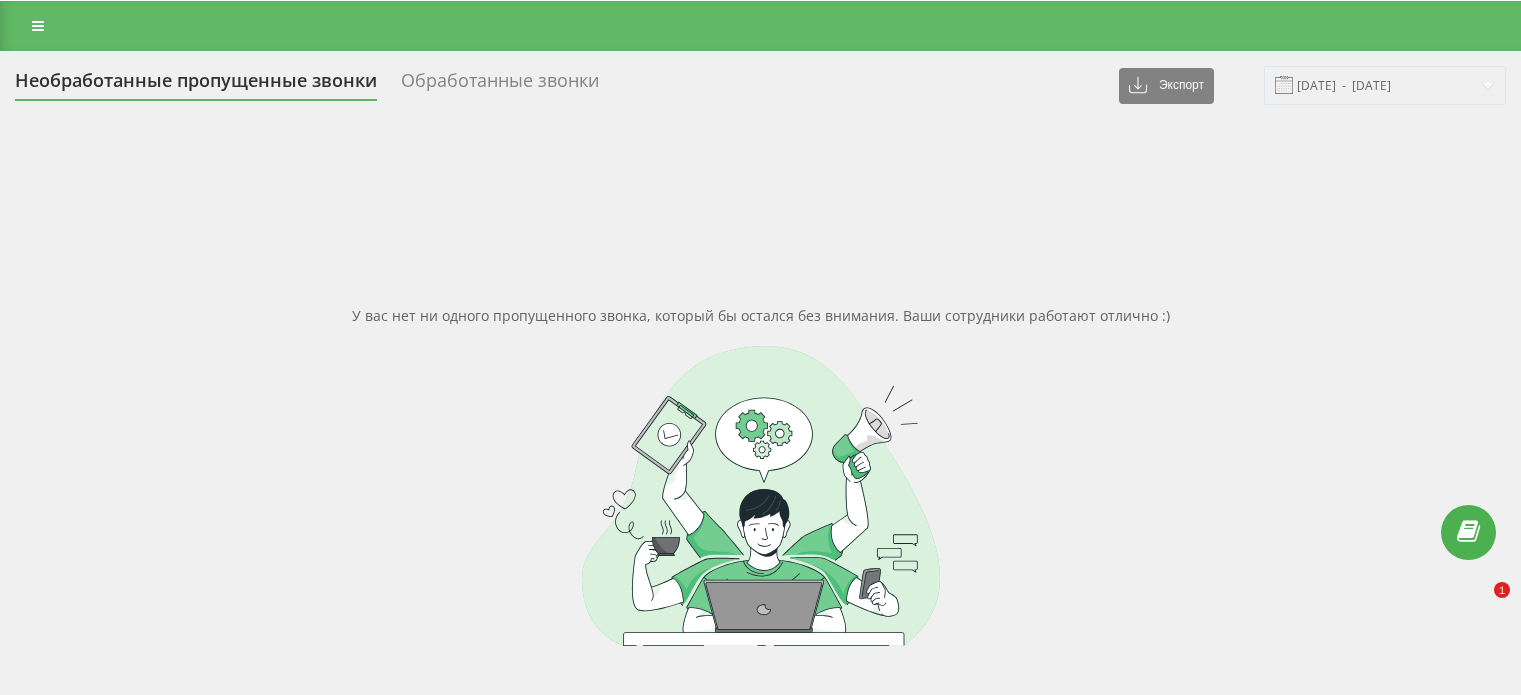 scroll, scrollTop: 0, scrollLeft: 0, axis: both 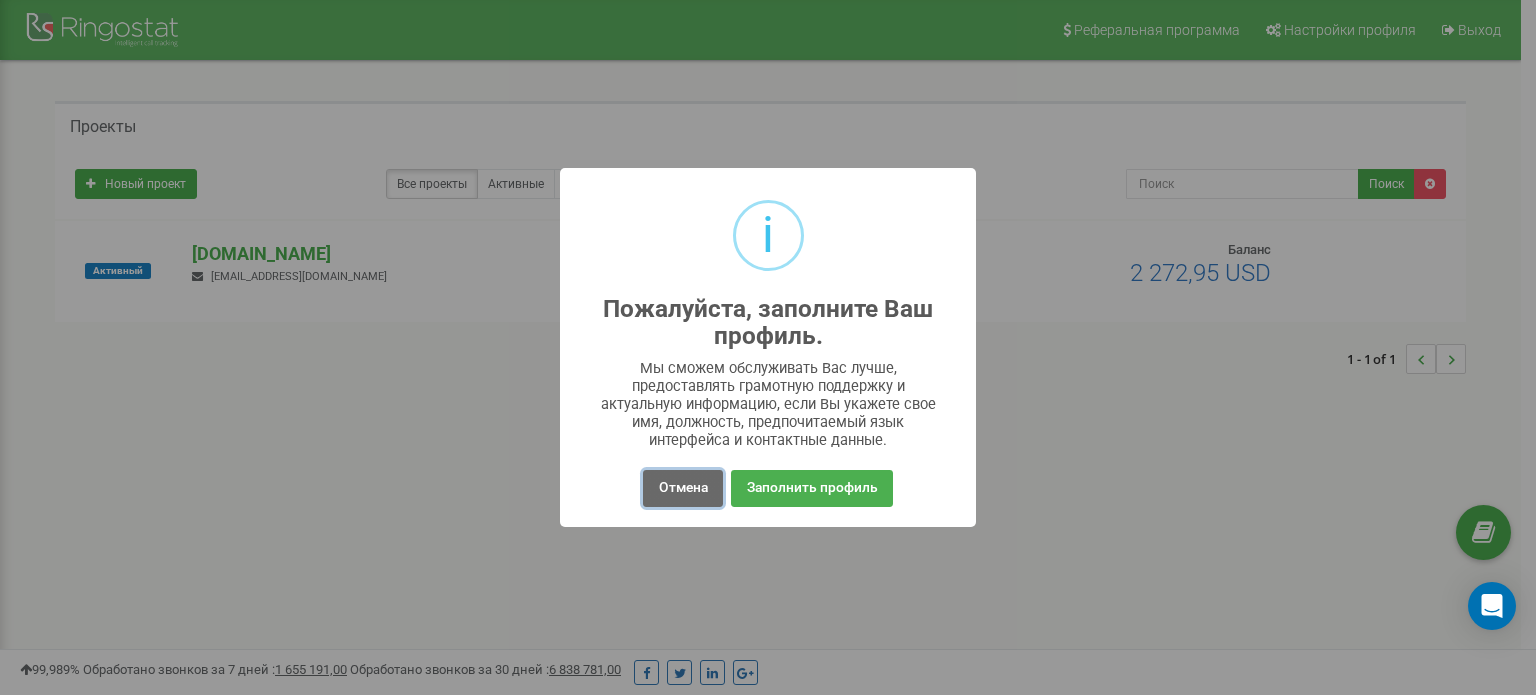 click on "Отмена" at bounding box center (682, 488) 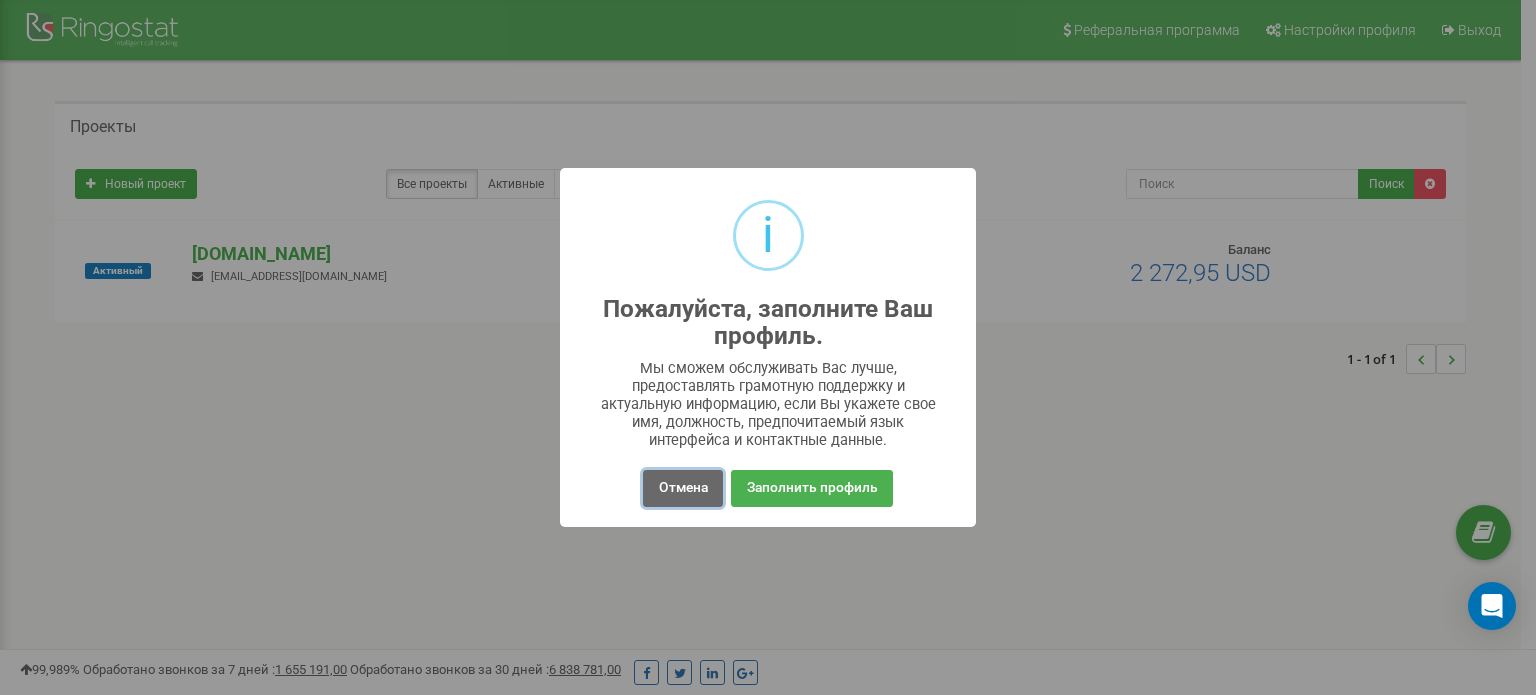 click on "Отмена" at bounding box center [682, 488] 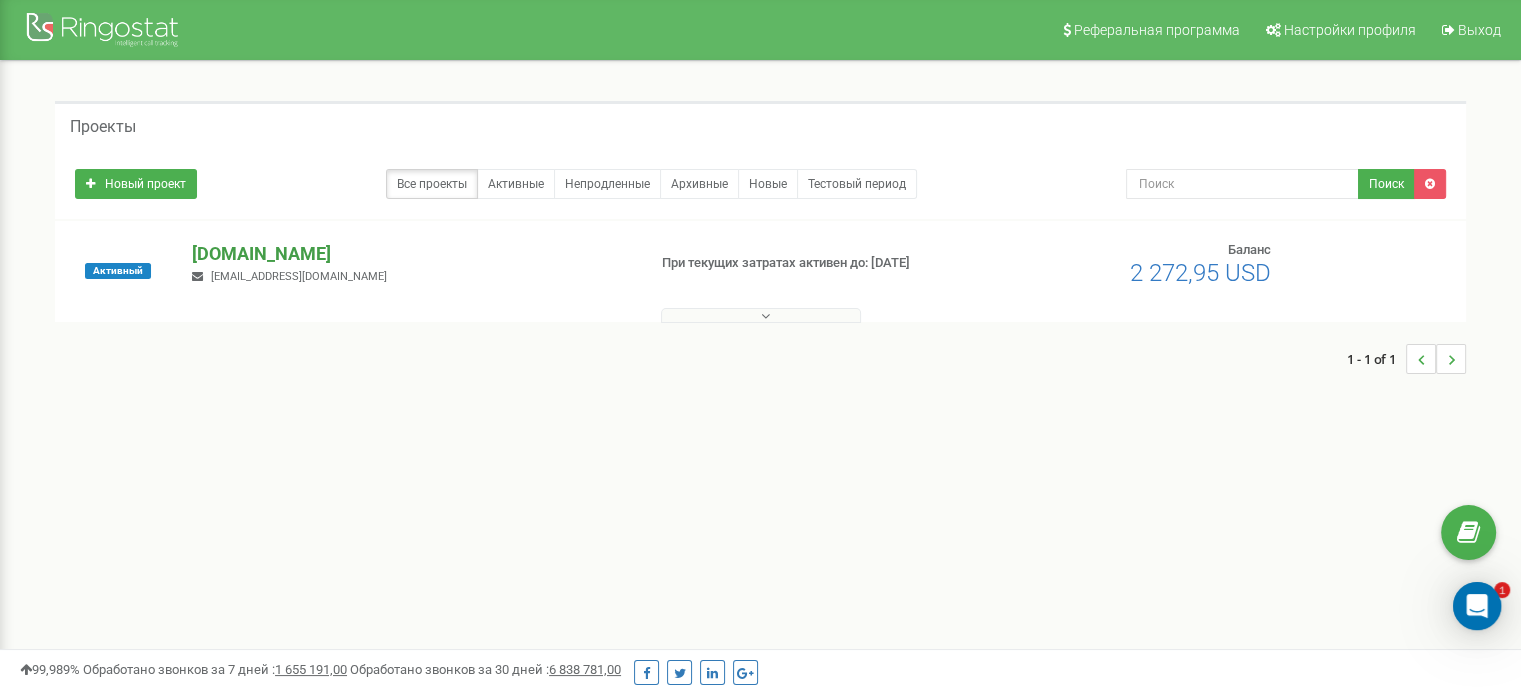 scroll, scrollTop: 0, scrollLeft: 0, axis: both 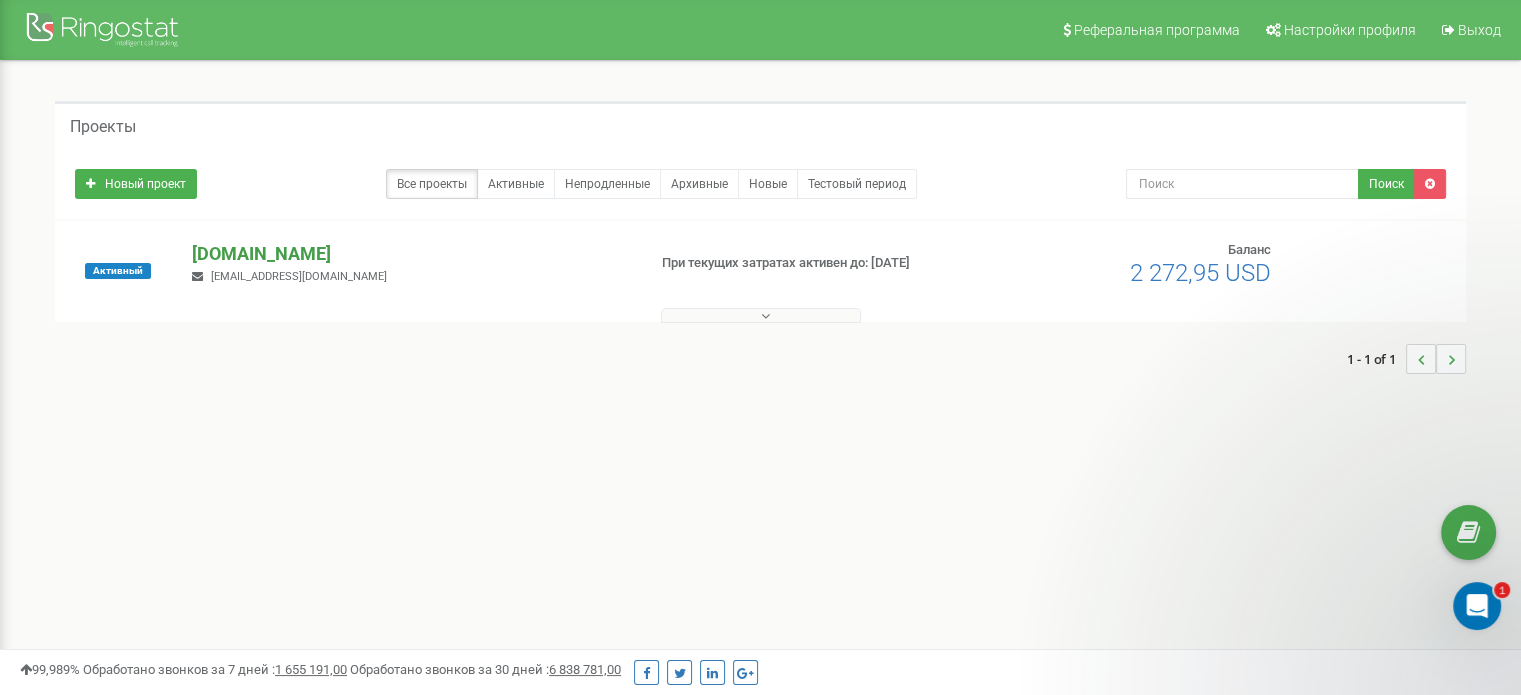 click on "[DOMAIN_NAME]" at bounding box center (410, 254) 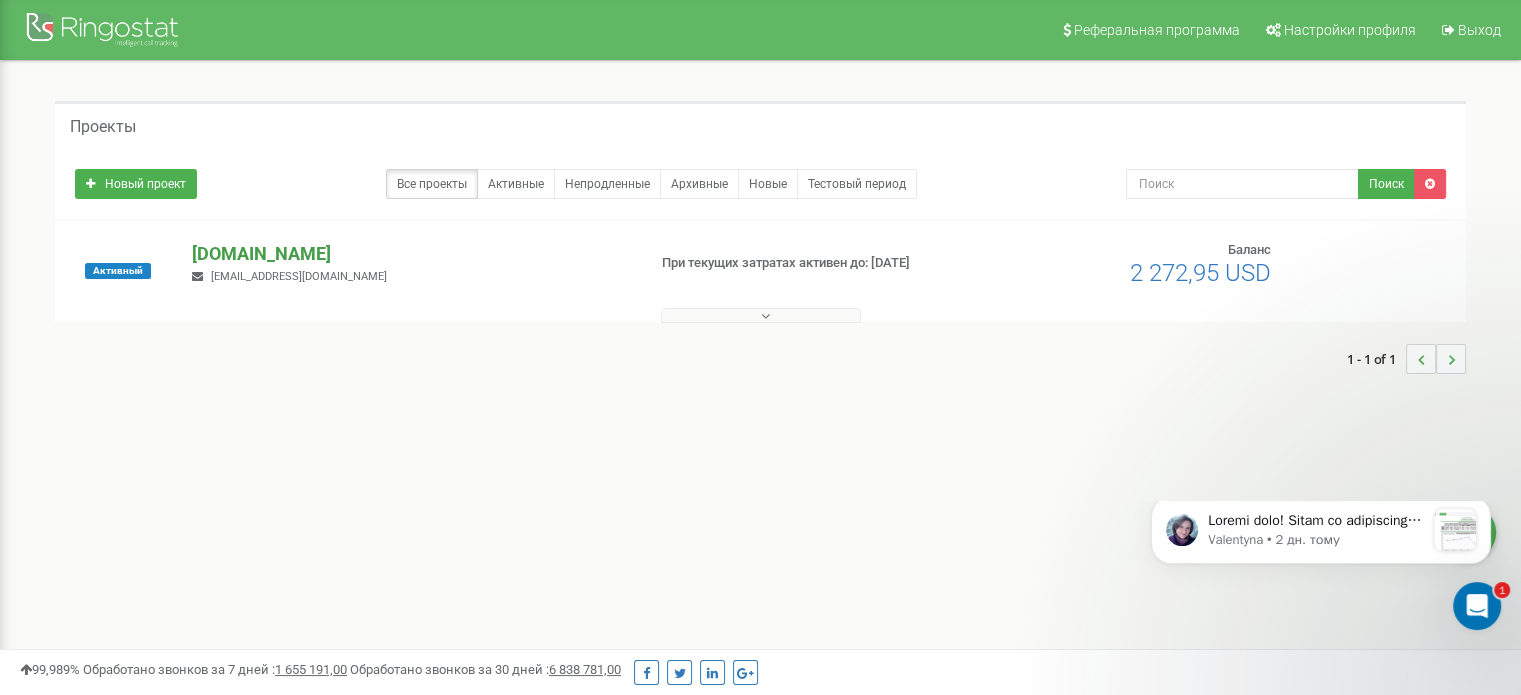 scroll, scrollTop: 0, scrollLeft: 0, axis: both 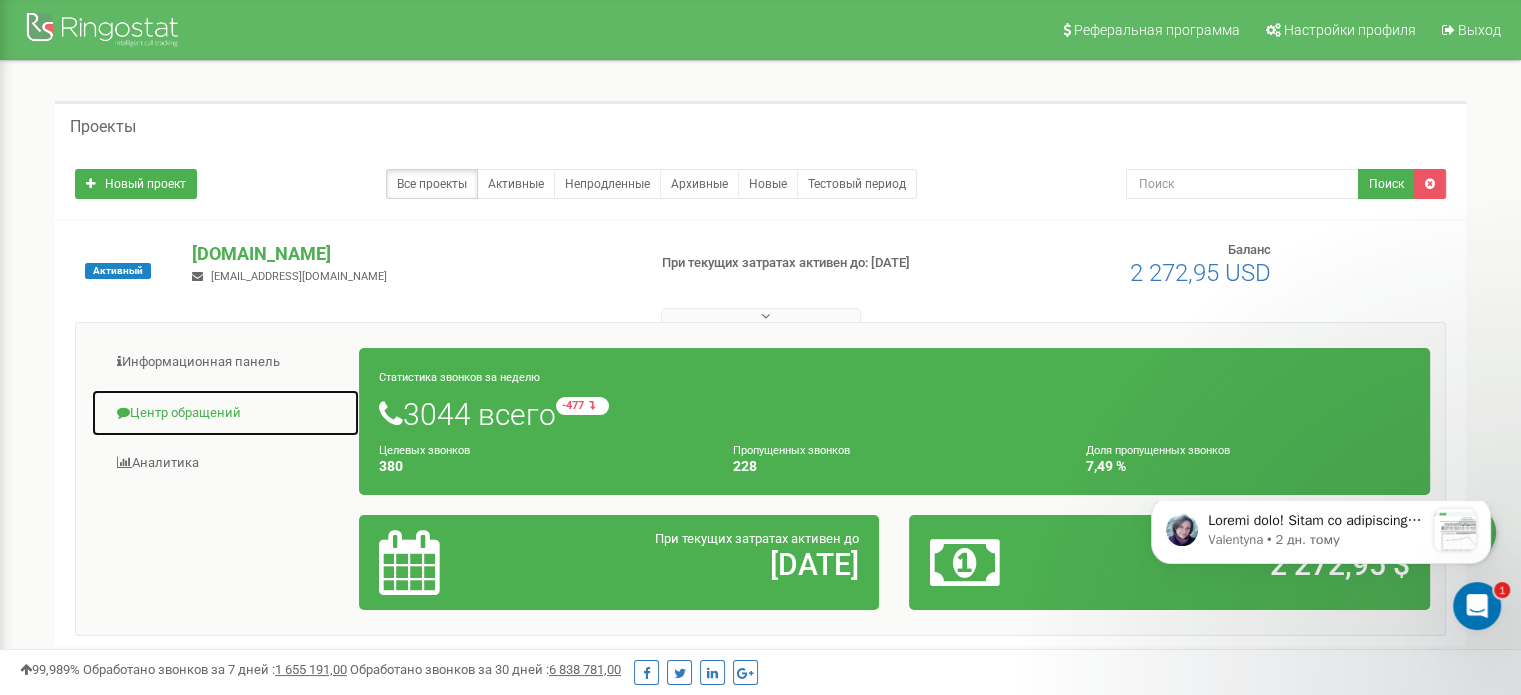 click on "Центр обращений" at bounding box center (225, 413) 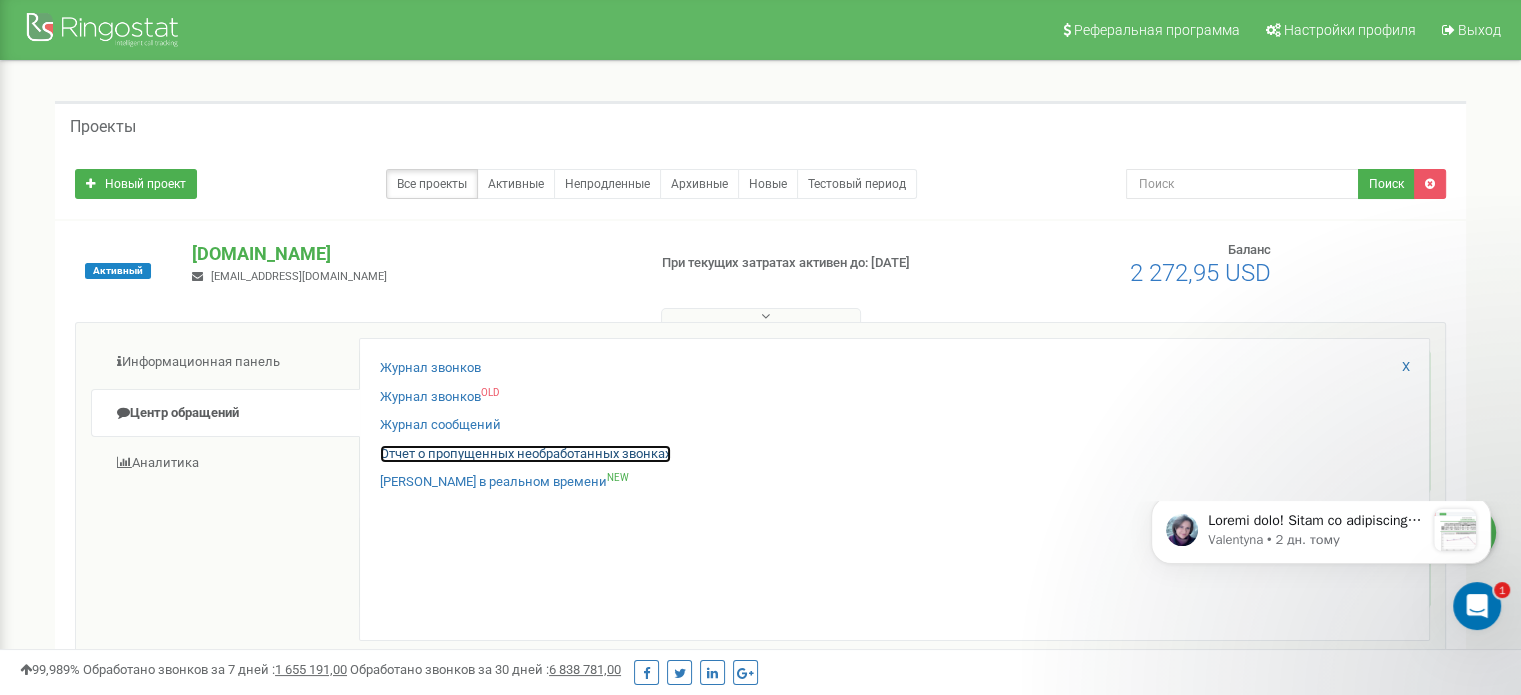 click on "Отчет о пропущенных необработанных звонках" at bounding box center [525, 454] 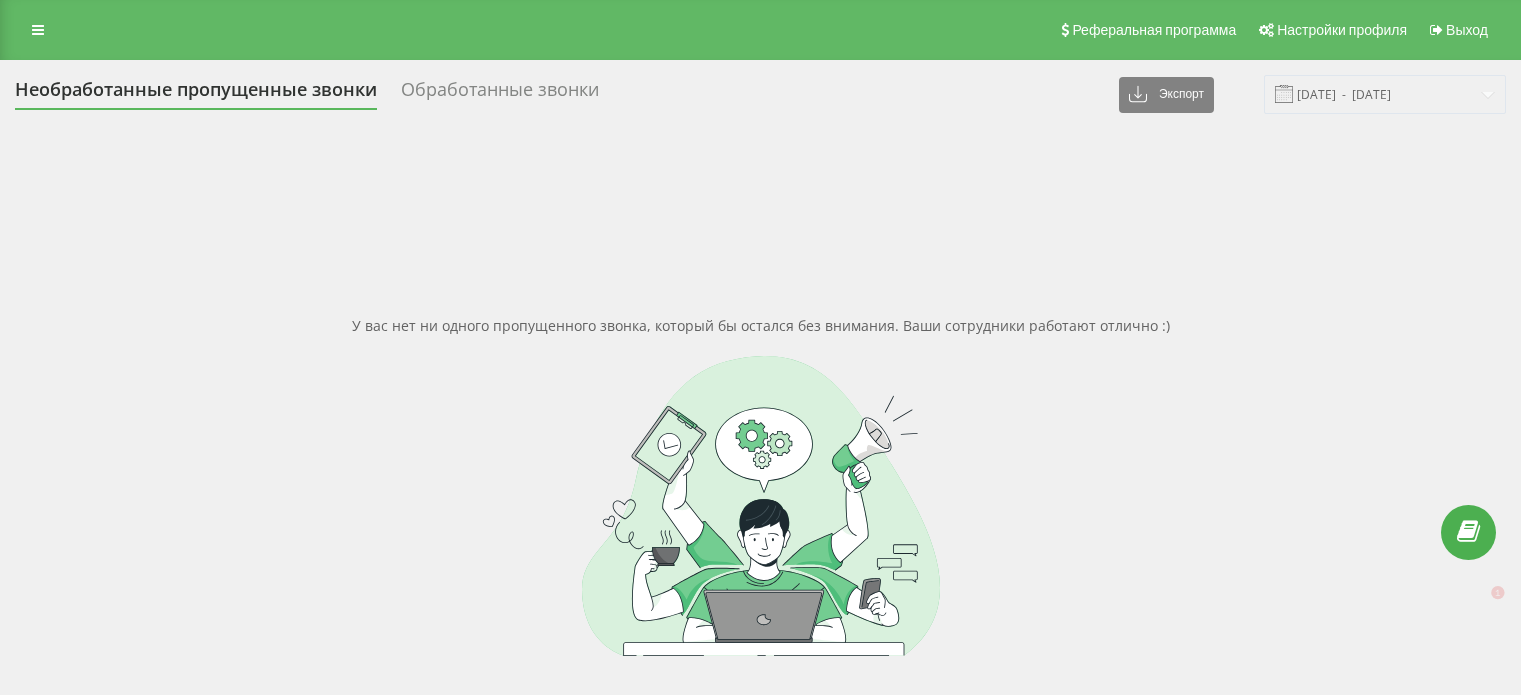 scroll, scrollTop: 0, scrollLeft: 0, axis: both 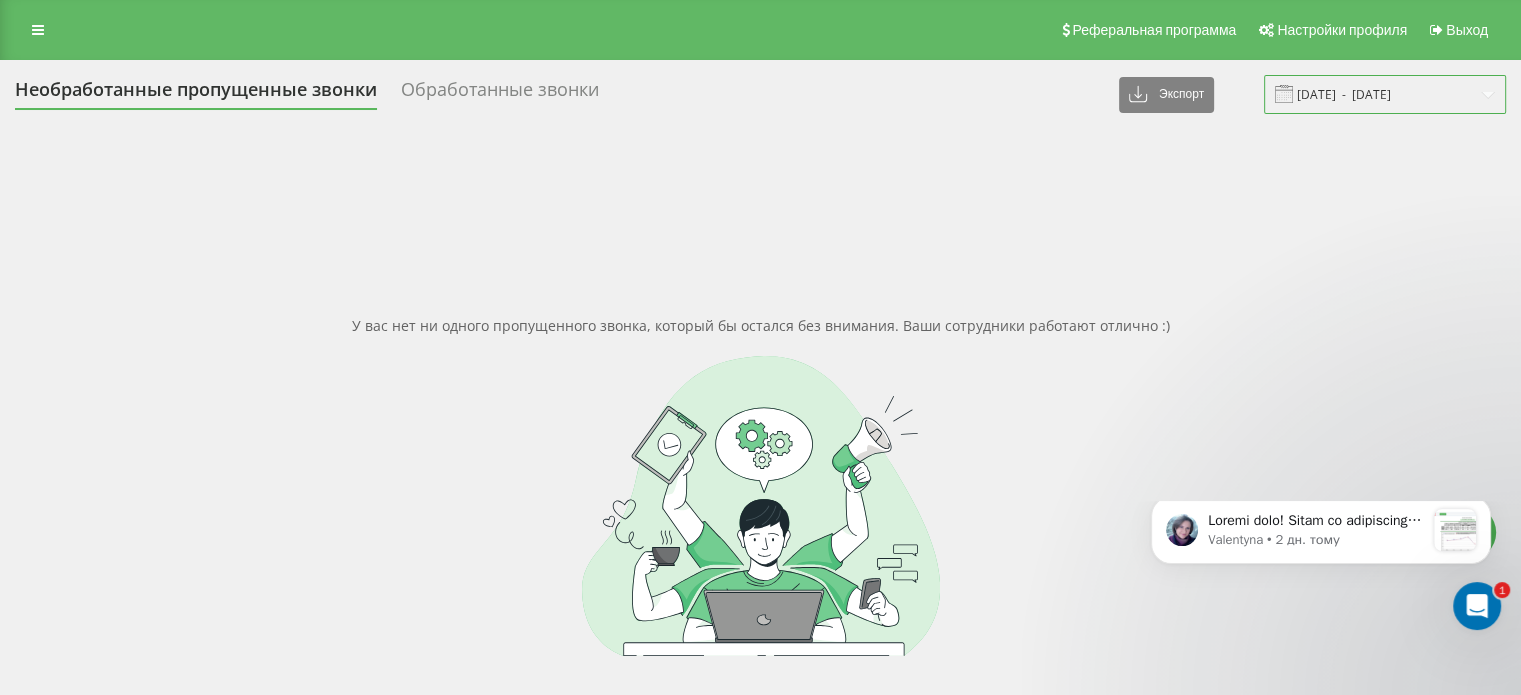 click on "09.07.2025  -  10.07.2025" at bounding box center (1385, 94) 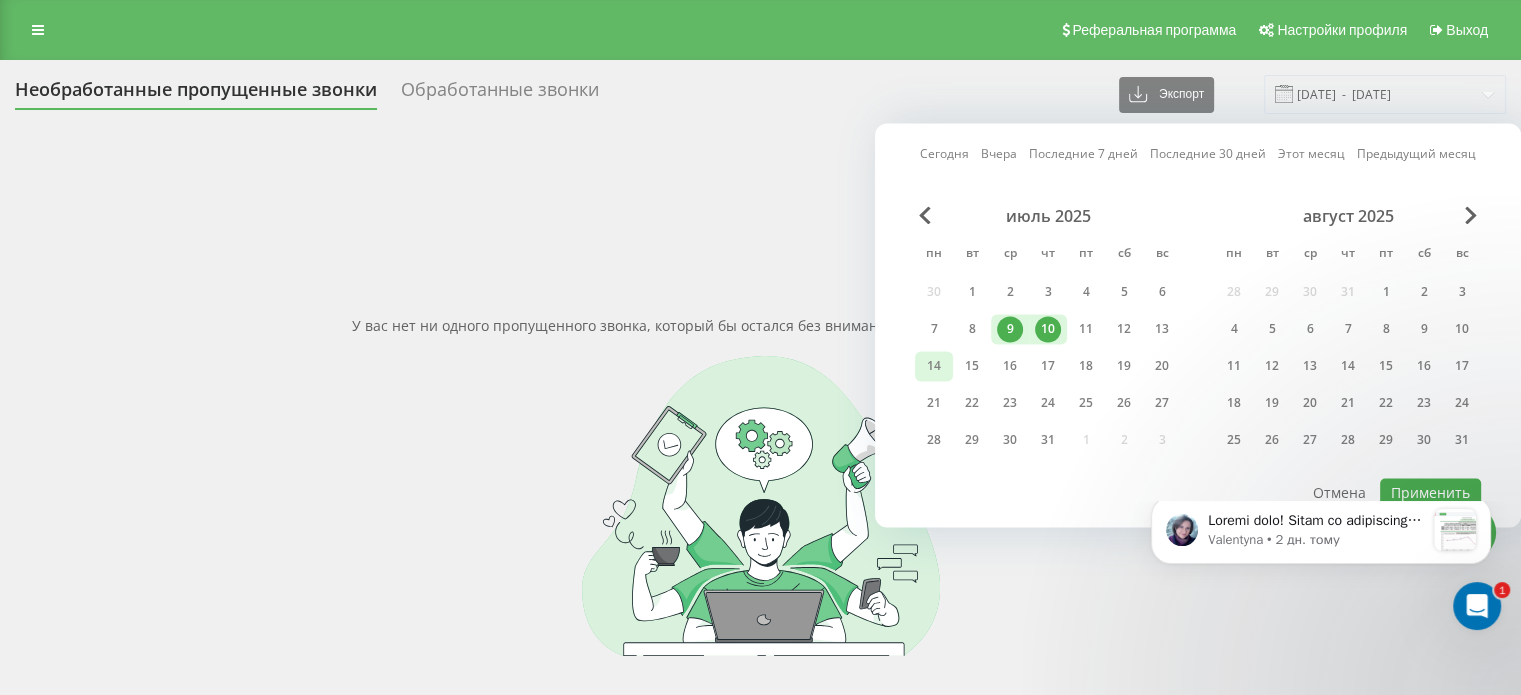 click on "14" at bounding box center [934, 366] 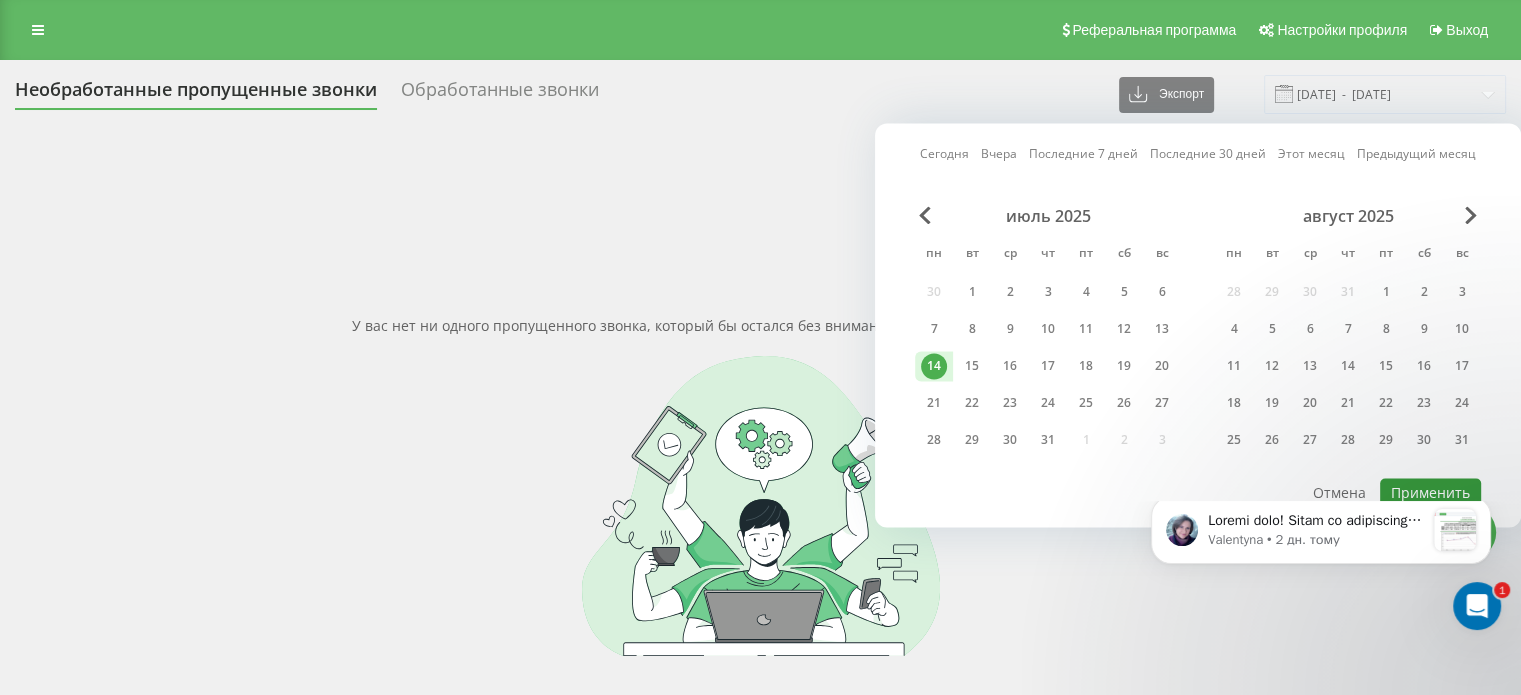 click on "Применить" at bounding box center (1430, 492) 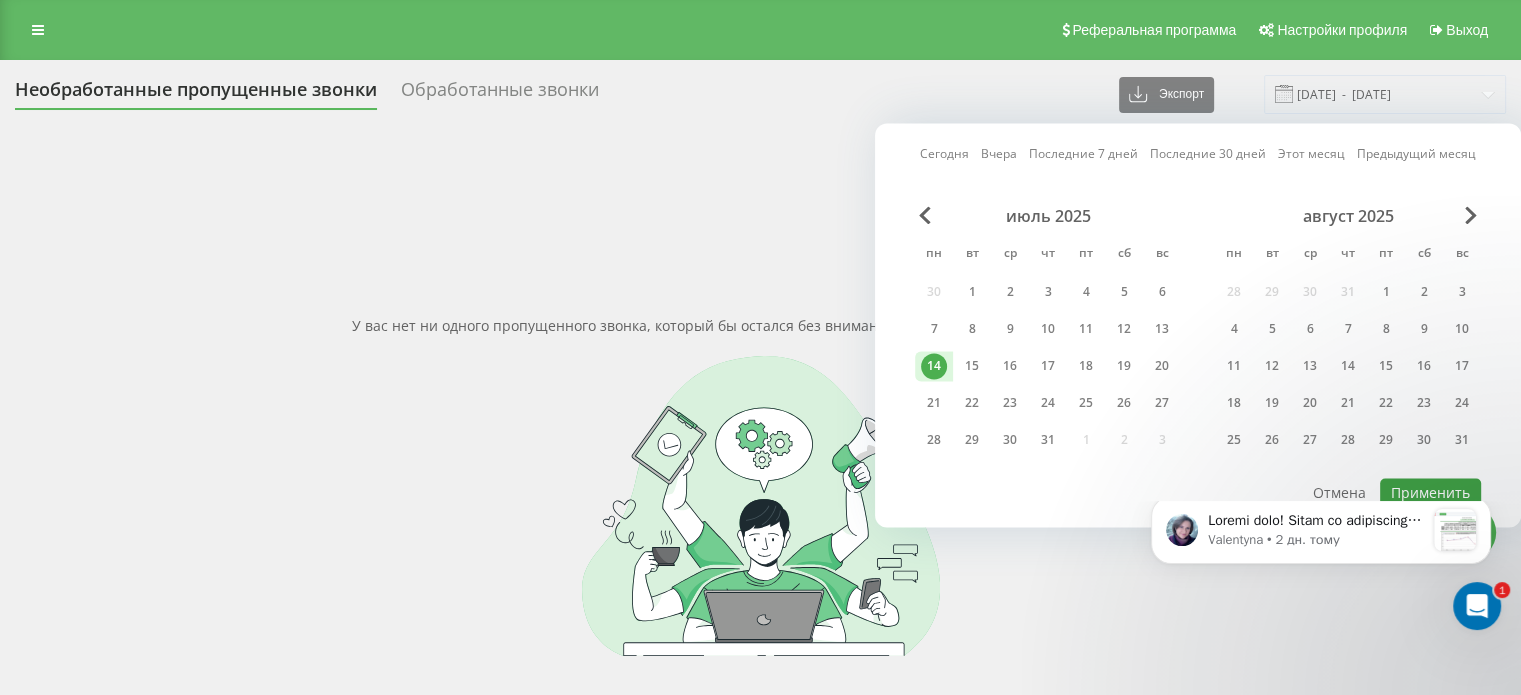 type on "14.07.2025  -  14.07.2025" 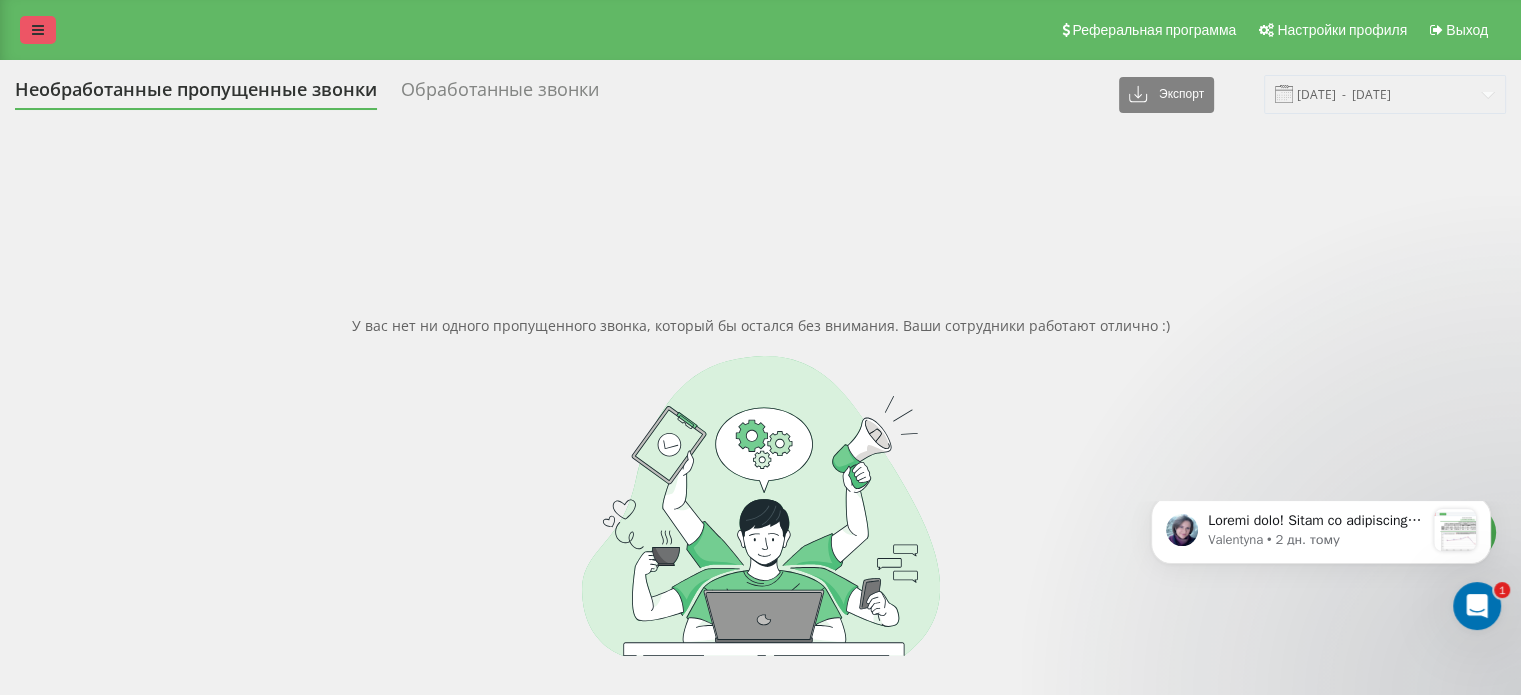 click at bounding box center (38, 30) 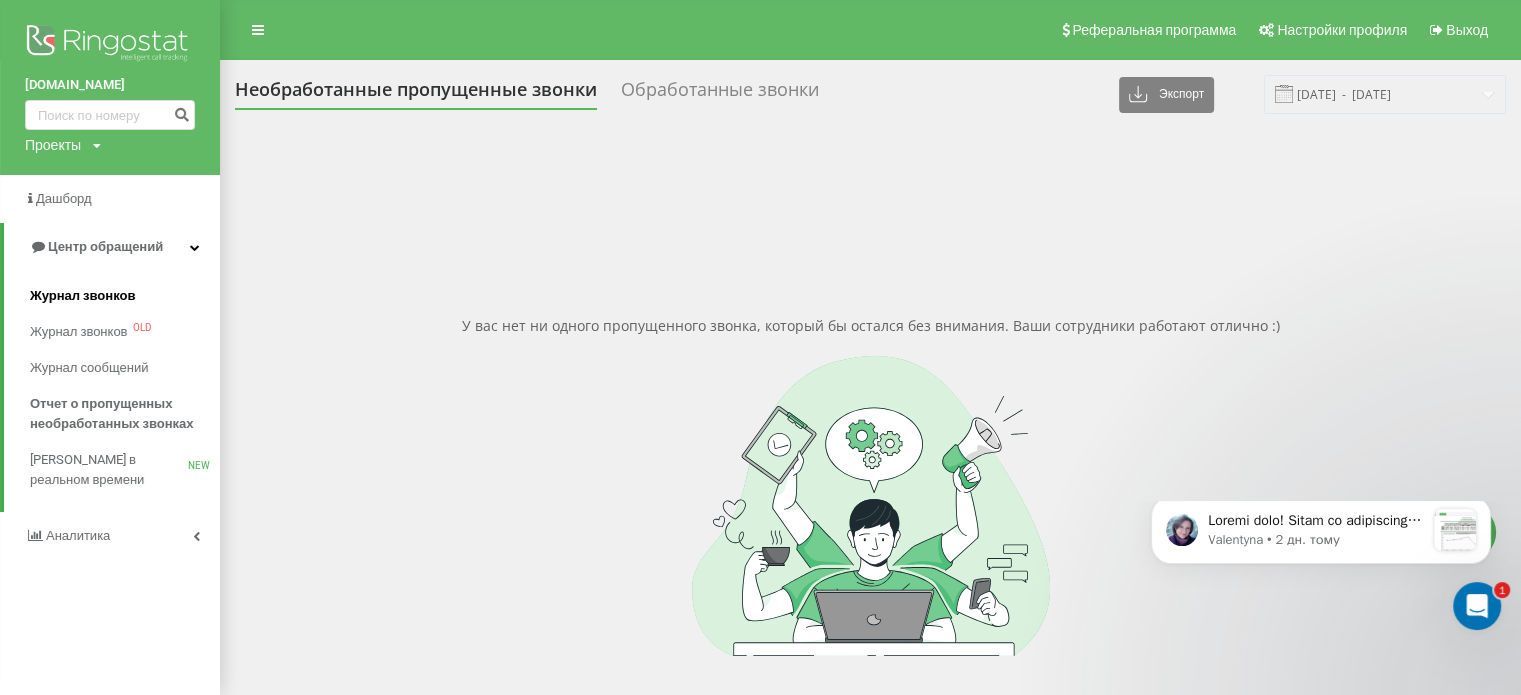 click on "Журнал звонков" at bounding box center (82, 296) 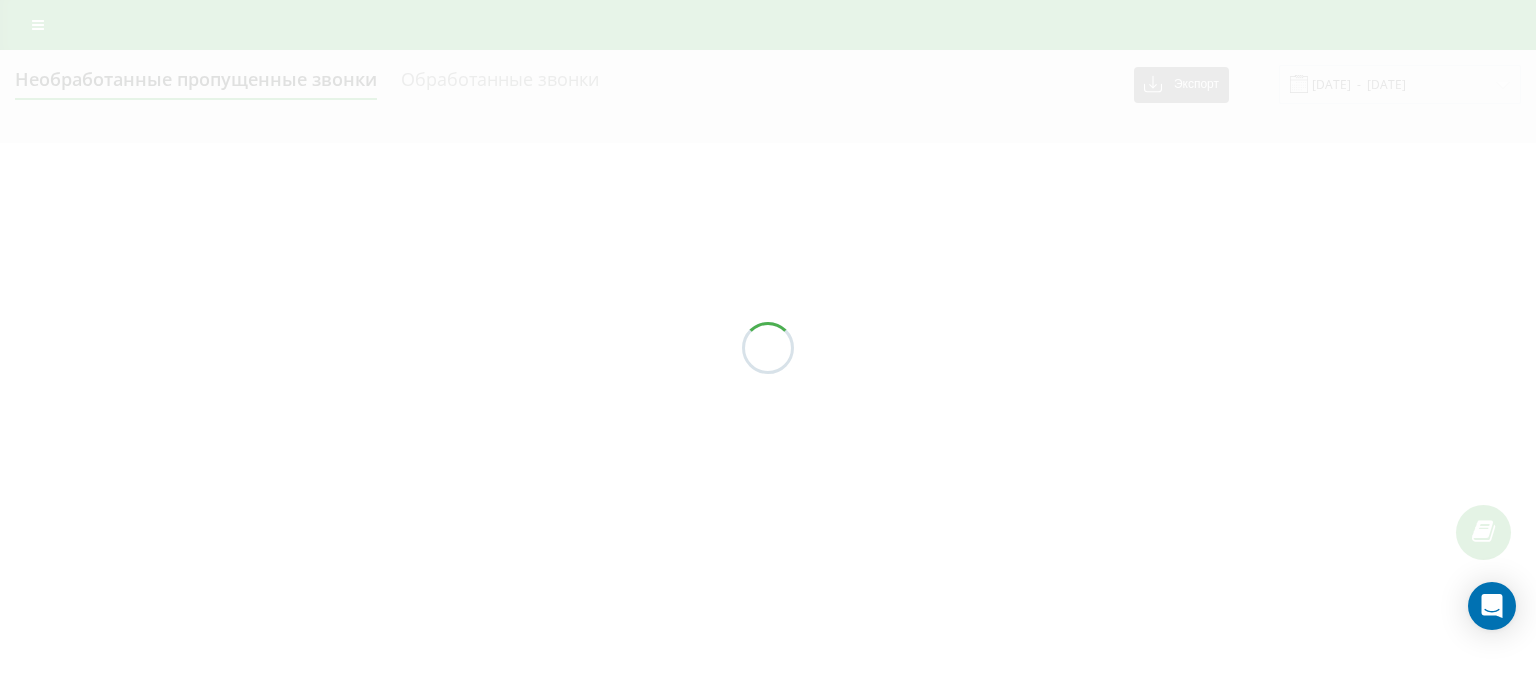 scroll, scrollTop: 0, scrollLeft: 0, axis: both 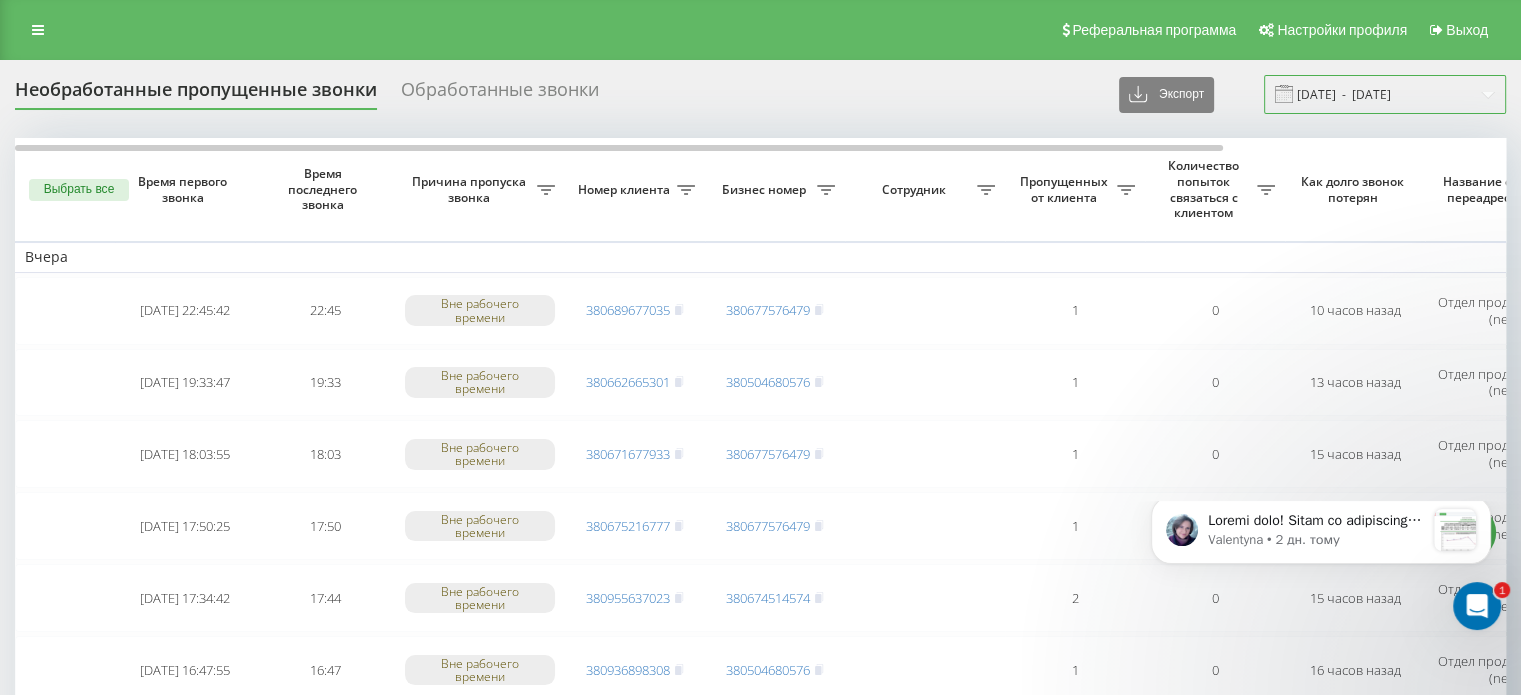 click on "[DATE]  -  [DATE]" at bounding box center [1385, 94] 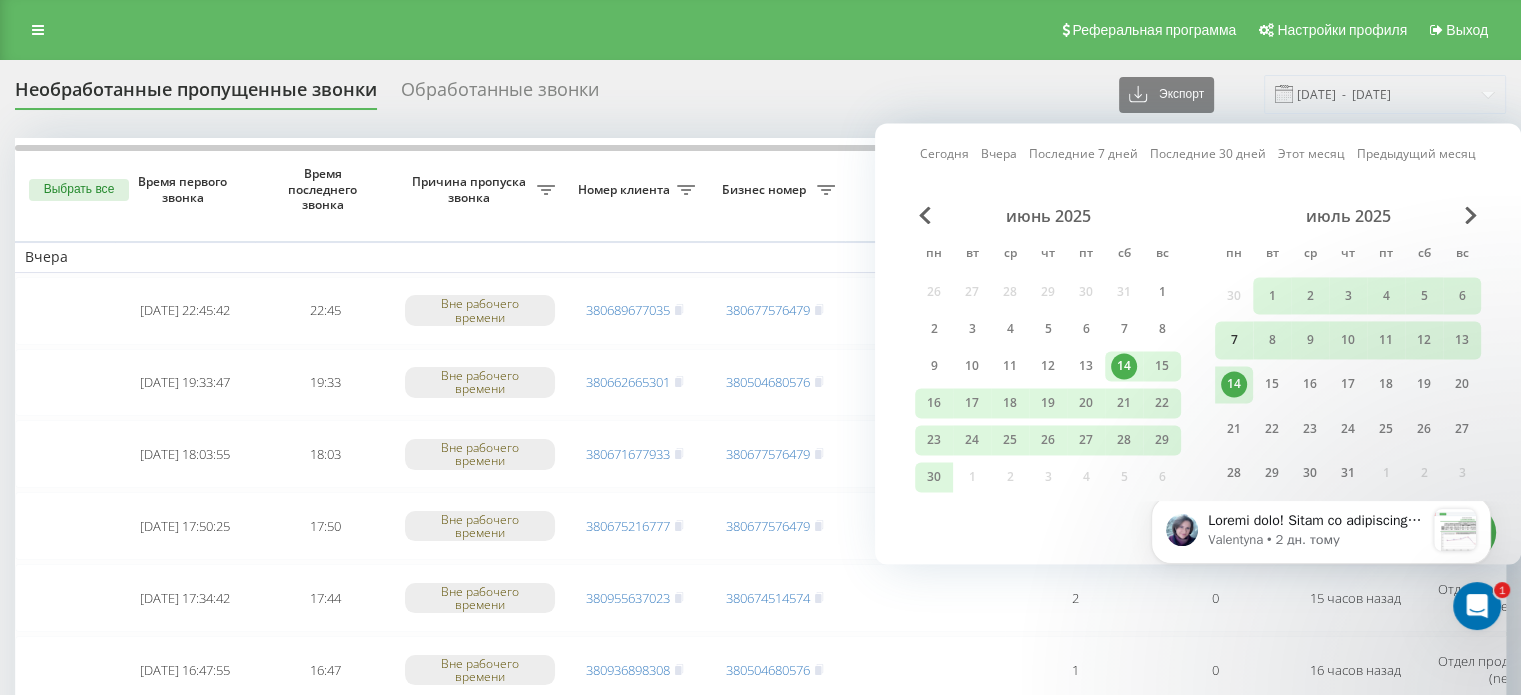 click on "7" at bounding box center (1234, 340) 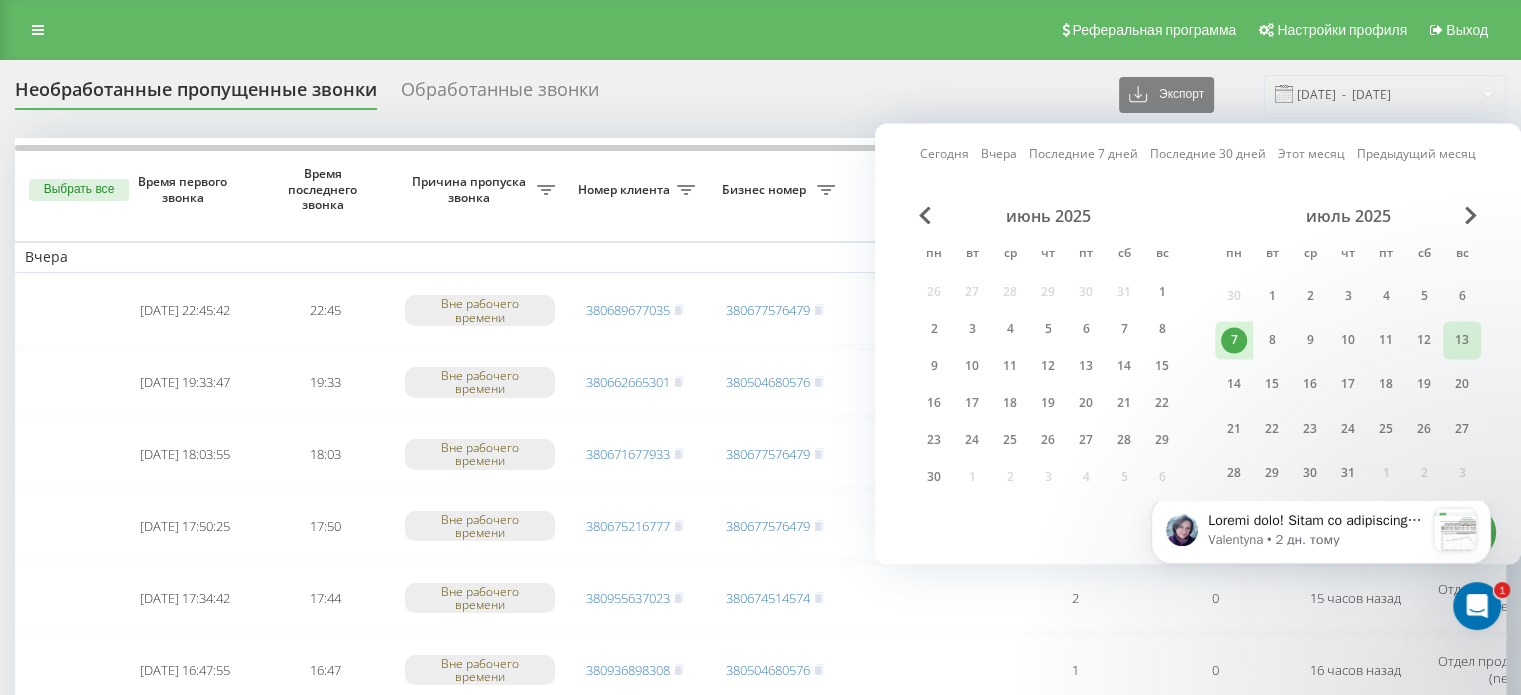 click on "13" at bounding box center (1462, 340) 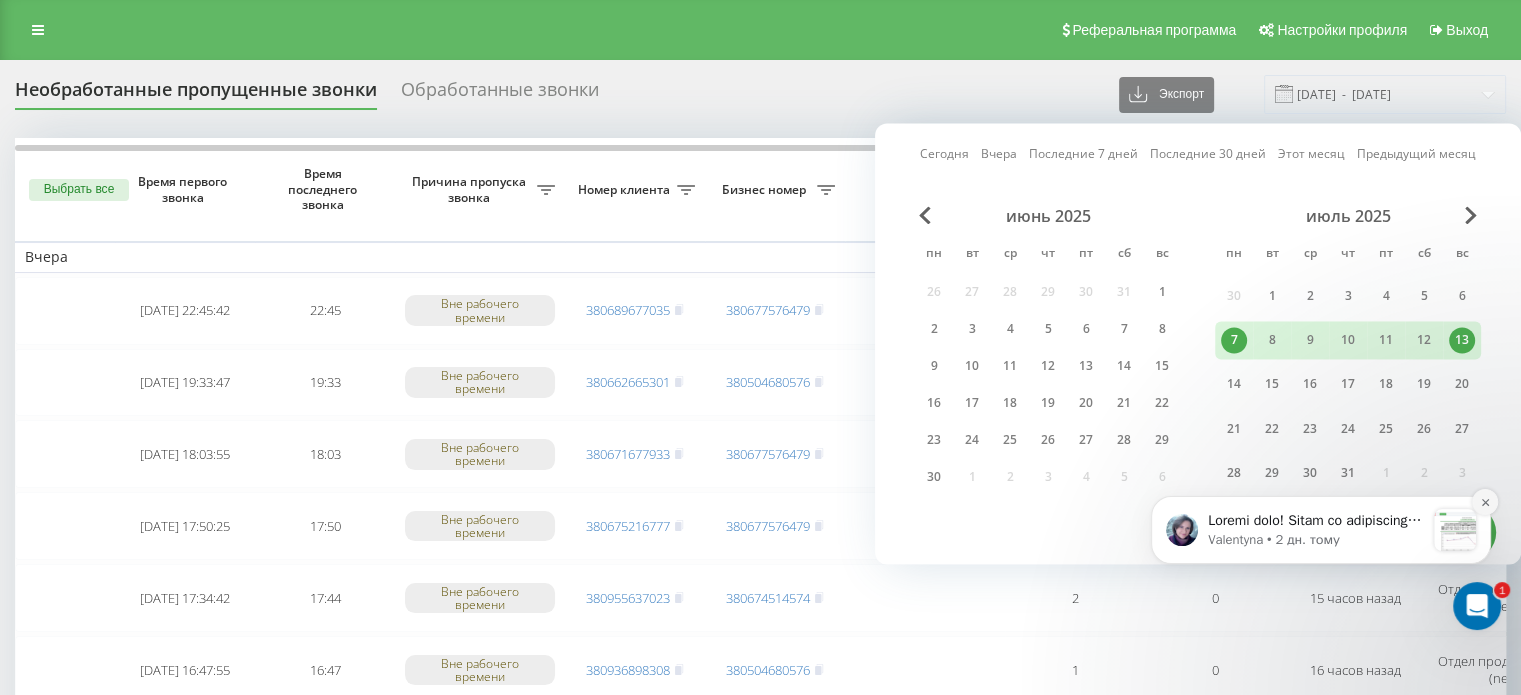 click 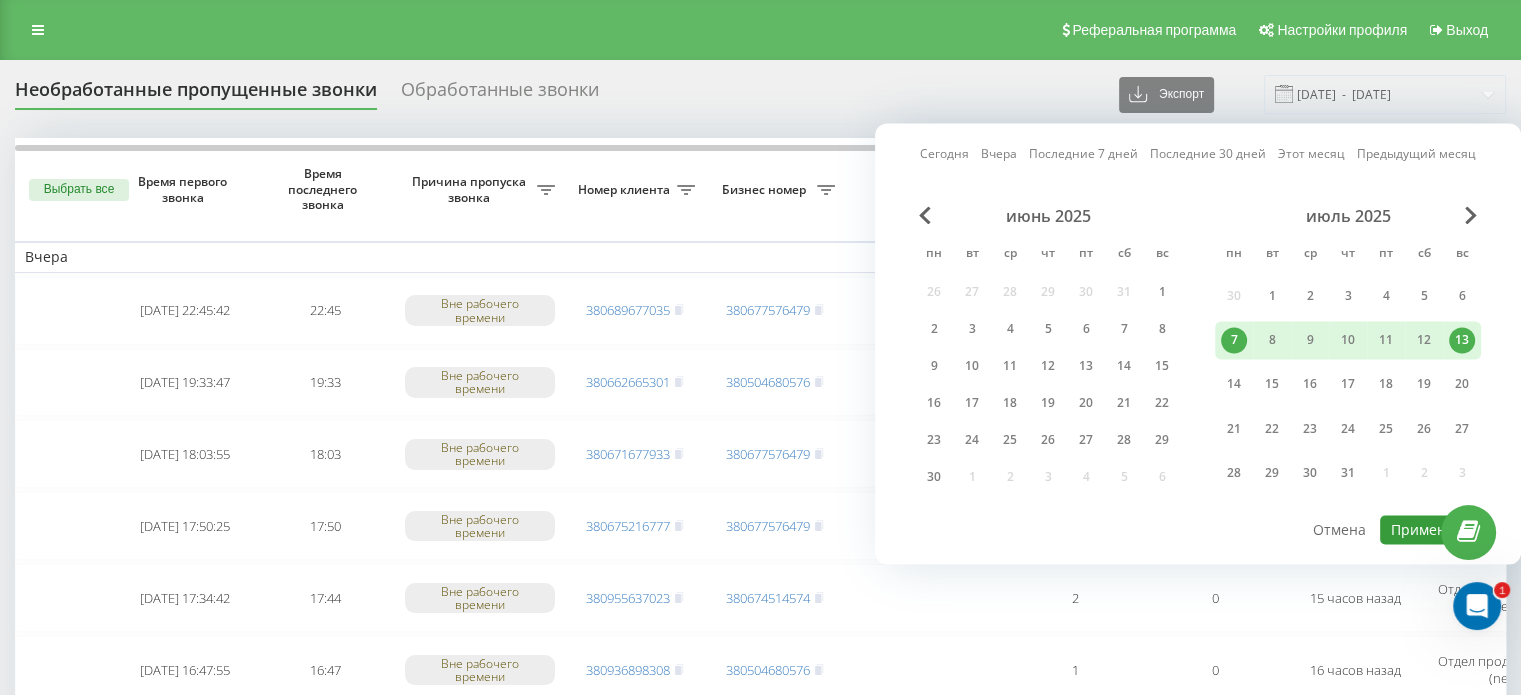 click on "Применить" at bounding box center [1430, 529] 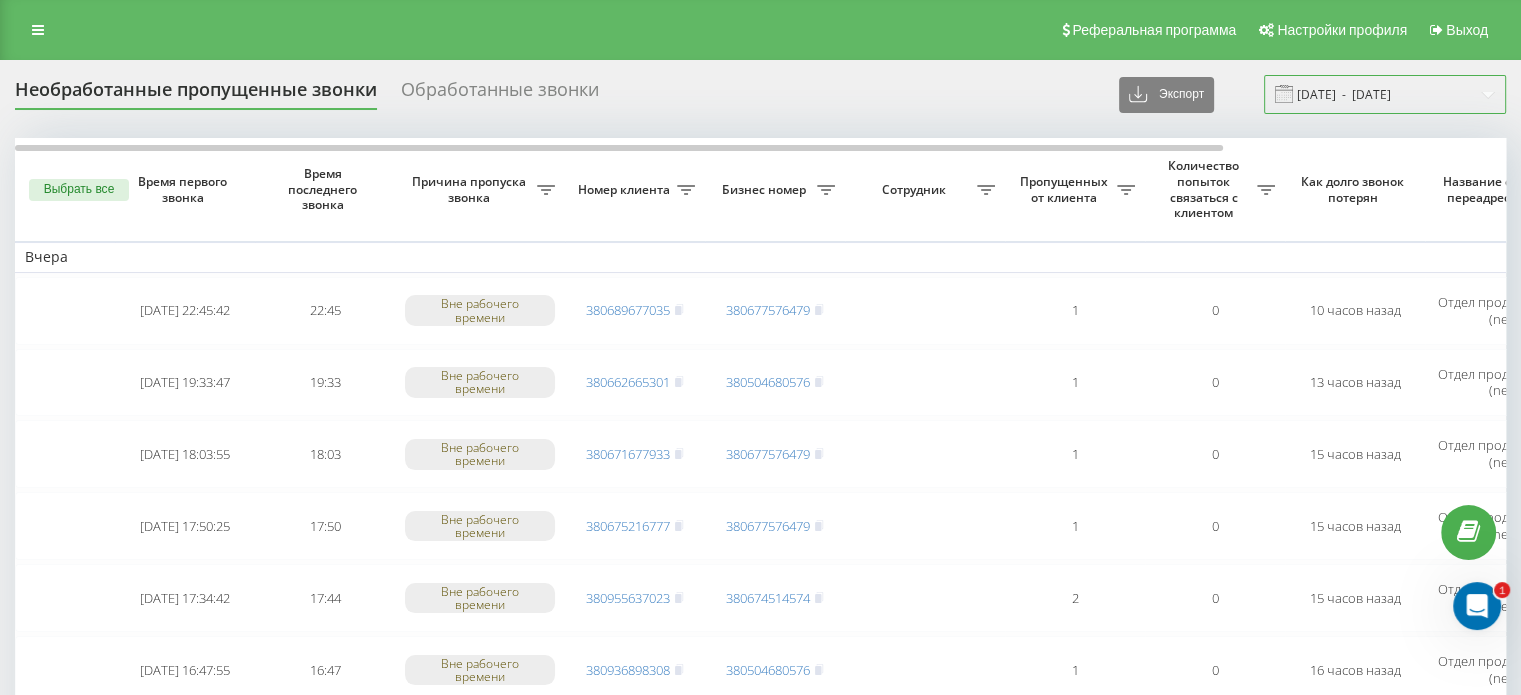 click on "[DATE]  -  [DATE]" at bounding box center [1385, 94] 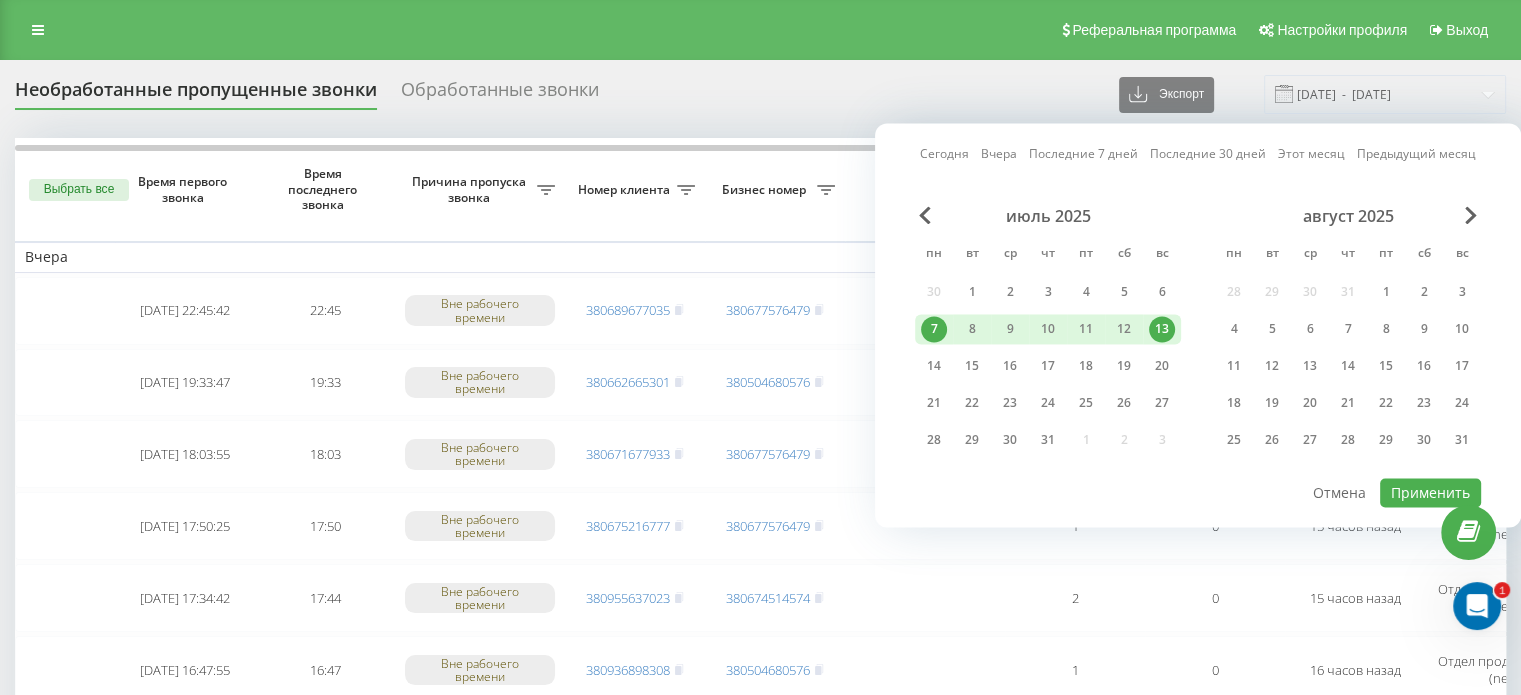 click on "13" at bounding box center (1162, 329) 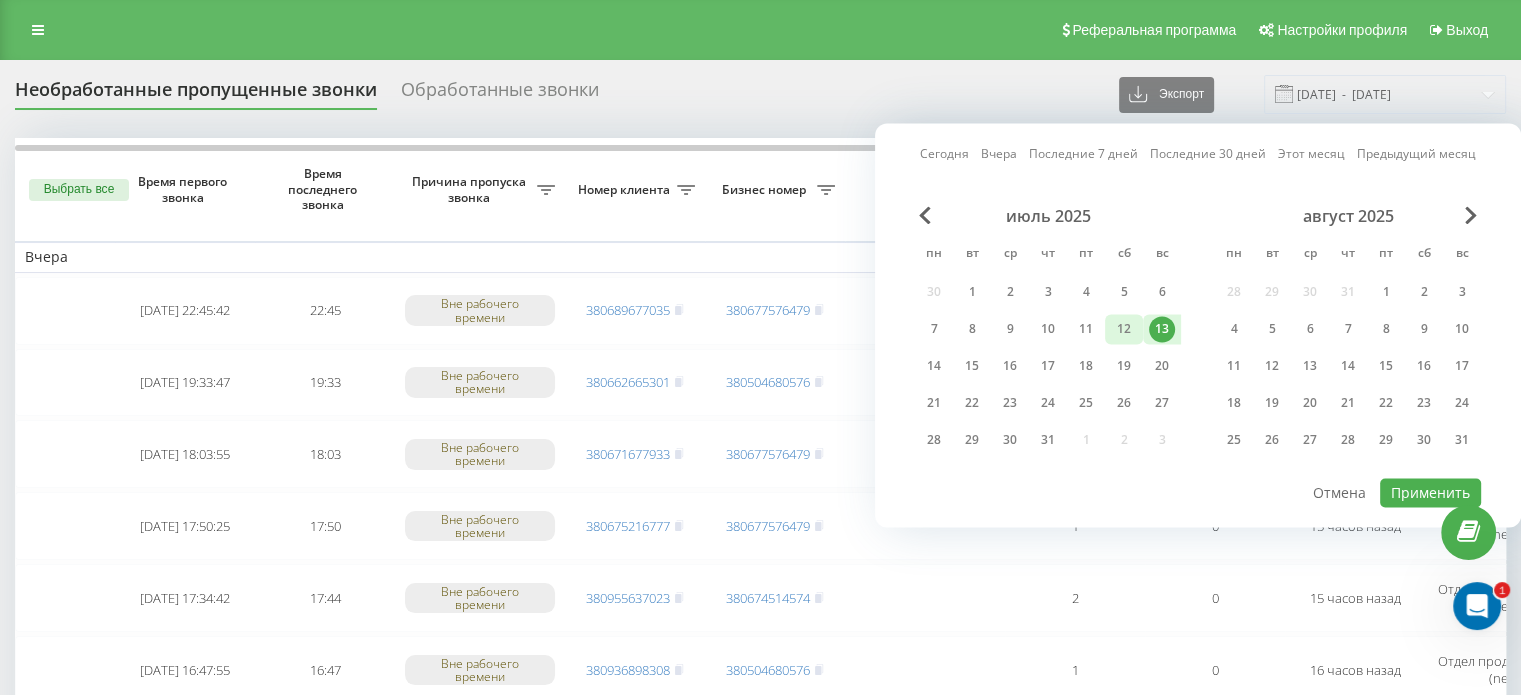 click on "12" at bounding box center (1124, 329) 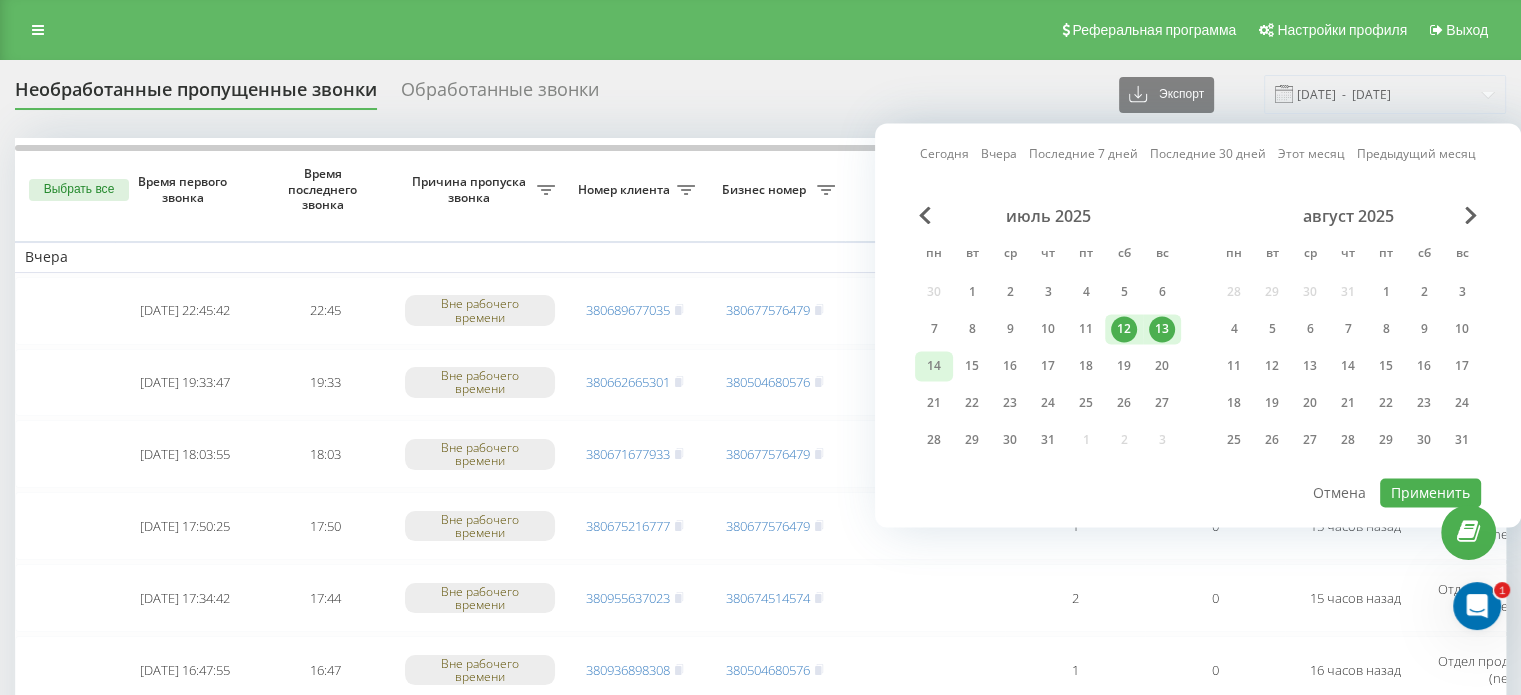 drag, startPoint x: 938, startPoint y: 364, endPoint x: 1112, endPoint y: 301, distance: 185.05405 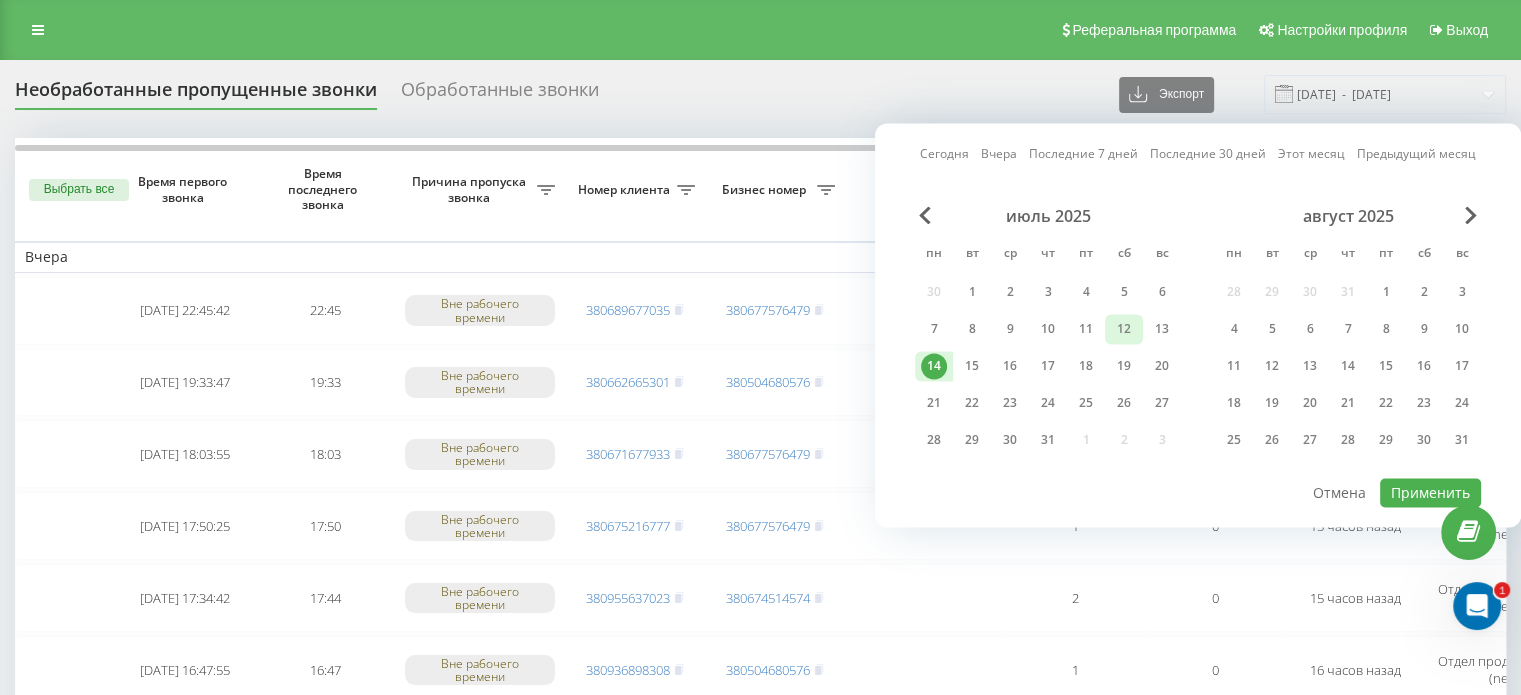 click on "12" at bounding box center [1124, 329] 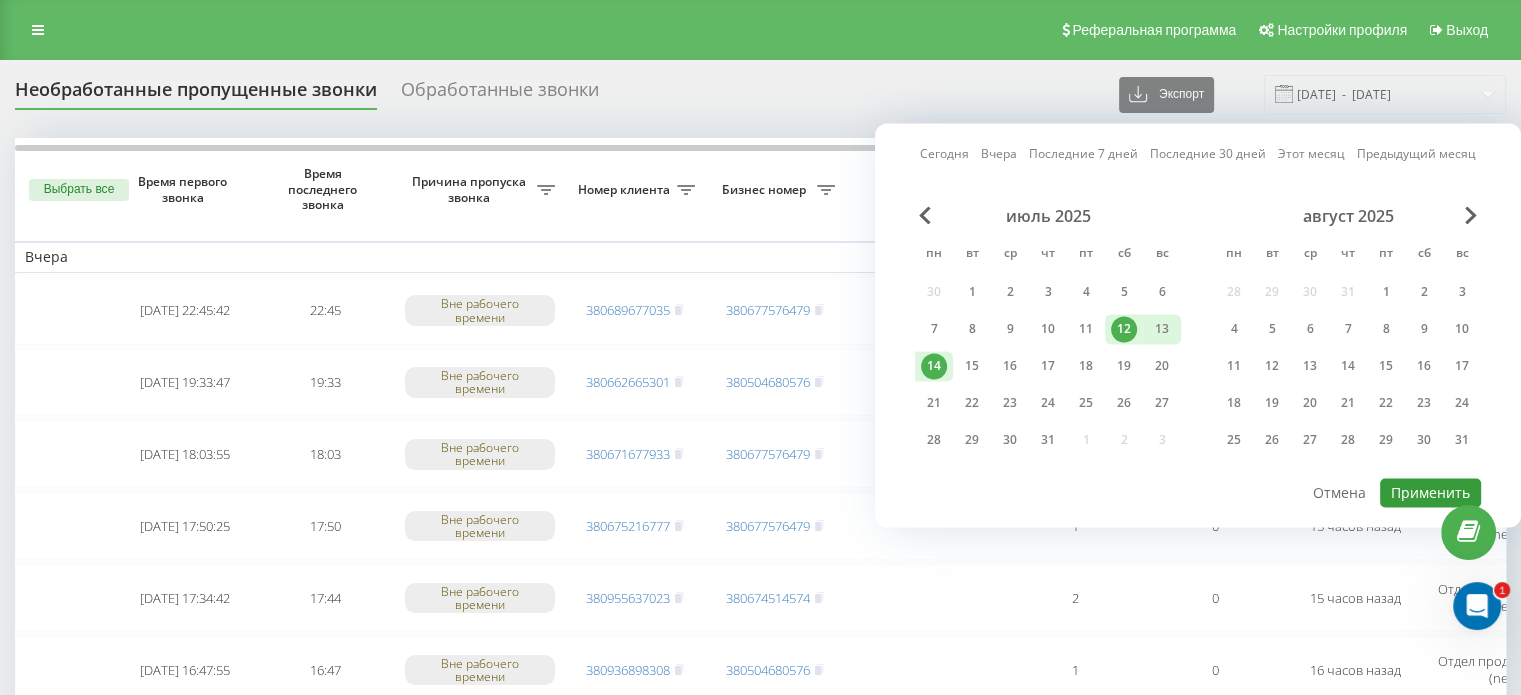 click on "Применить" at bounding box center [1430, 492] 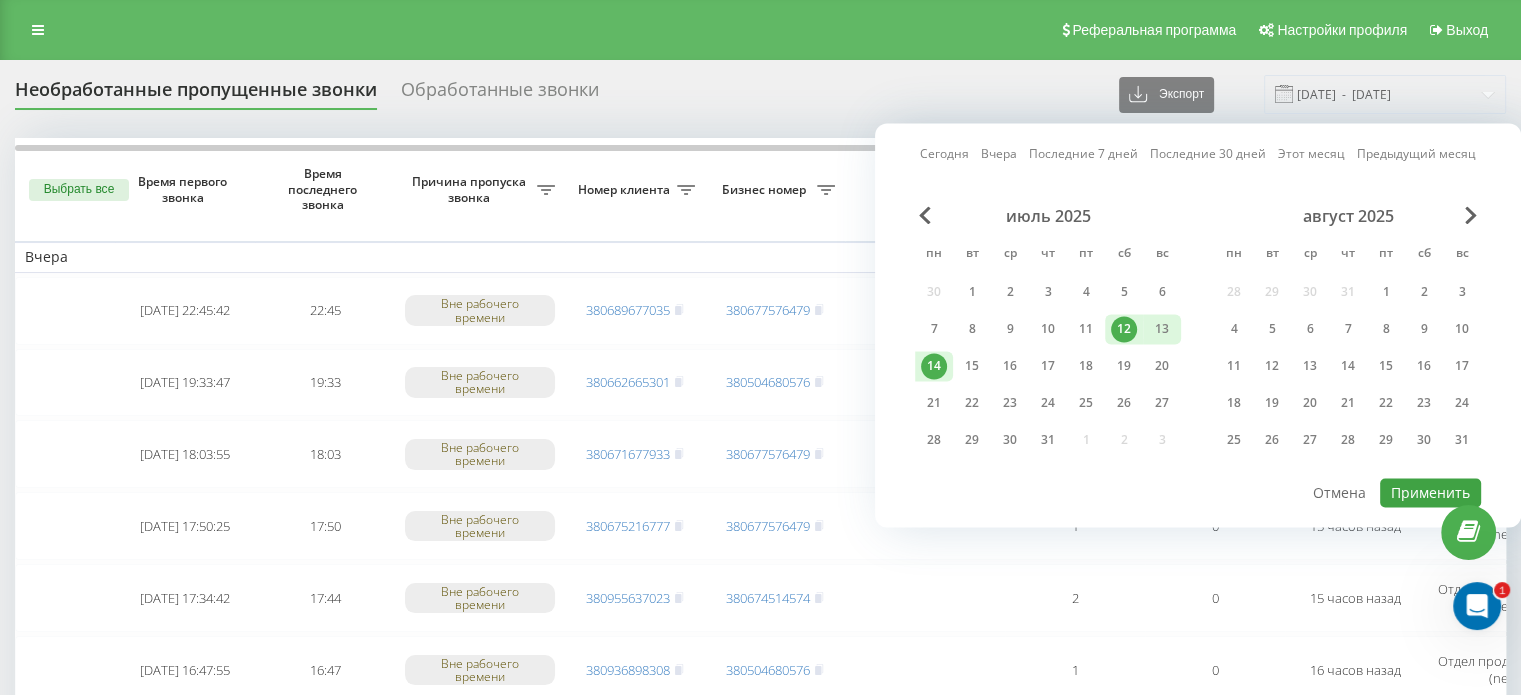 type on "12.07.2025  -  14.07.2025" 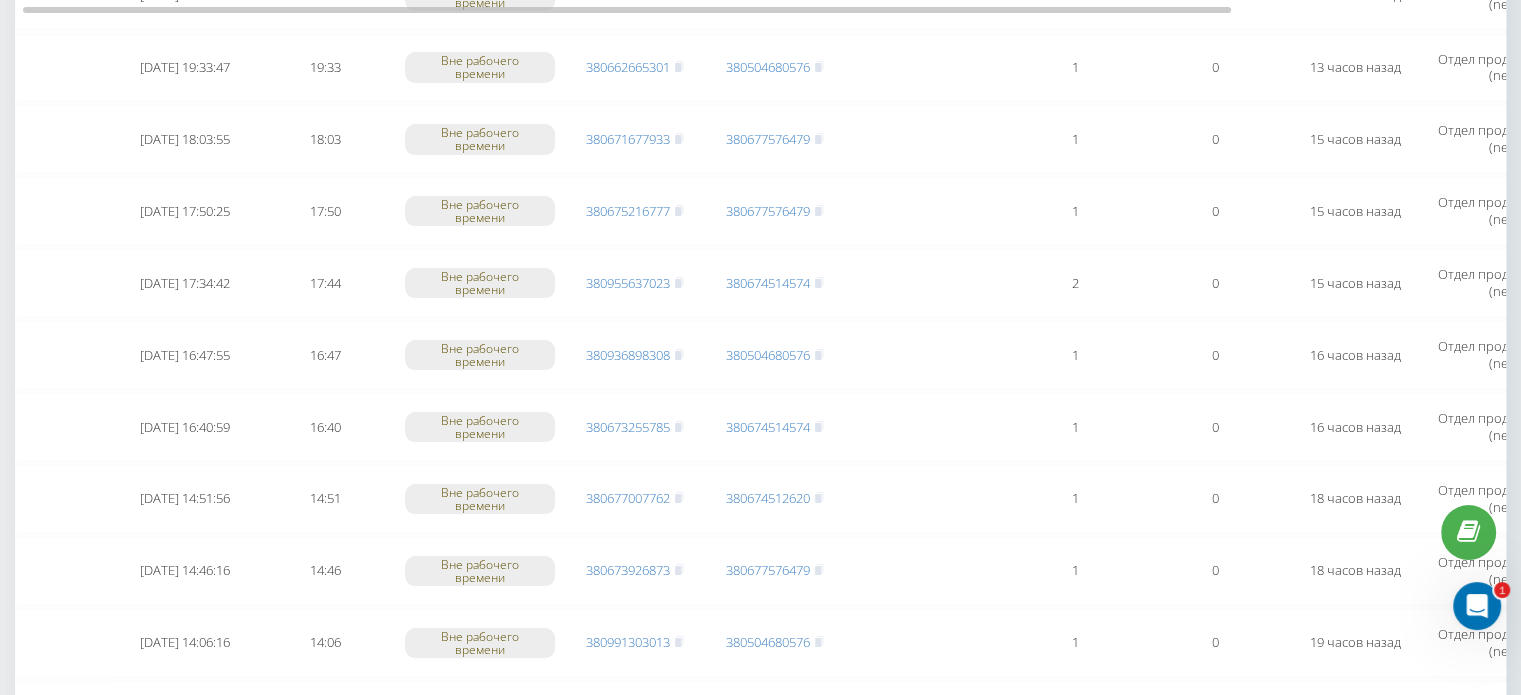 scroll, scrollTop: 0, scrollLeft: 0, axis: both 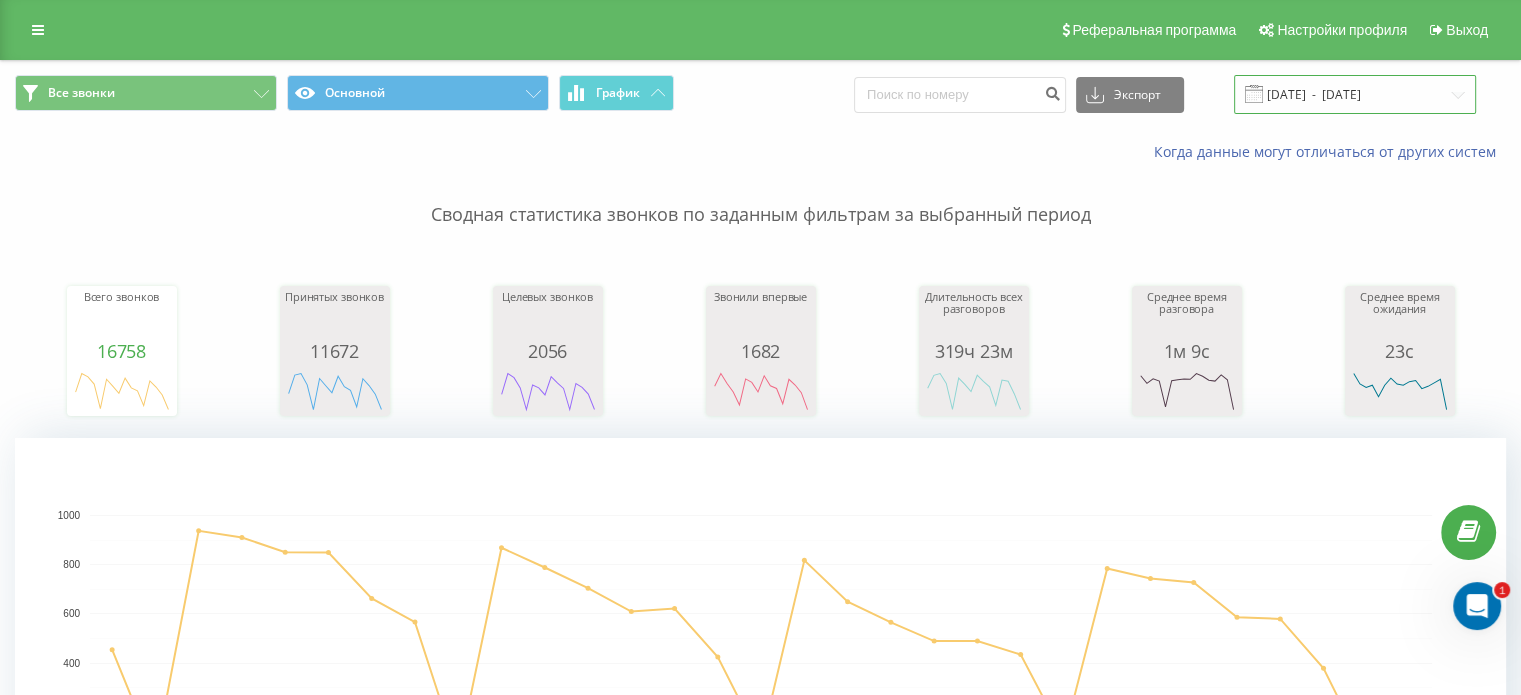 click on "14.06.2025  -  14.07.2025" at bounding box center (1355, 94) 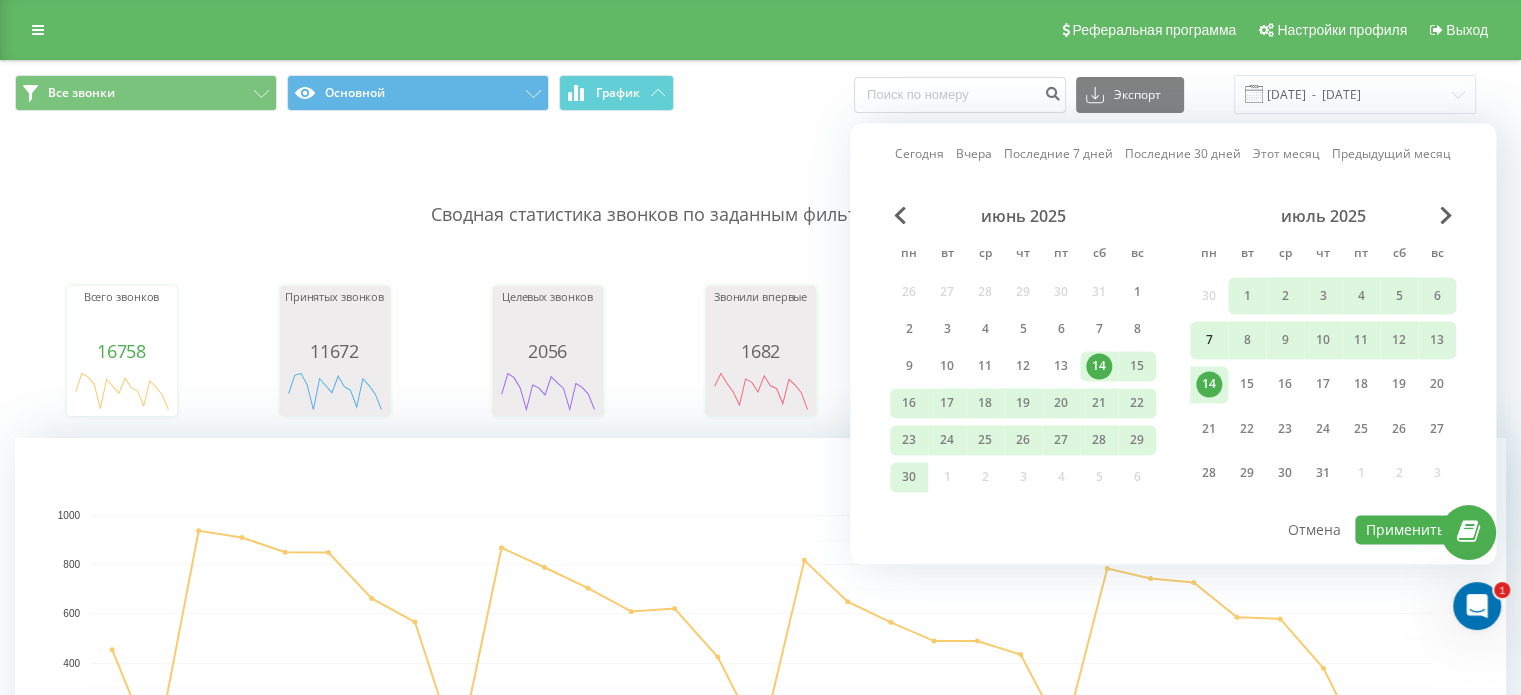 click on "7" at bounding box center [1209, 340] 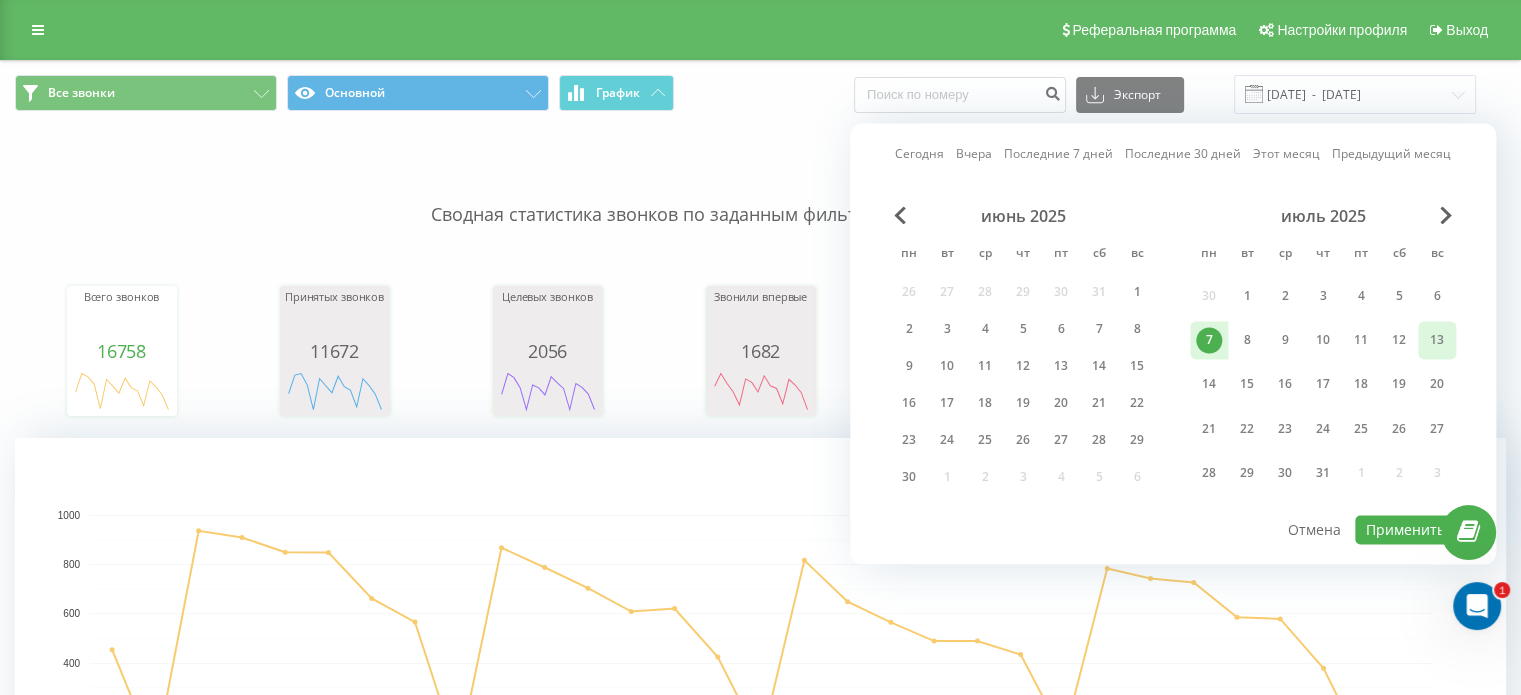 click on "13" at bounding box center [1437, 340] 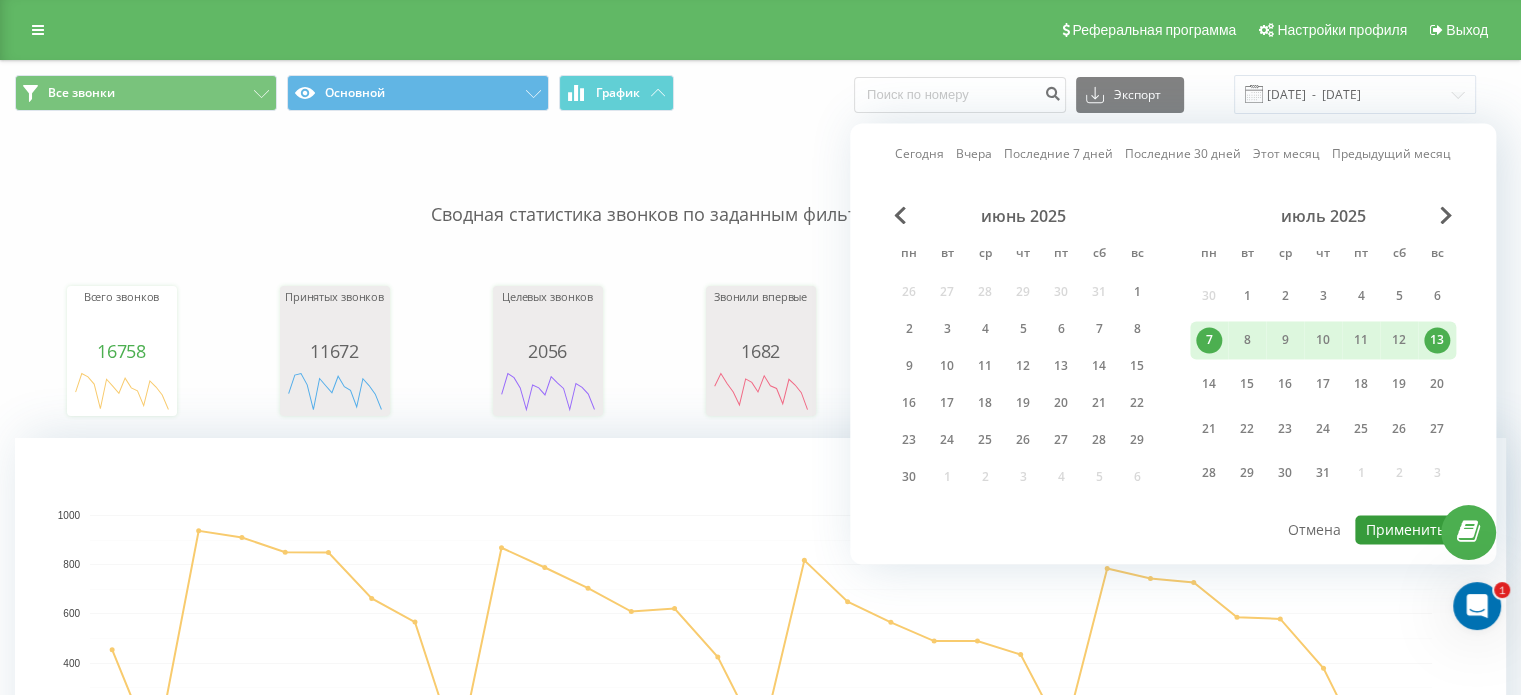 click on "Применить" at bounding box center [1405, 529] 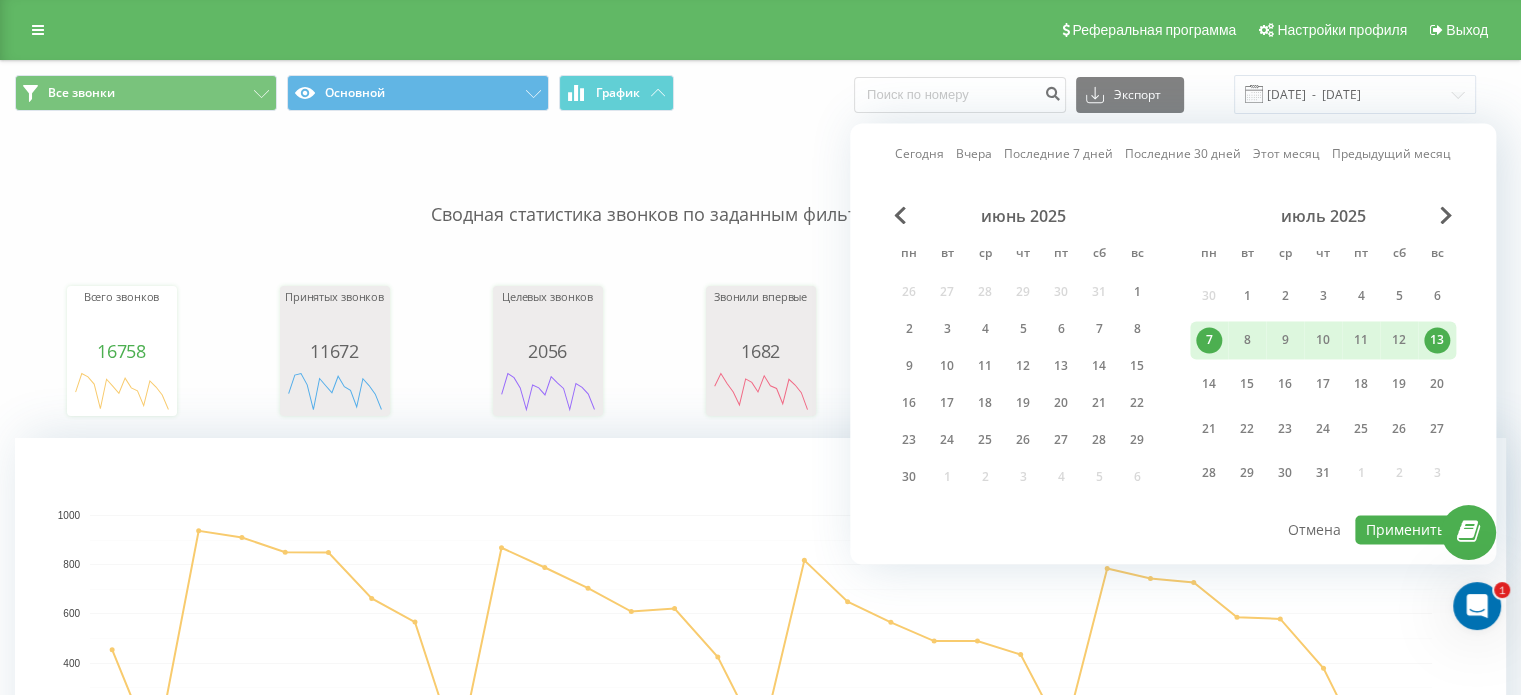 type on "07.07.2025  -  13.07.2025" 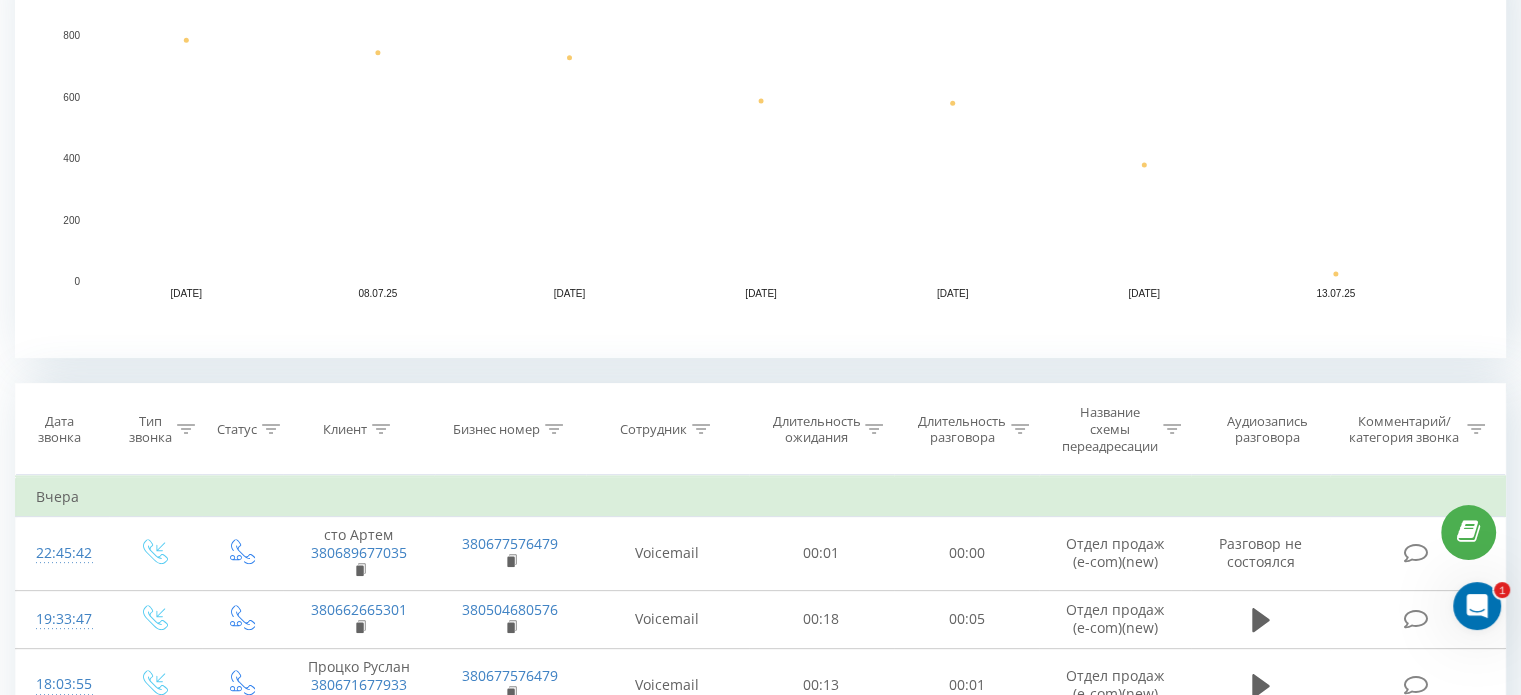 scroll, scrollTop: 500, scrollLeft: 0, axis: vertical 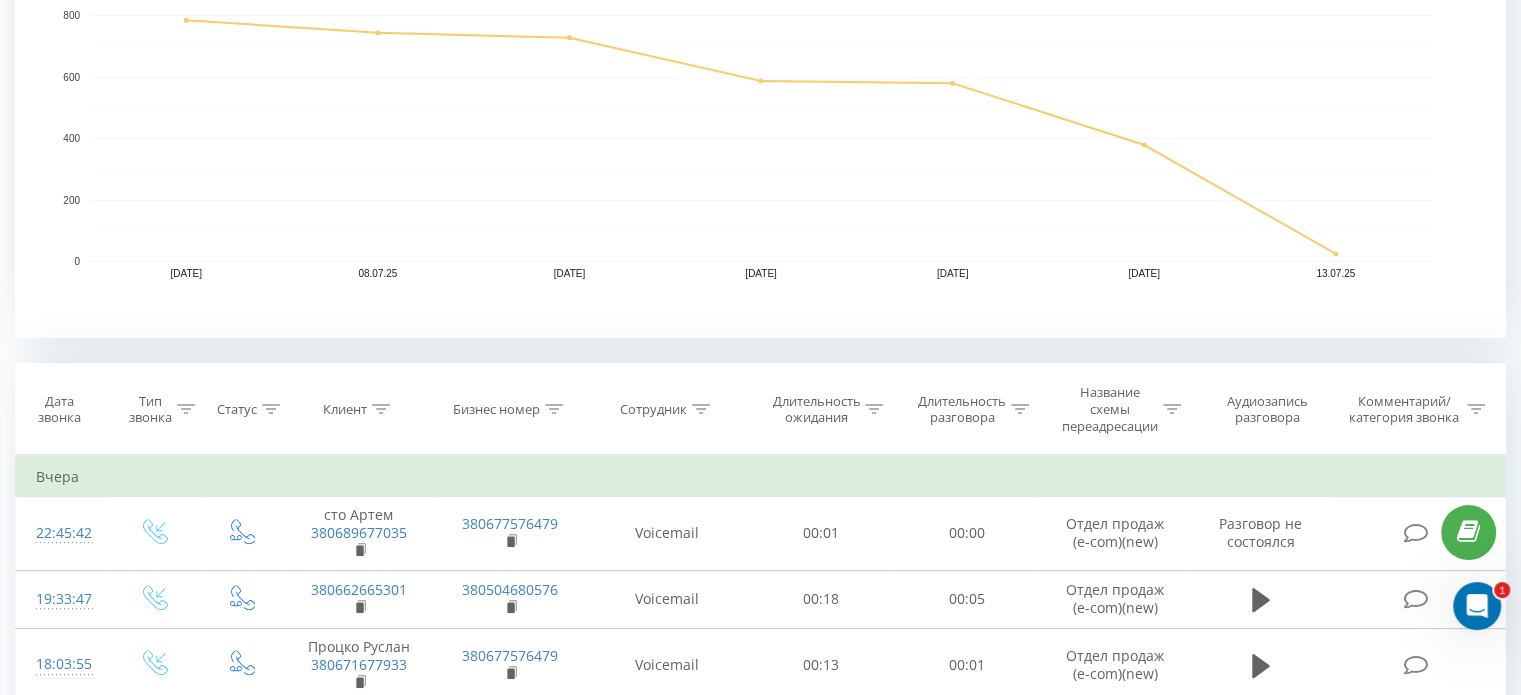 click at bounding box center (701, 409) 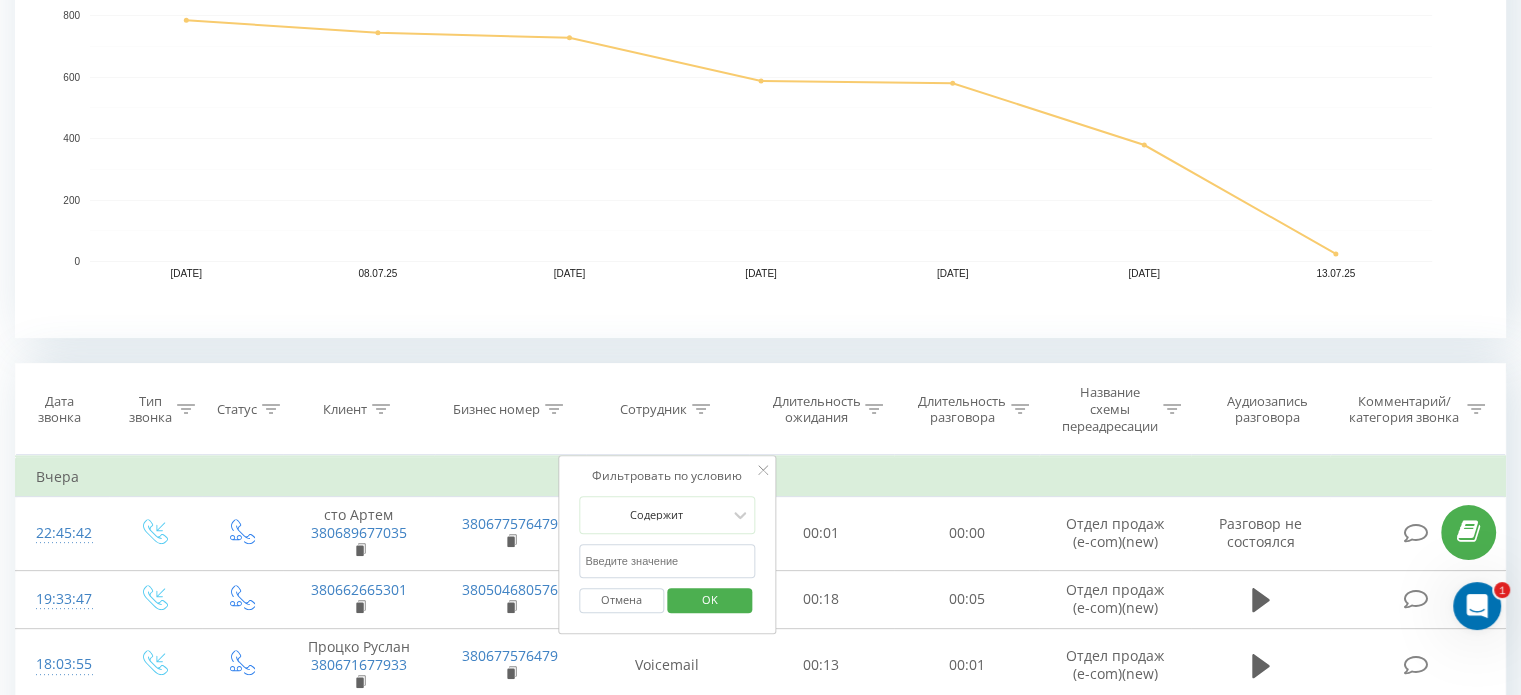 click at bounding box center [667, 561] 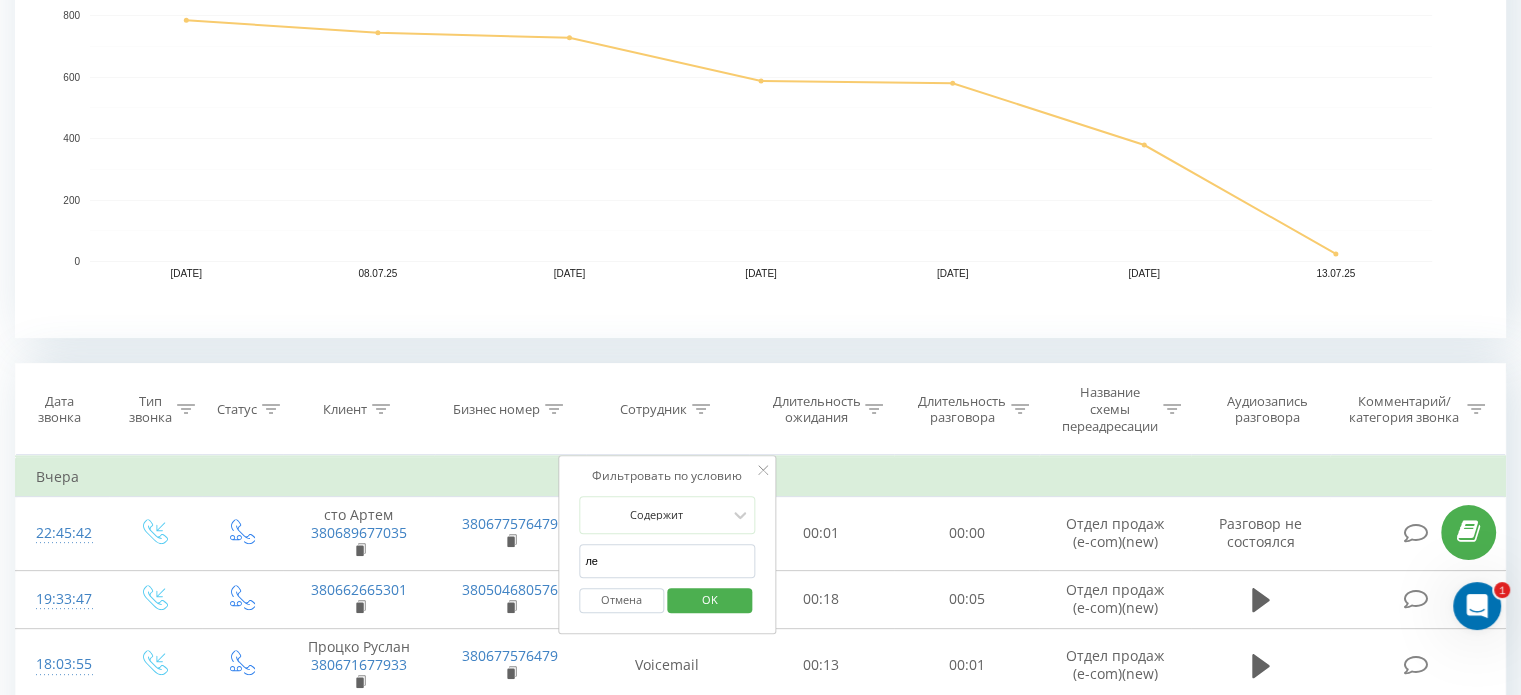 type on "лев" 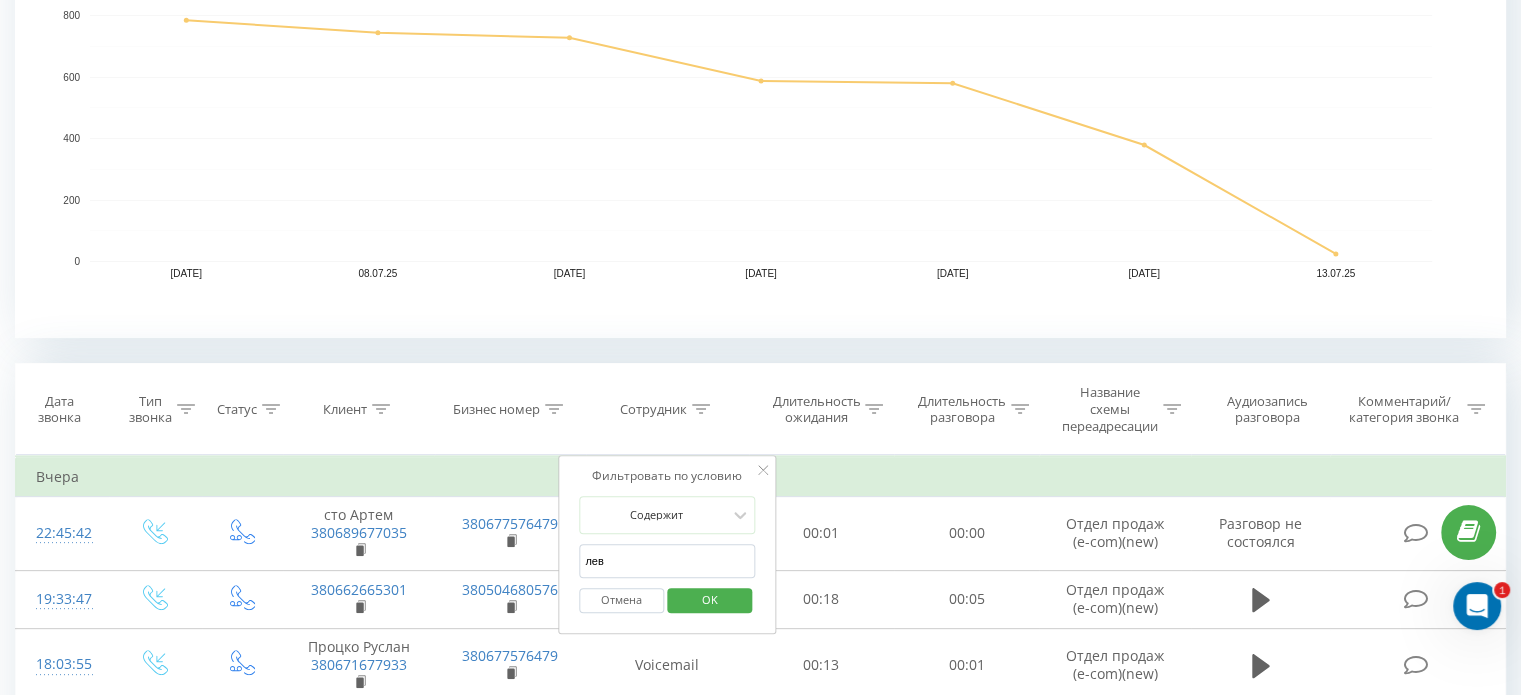 click on "OK" at bounding box center [709, 600] 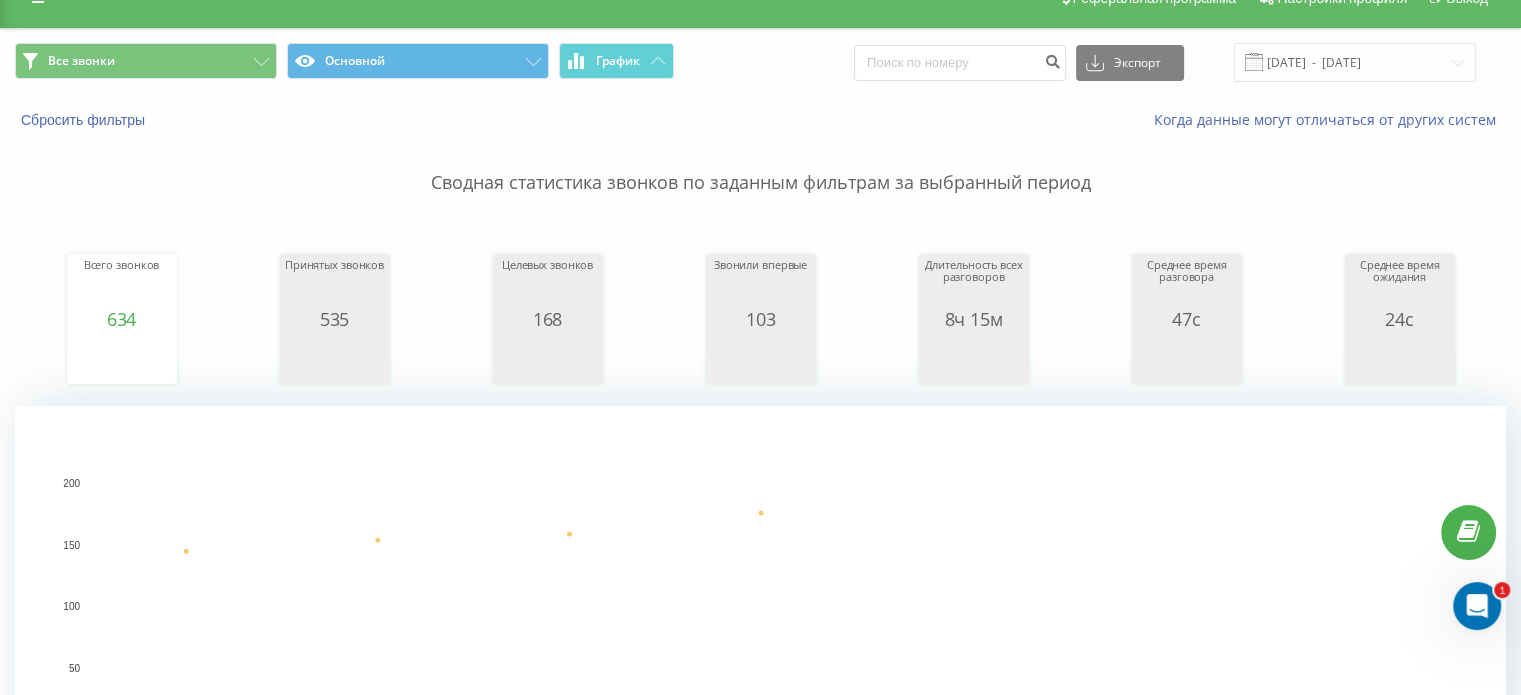 scroll, scrollTop: 0, scrollLeft: 0, axis: both 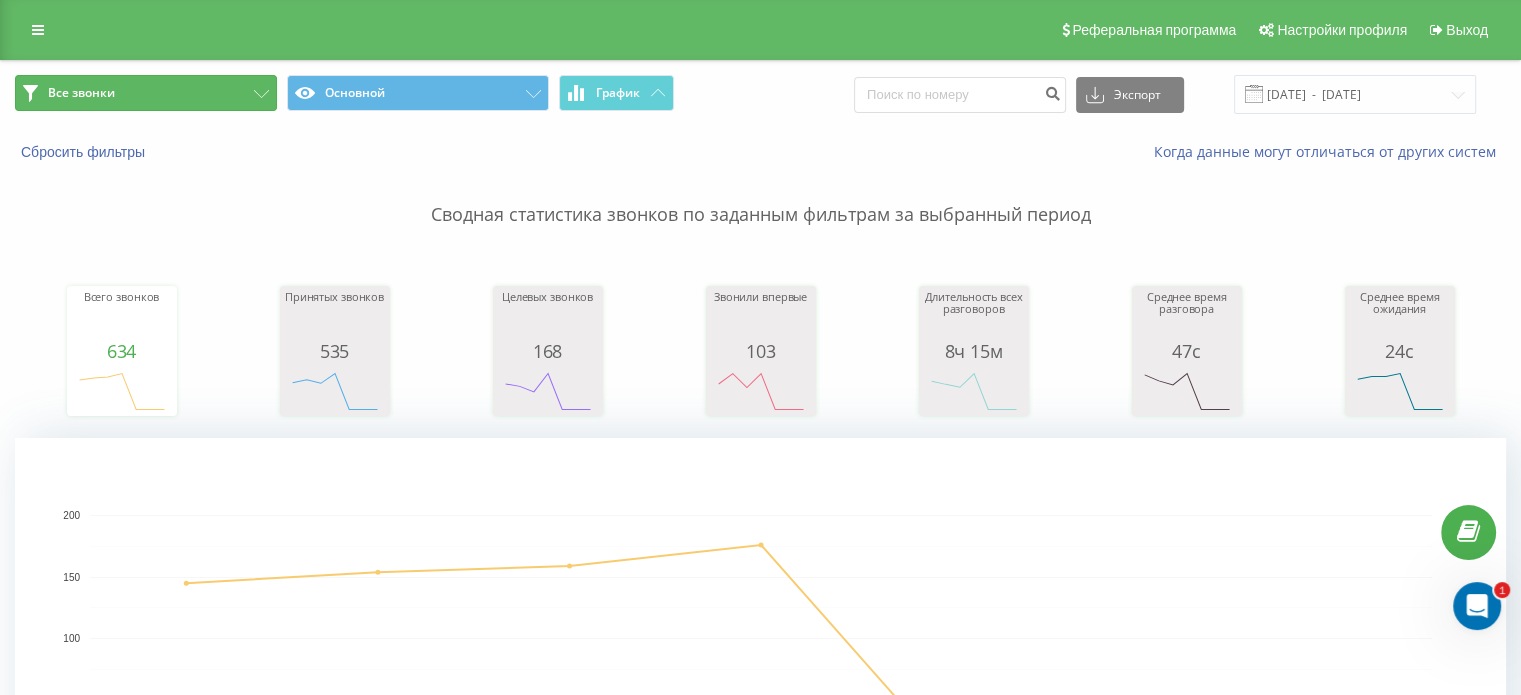 click on "Все звонки" at bounding box center [146, 93] 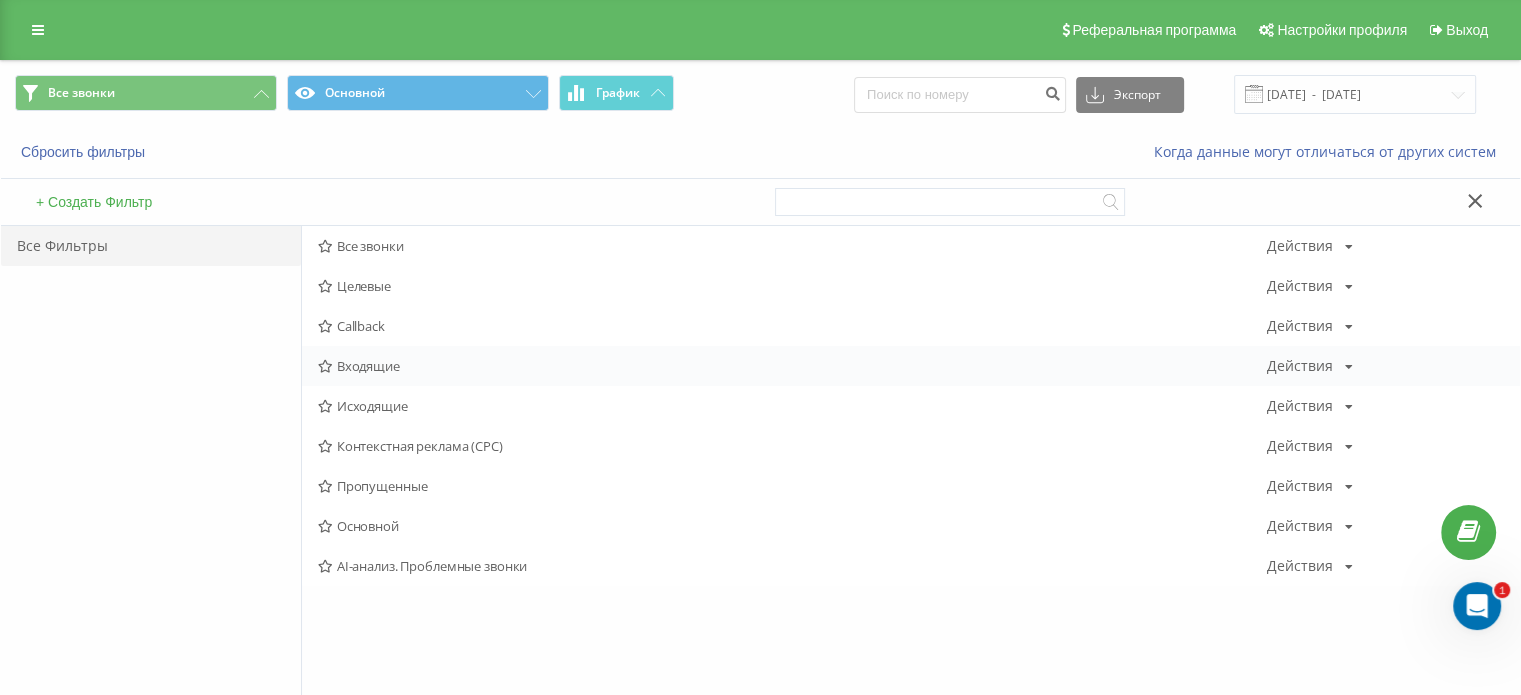click on "Входящие" at bounding box center [792, 366] 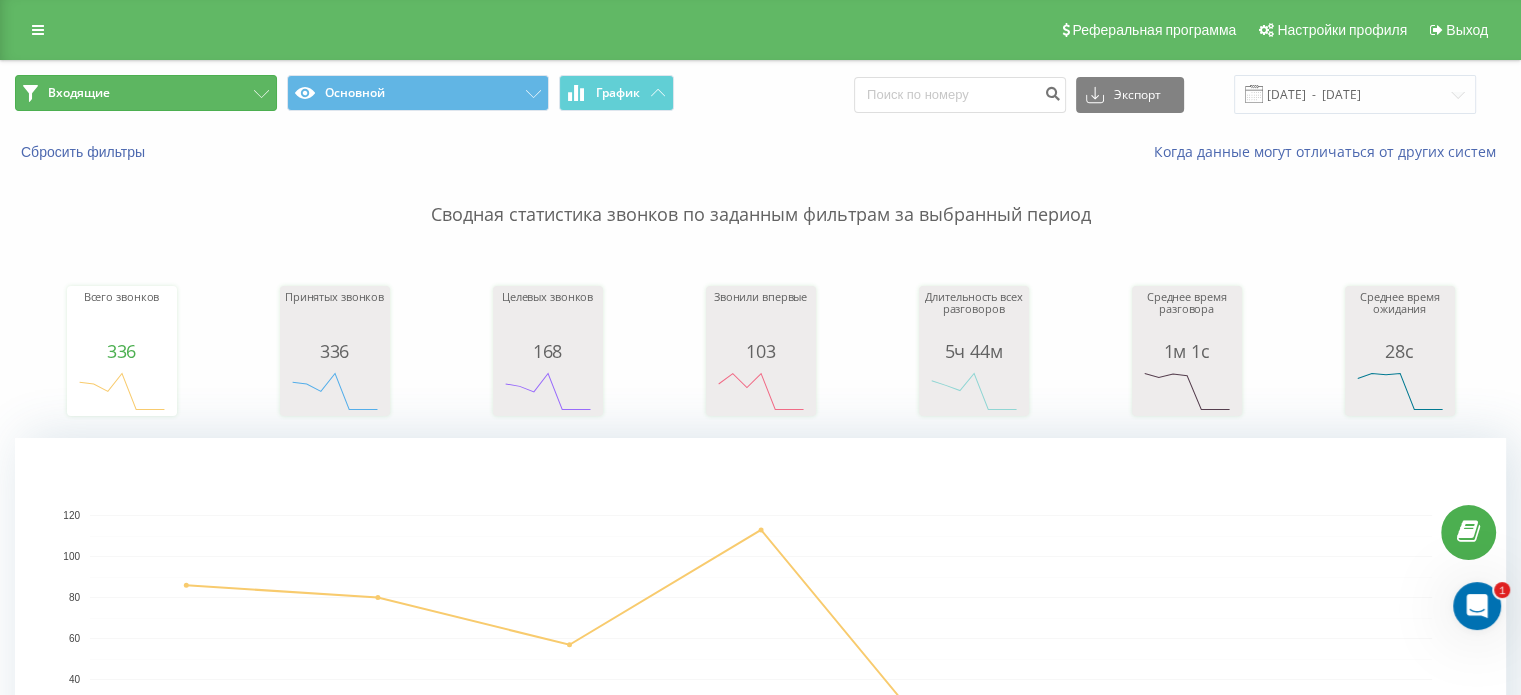 click on "Входящие" at bounding box center [146, 93] 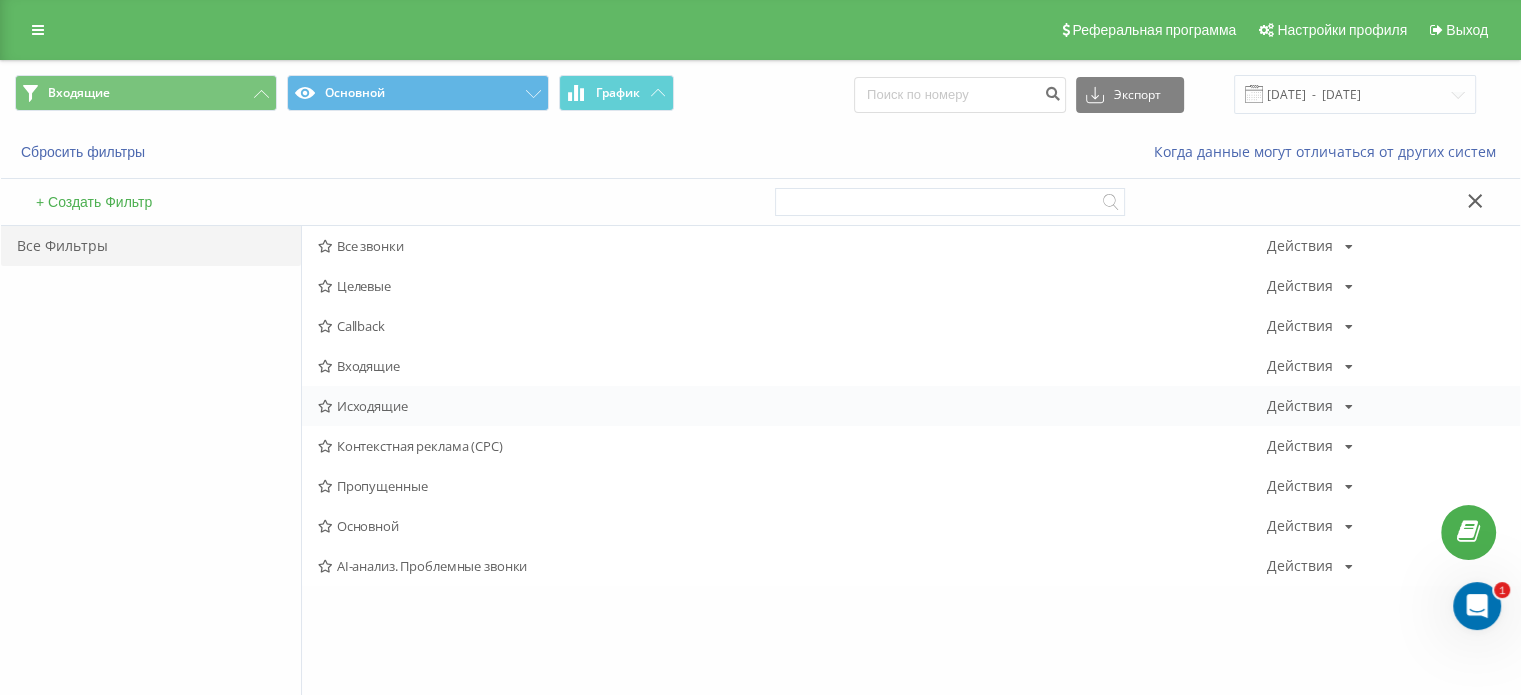 click on "Исходящие" at bounding box center (792, 406) 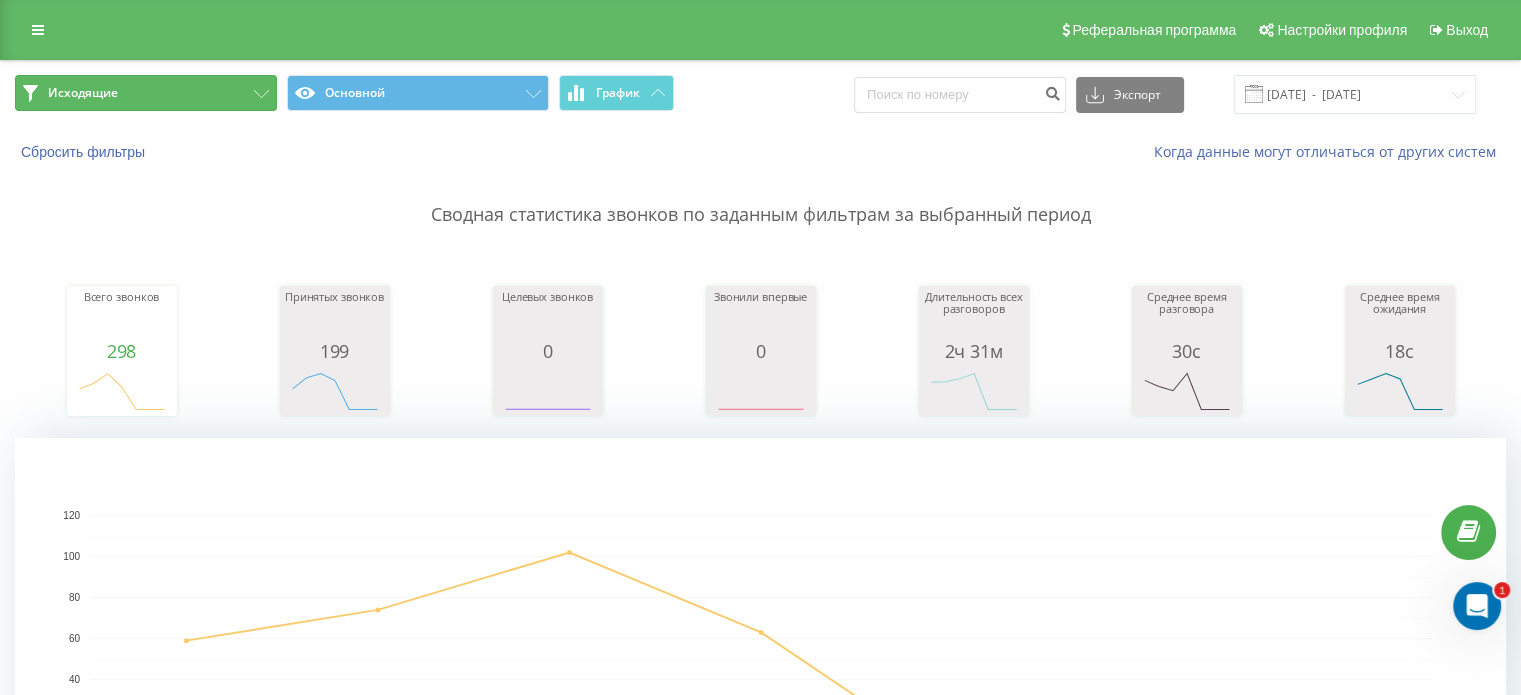 click on "Исходящие" at bounding box center (146, 93) 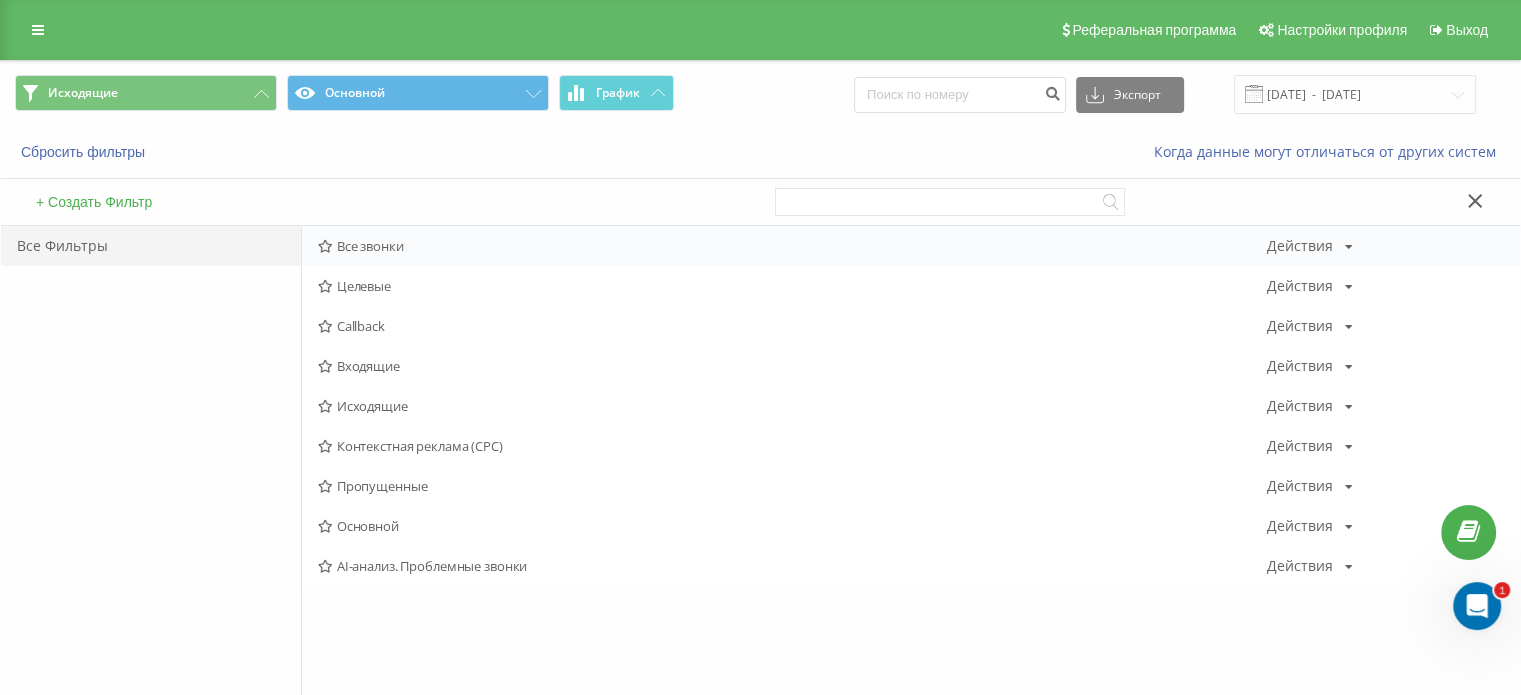 click on "Все звонки" at bounding box center (792, 246) 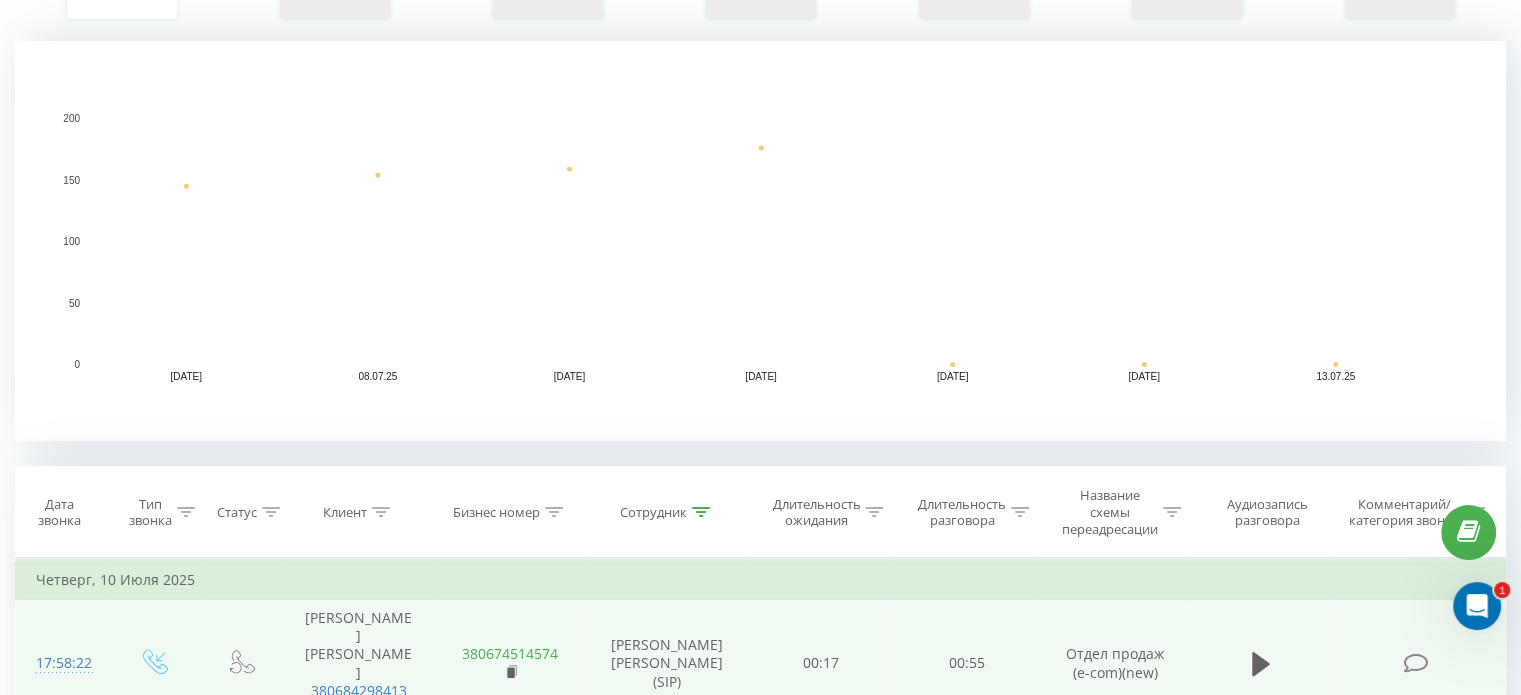 scroll, scrollTop: 600, scrollLeft: 0, axis: vertical 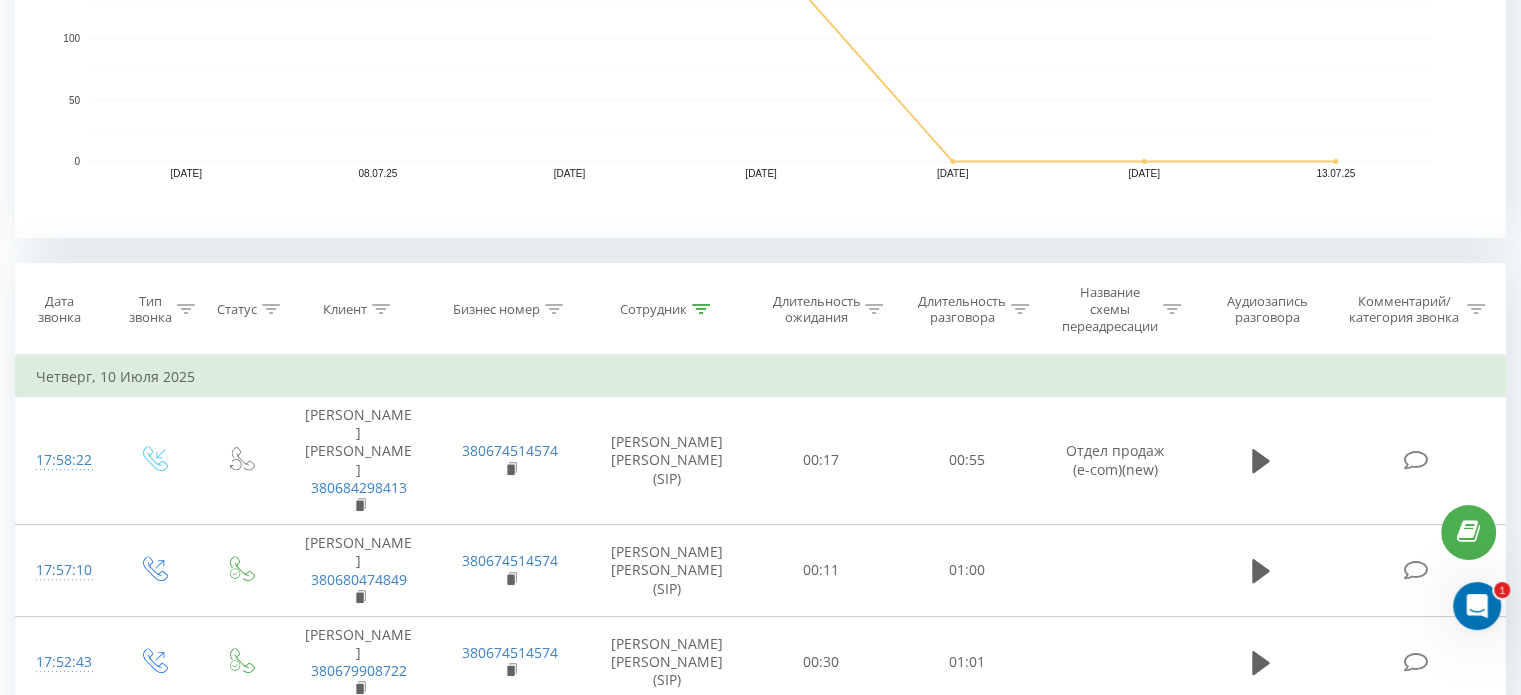 click 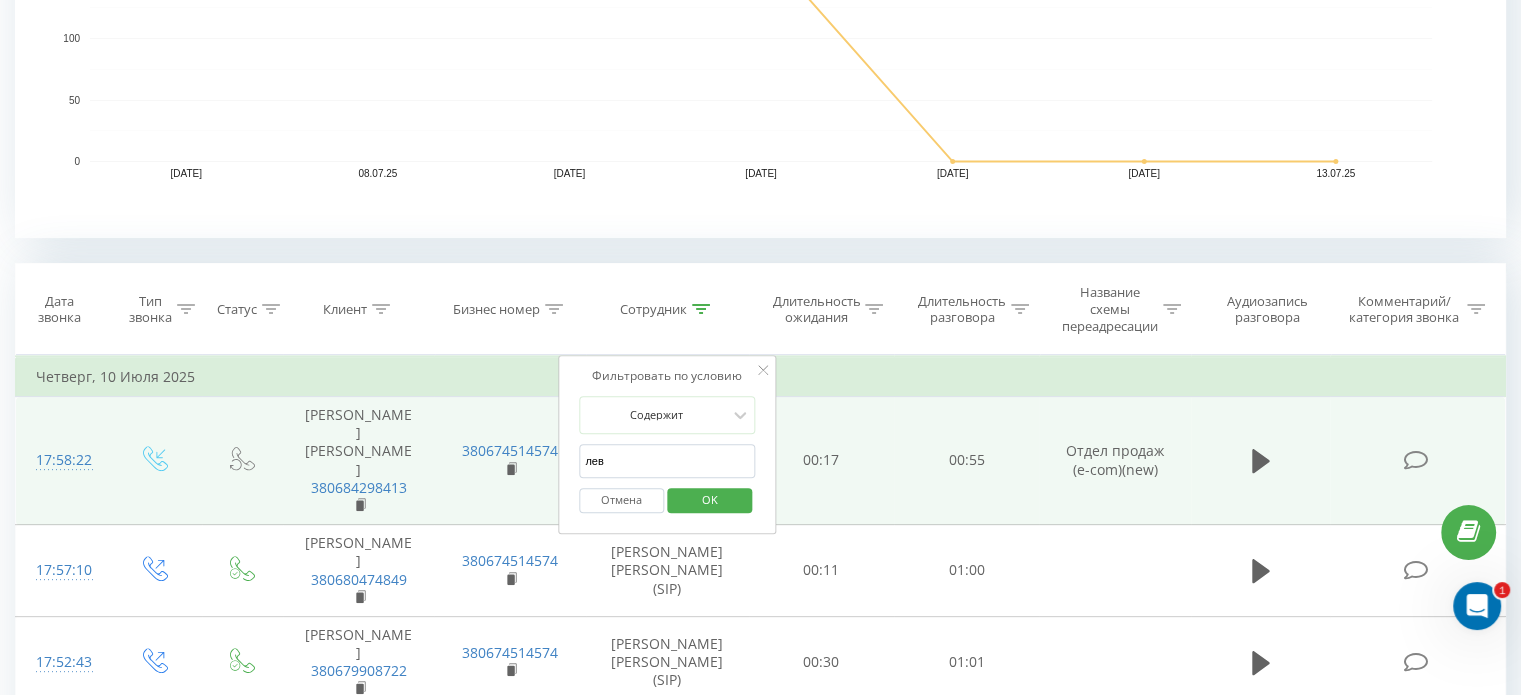 drag, startPoint x: 625, startPoint y: 463, endPoint x: 528, endPoint y: 463, distance: 97 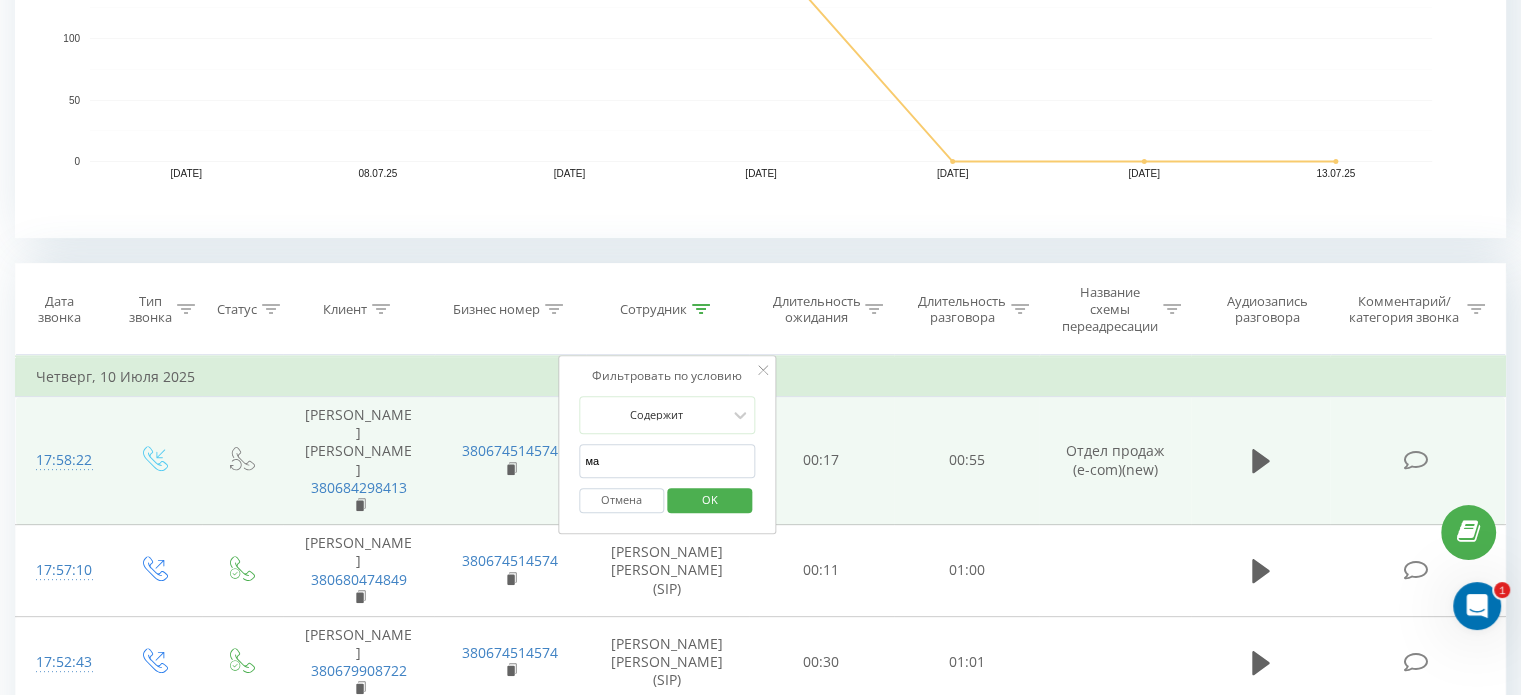 type on "мас" 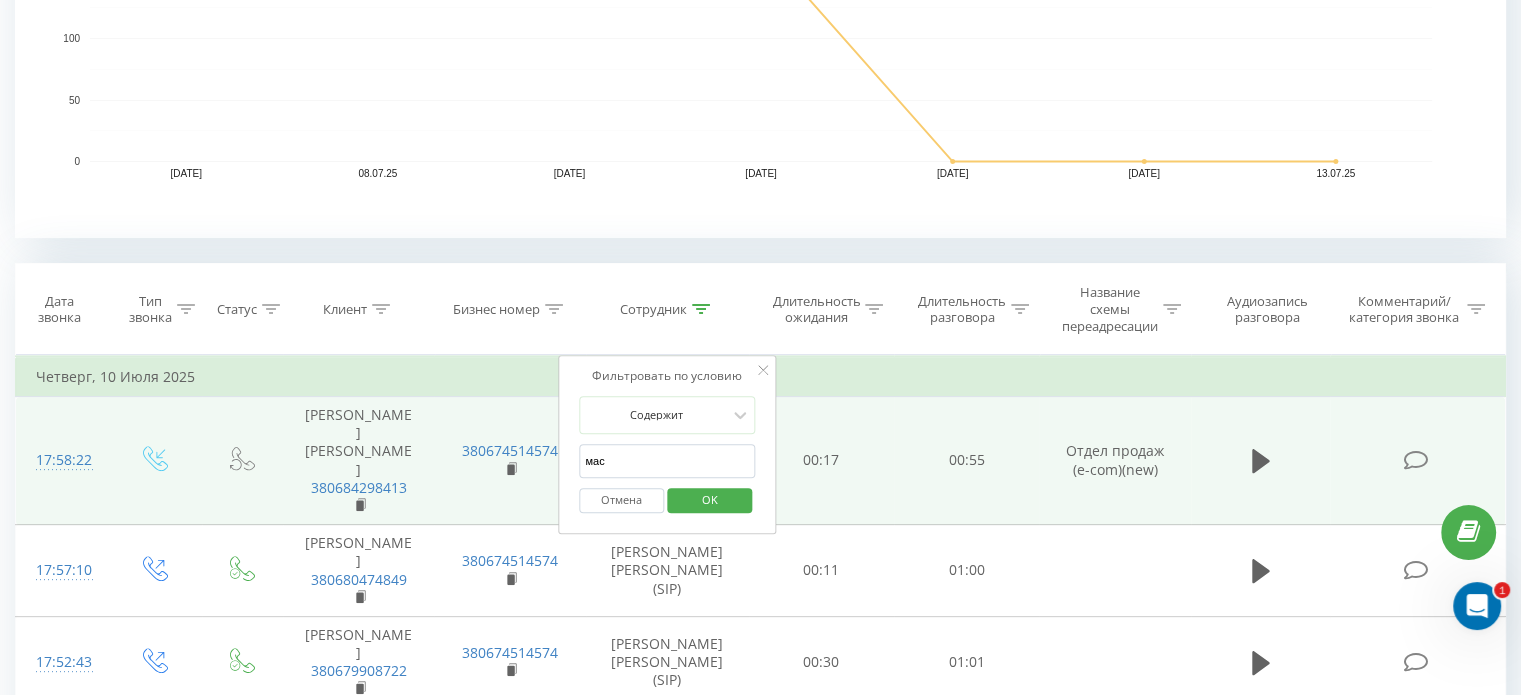 click on "OK" at bounding box center (709, 500) 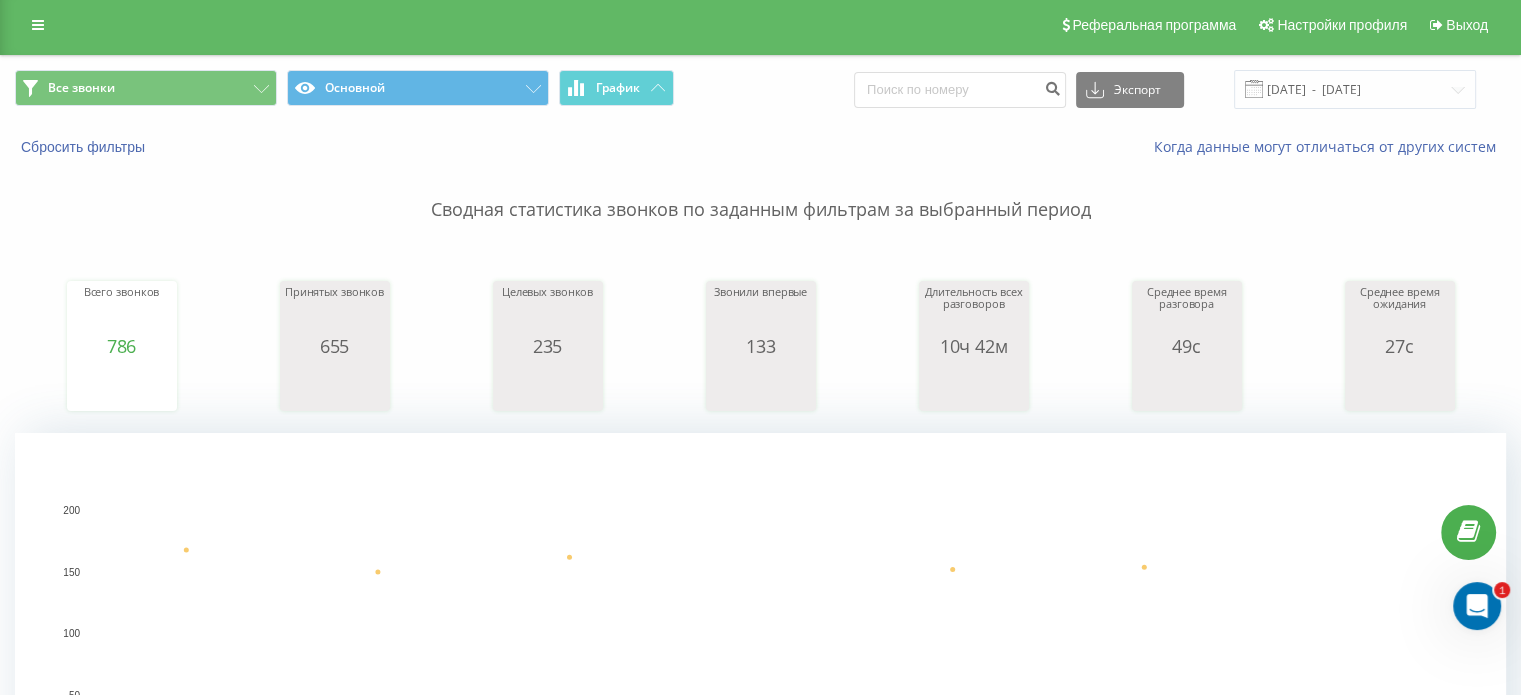 scroll, scrollTop: 0, scrollLeft: 0, axis: both 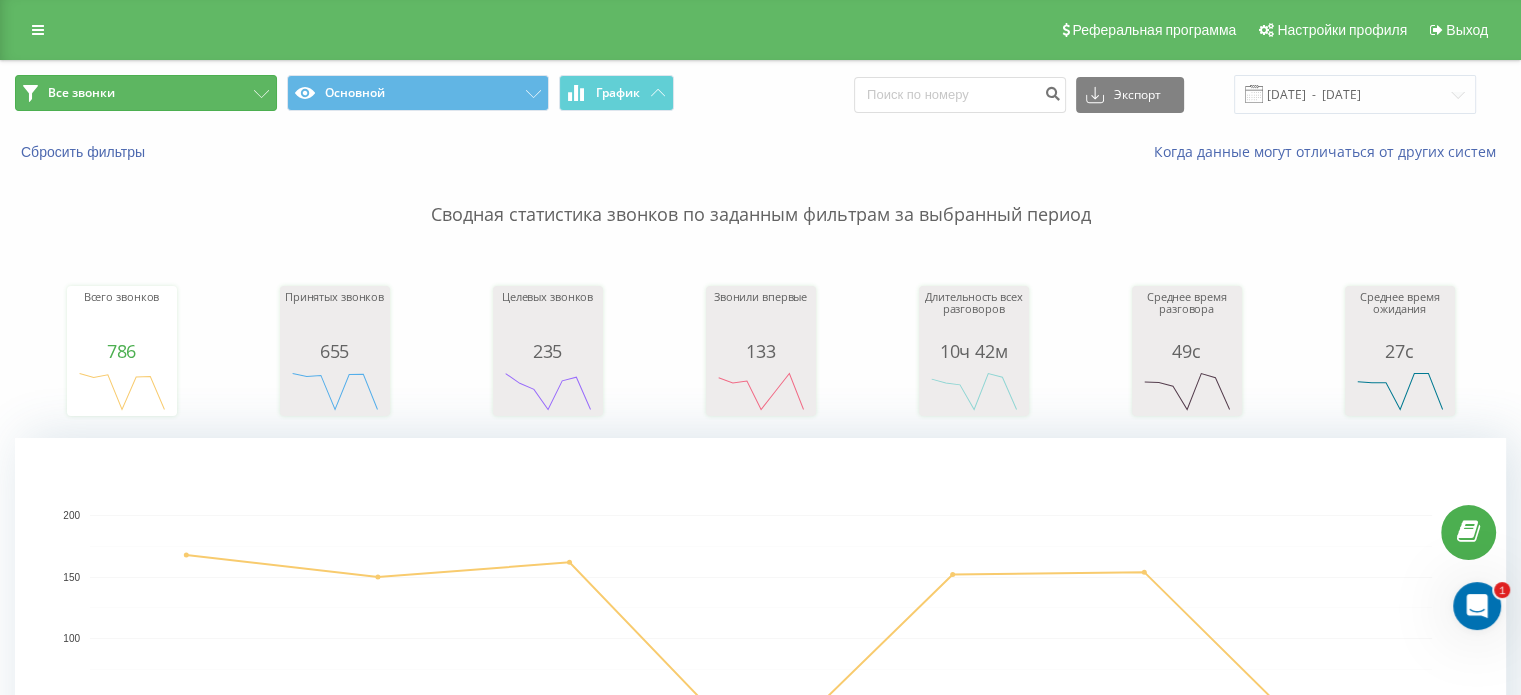 click on "Все звонки" at bounding box center (146, 93) 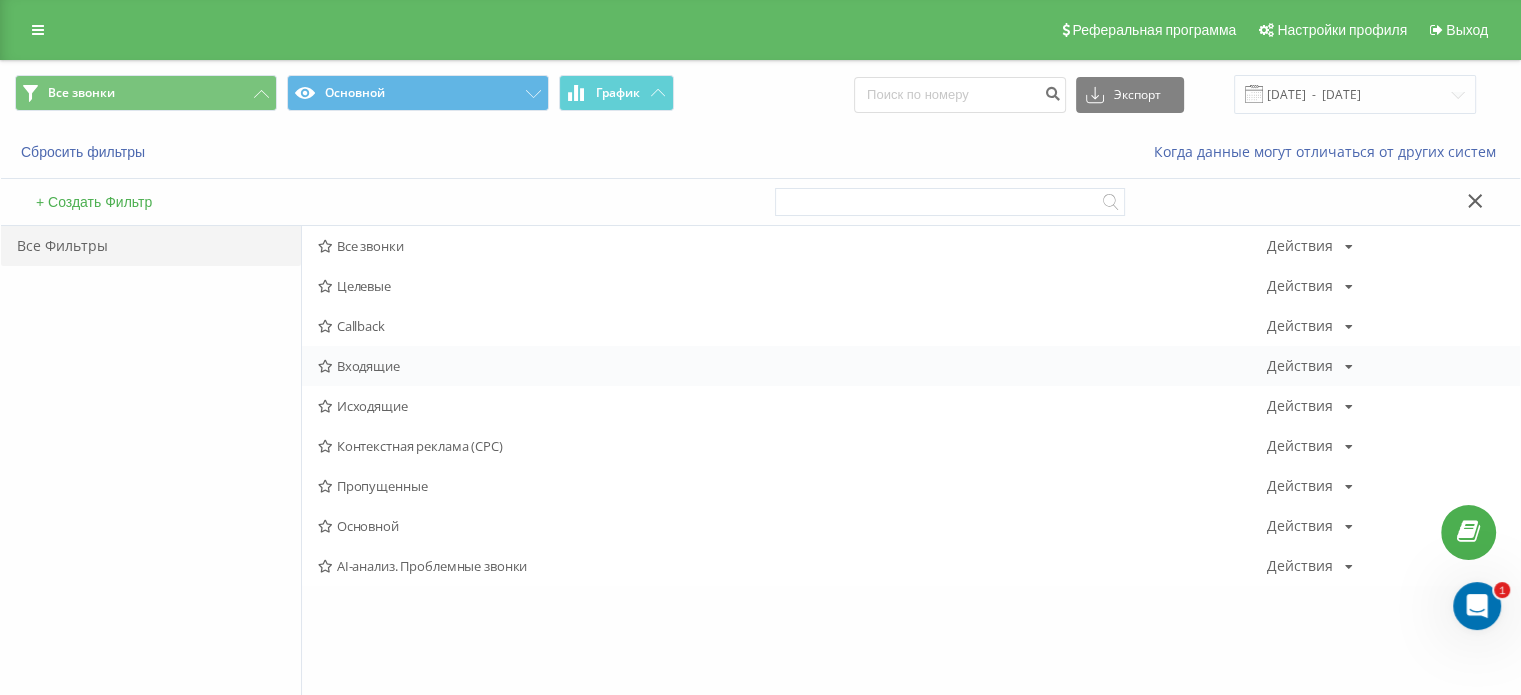 click on "Входящие" at bounding box center [792, 366] 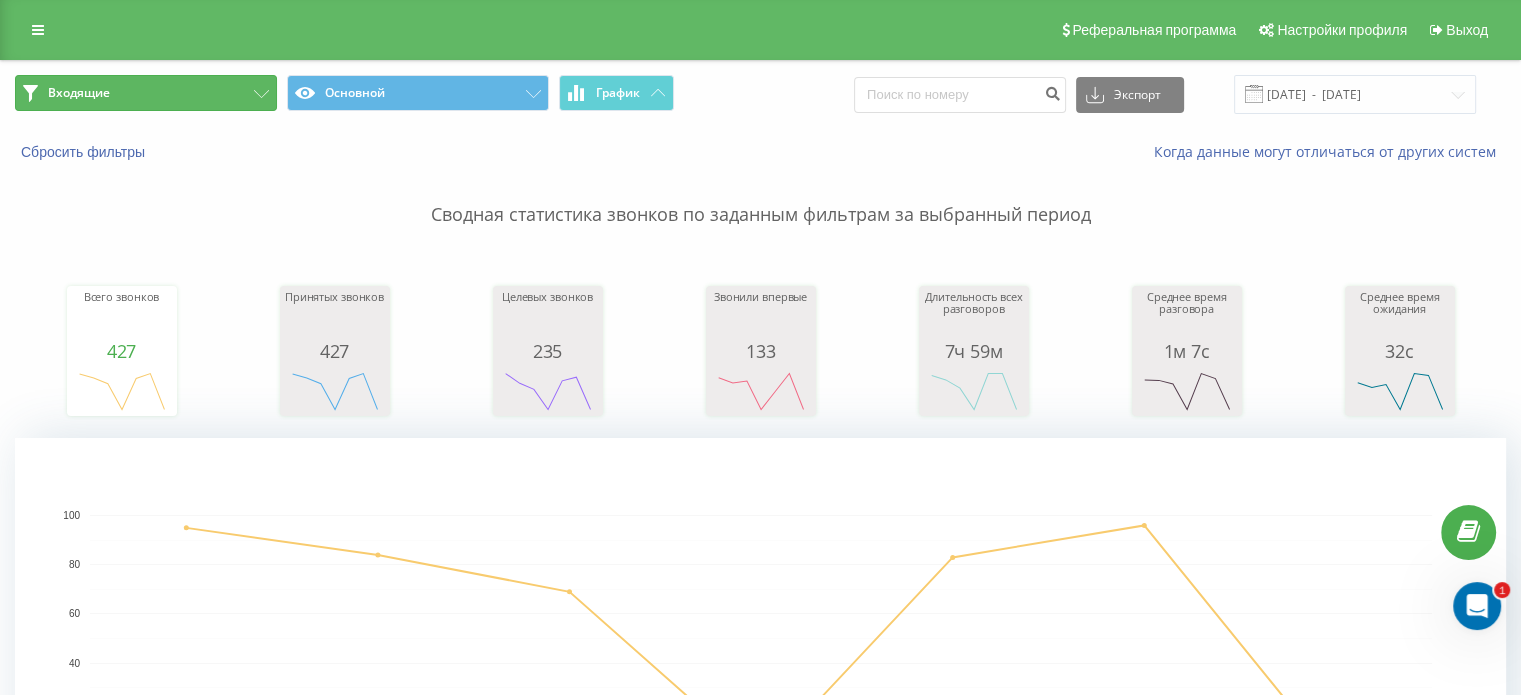 click on "Входящие" at bounding box center [146, 93] 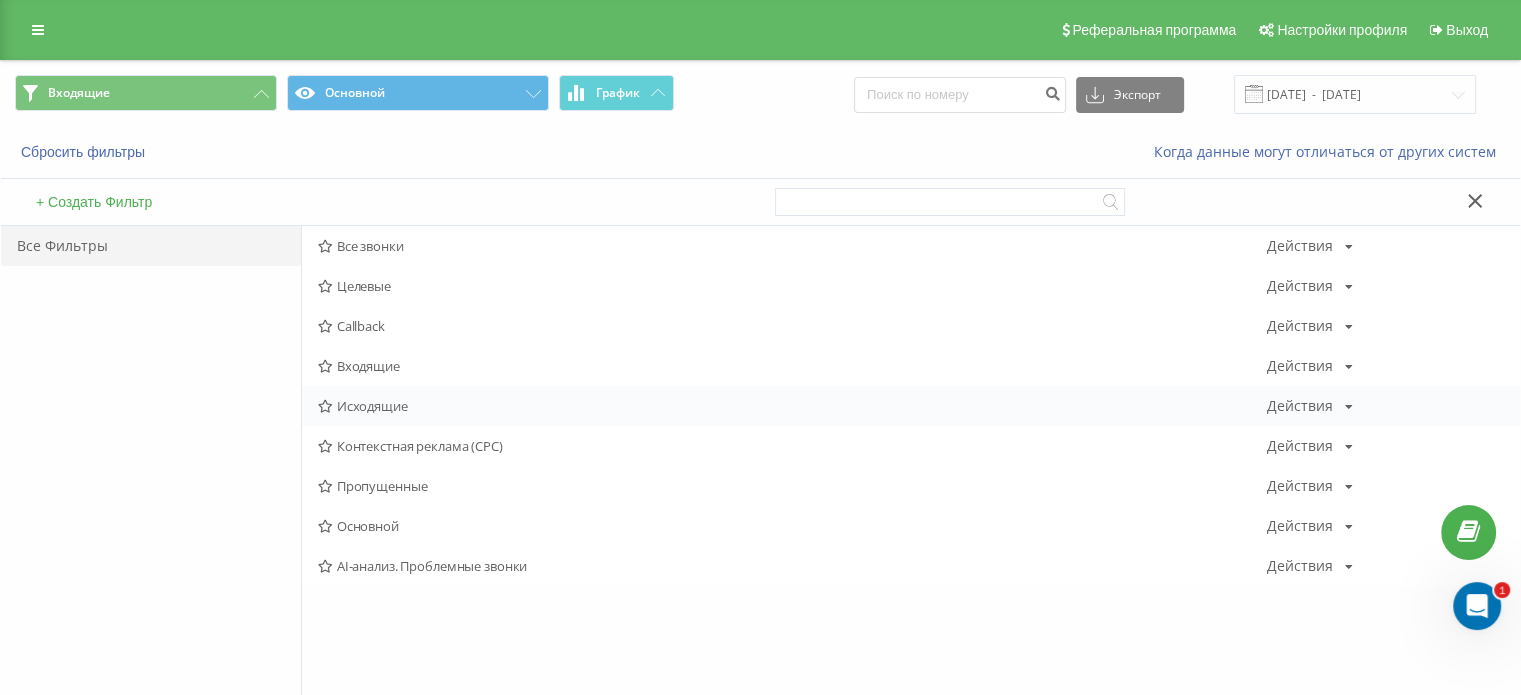 click on "Исходящие" at bounding box center [792, 406] 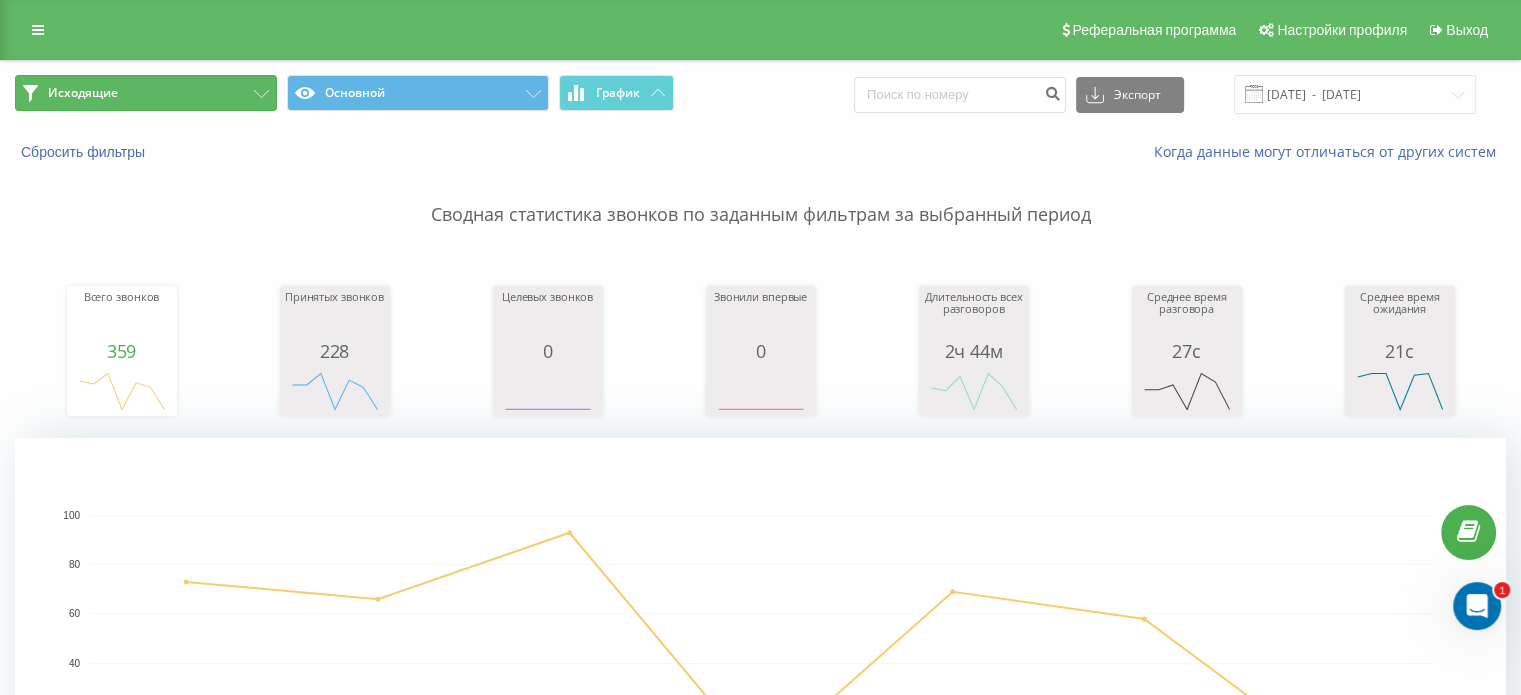 click on "Исходящие" at bounding box center [146, 93] 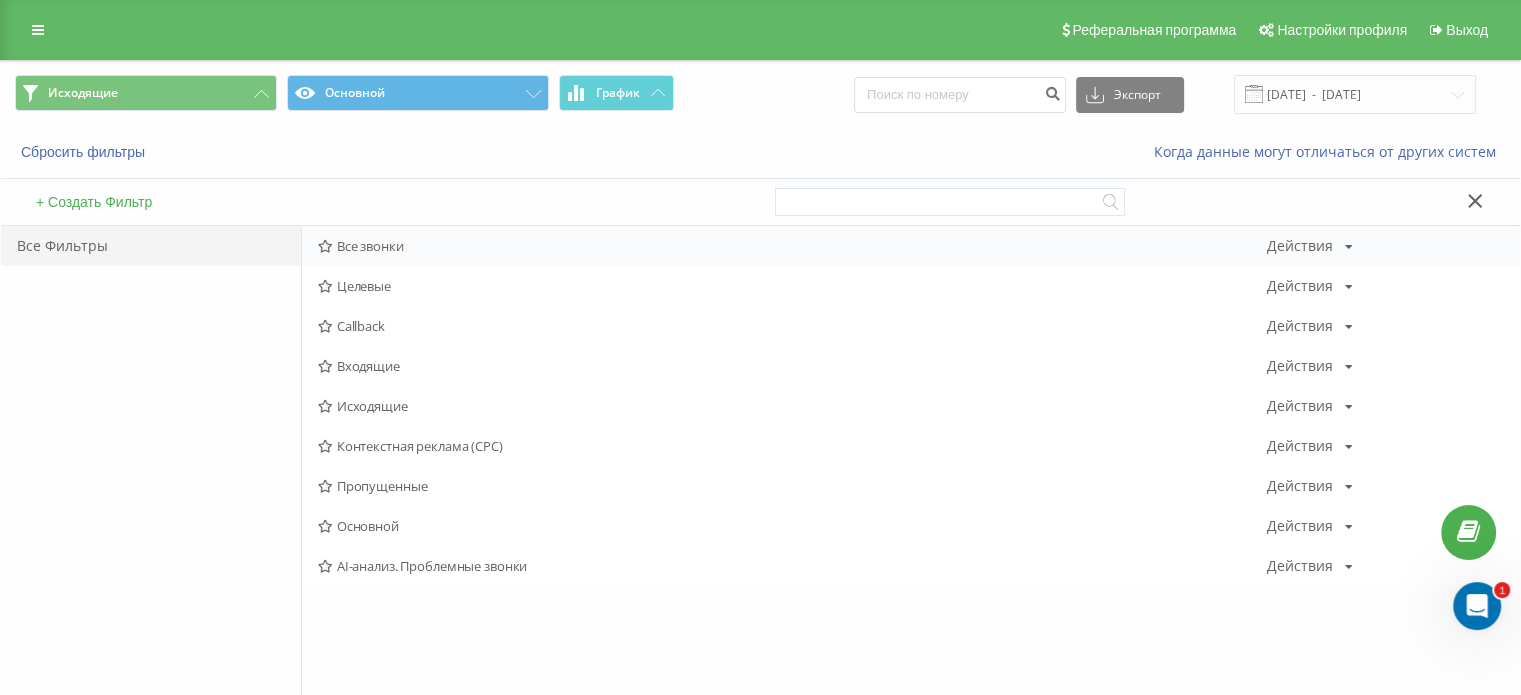 click on "Все звонки" at bounding box center [792, 246] 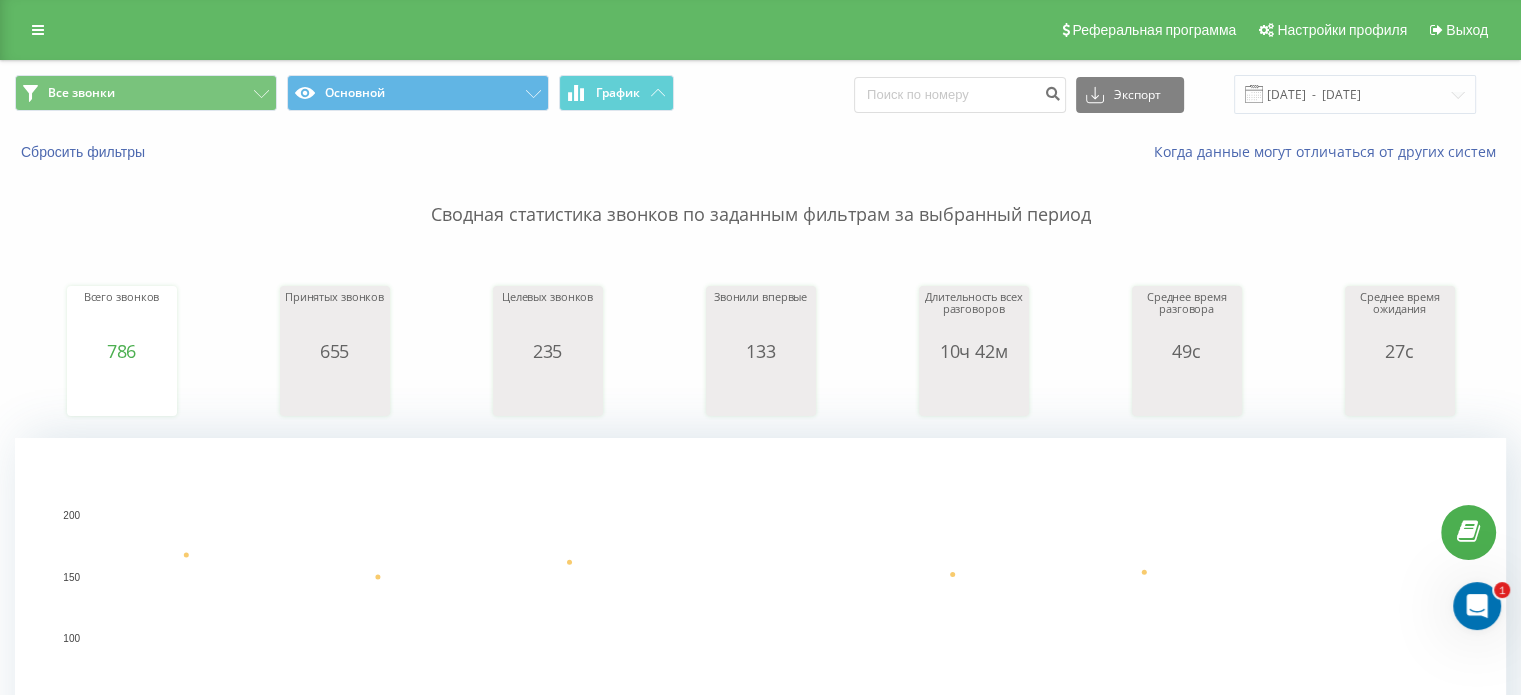 click on "Сводная статистика звонков по заданным фильтрам за выбранный период" at bounding box center (760, 195) 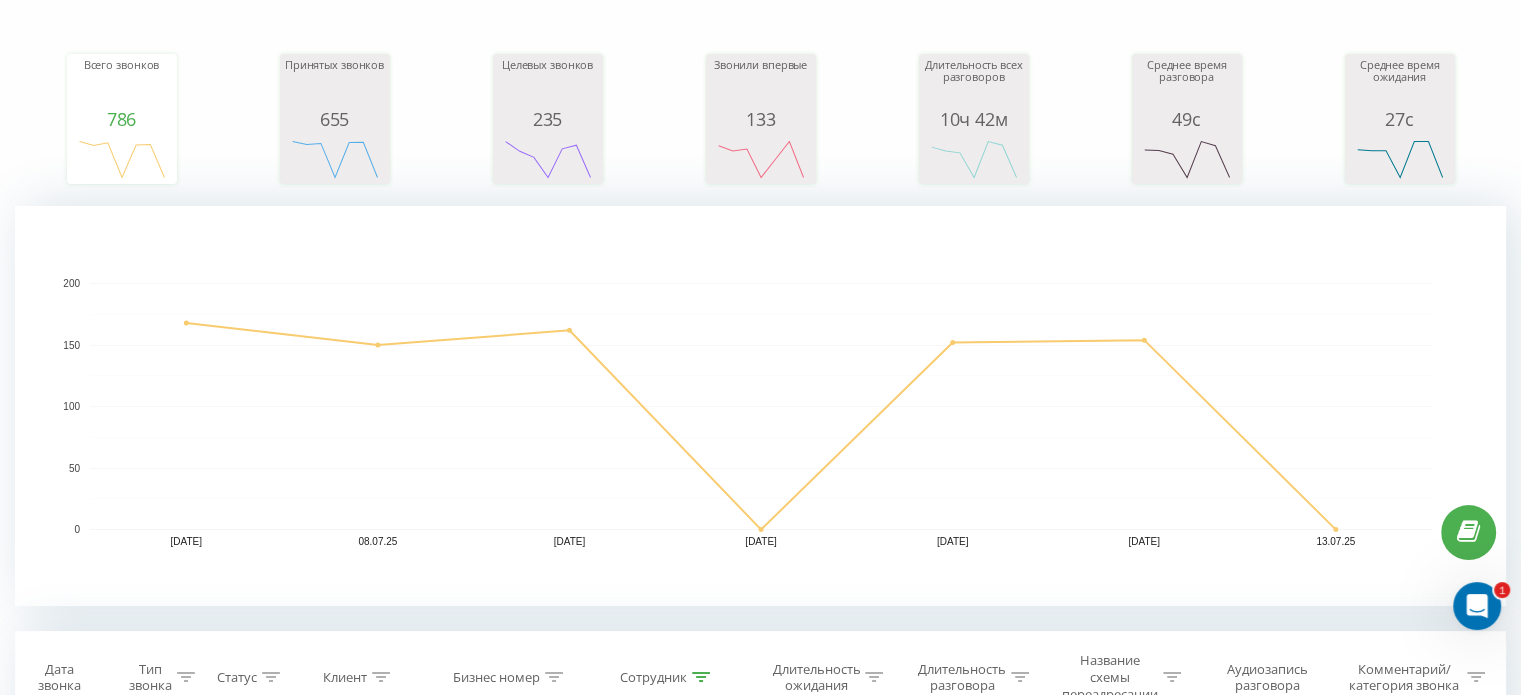 scroll, scrollTop: 300, scrollLeft: 0, axis: vertical 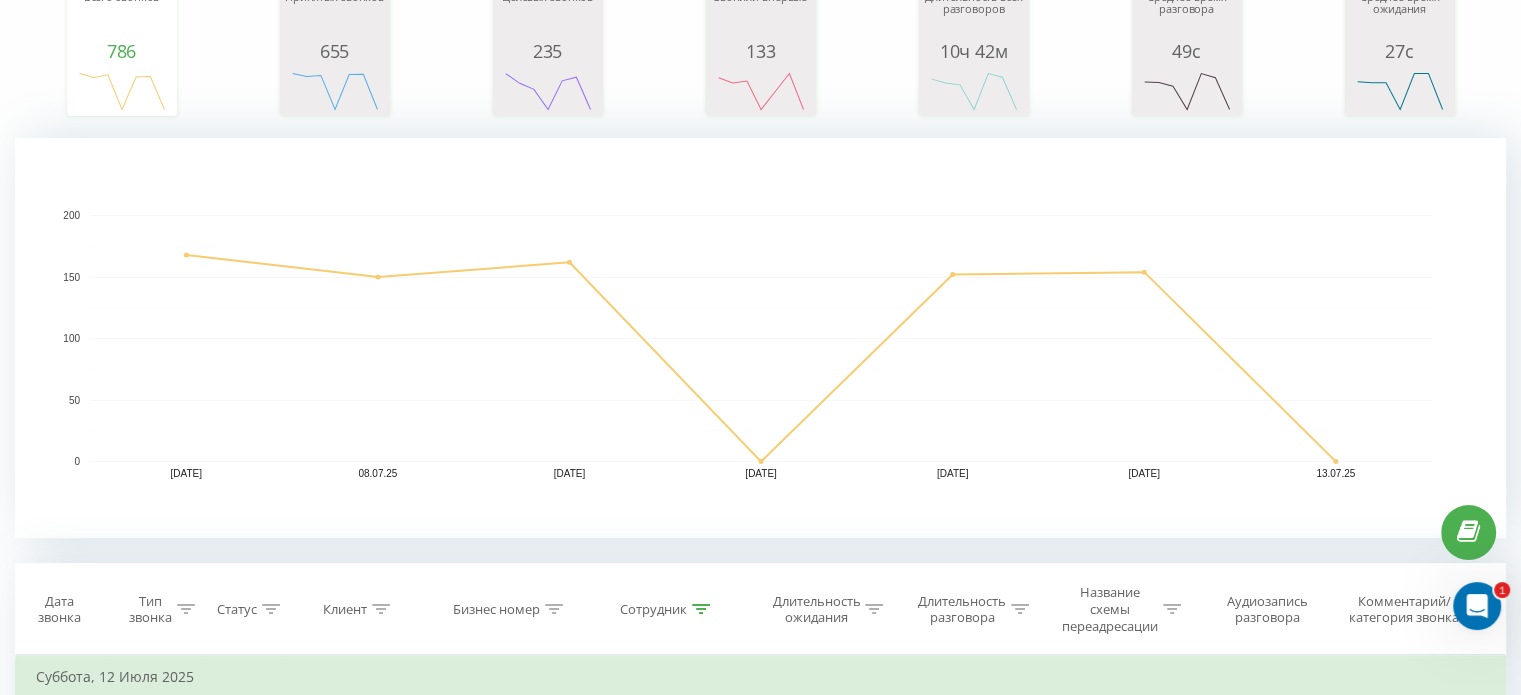 click 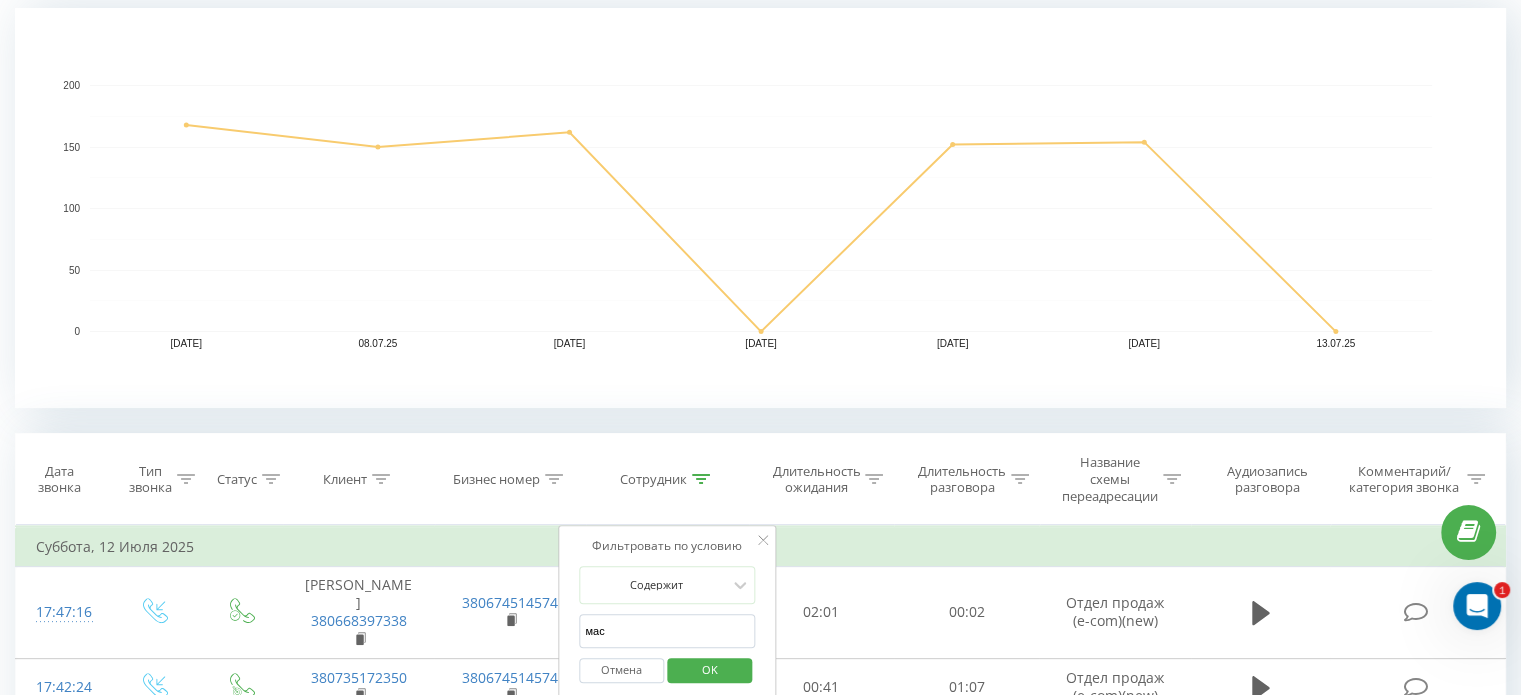 scroll, scrollTop: 500, scrollLeft: 0, axis: vertical 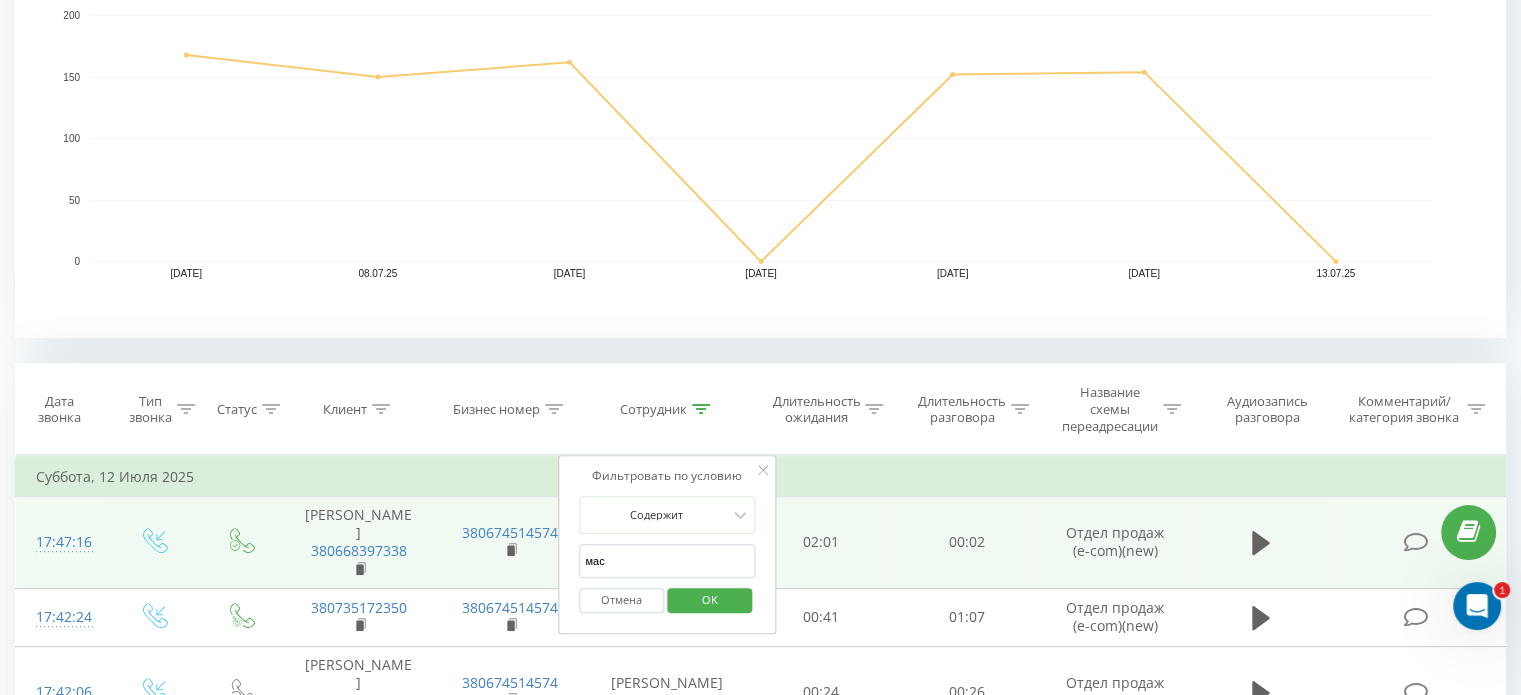 drag, startPoint x: 636, startPoint y: 550, endPoint x: 552, endPoint y: 548, distance: 84.0238 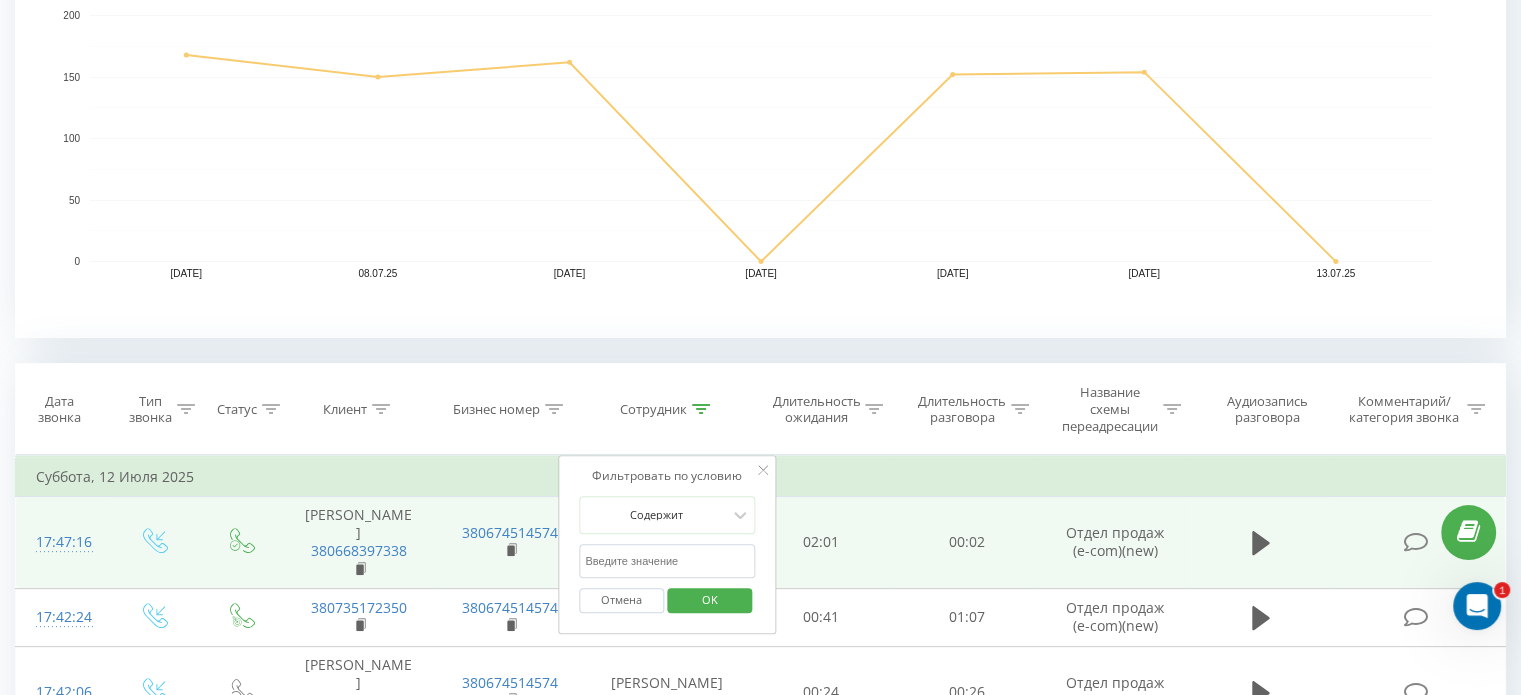 click on "OK" at bounding box center (709, 600) 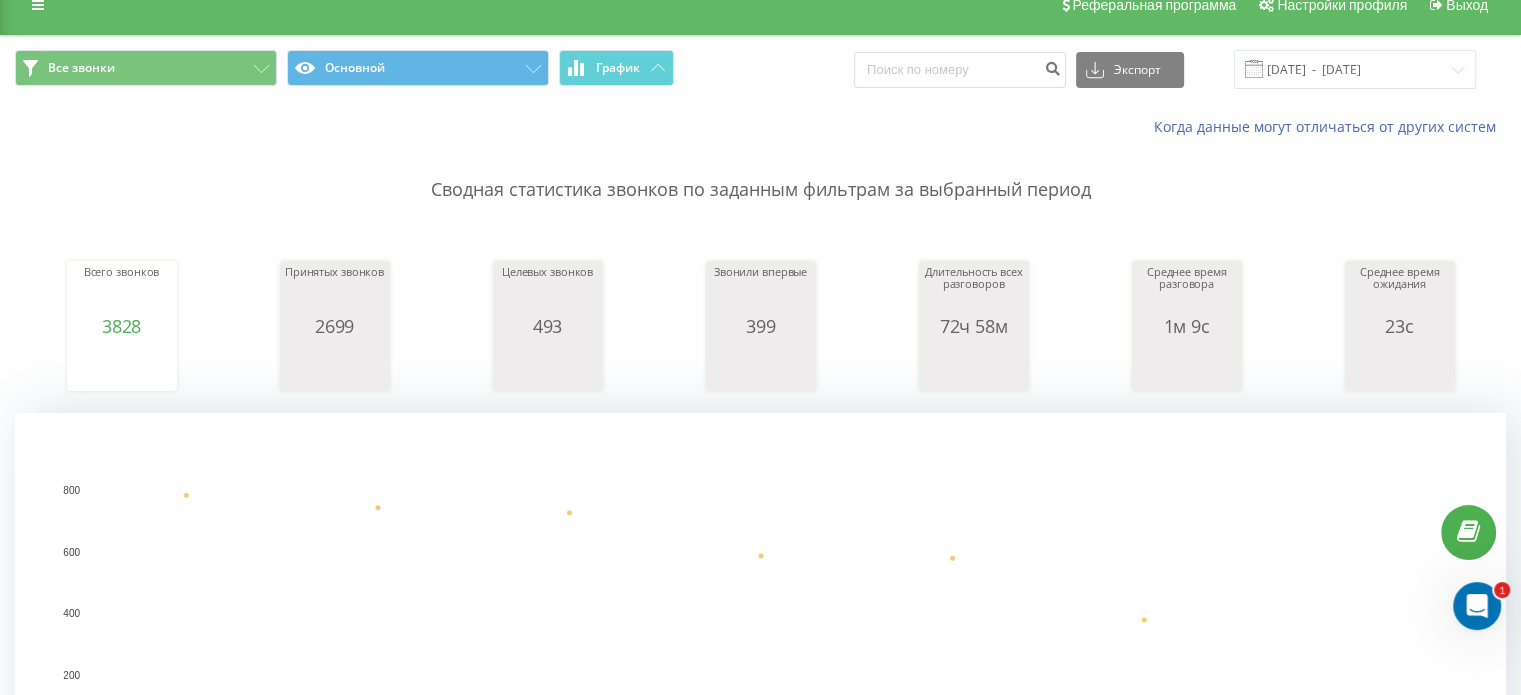 scroll, scrollTop: 0, scrollLeft: 0, axis: both 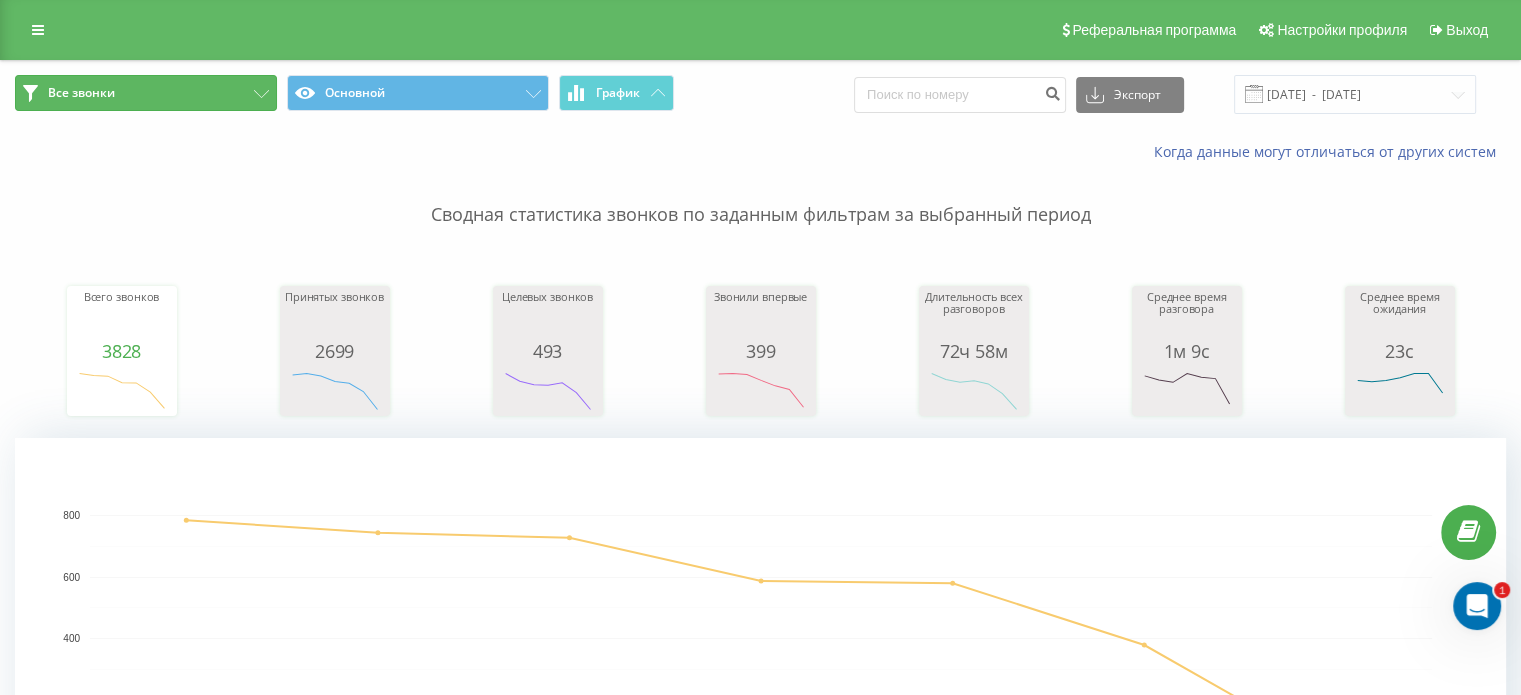 click on "Все звонки" at bounding box center (146, 93) 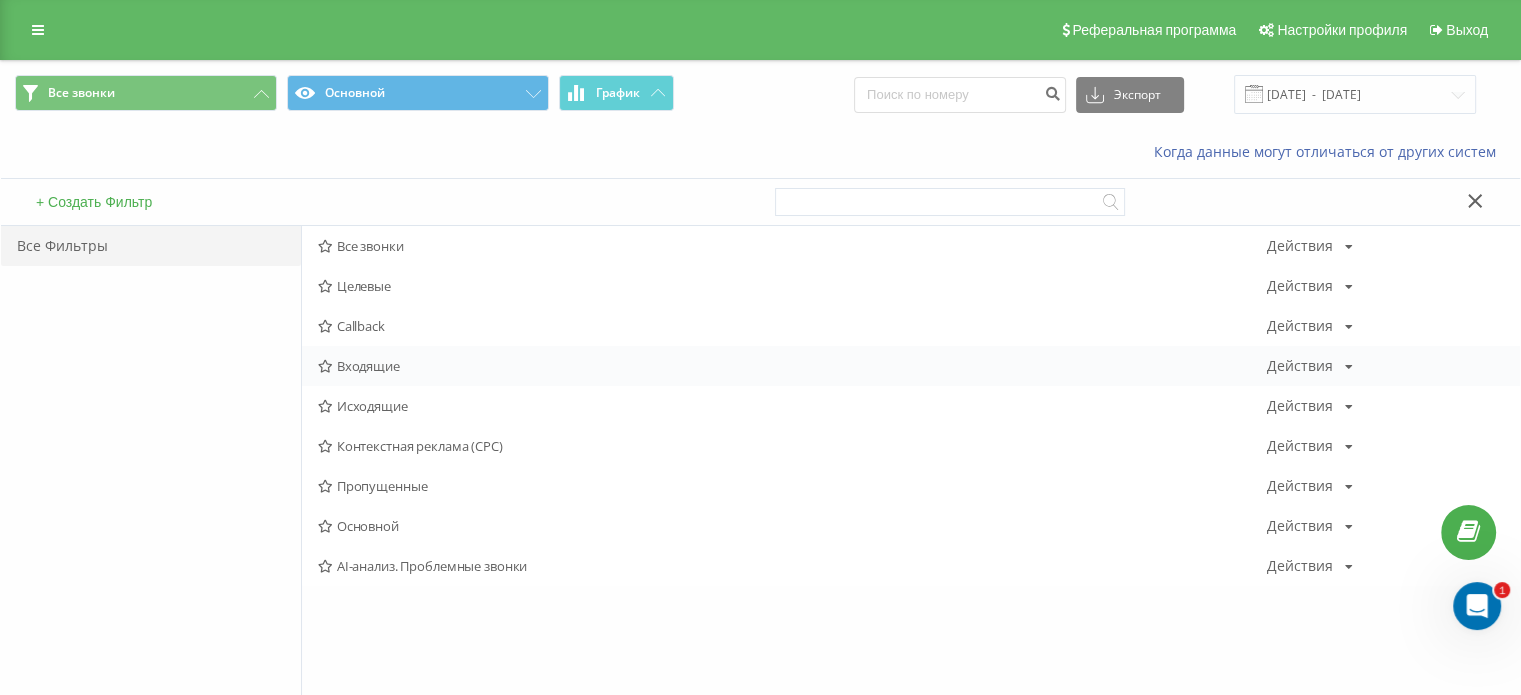 click on "Входящие" at bounding box center [792, 366] 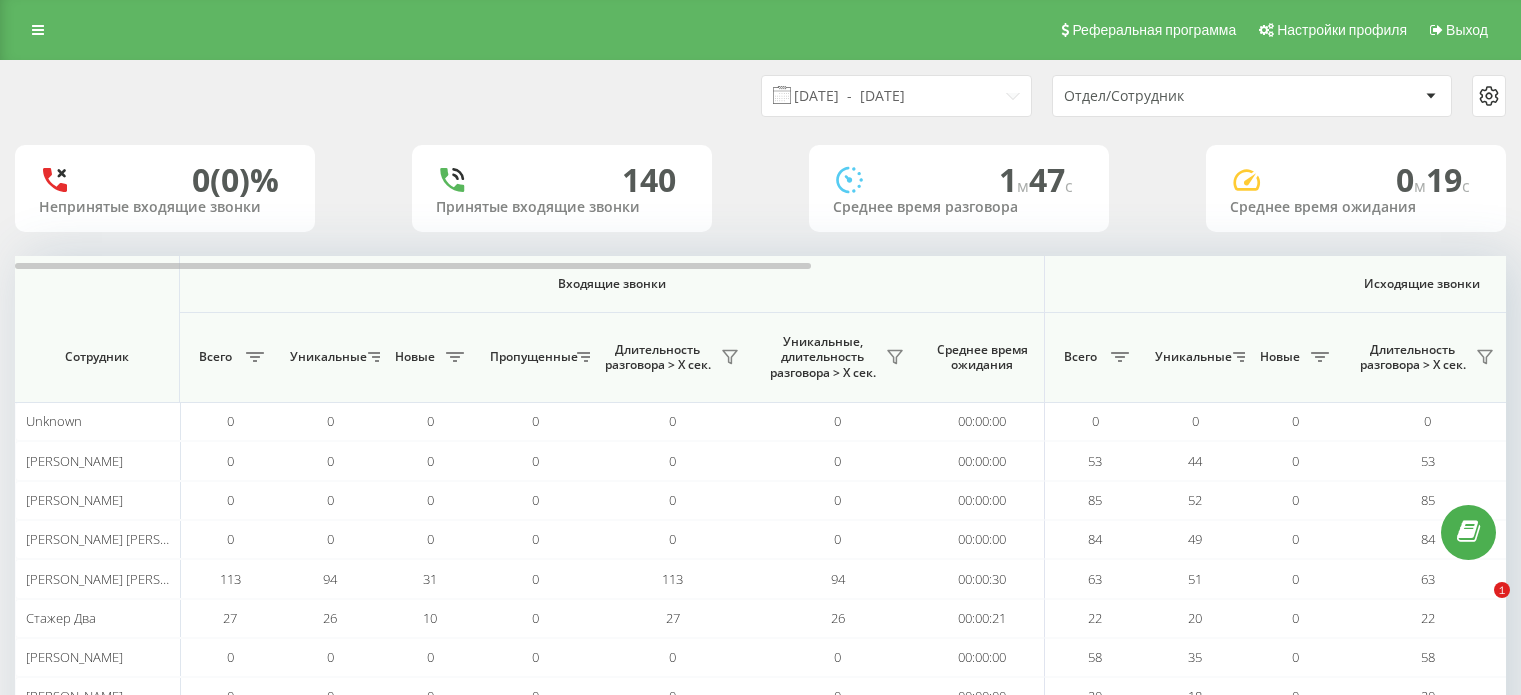 scroll, scrollTop: 0, scrollLeft: 0, axis: both 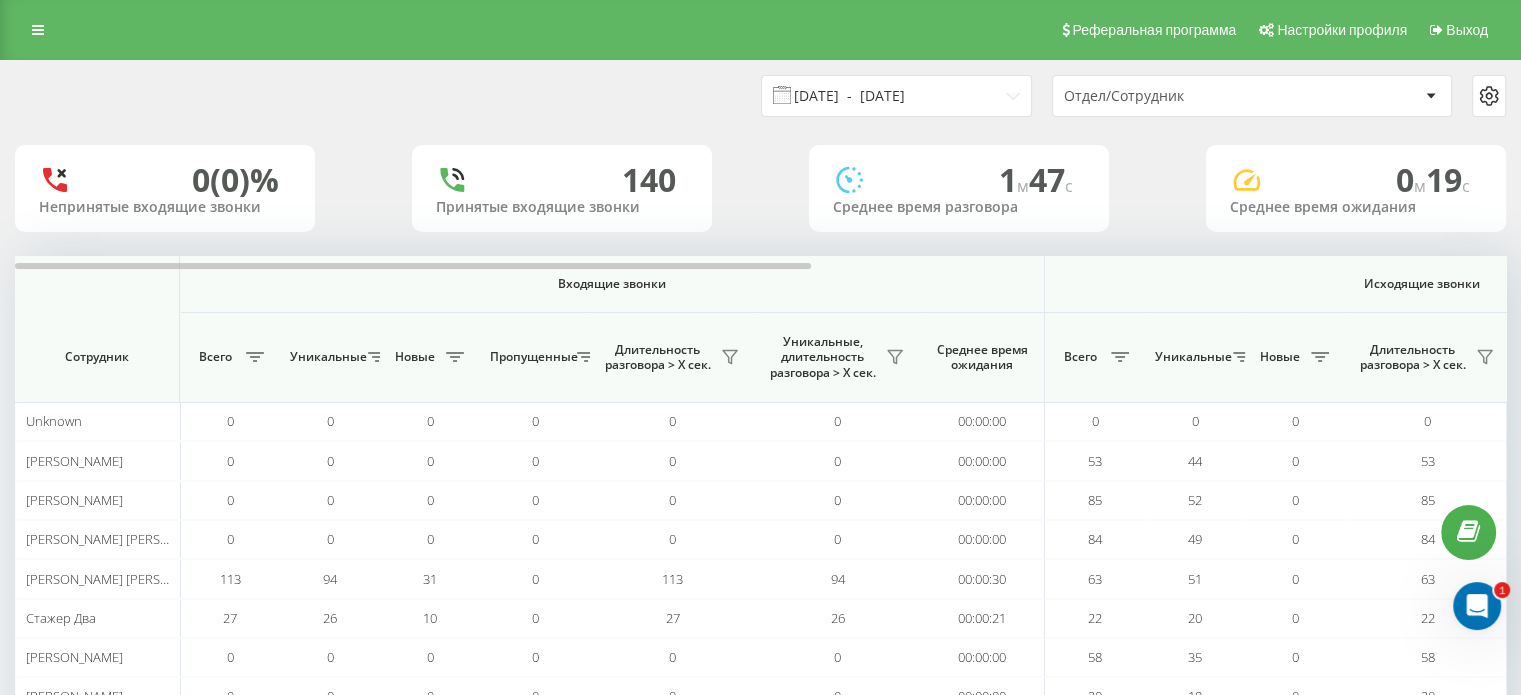 click on "[DATE]  -  [DATE]" at bounding box center (896, 96) 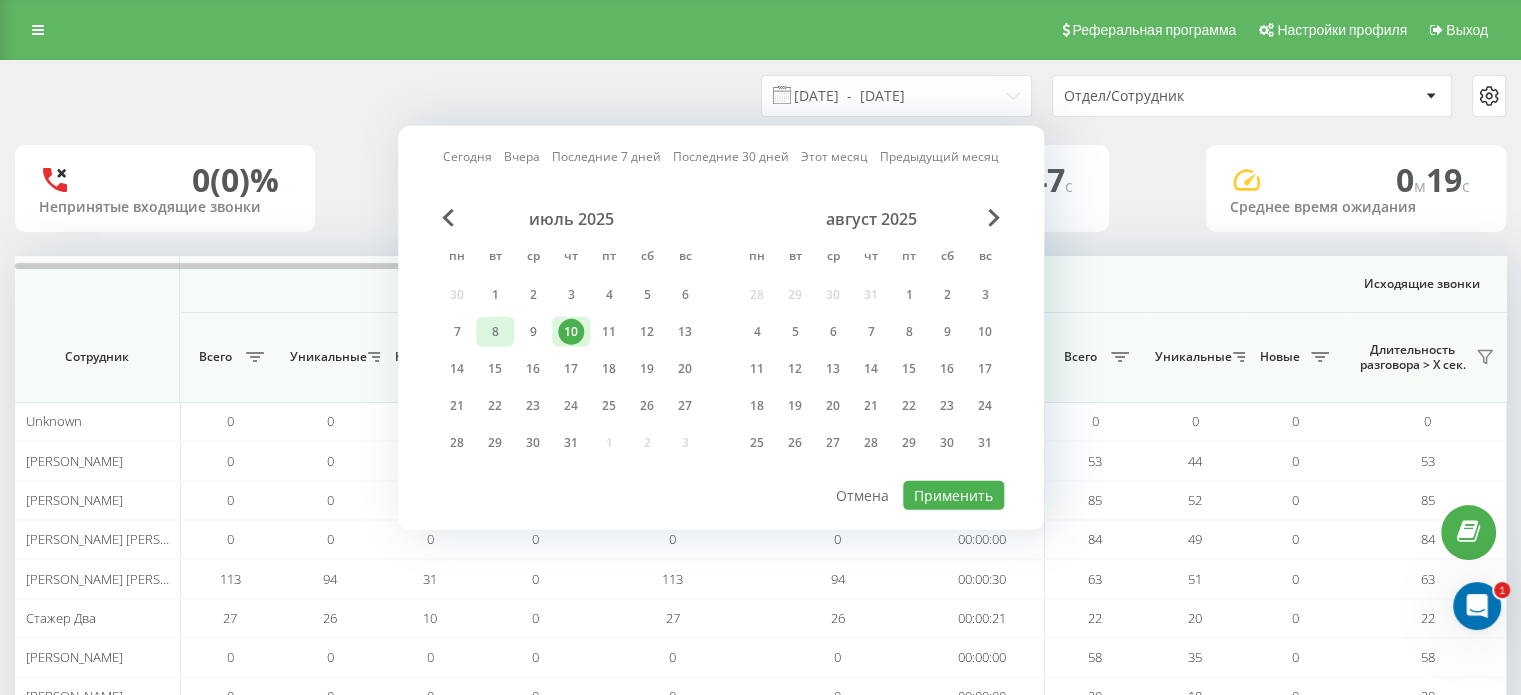 drag, startPoint x: 462, startPoint y: 327, endPoint x: 485, endPoint y: 327, distance: 23 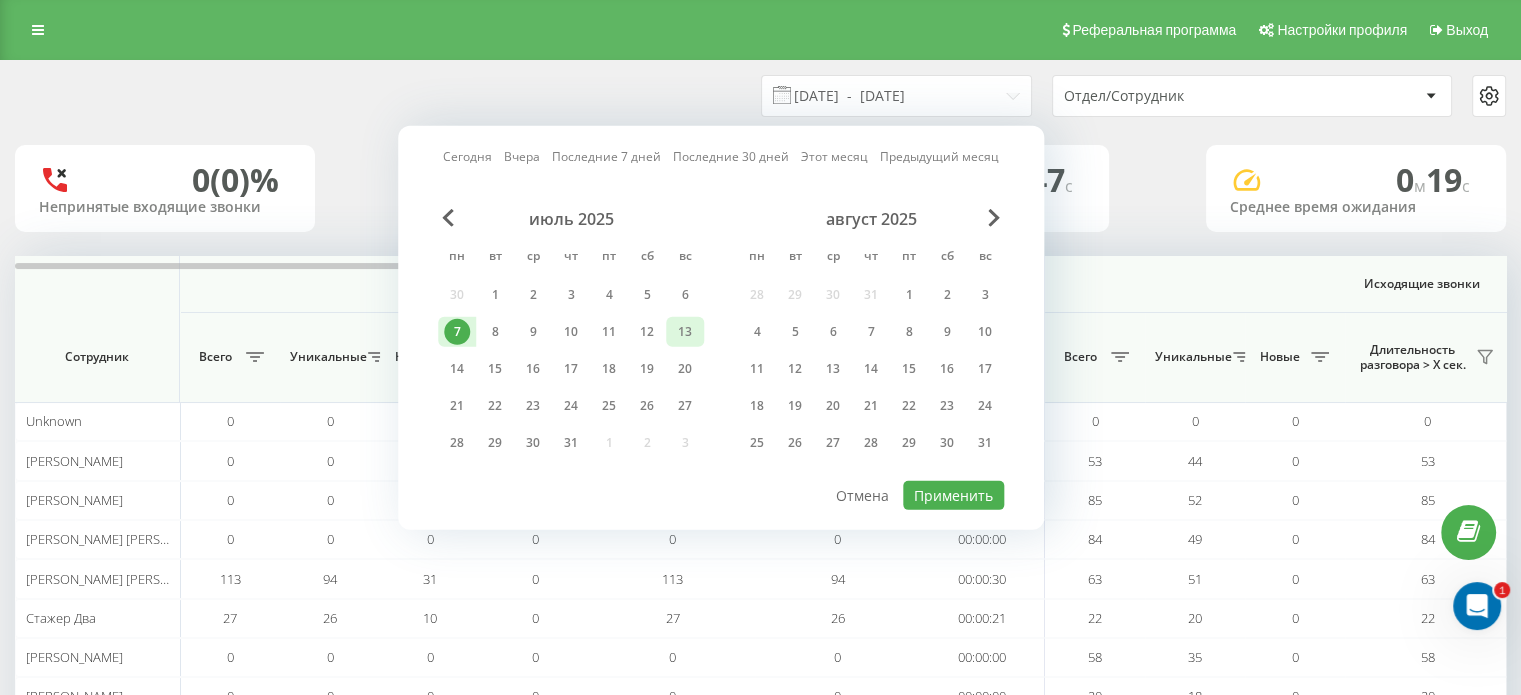 click on "13" at bounding box center [685, 332] 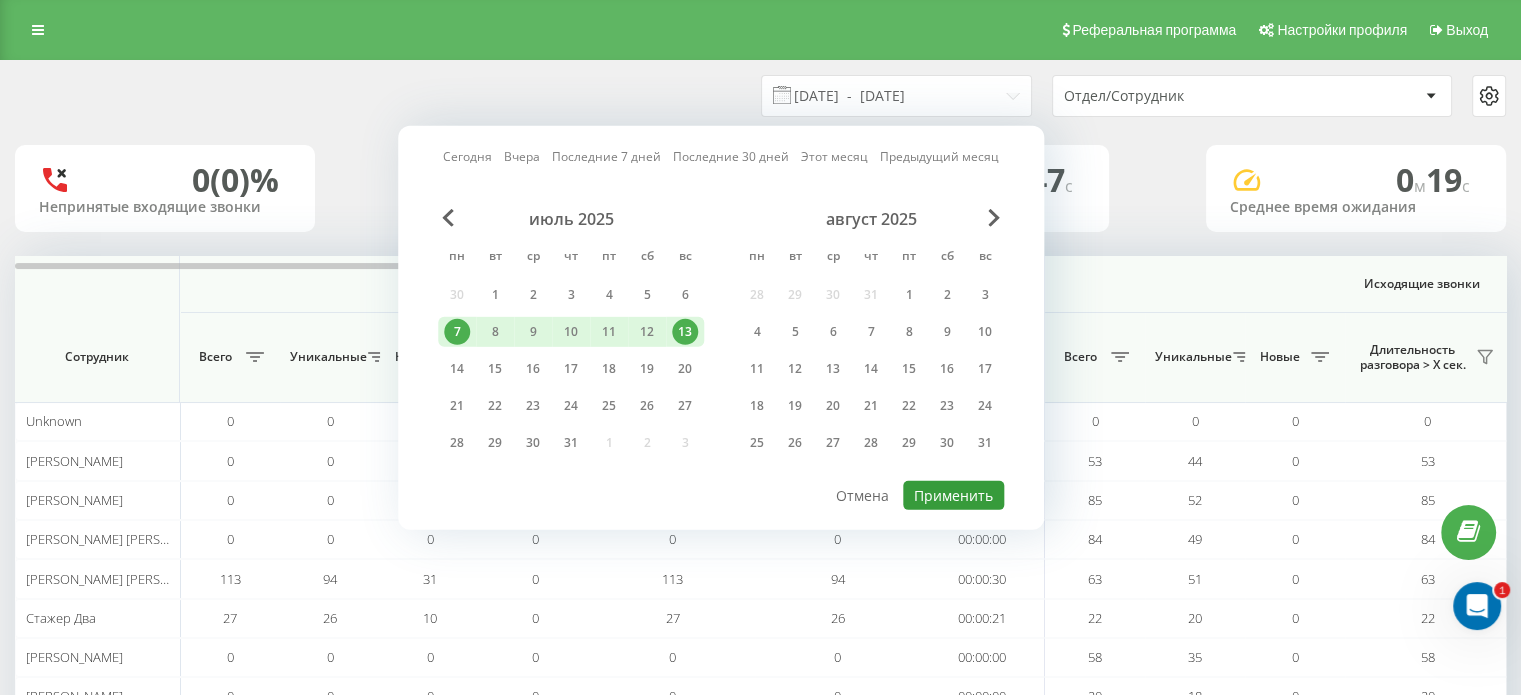 click on "Применить" at bounding box center [953, 495] 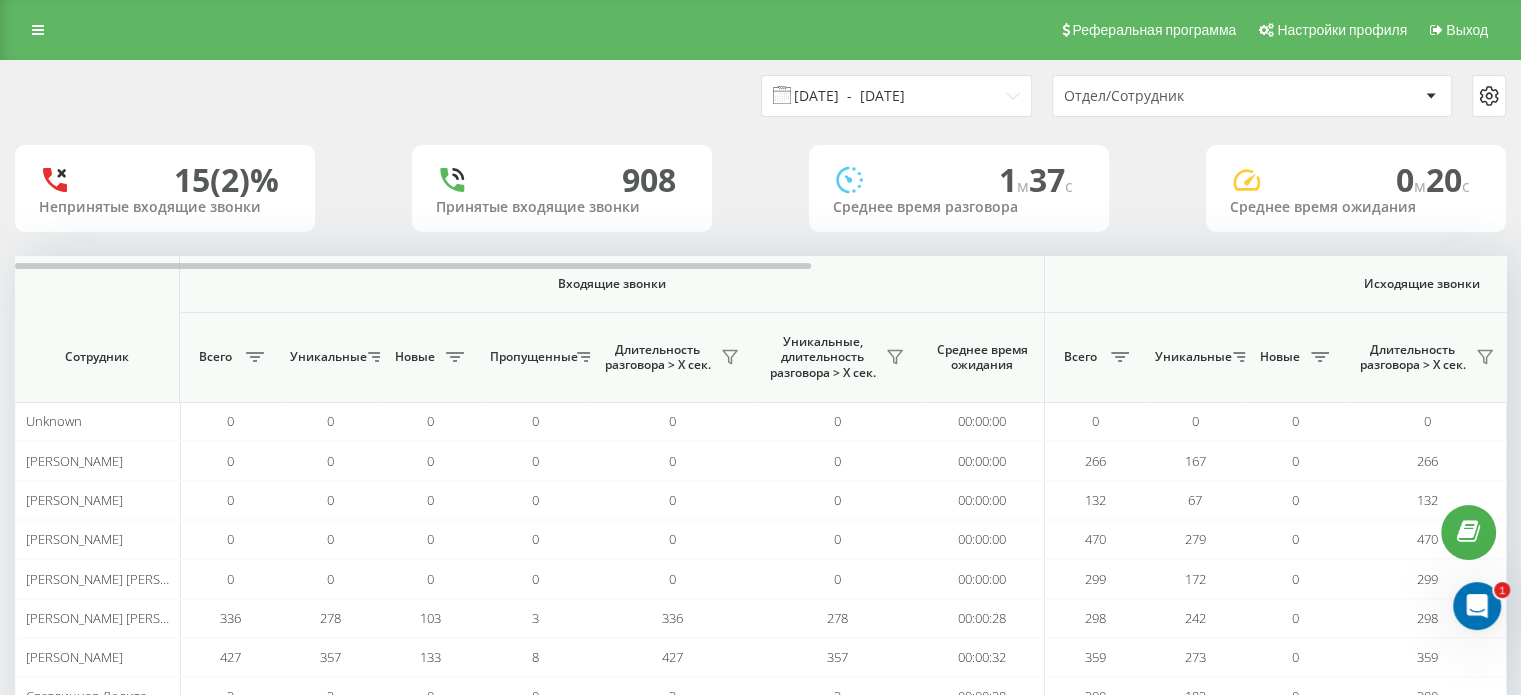 click on "[DATE]  -  [DATE]" at bounding box center [896, 96] 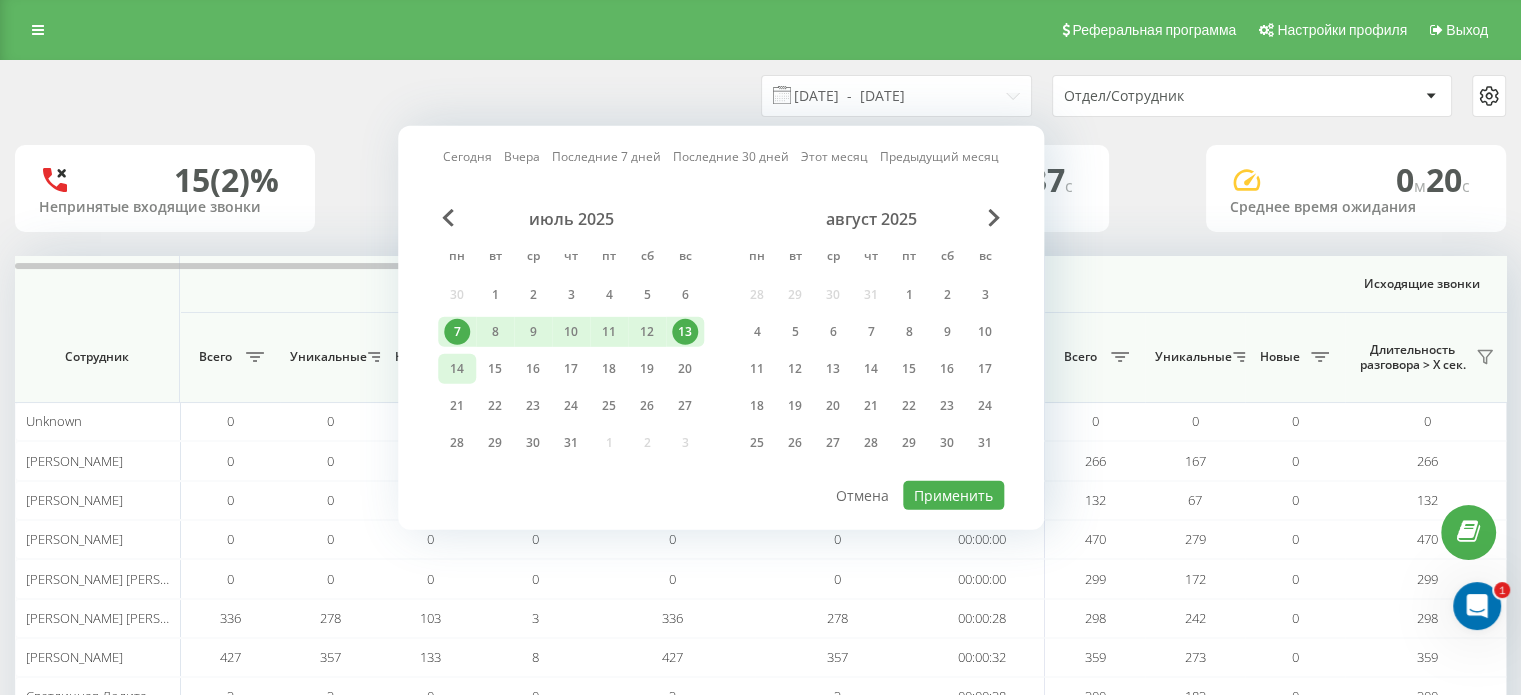click on "14" at bounding box center (457, 369) 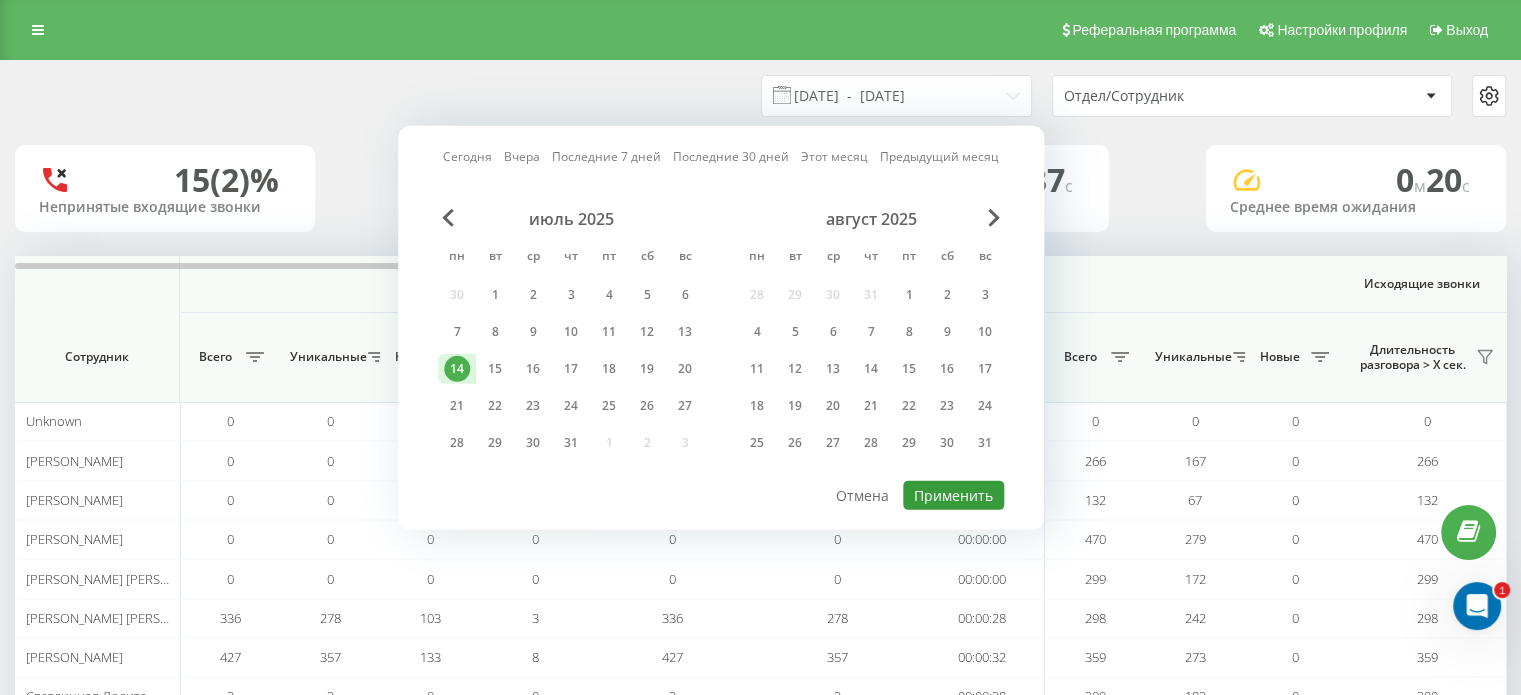 click on "Применить" at bounding box center (953, 495) 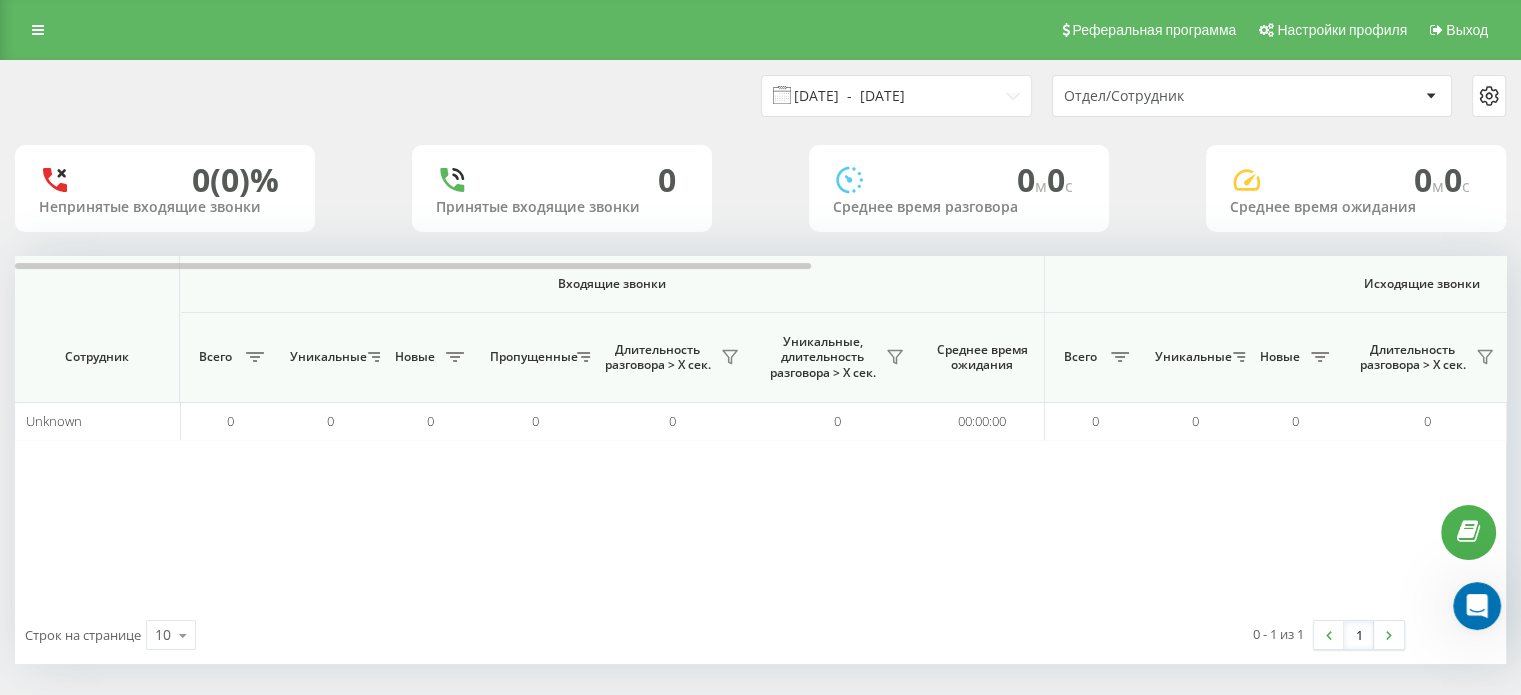 click on "14.07.2025  -  14.07.2025" at bounding box center [896, 96] 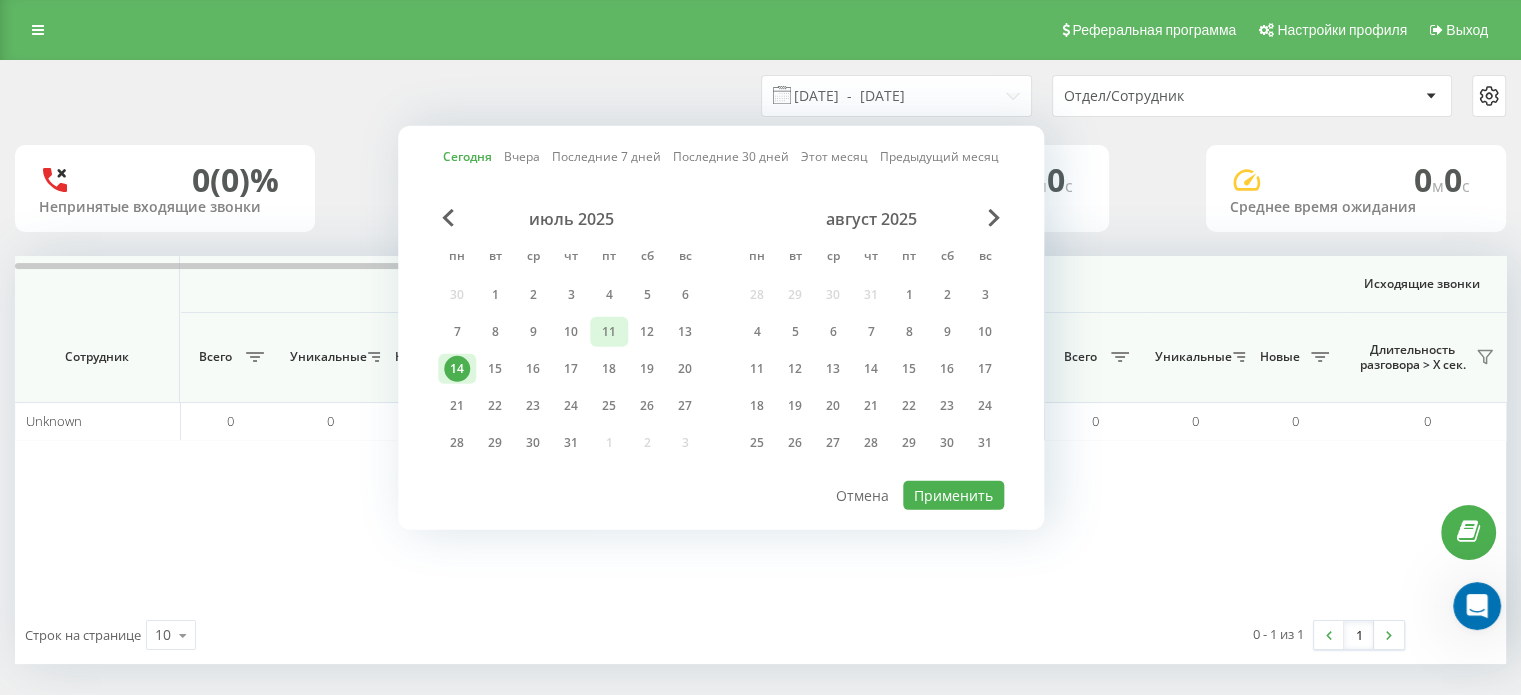 click on "11" at bounding box center (609, 332) 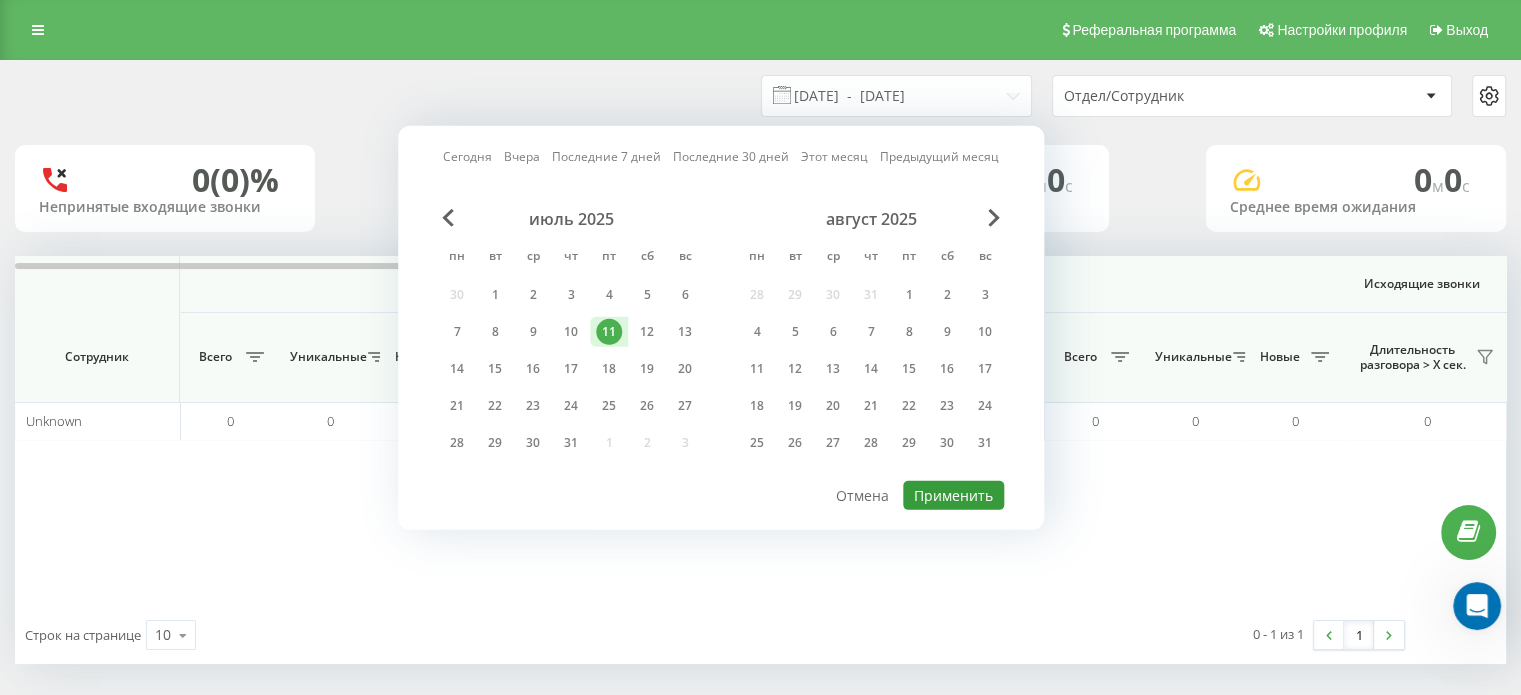 click on "Применить" at bounding box center (953, 495) 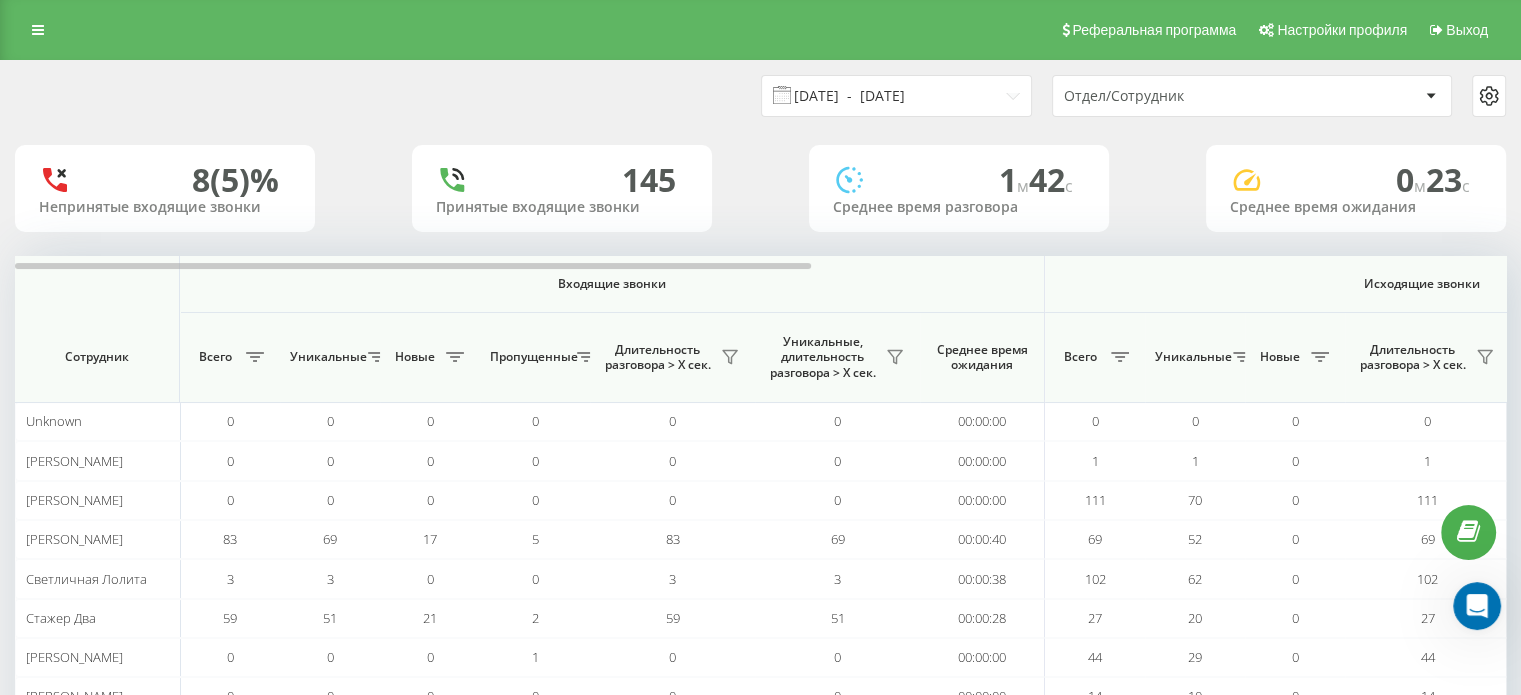 click on "11.07.2025  -  11.07.2025" at bounding box center (896, 96) 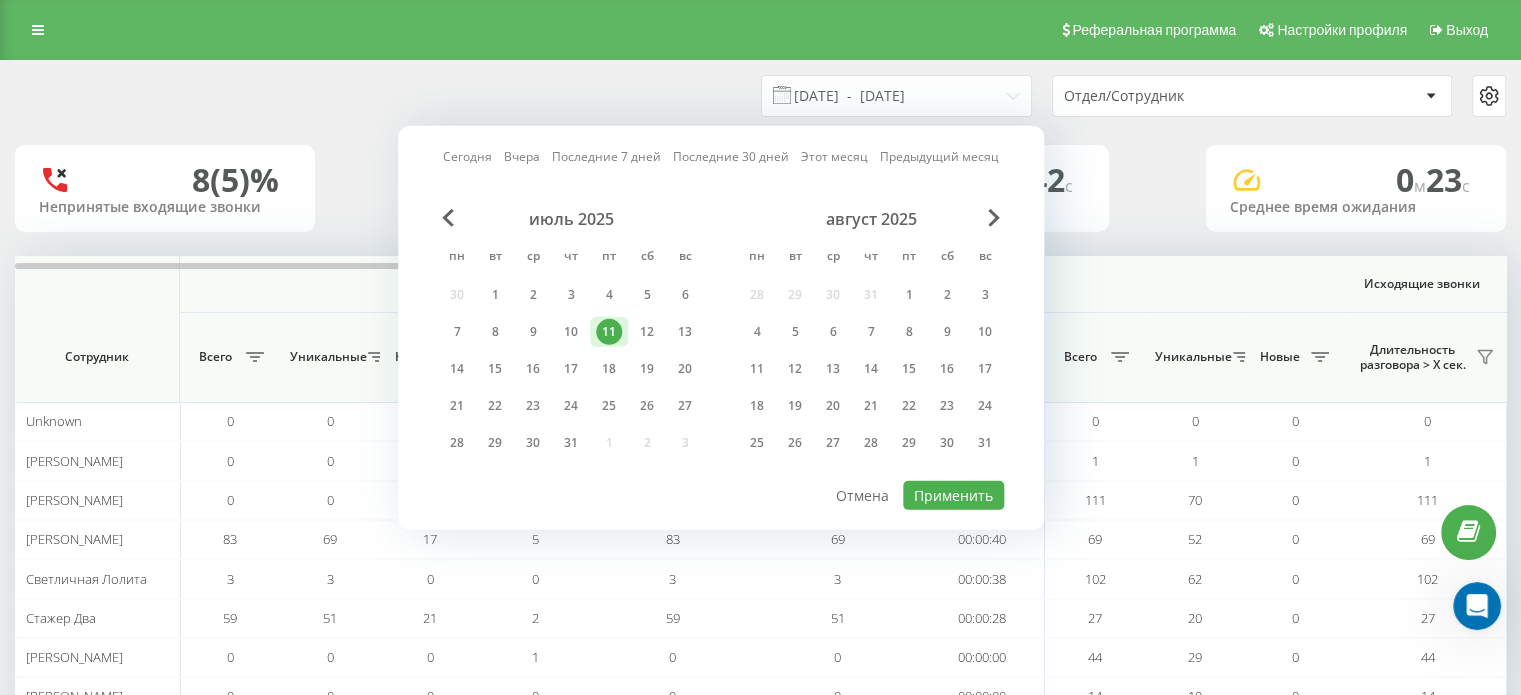 drag, startPoint x: 449, startPoint y: 363, endPoint x: 452, endPoint y: 384, distance: 21.213203 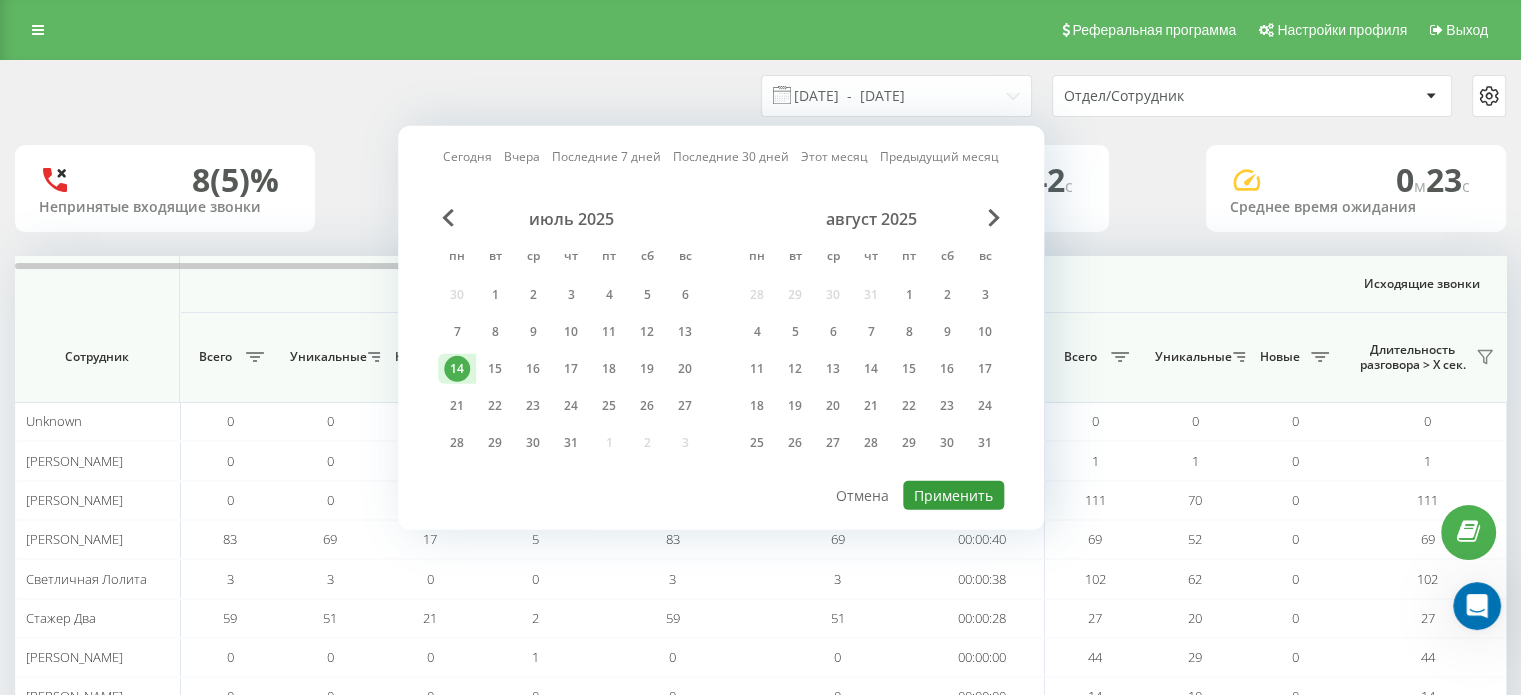 click on "Применить" at bounding box center (953, 495) 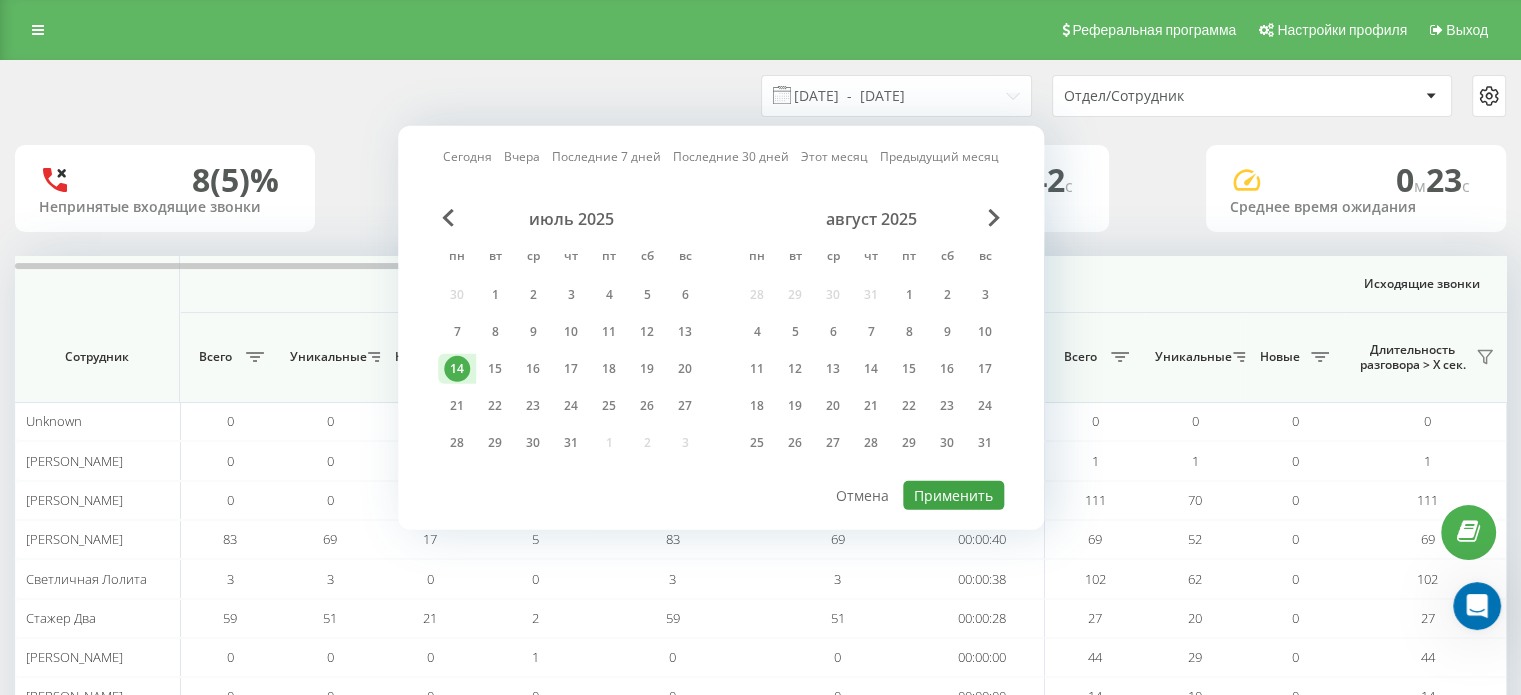 type on "14.07.2025  -  14.07.2025" 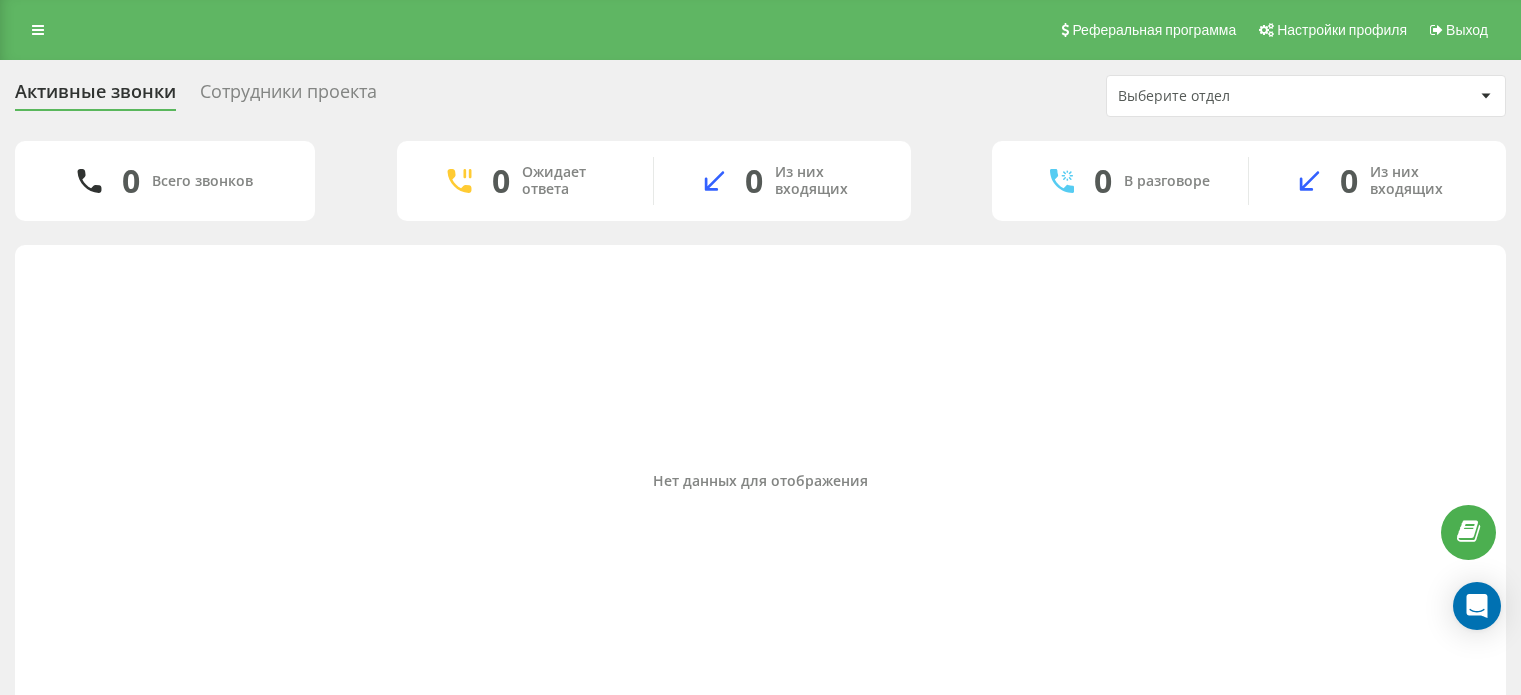 scroll, scrollTop: 40, scrollLeft: 0, axis: vertical 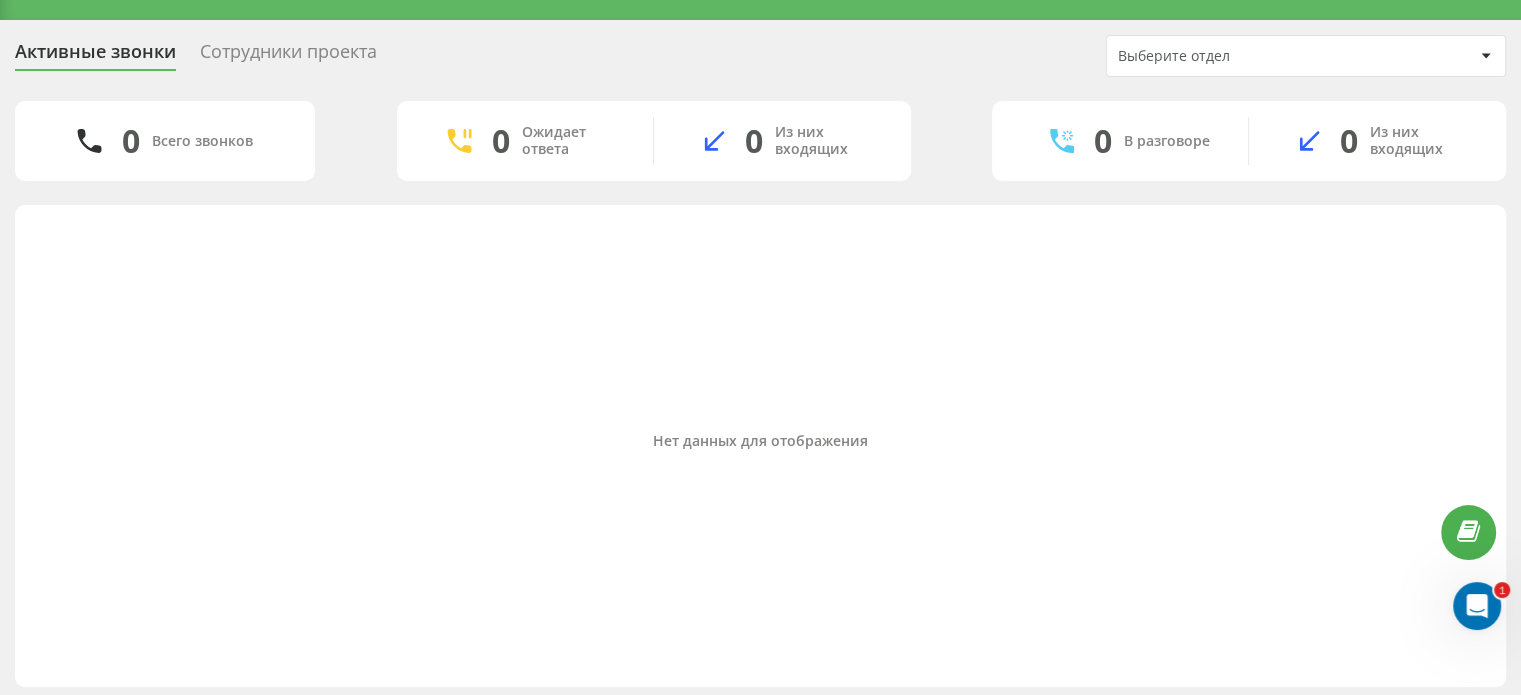 click at bounding box center [1477, 606] 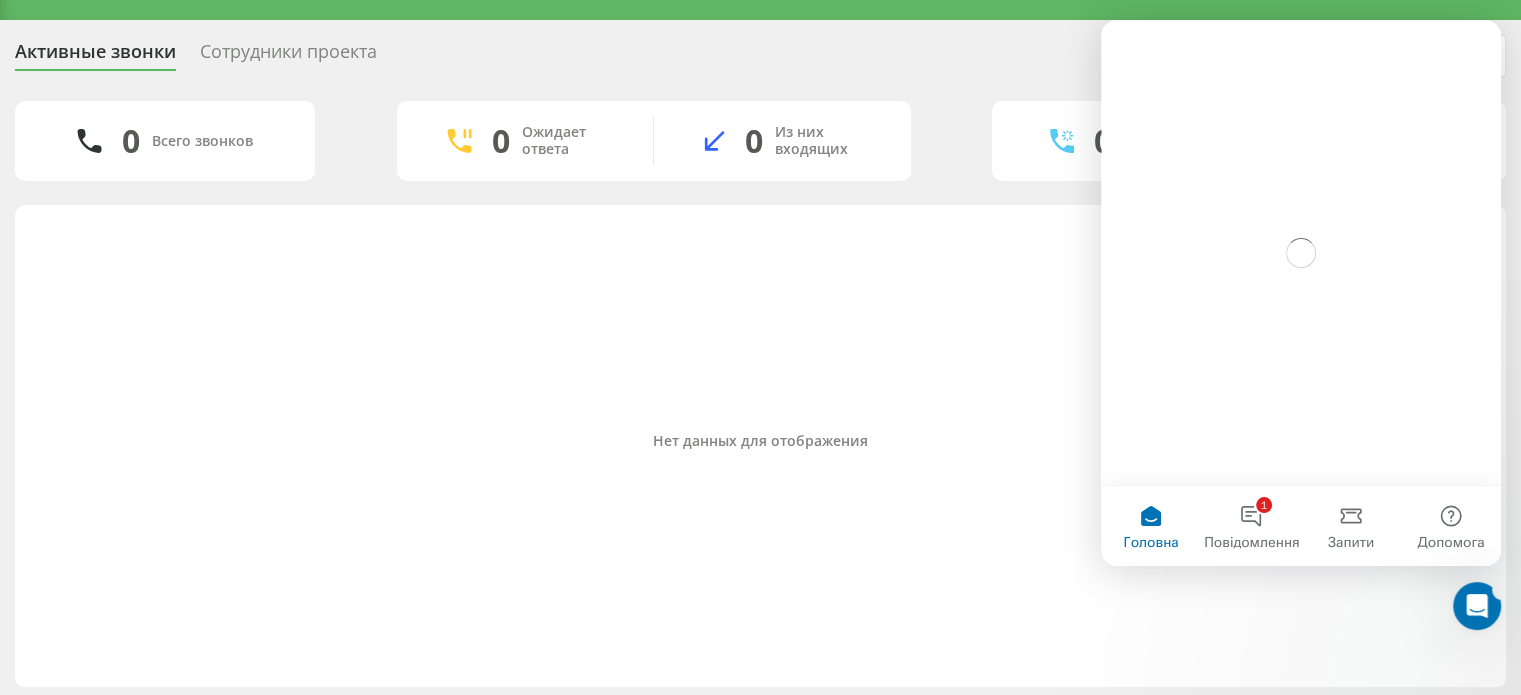 scroll, scrollTop: 0, scrollLeft: 0, axis: both 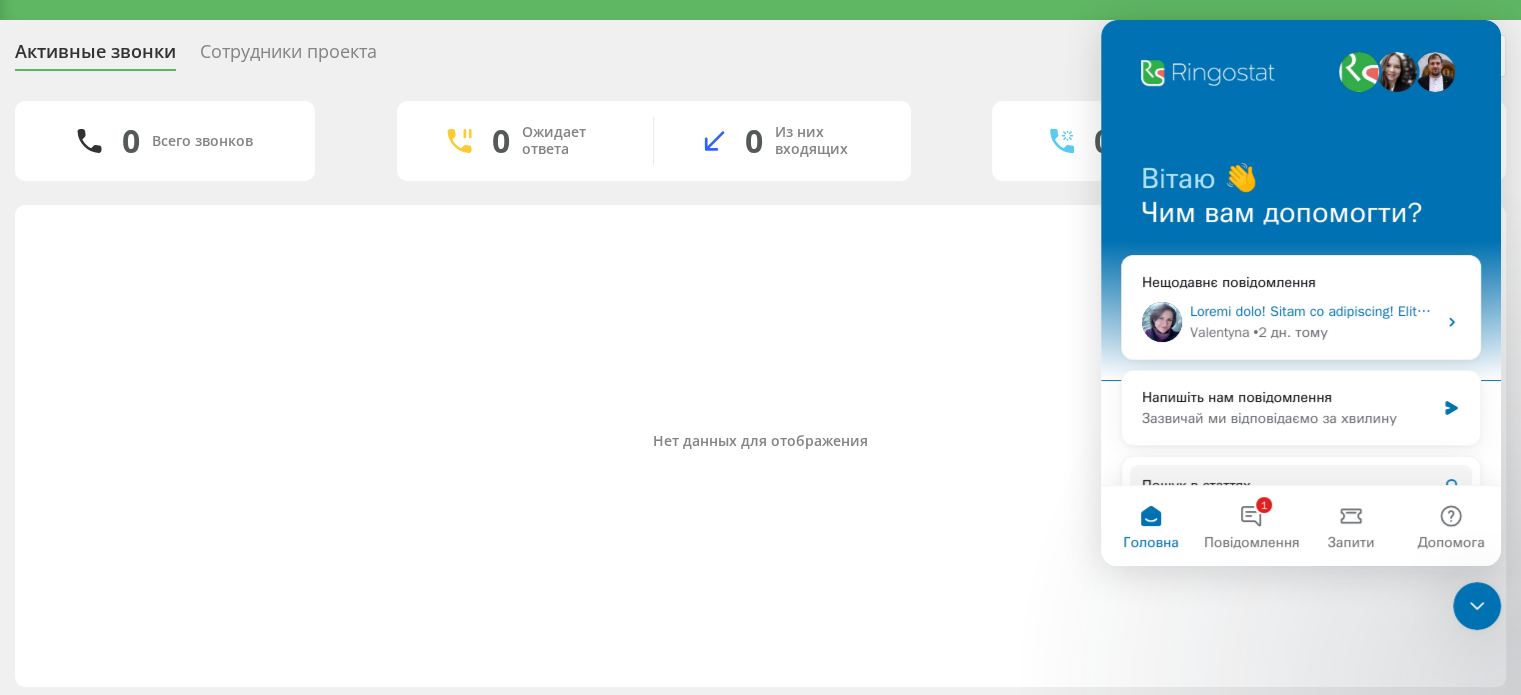 click on "[PERSON_NAME] •  2 дн. тому" at bounding box center (1313, 332) 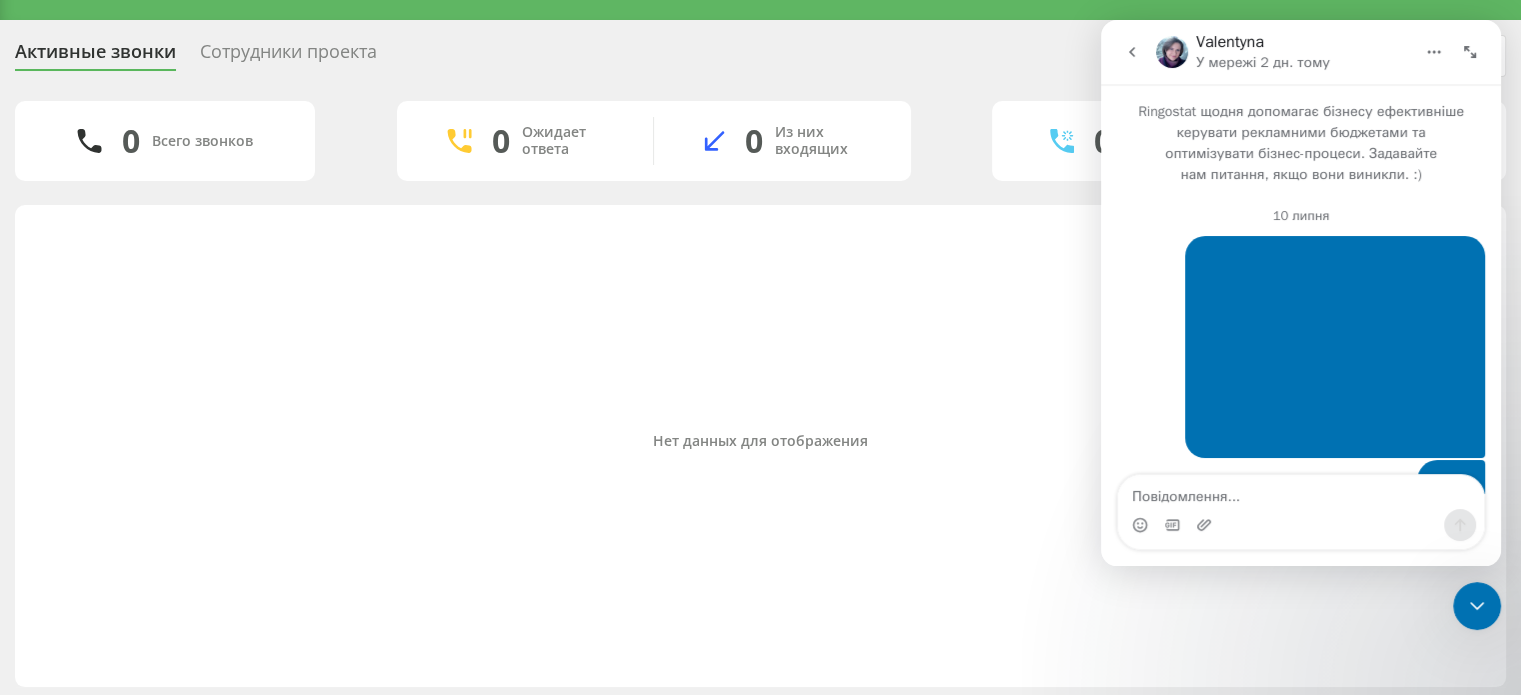 scroll, scrollTop: 2, scrollLeft: 0, axis: vertical 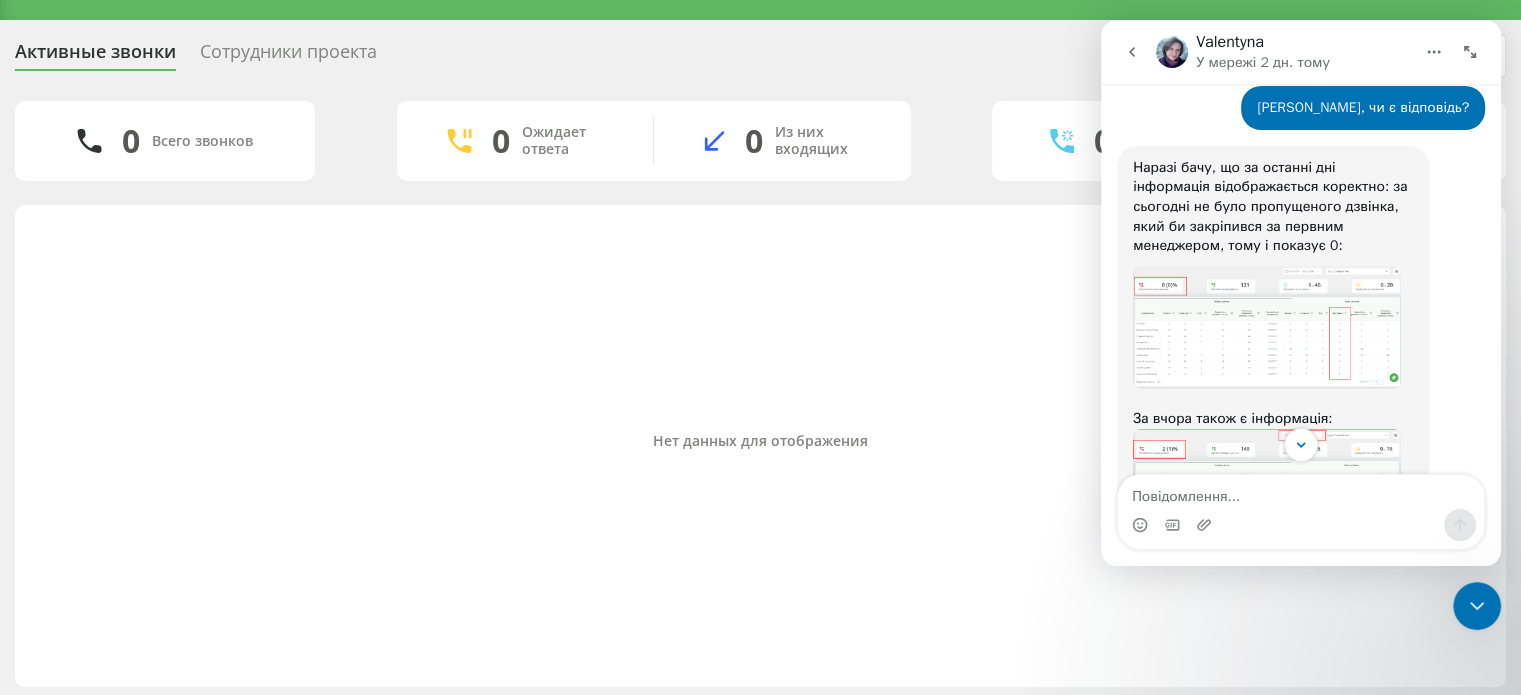click at bounding box center [1267, 327] 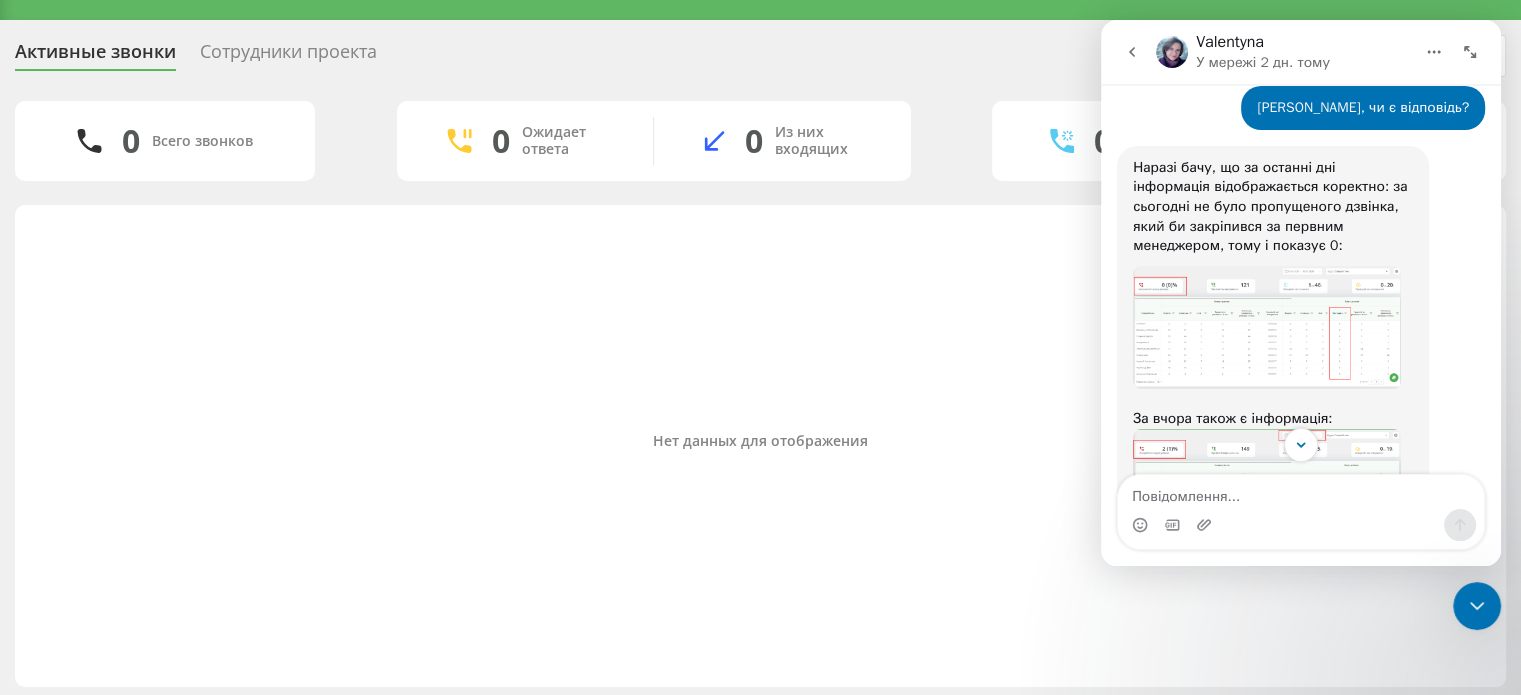 scroll, scrollTop: 0, scrollLeft: 0, axis: both 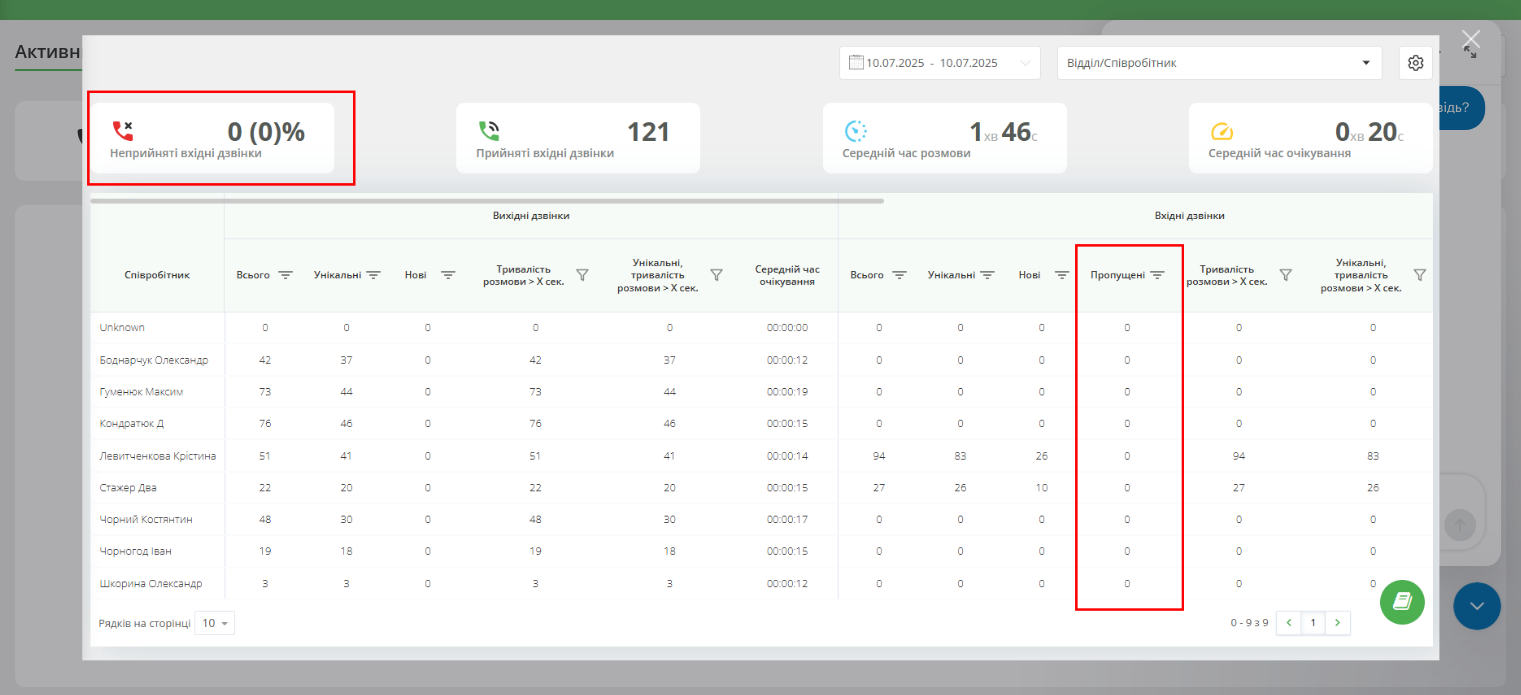click at bounding box center [761, 348] 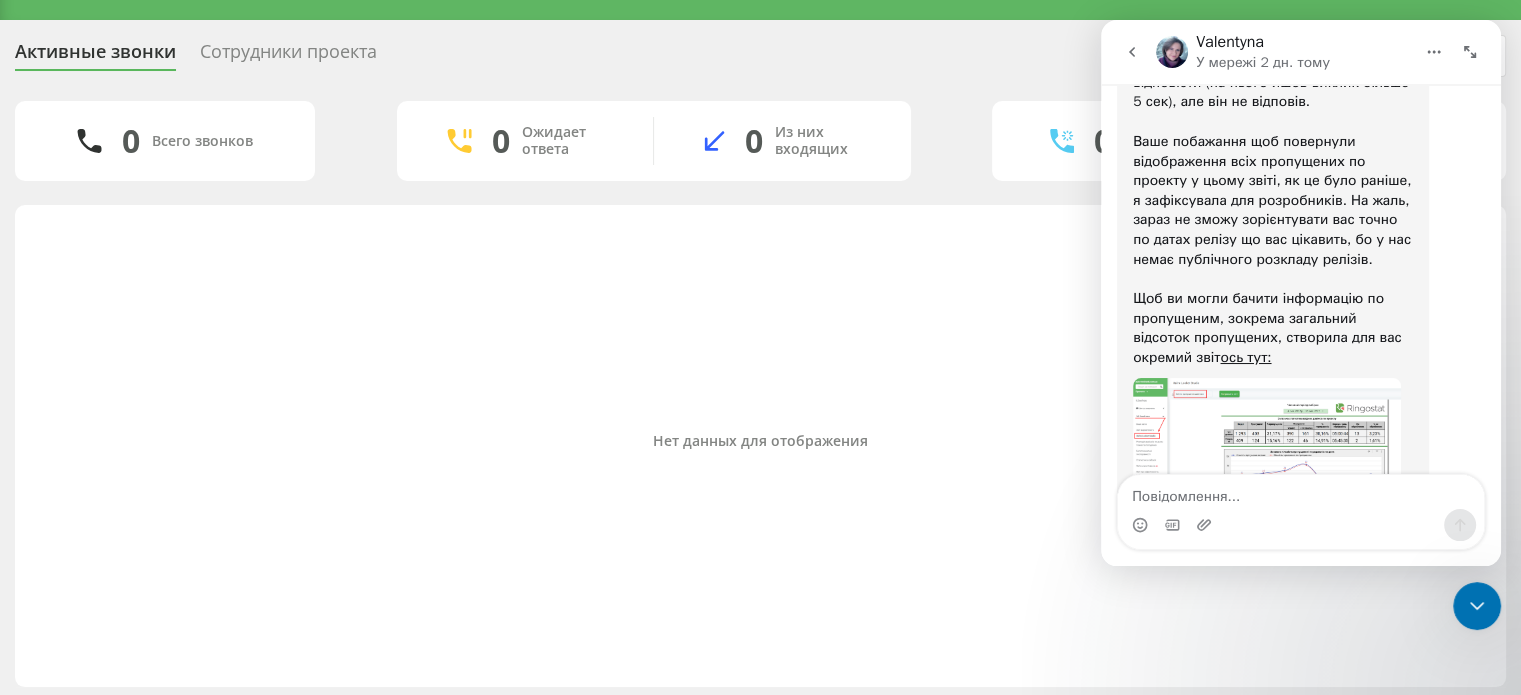 scroll, scrollTop: 3874, scrollLeft: 0, axis: vertical 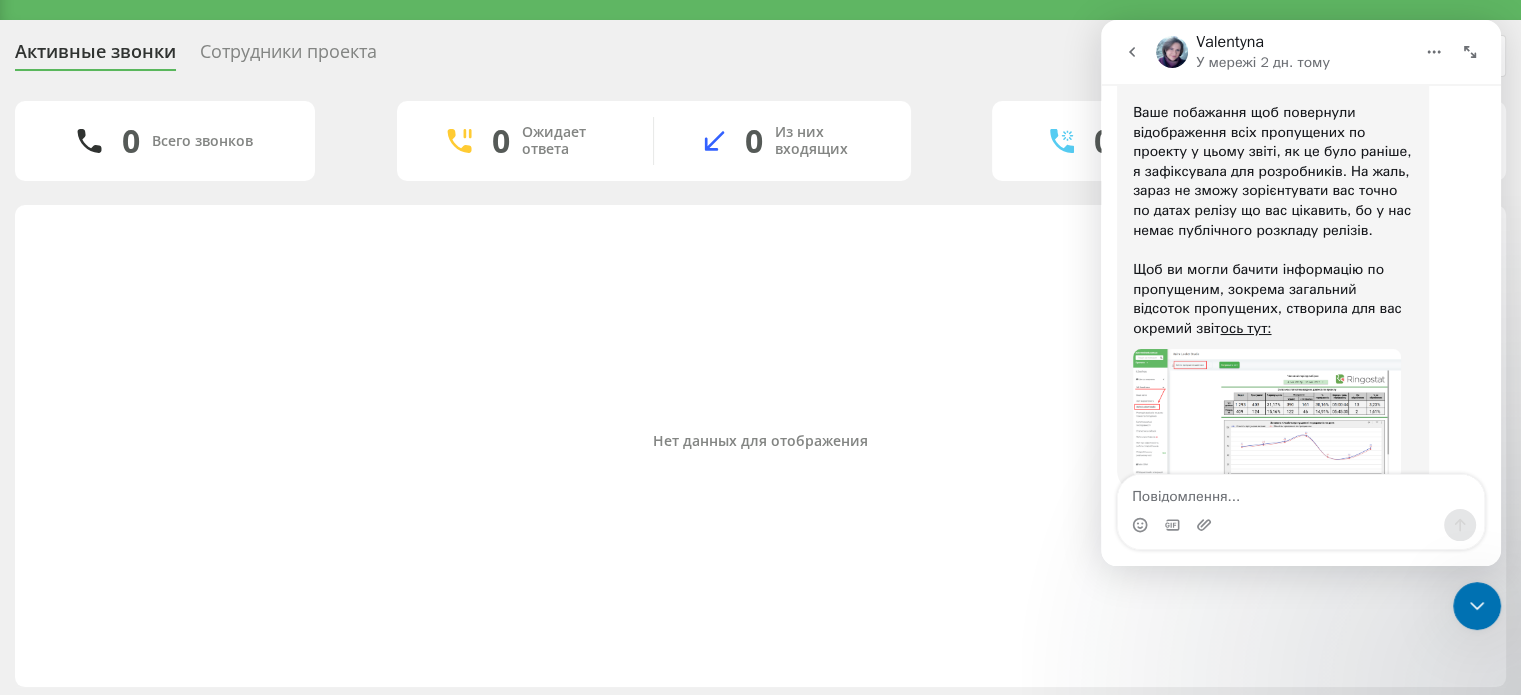 click at bounding box center (1267, 414) 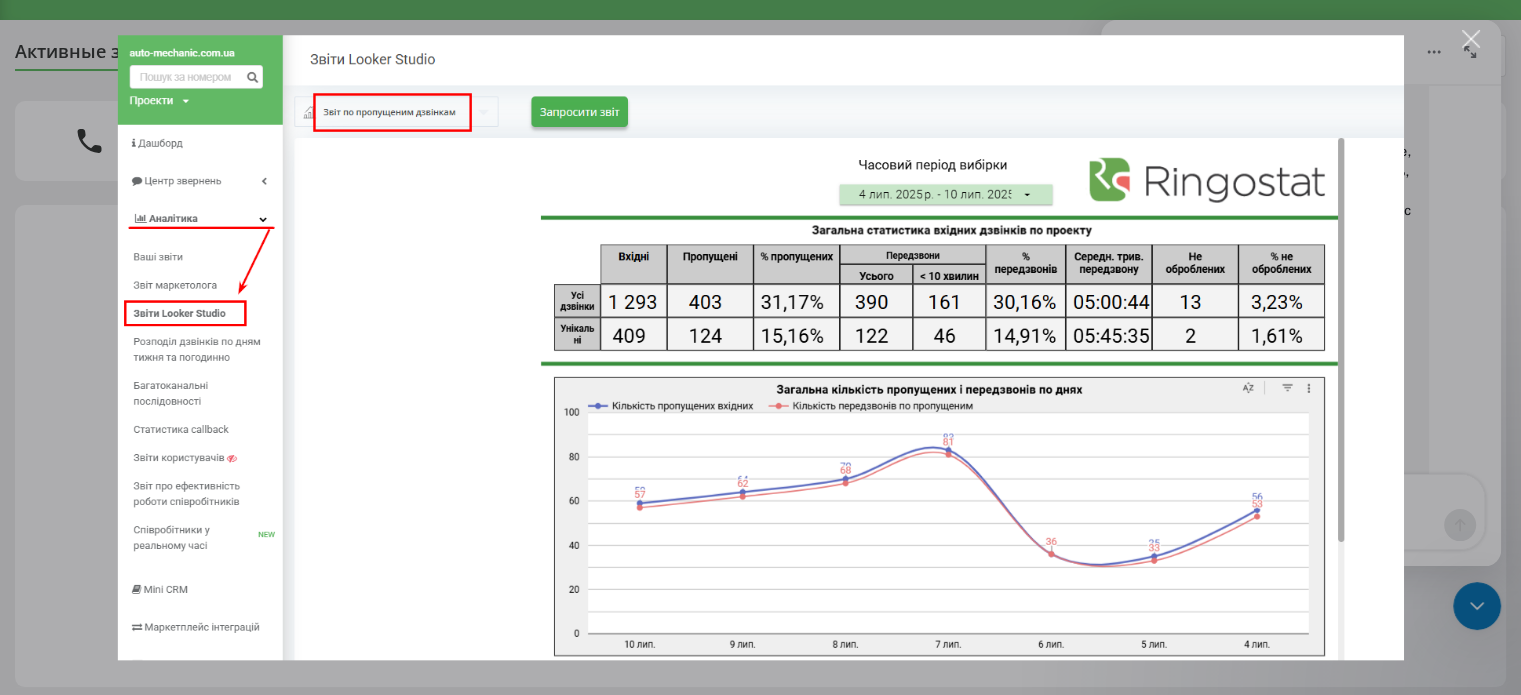 scroll, scrollTop: 0, scrollLeft: 0, axis: both 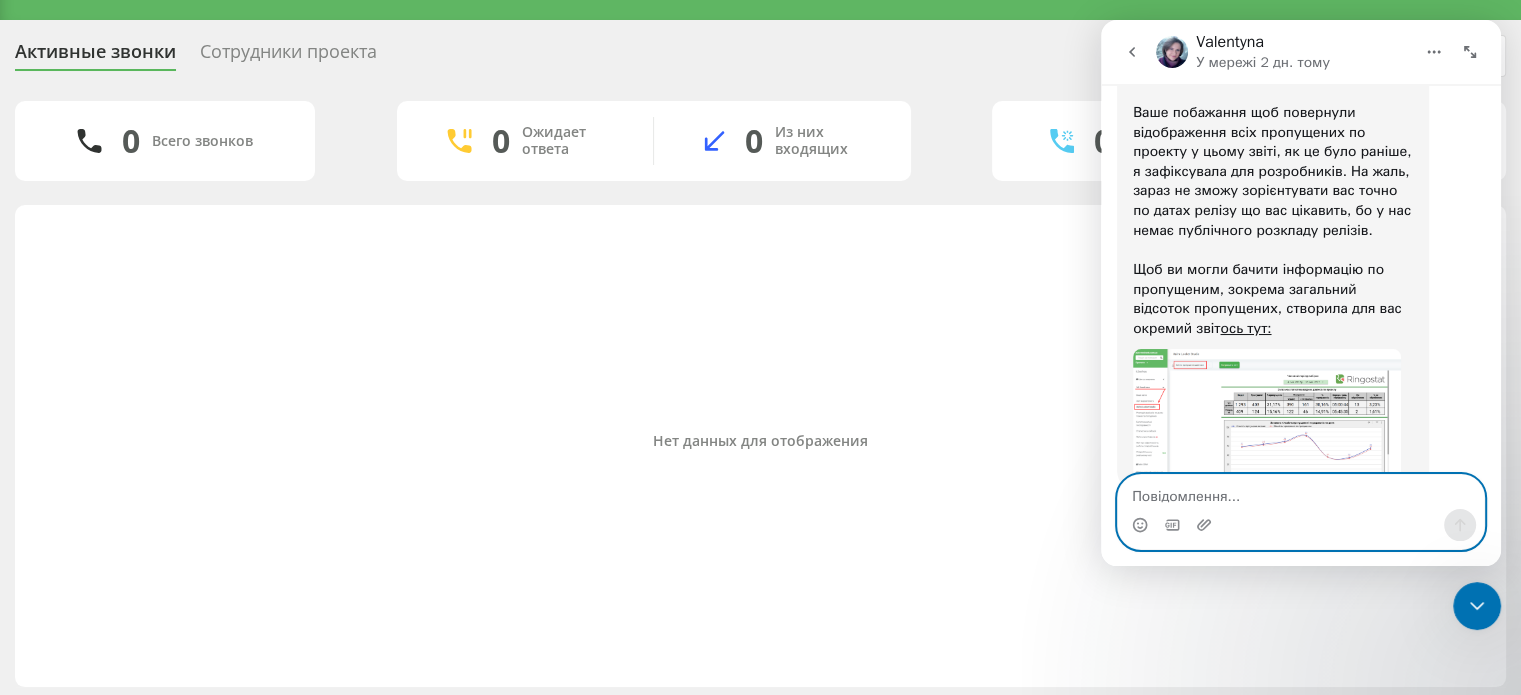 click at bounding box center [1301, 492] 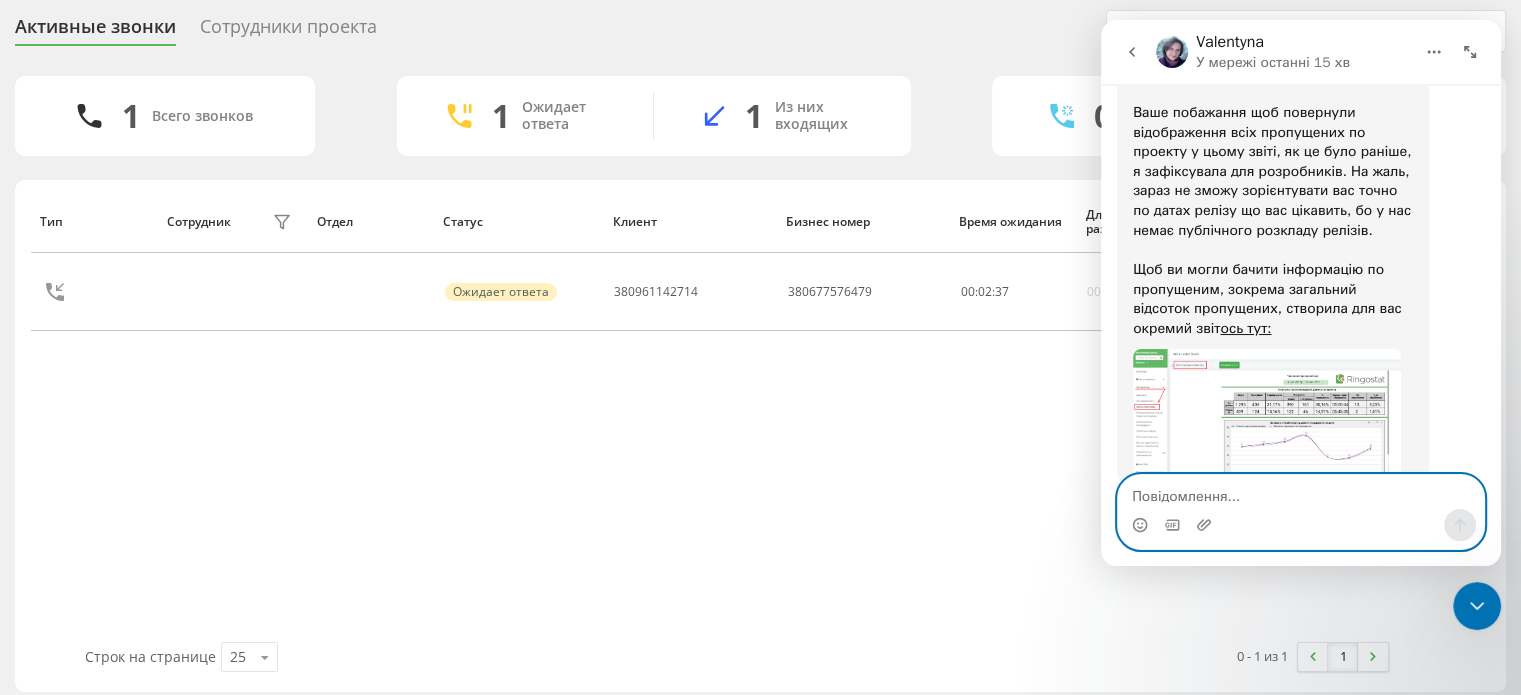 scroll, scrollTop: 76, scrollLeft: 0, axis: vertical 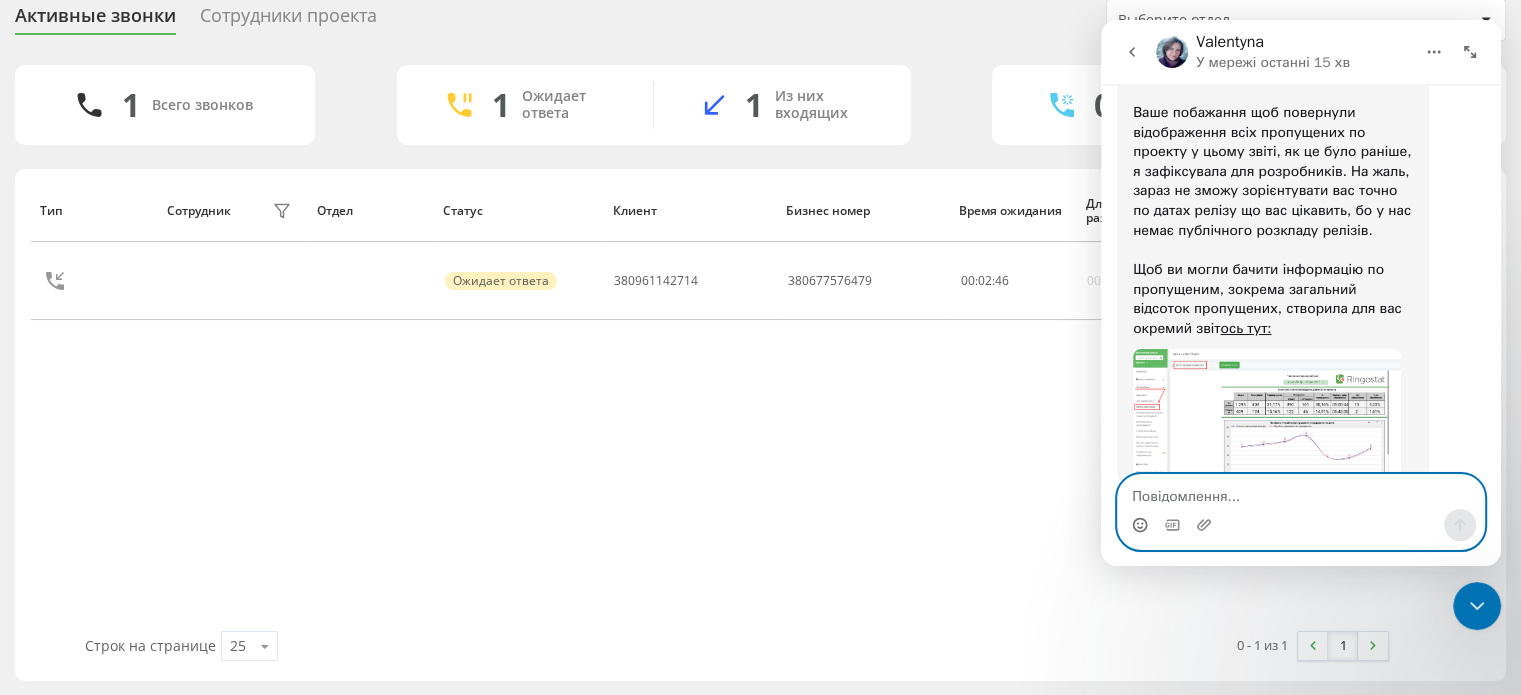 click 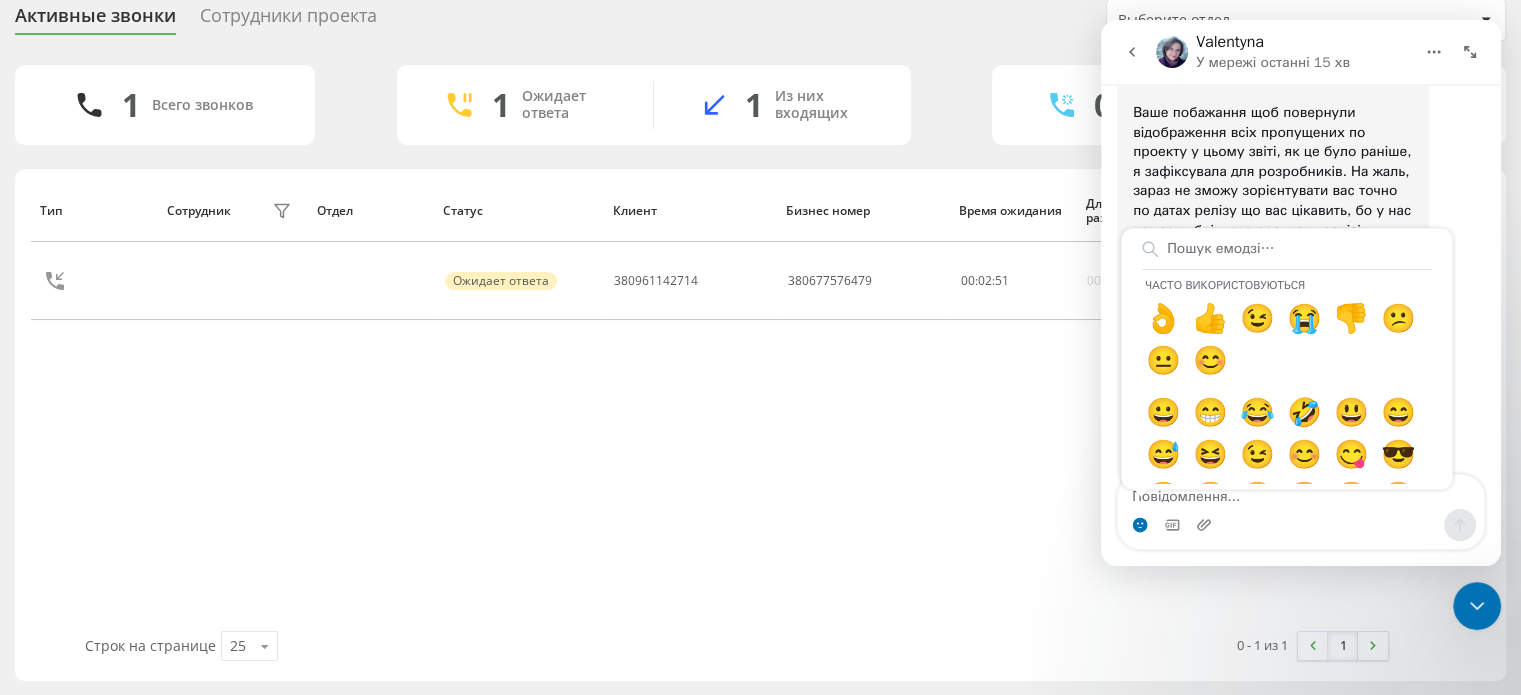 click 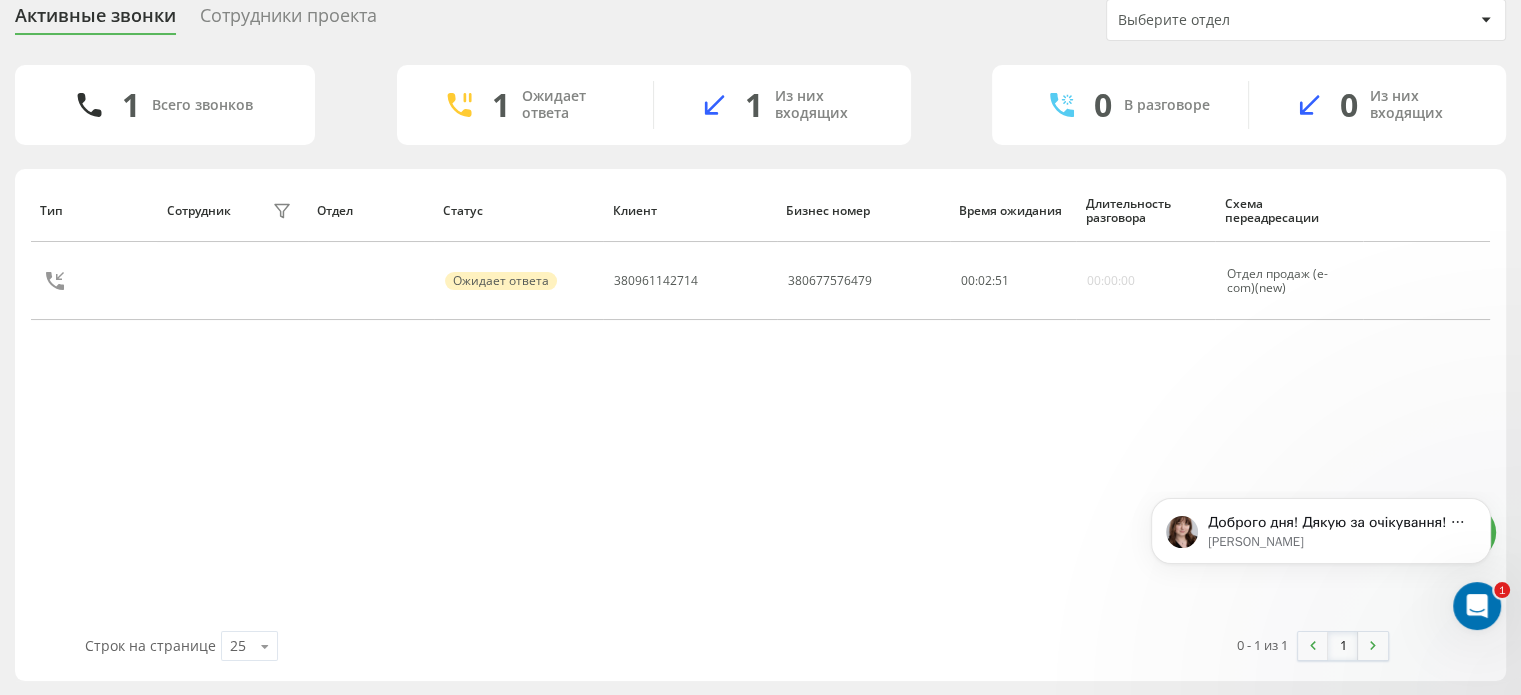 scroll, scrollTop: 0, scrollLeft: 0, axis: both 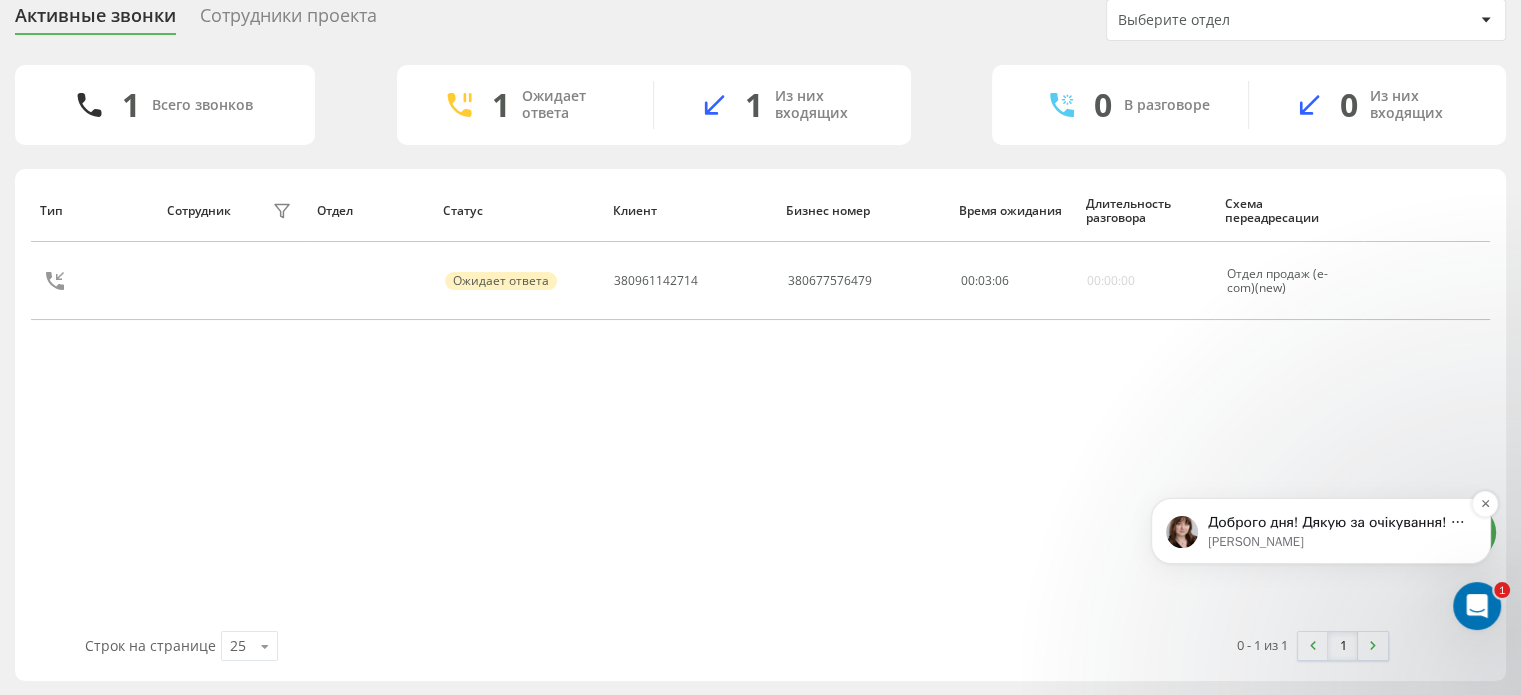 click on "Доброго дня! Дякую за очікування! ​ Розробники виконали детальний аналіз по дзвінку який ви надали. У системі нещодавно були тимчасові труднощі на стороні сервера — через це могло спостерігатись нестабільне опрацювання запитів. ​ Наразі це питання вже передано на рівень компанії, технічна команда в курсі та працює над вирішенням. Також вже створено відповідний запит на внесення змін, щоб уникнути подібних ситуацій у майбутньому. ​ Приносимо вибачення за незручності та дякую за розуміння!🙏 Підкажіть, будь ласка, чи можу ще чимось допомогти наразі?" at bounding box center [1337, 523] 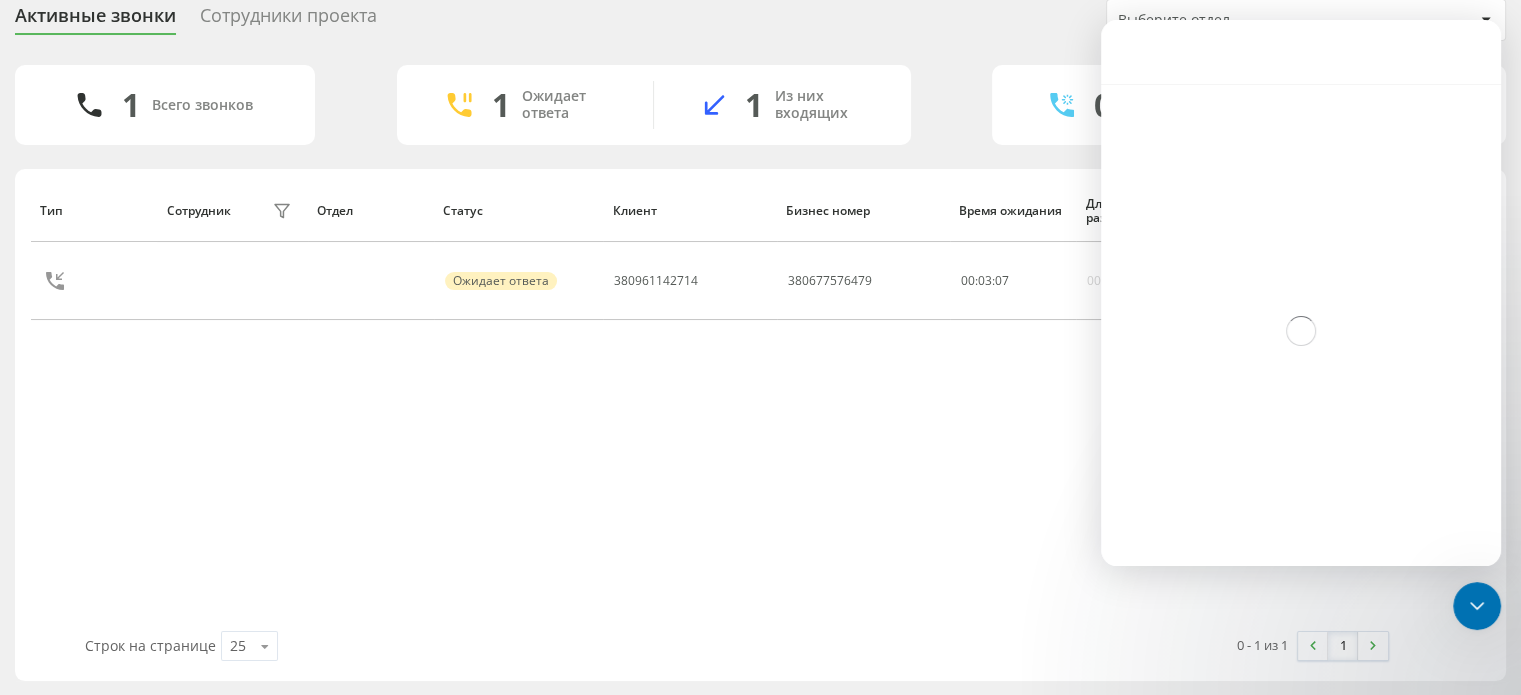 scroll, scrollTop: 2, scrollLeft: 0, axis: vertical 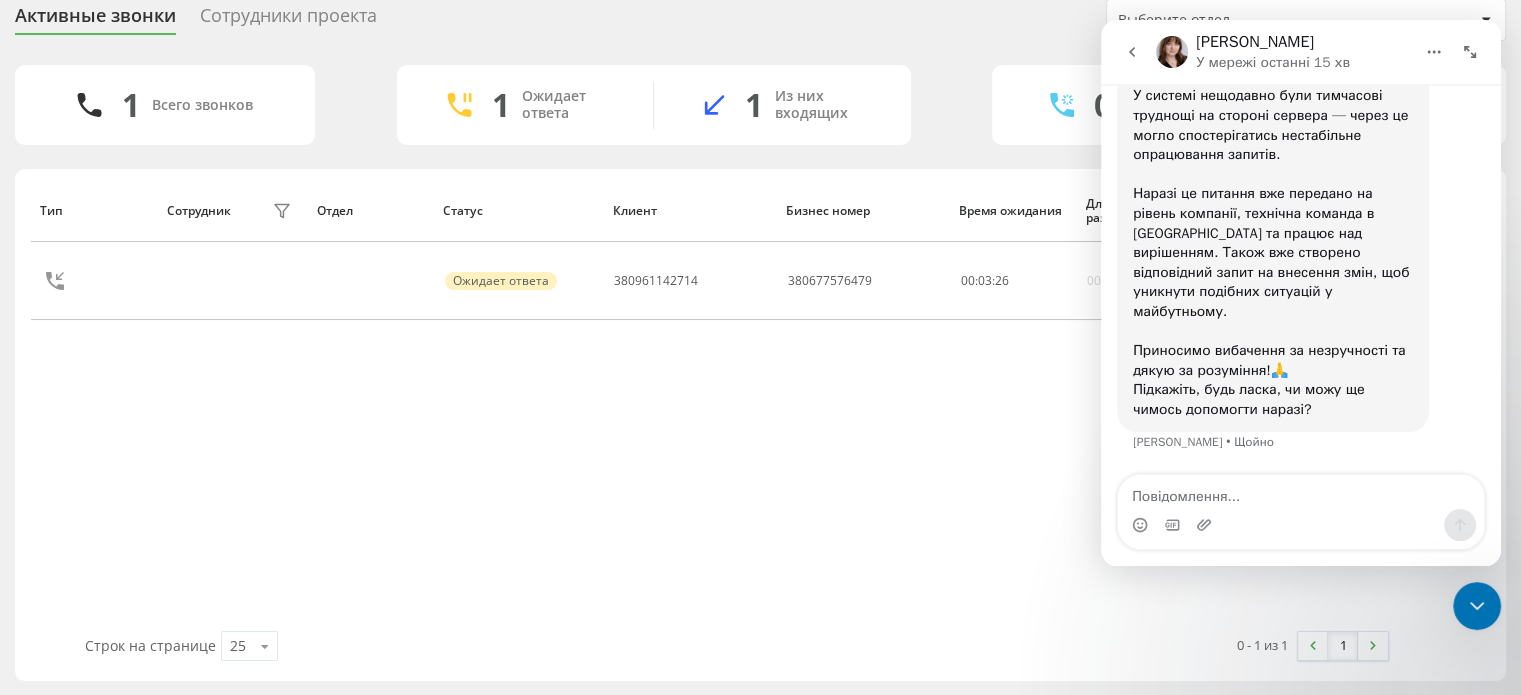 click at bounding box center [1301, 492] 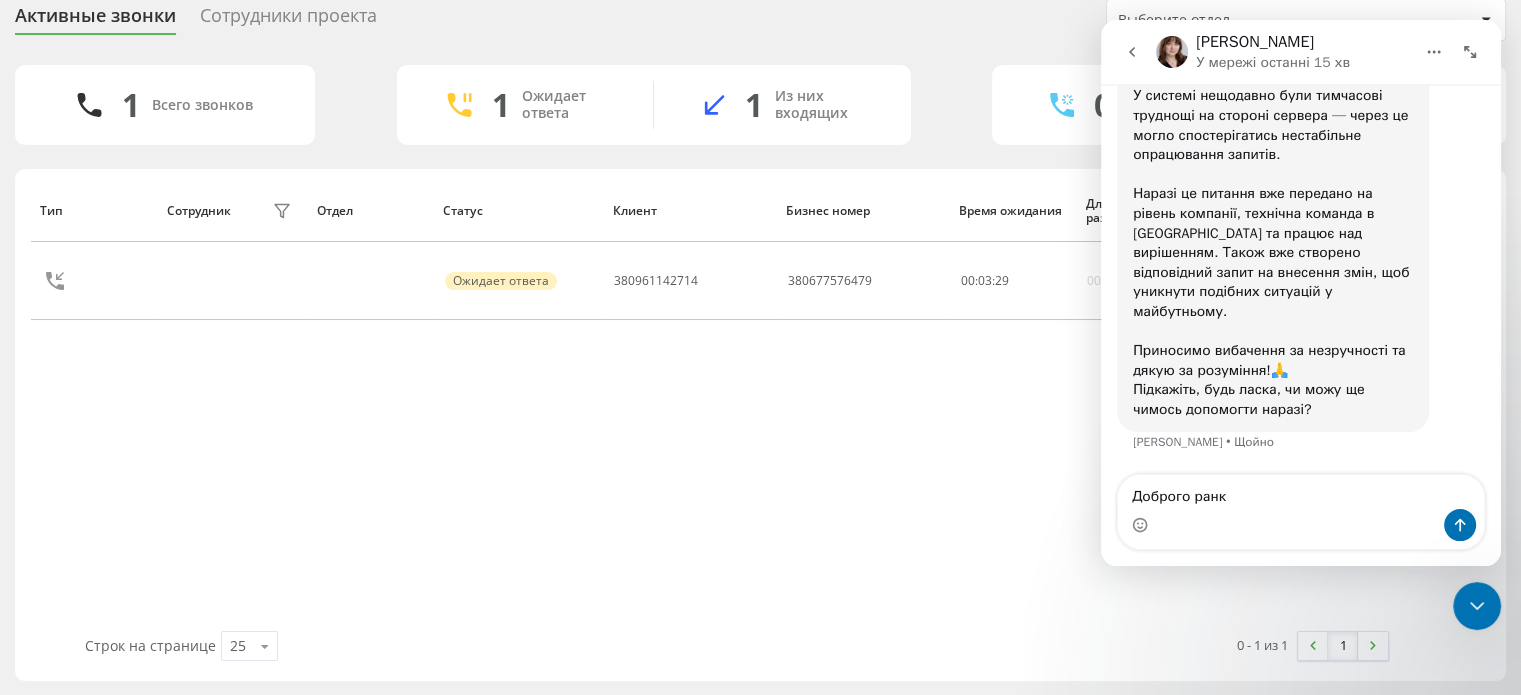 type on "Доброго ранку" 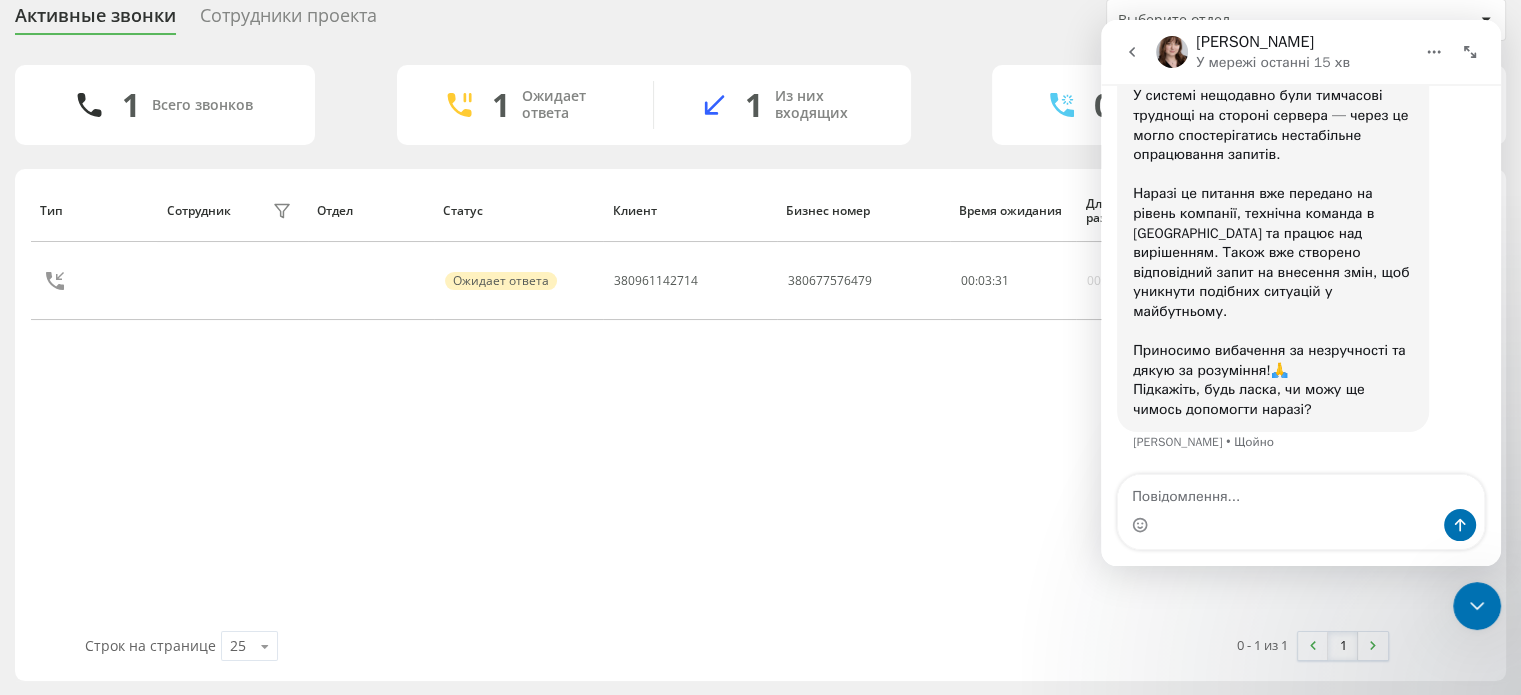 scroll, scrollTop: 2516, scrollLeft: 0, axis: vertical 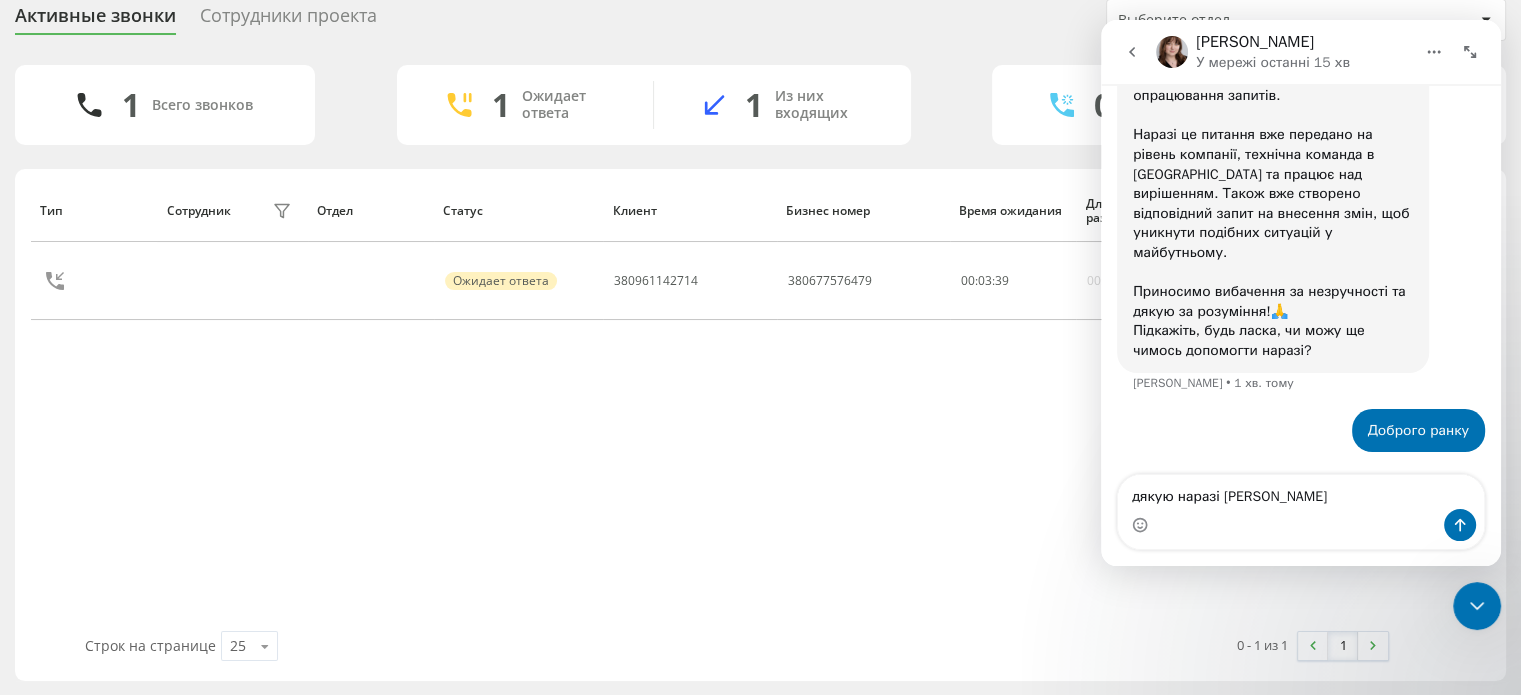 type on "дякую наразі ні" 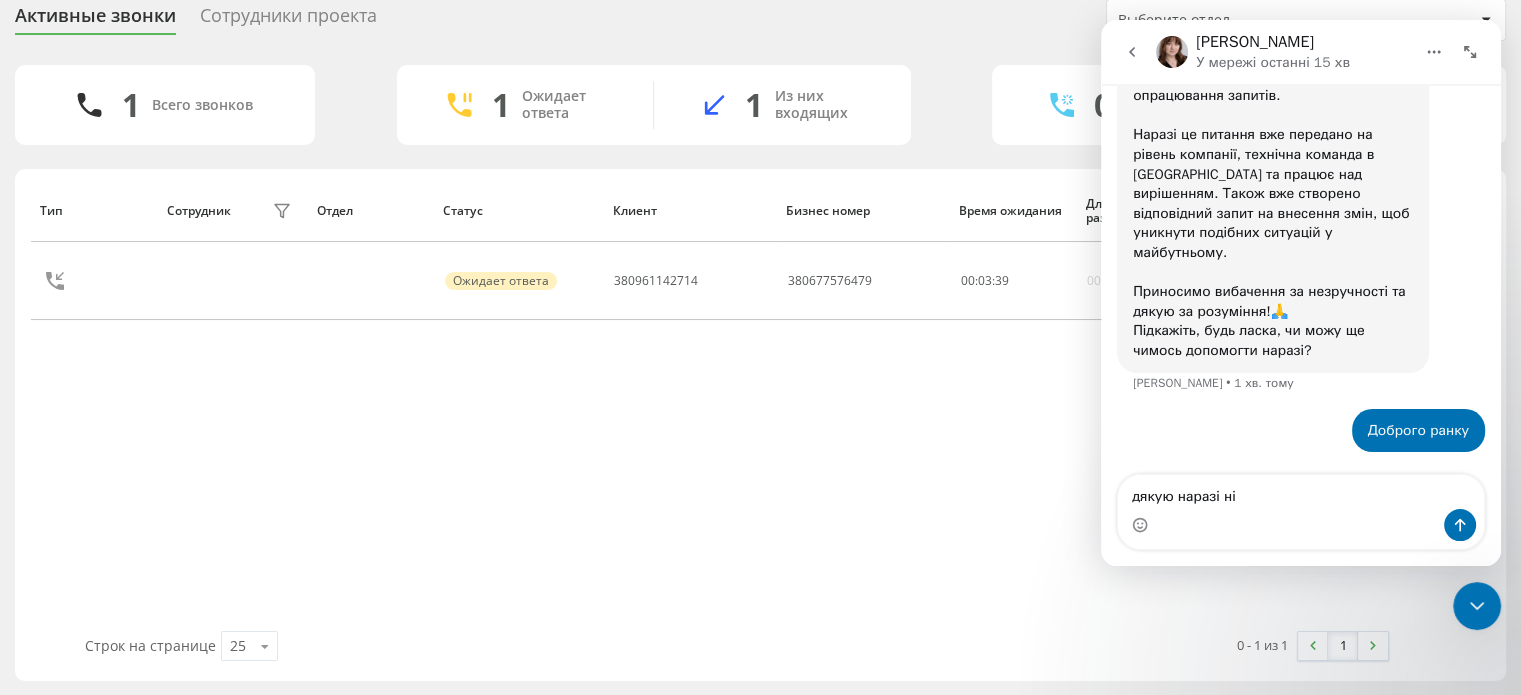 type 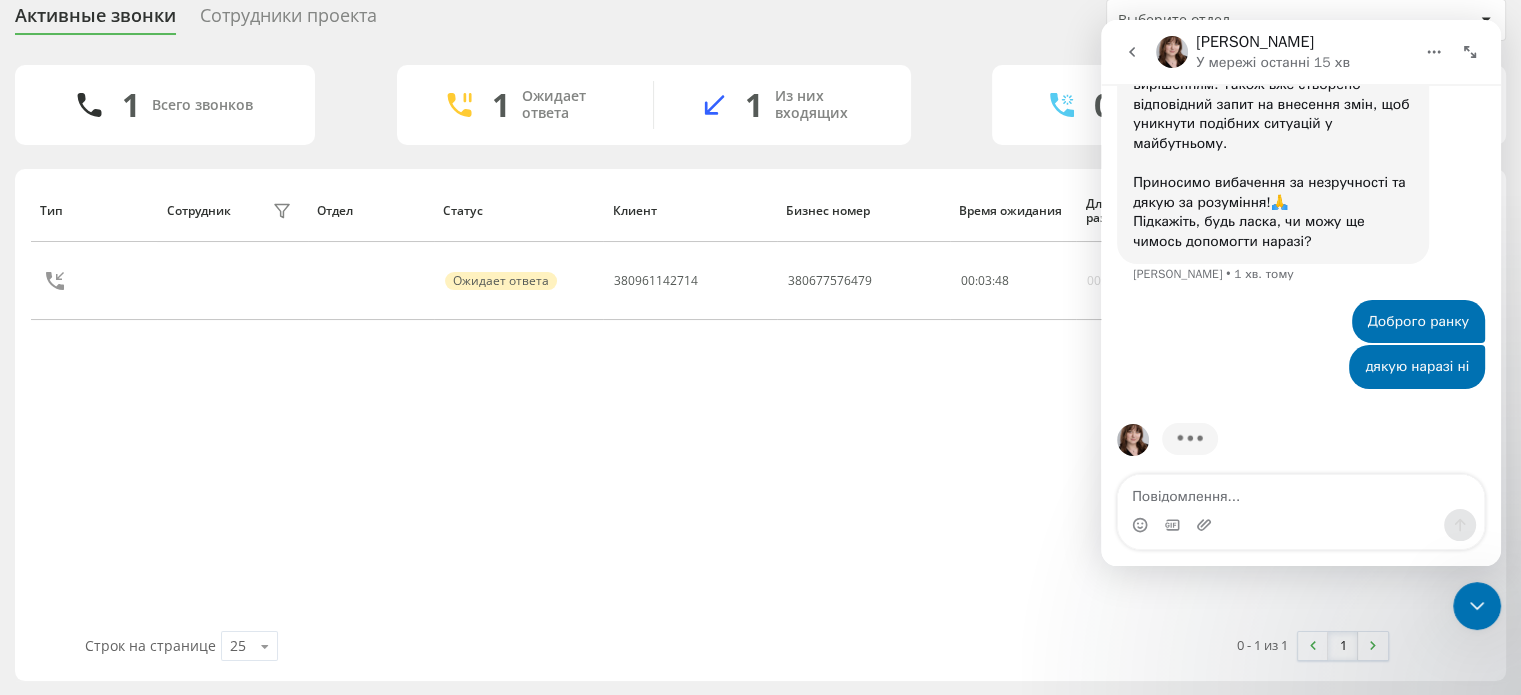 scroll, scrollTop: 2639, scrollLeft: 0, axis: vertical 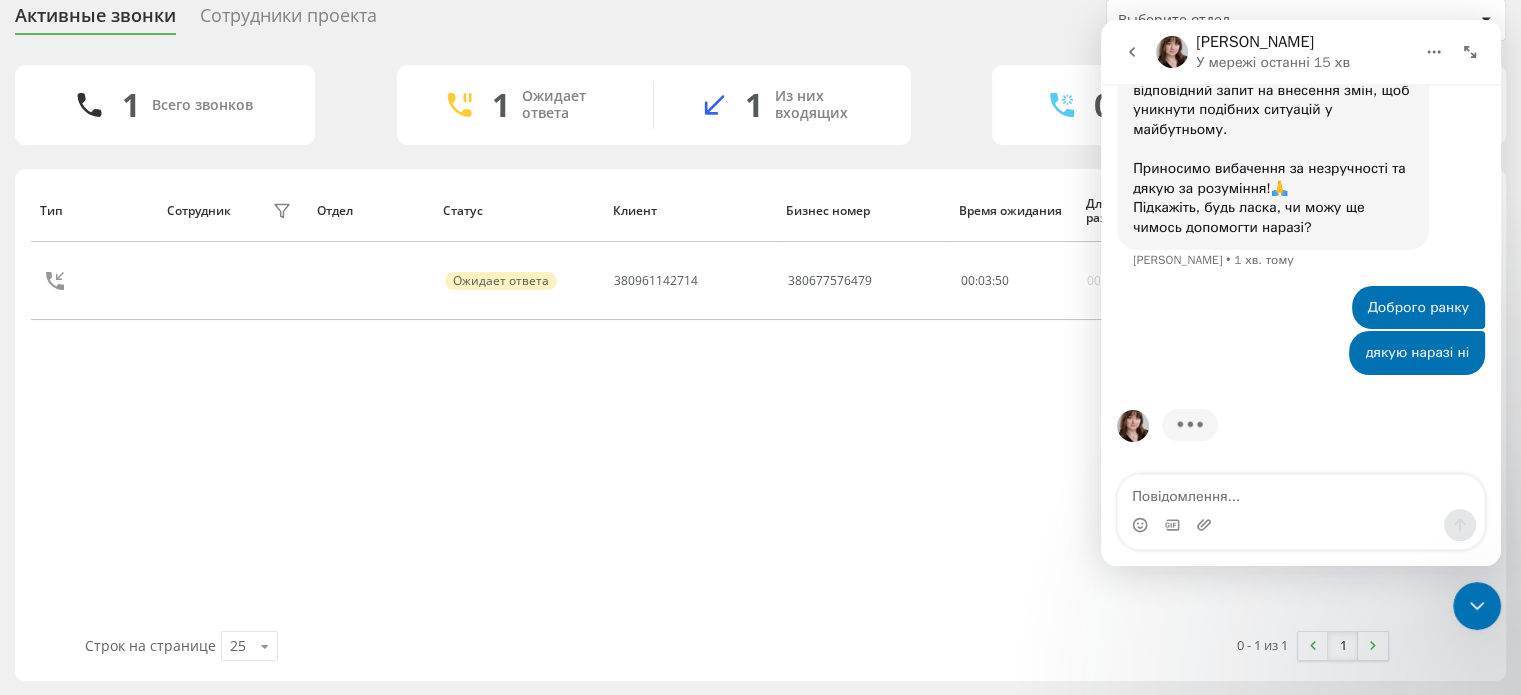 click 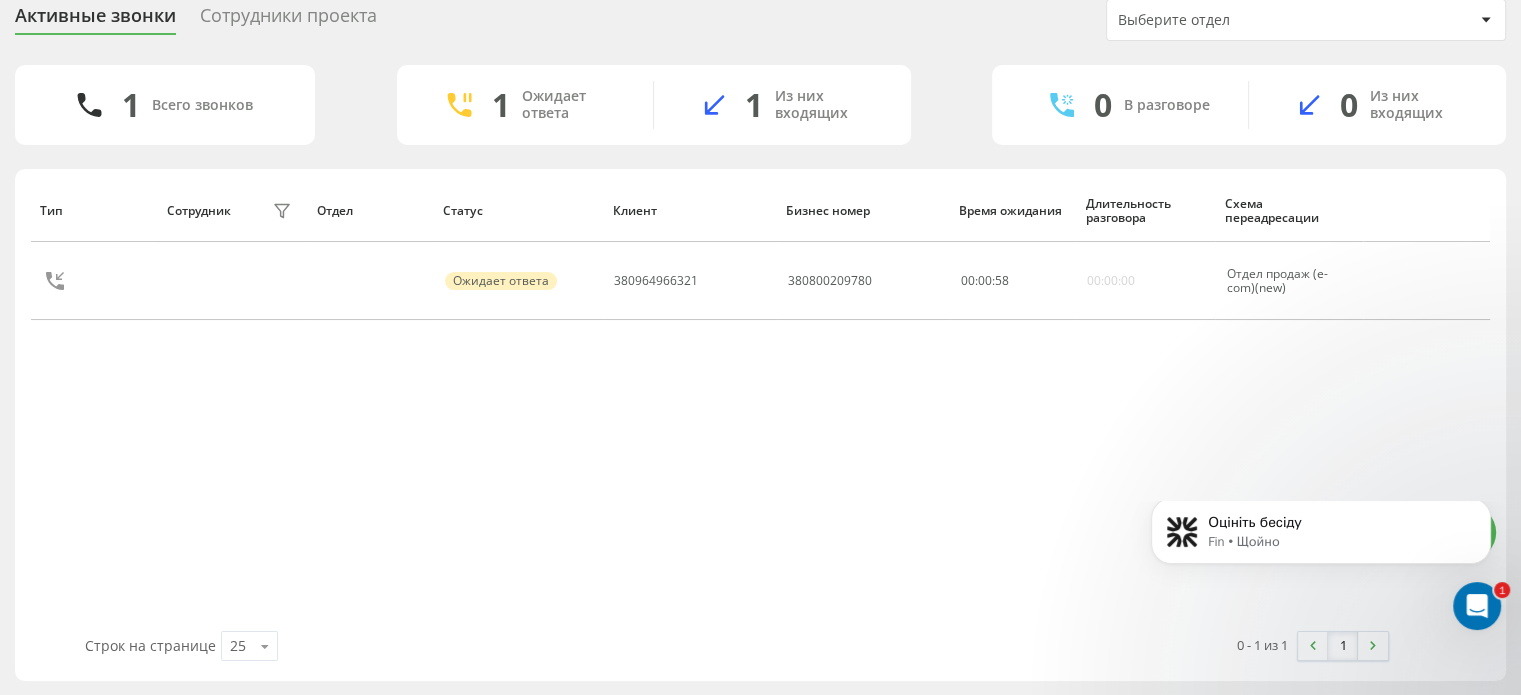 scroll, scrollTop: 3013, scrollLeft: 0, axis: vertical 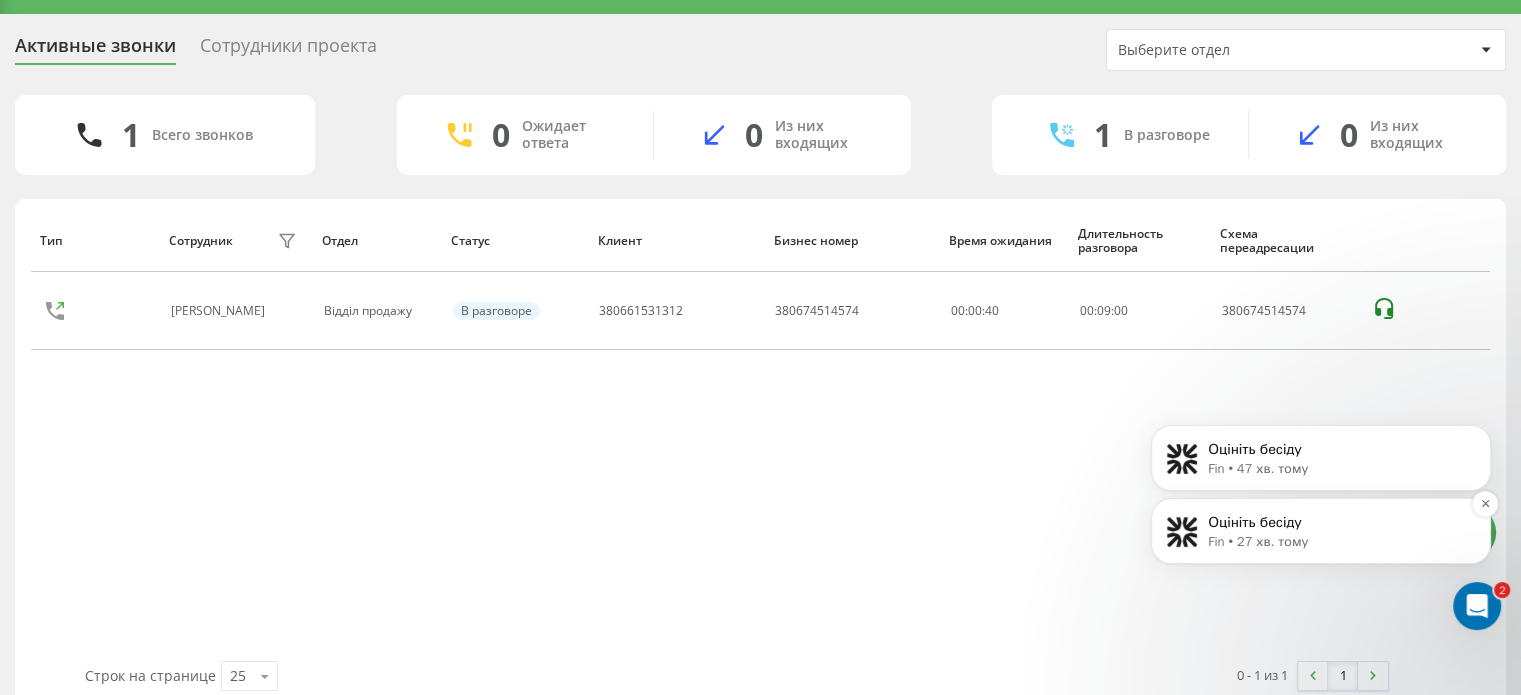 click on "Оцініть бесіду" at bounding box center [1337, 523] 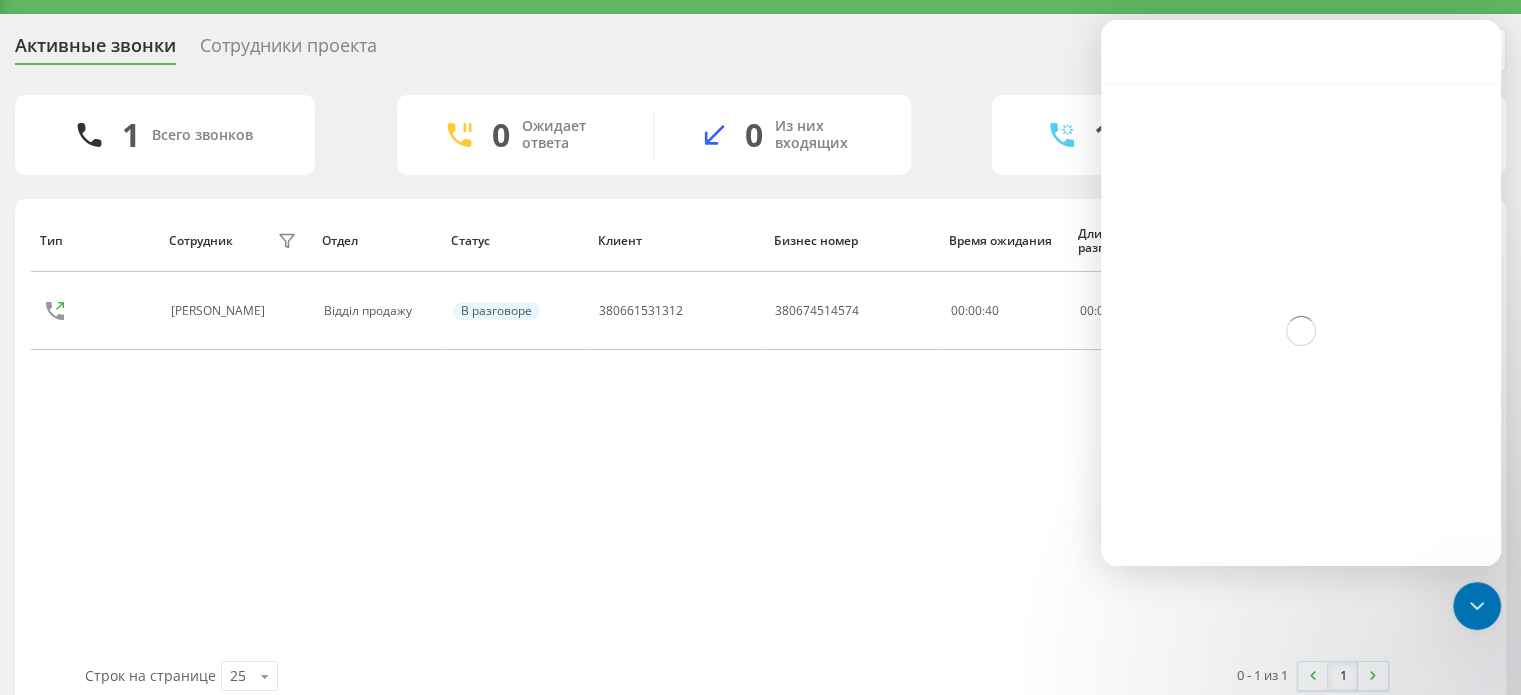 click 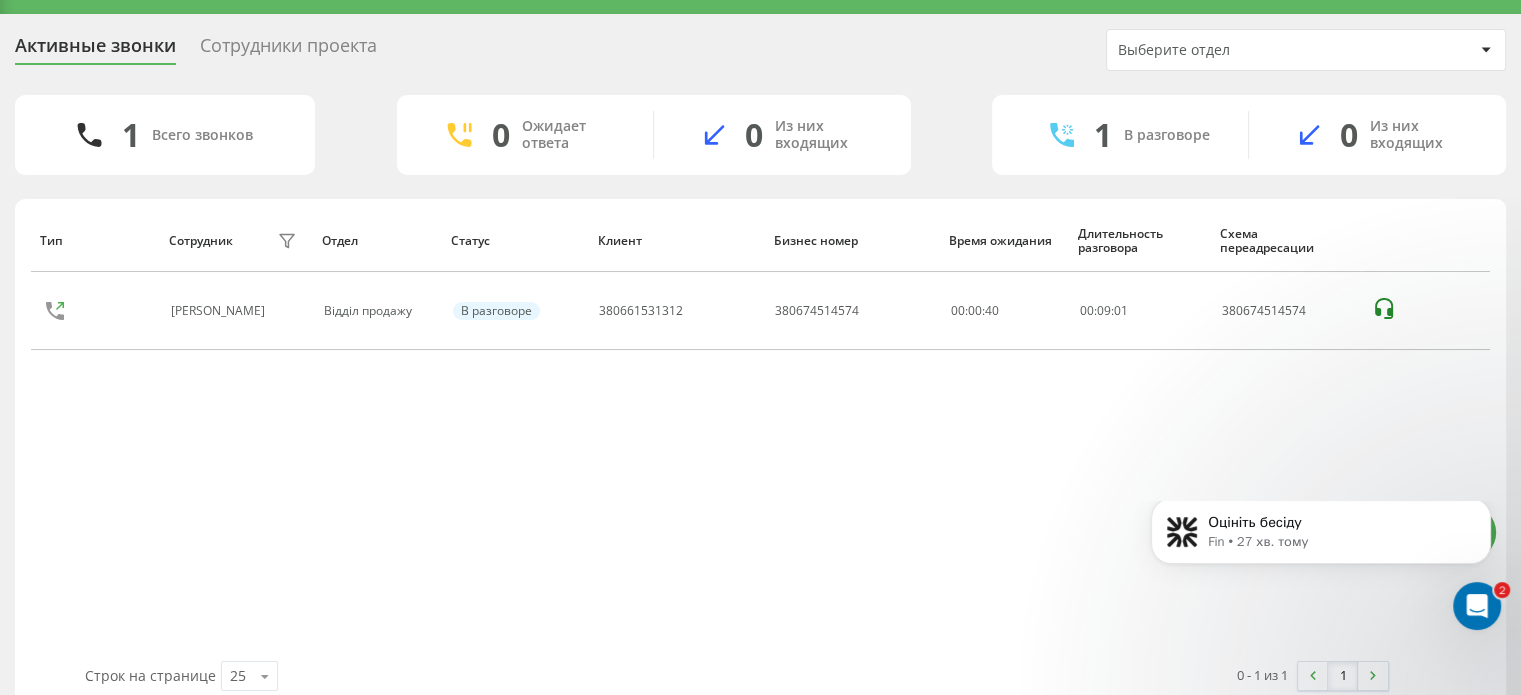 scroll, scrollTop: 0, scrollLeft: 0, axis: both 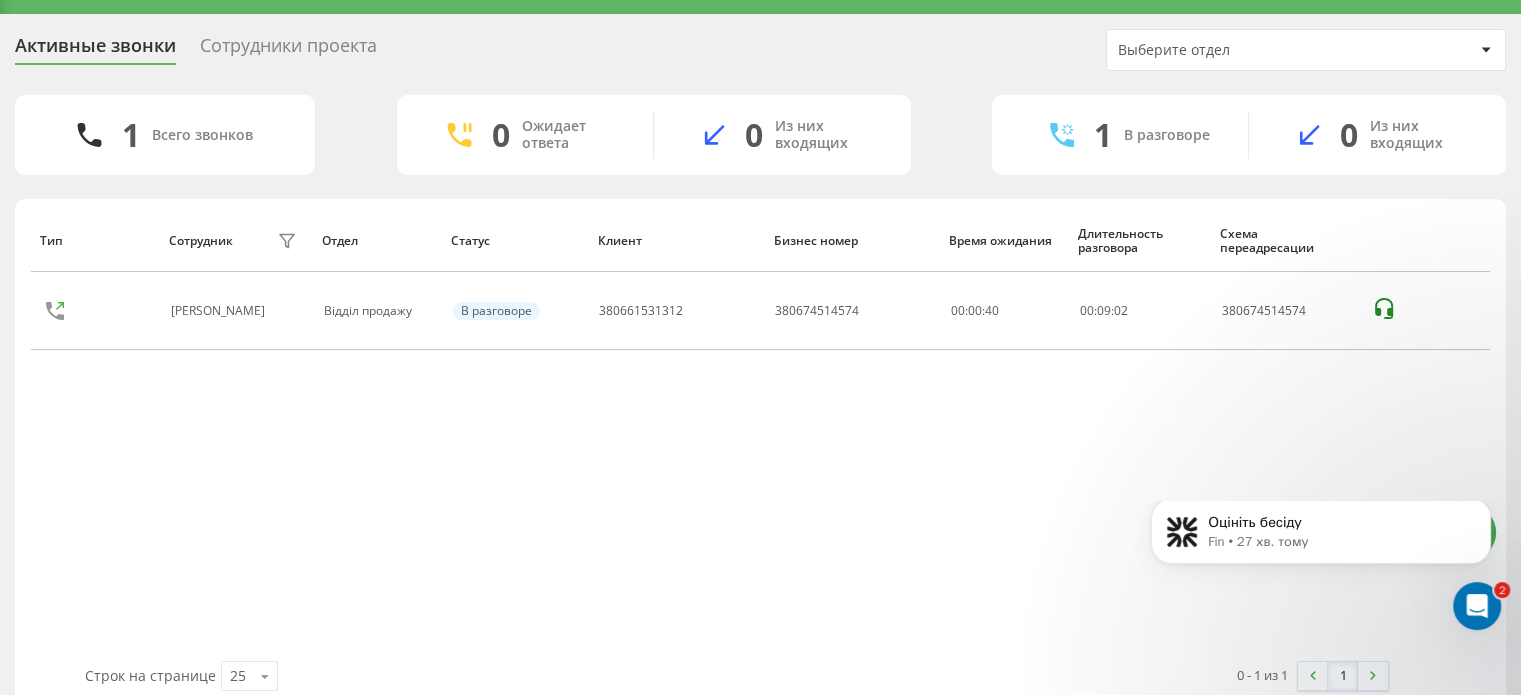 click 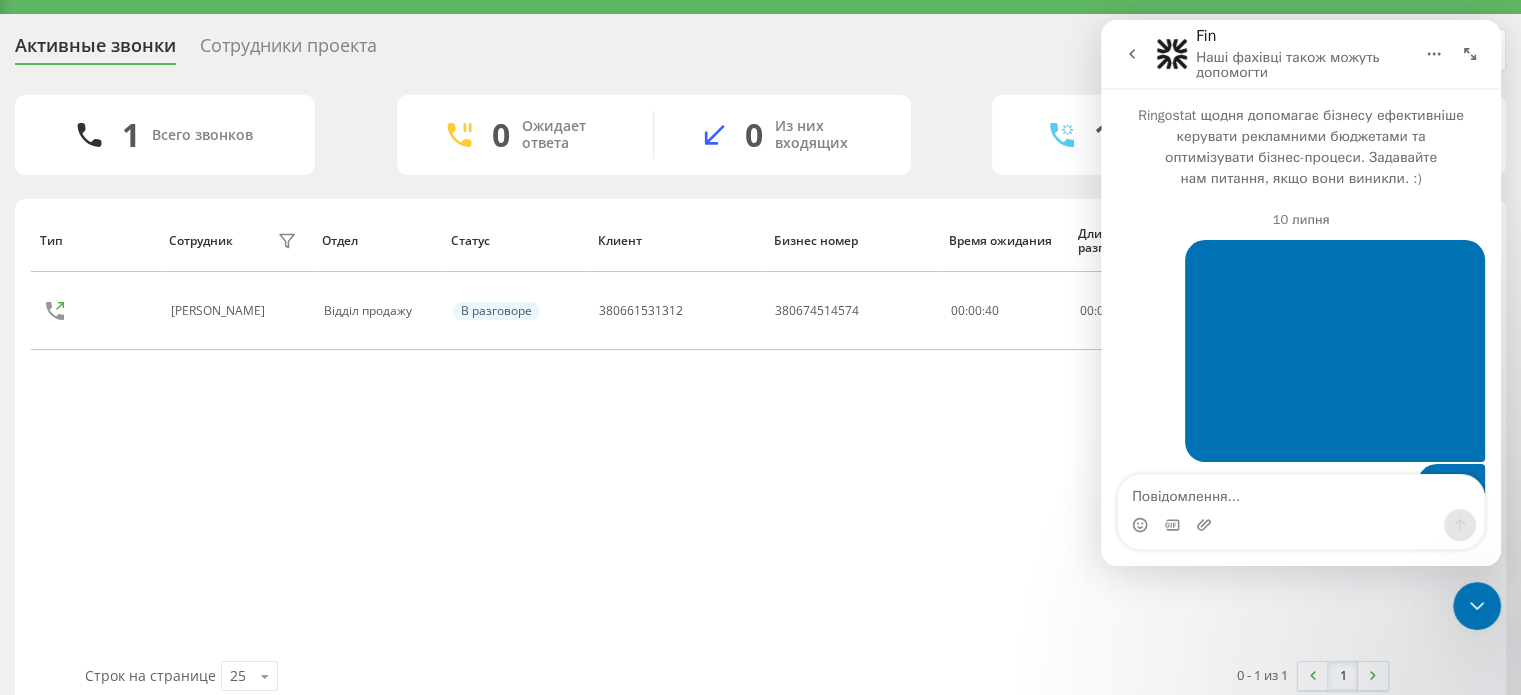 scroll, scrollTop: 2, scrollLeft: 0, axis: vertical 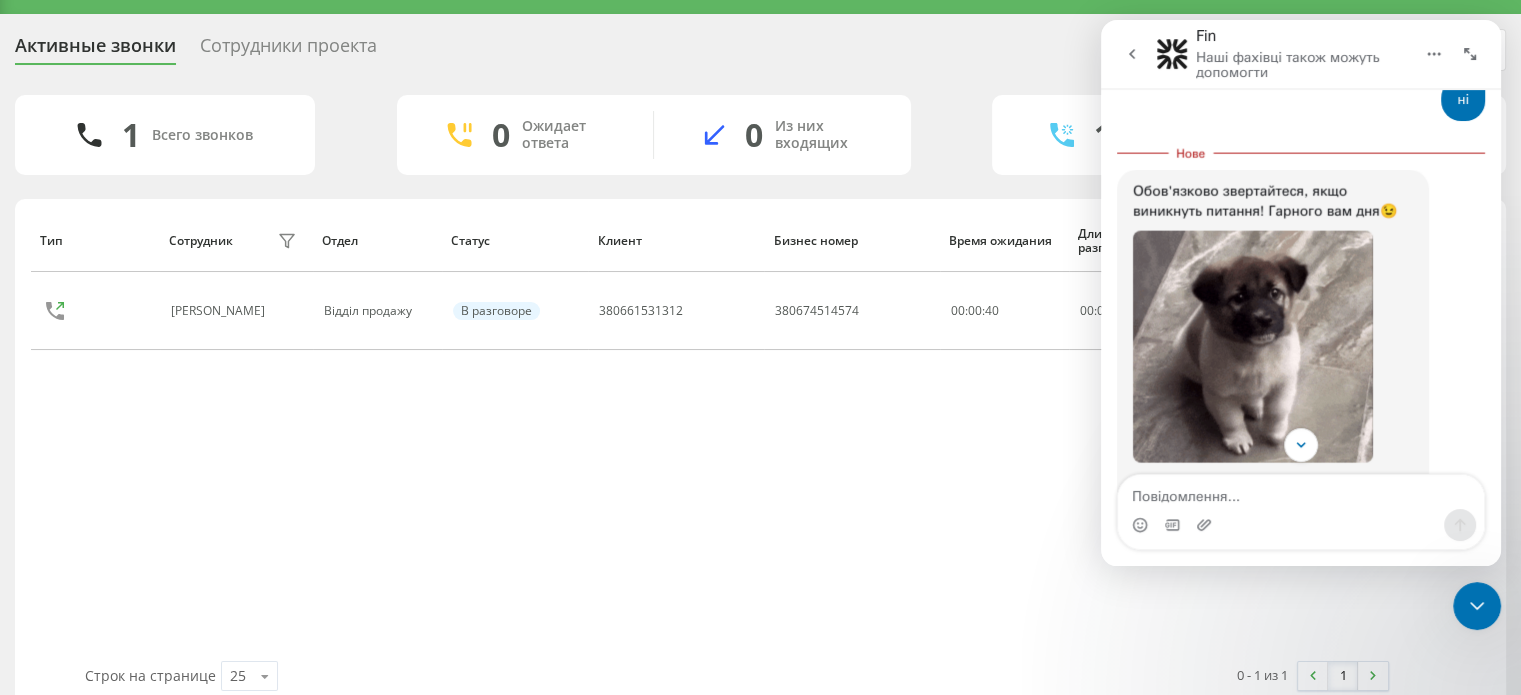 click 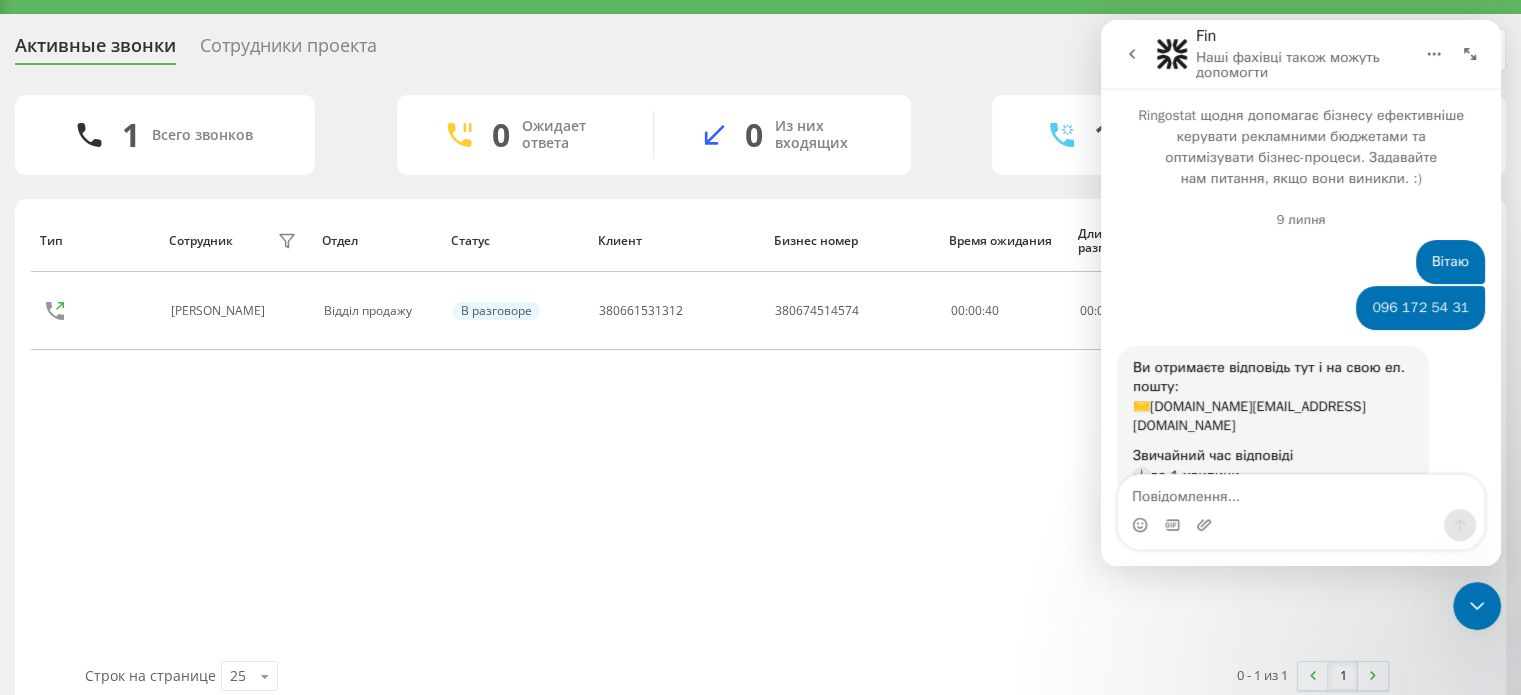 scroll, scrollTop: 3014, scrollLeft: 0, axis: vertical 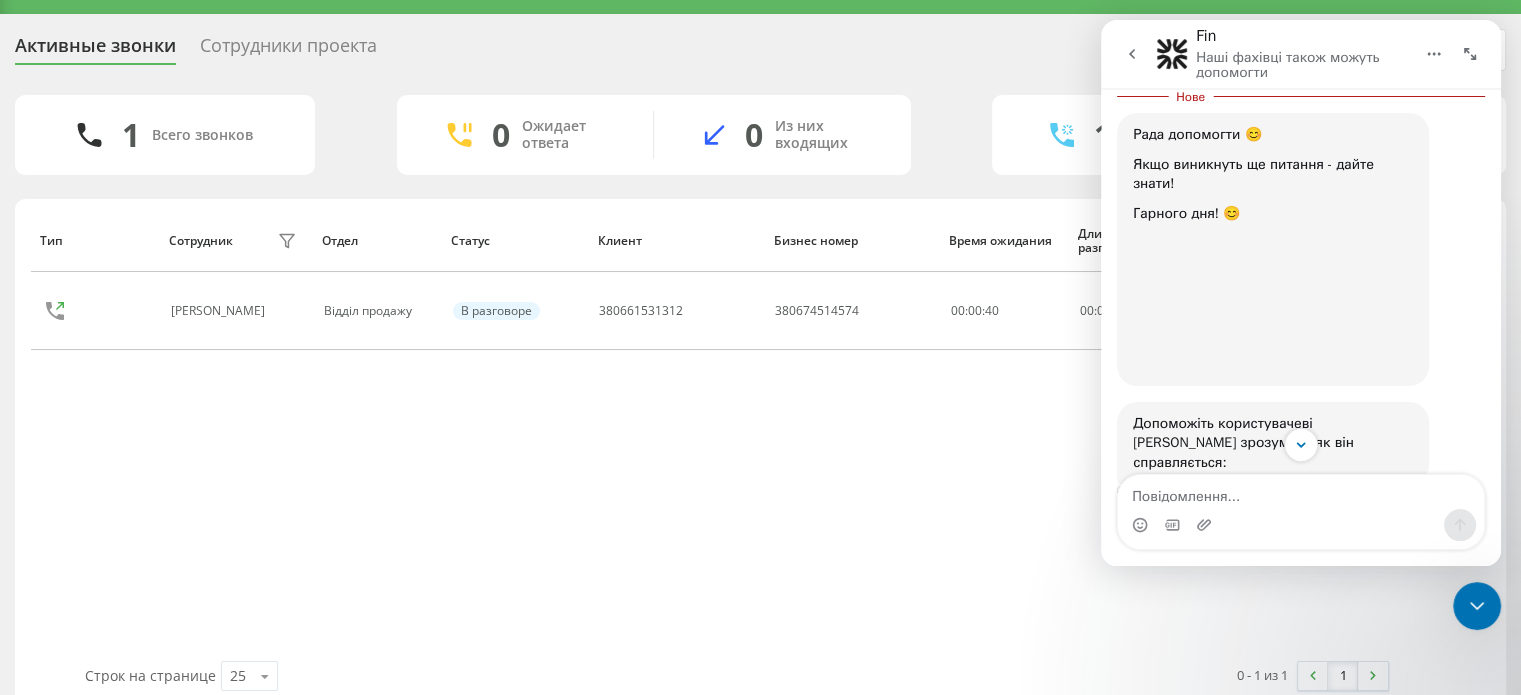 click 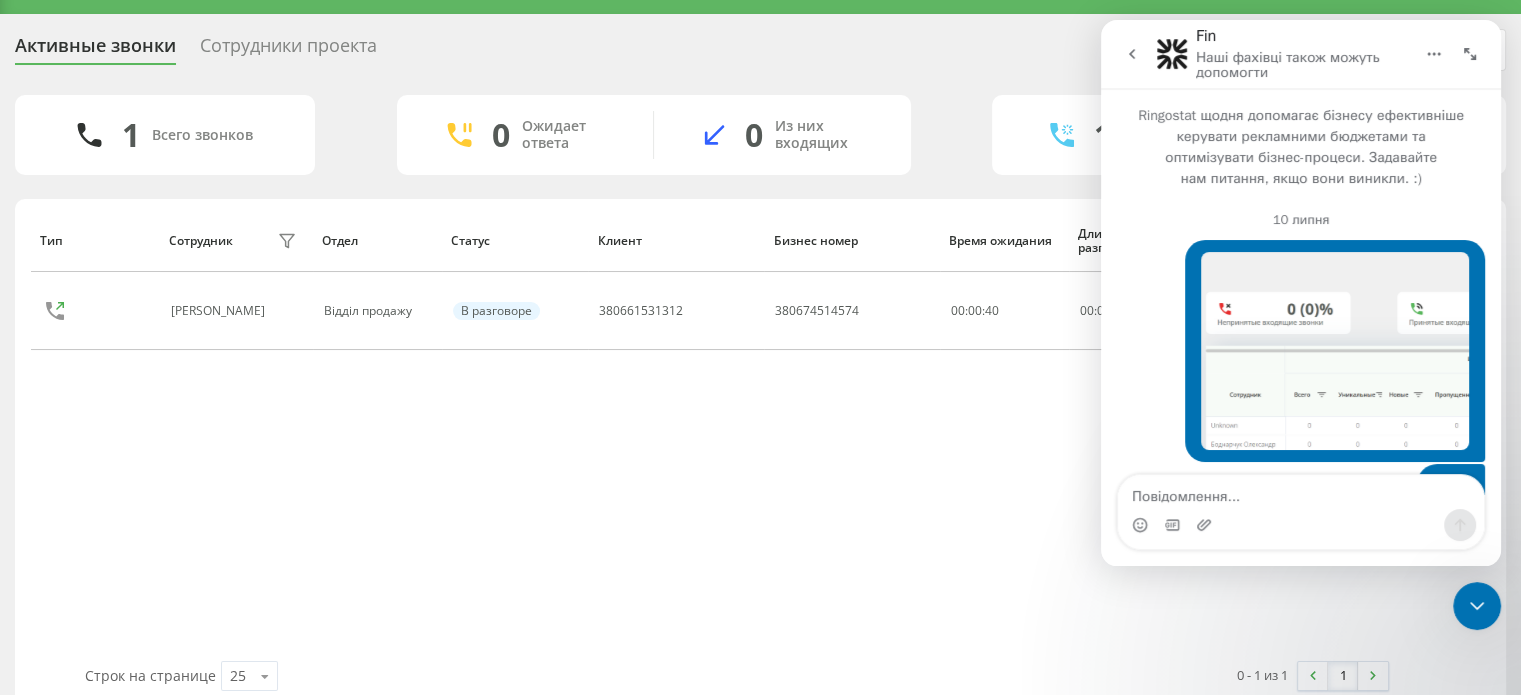 scroll, scrollTop: 2, scrollLeft: 0, axis: vertical 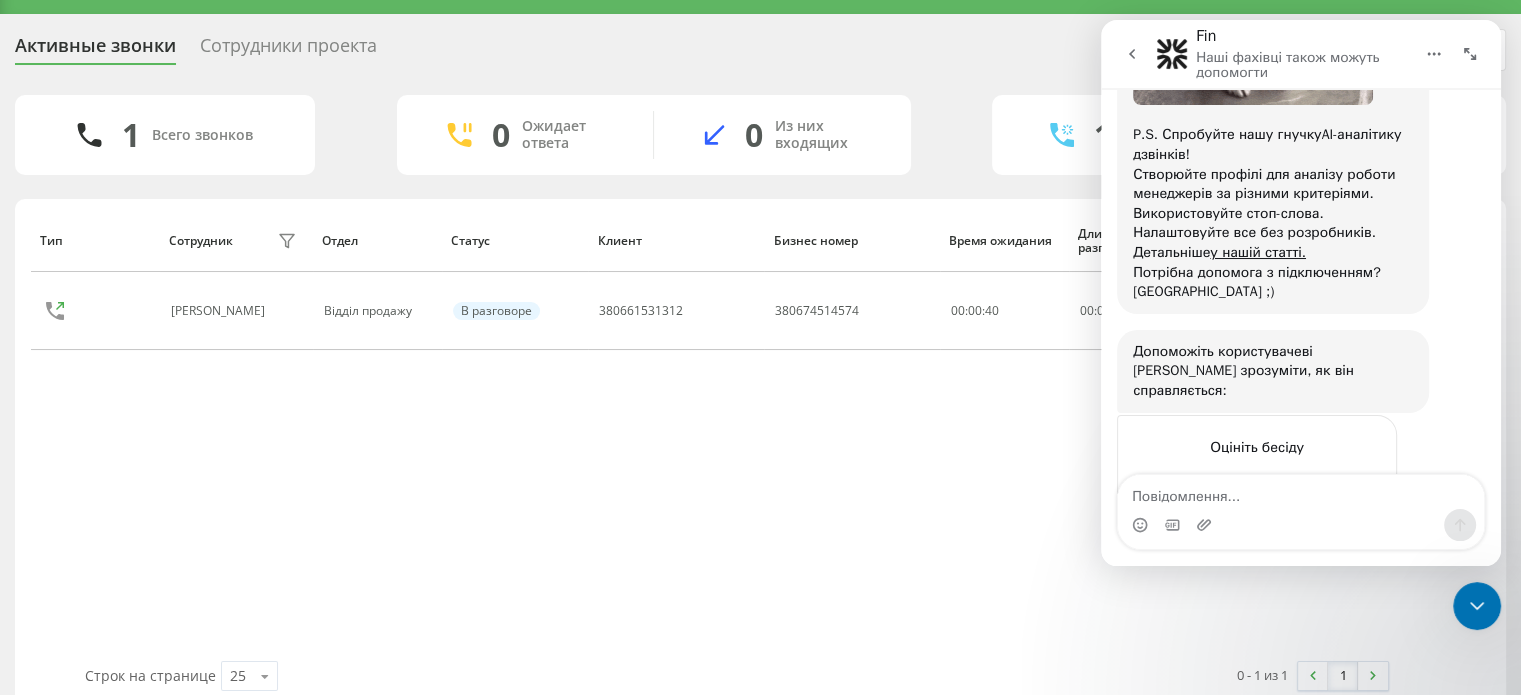click at bounding box center [1132, 54] 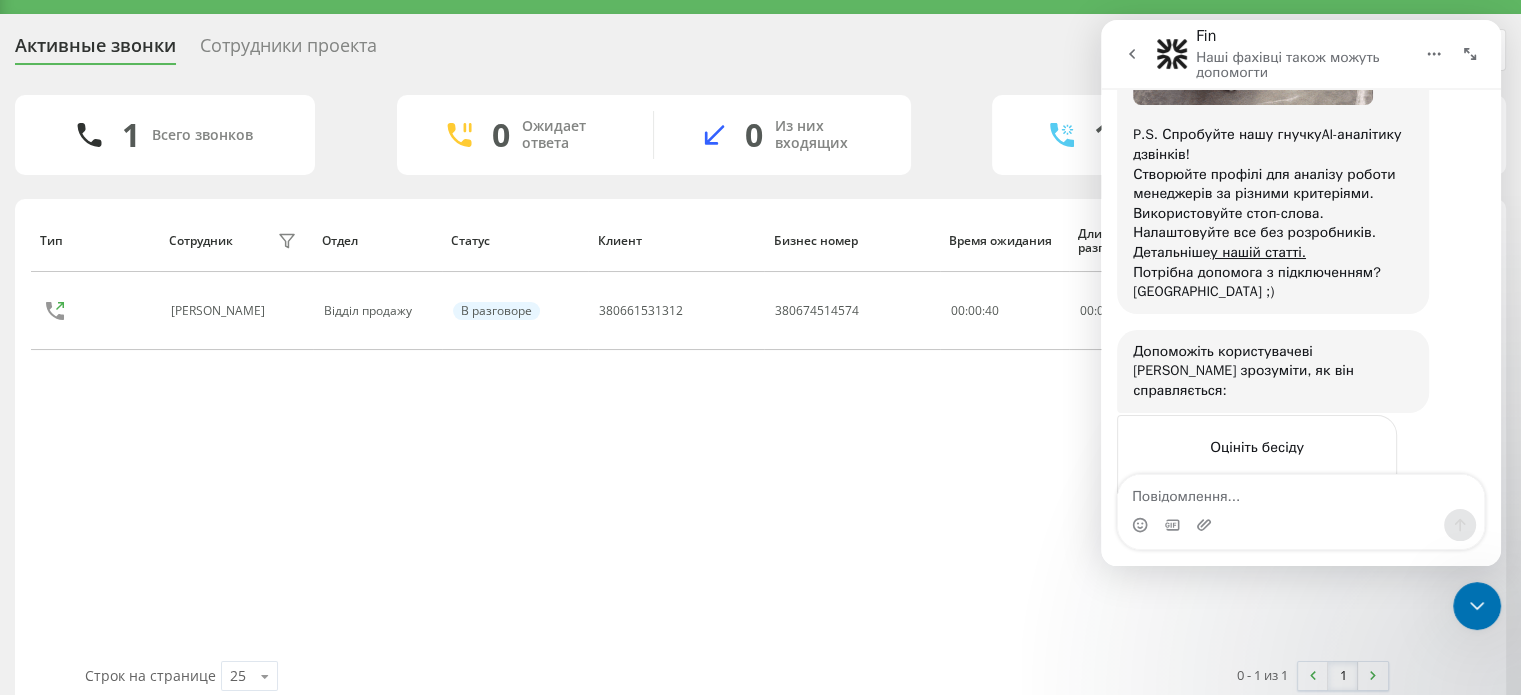 scroll, scrollTop: 0, scrollLeft: 0, axis: both 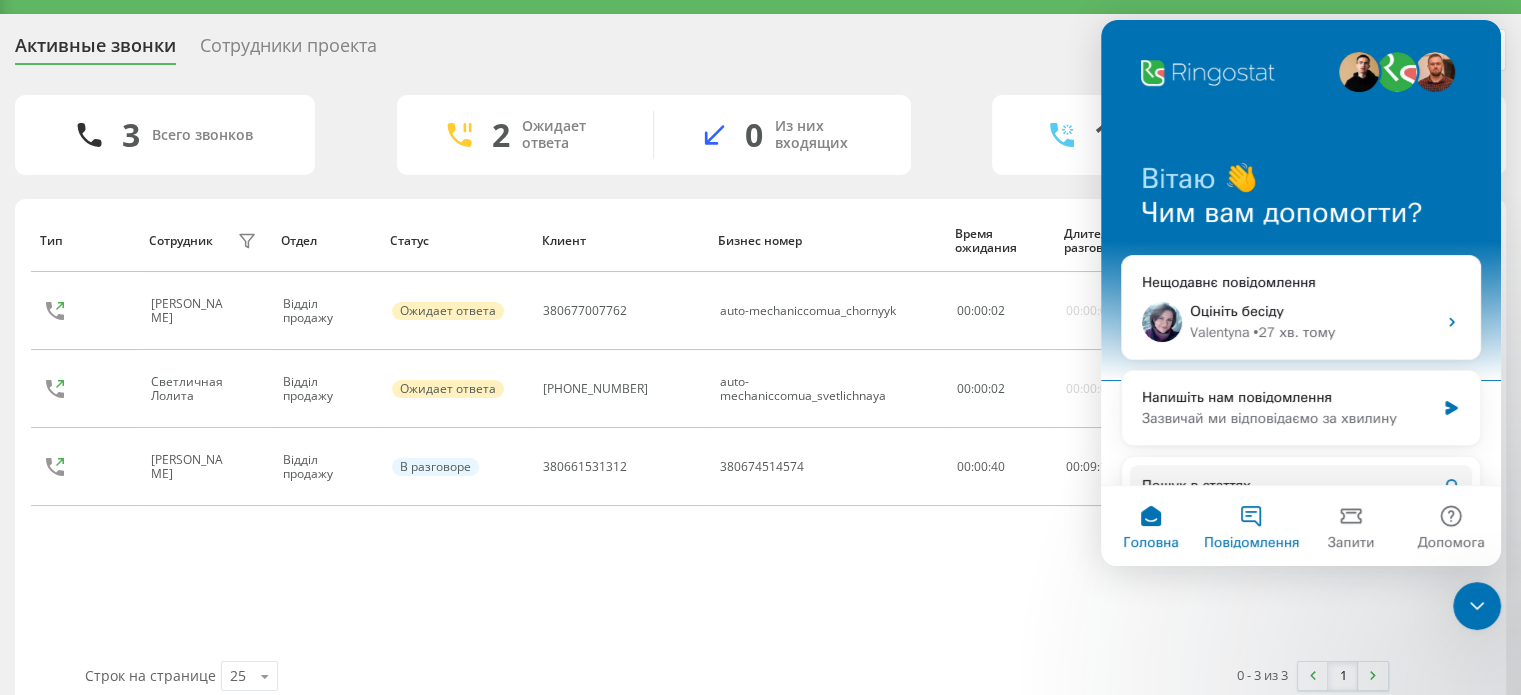 click on "Повідомлення" at bounding box center (1251, 526) 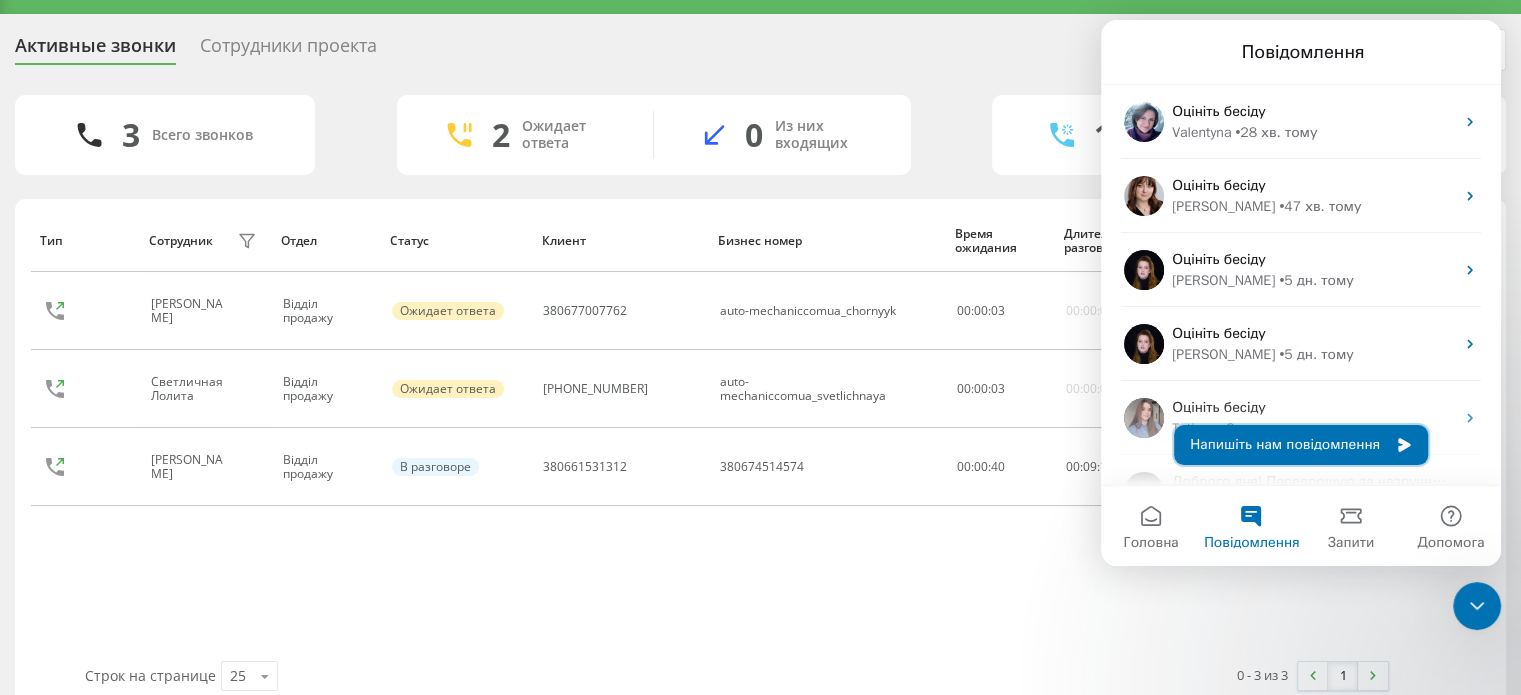click on "Напишіть нам повідомлення" at bounding box center (1301, 445) 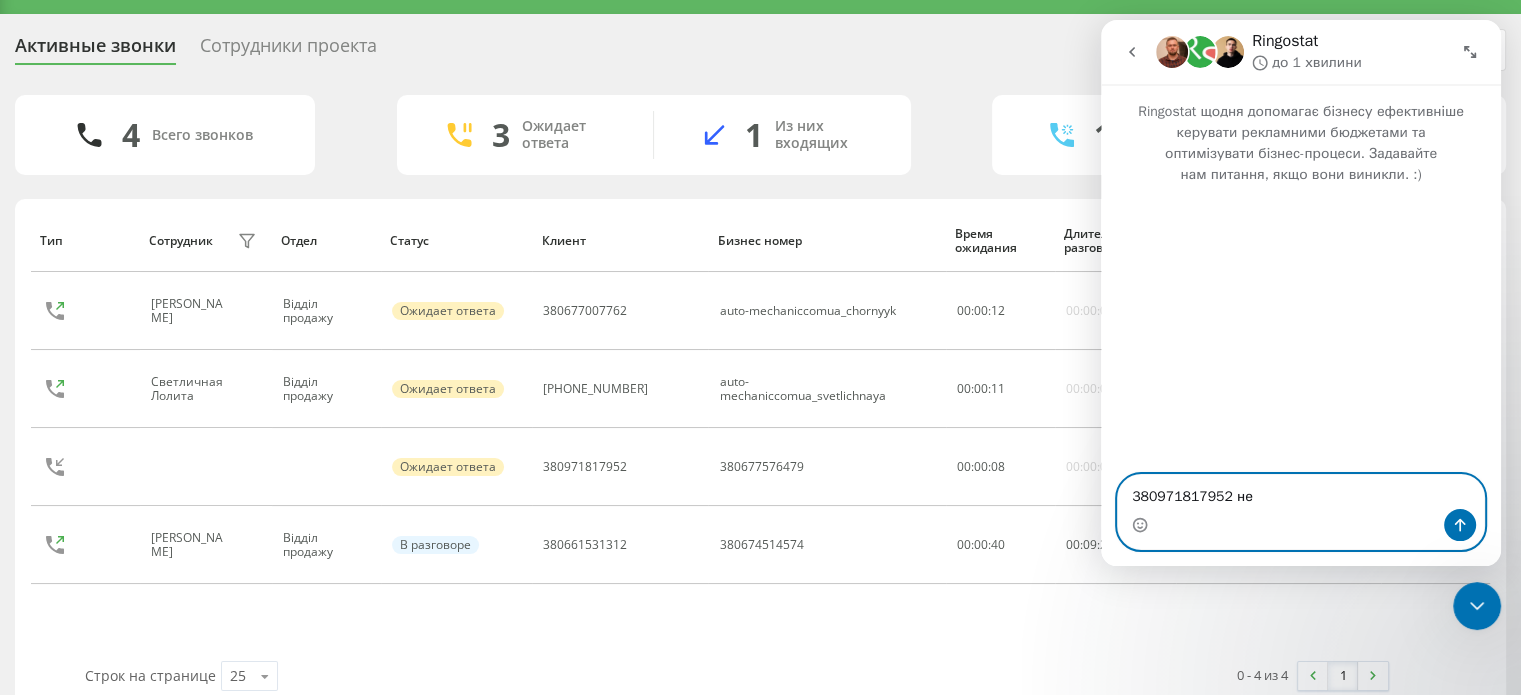 click on "380971817952 не" at bounding box center [1301, 492] 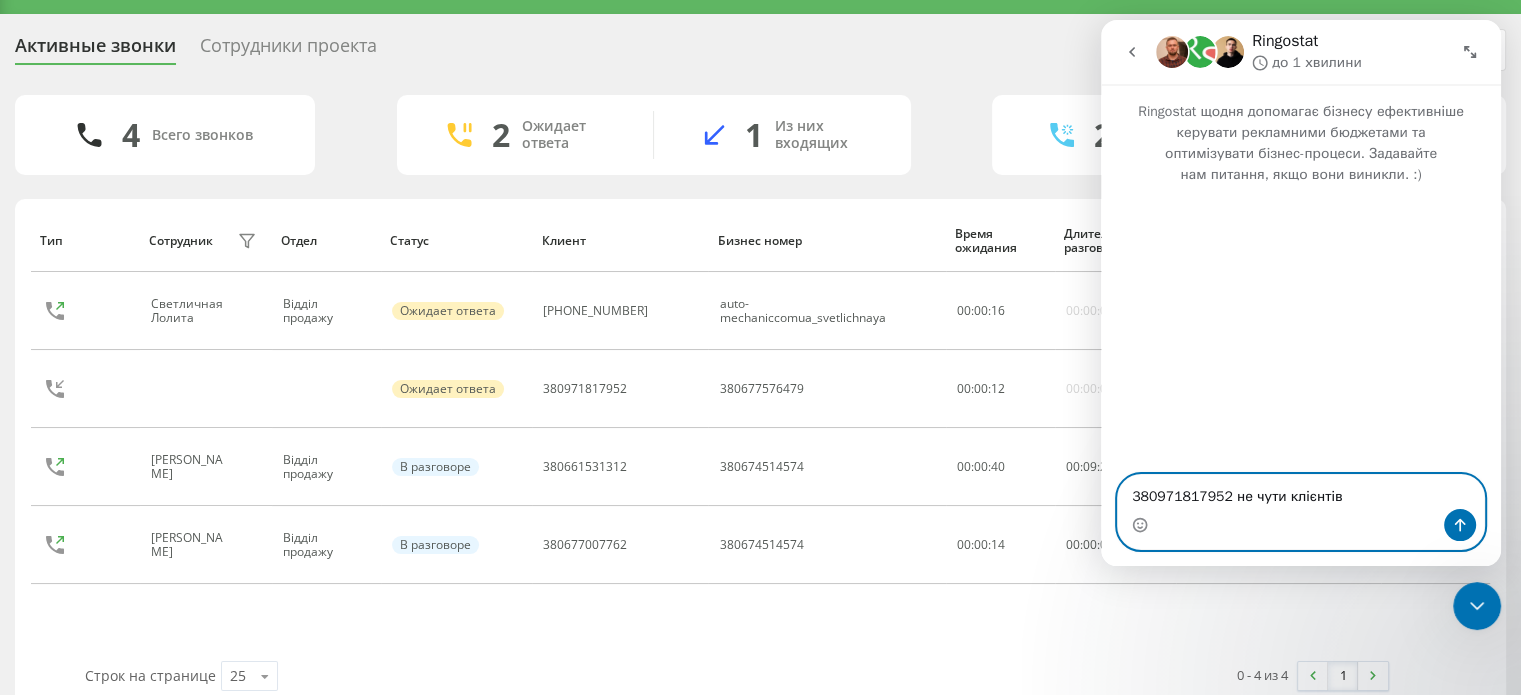 type on "380971817952 не чути клієнтів" 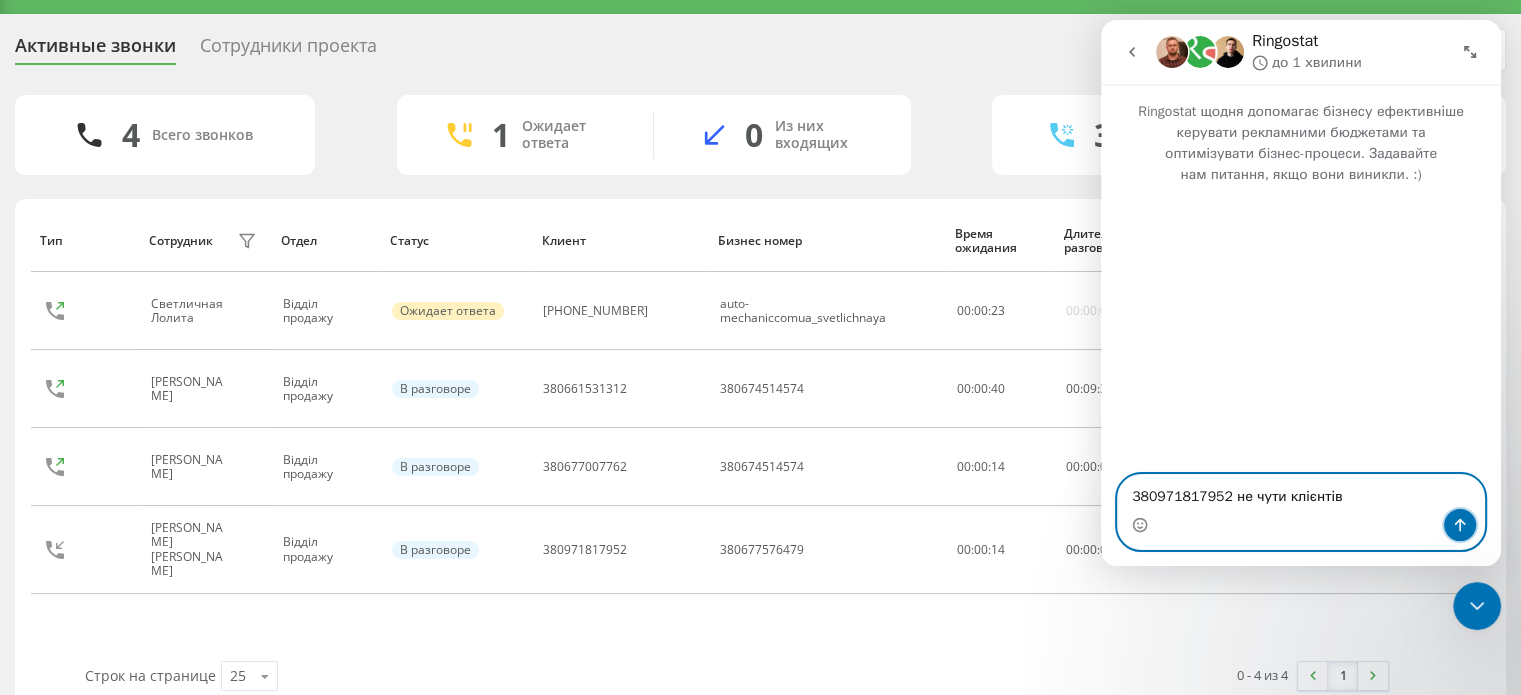 click 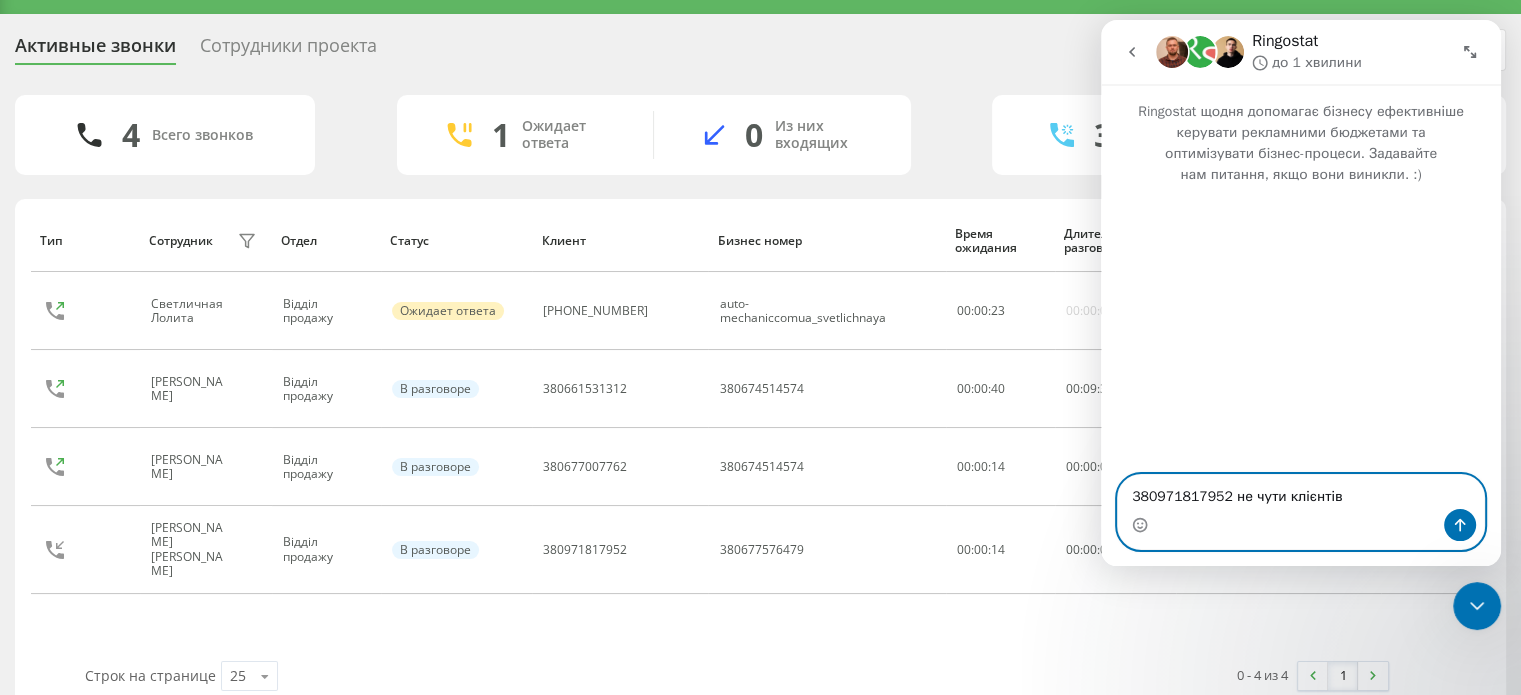 type 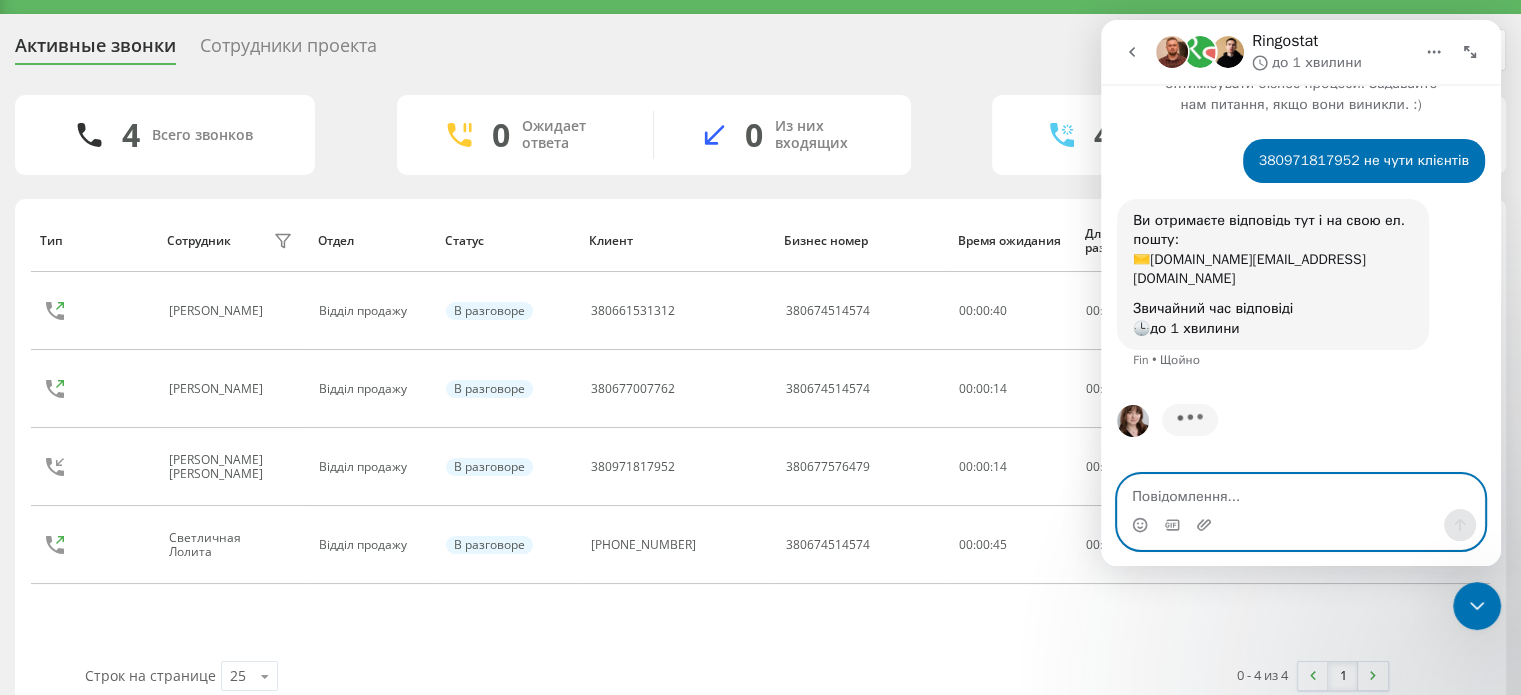 scroll, scrollTop: 99, scrollLeft: 0, axis: vertical 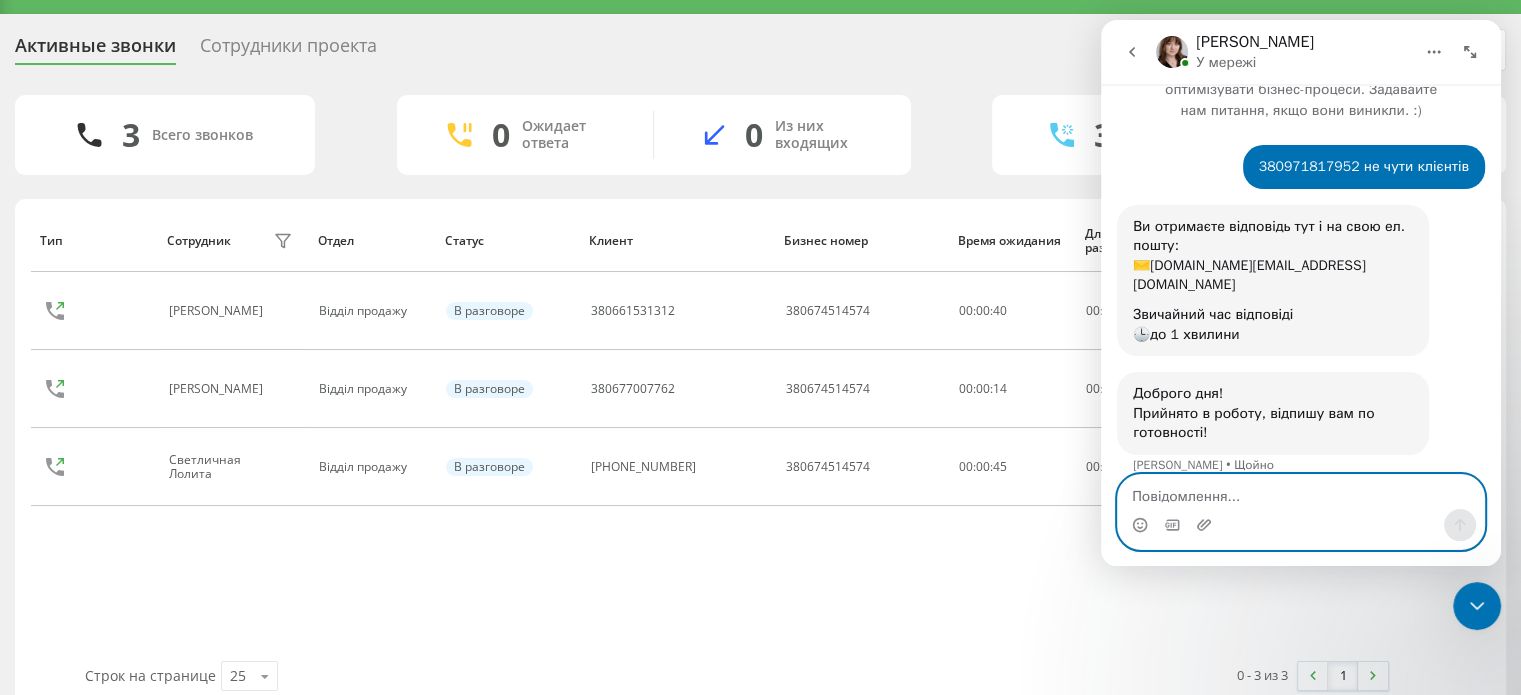 click at bounding box center [1301, 492] 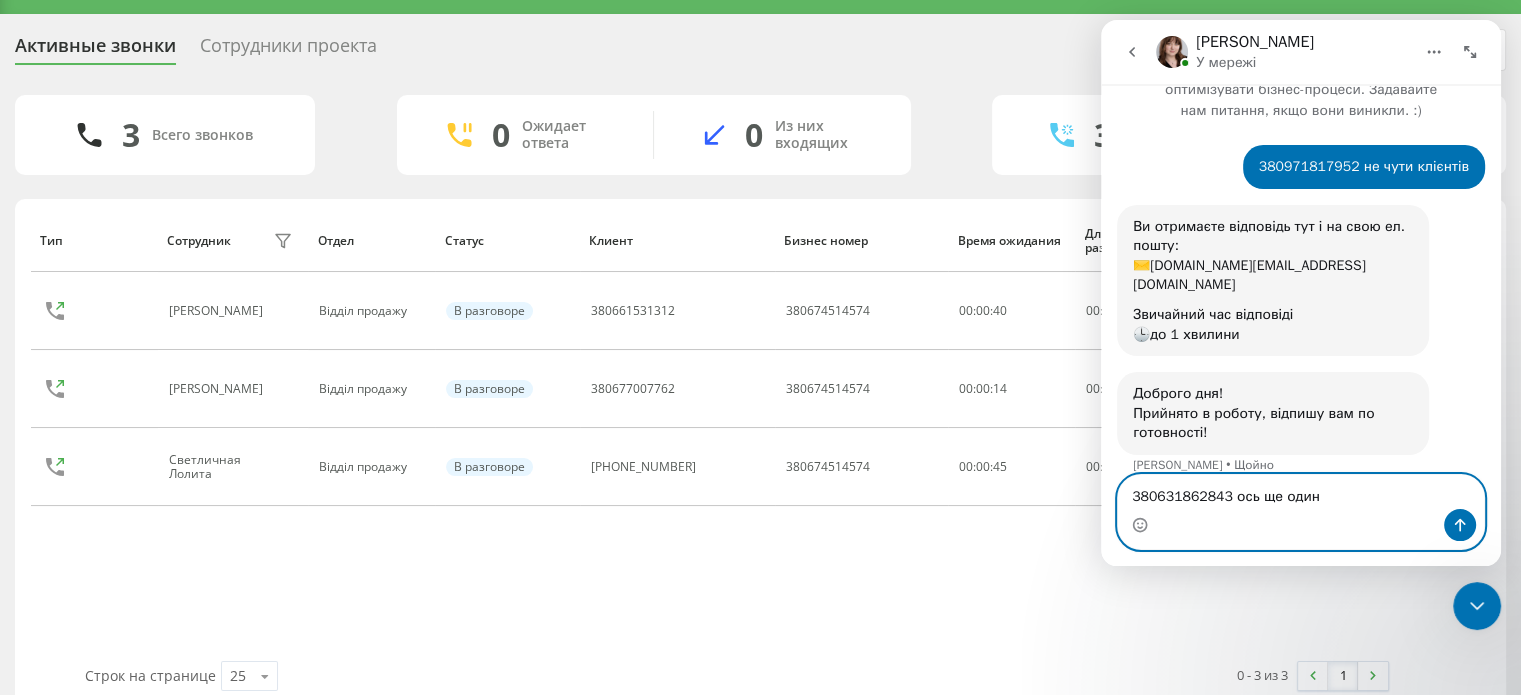 type on "380631862843 ось ще один" 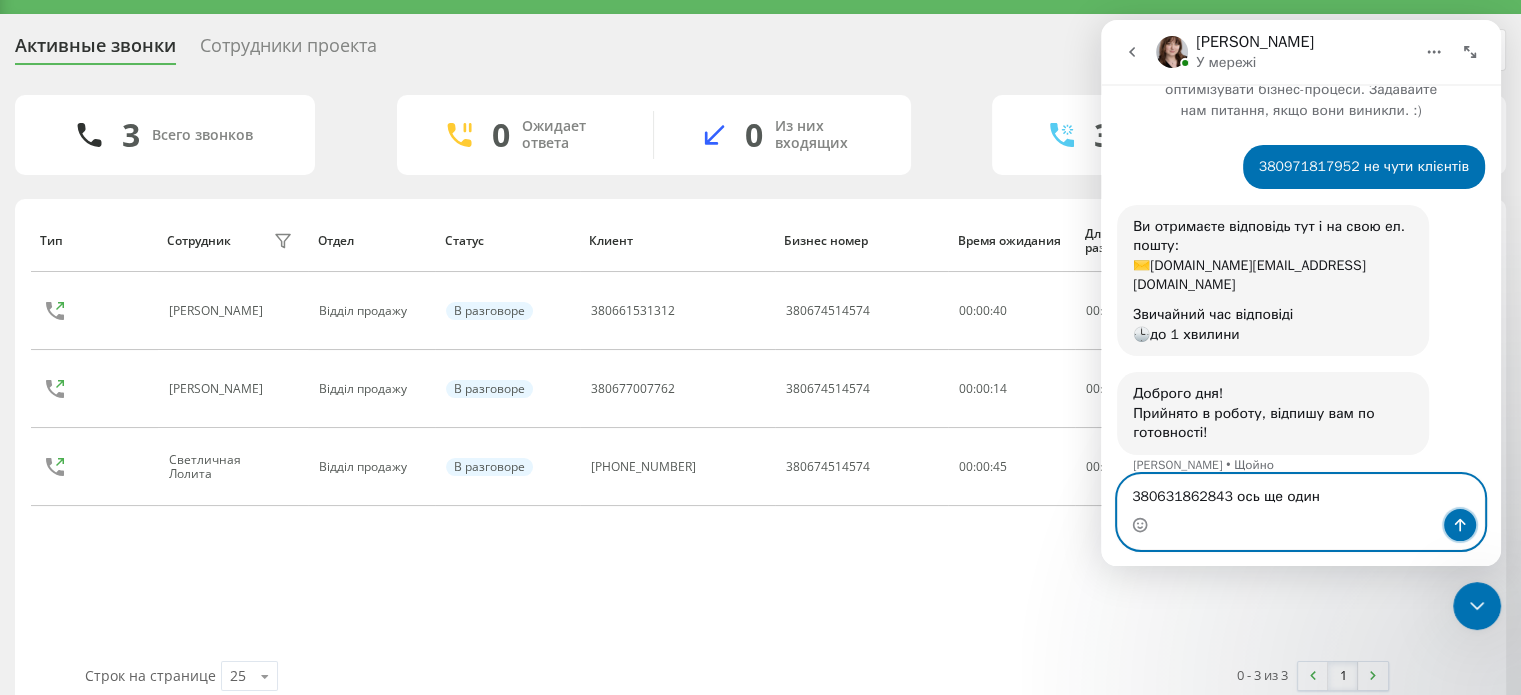 click at bounding box center [1460, 525] 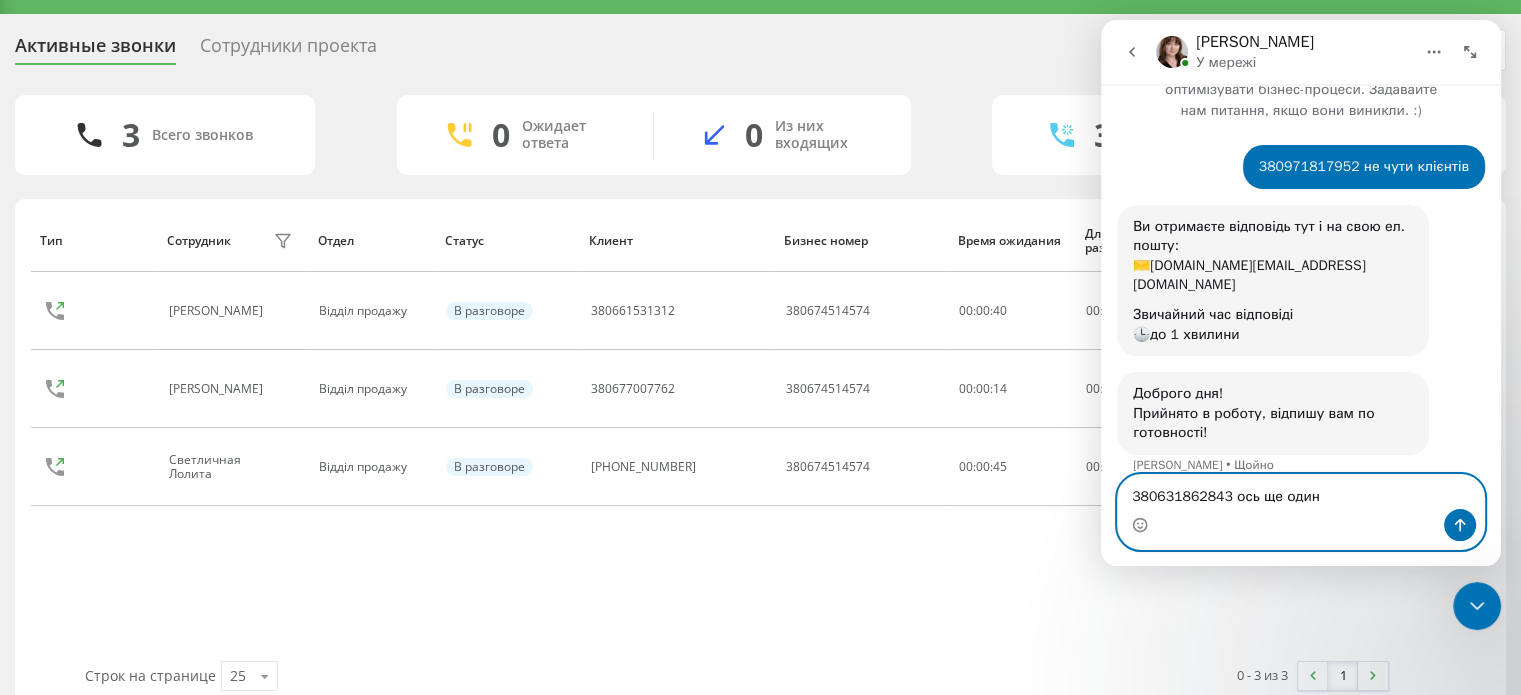 type 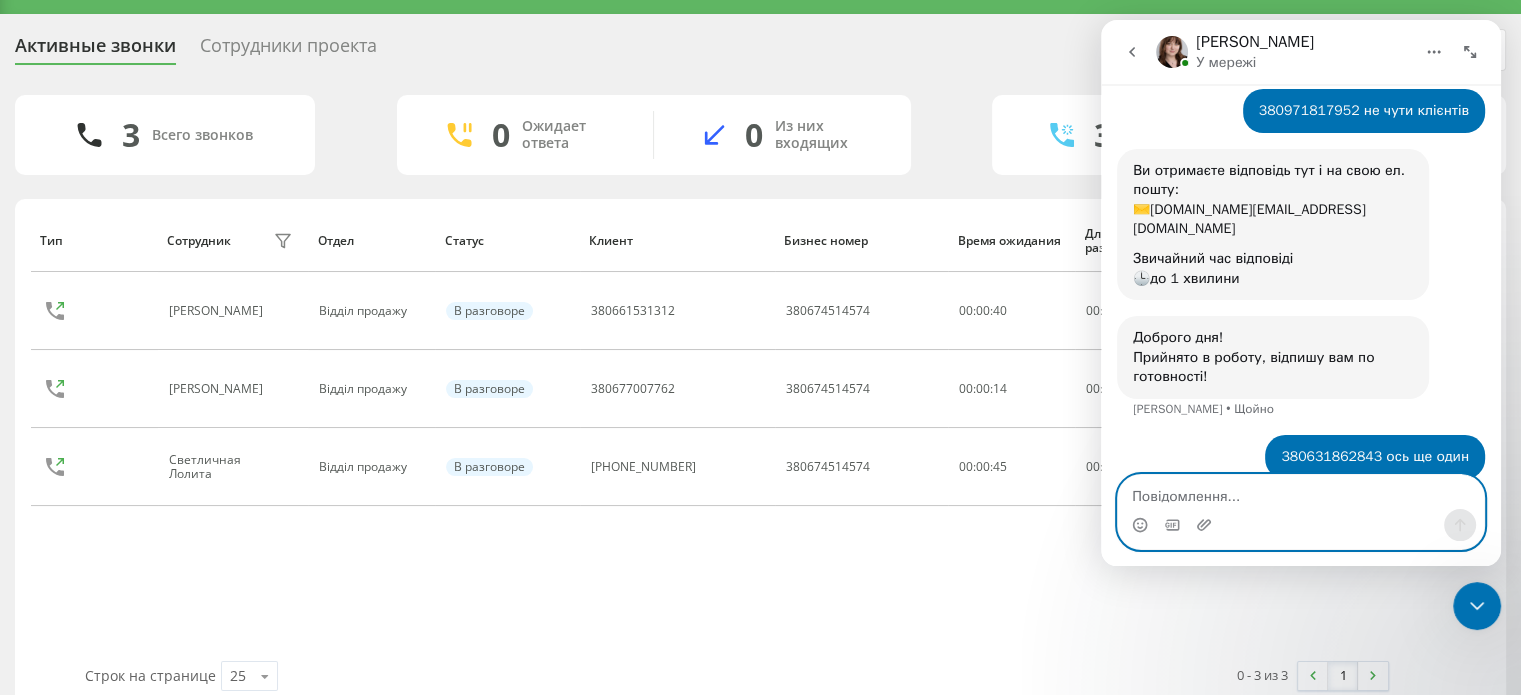 scroll, scrollTop: 124, scrollLeft: 0, axis: vertical 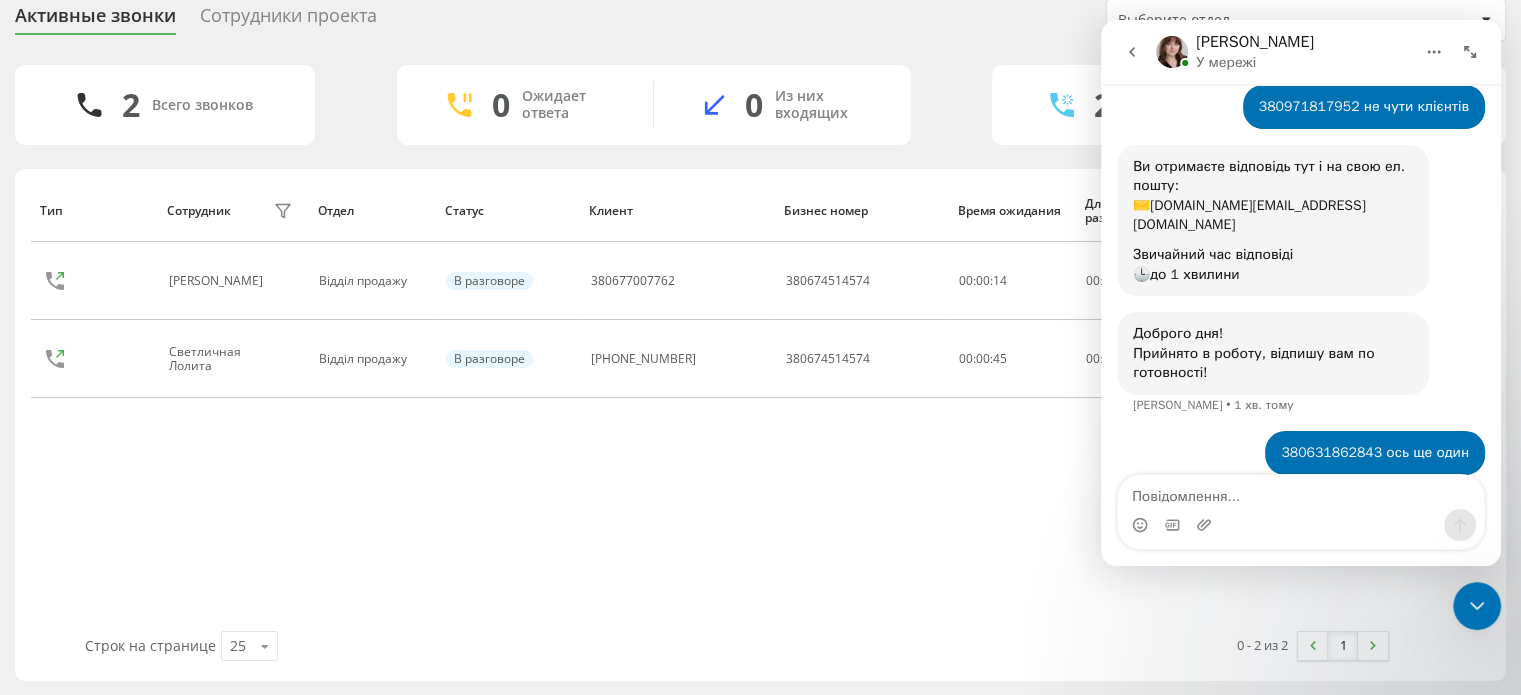 click at bounding box center [1477, 606] 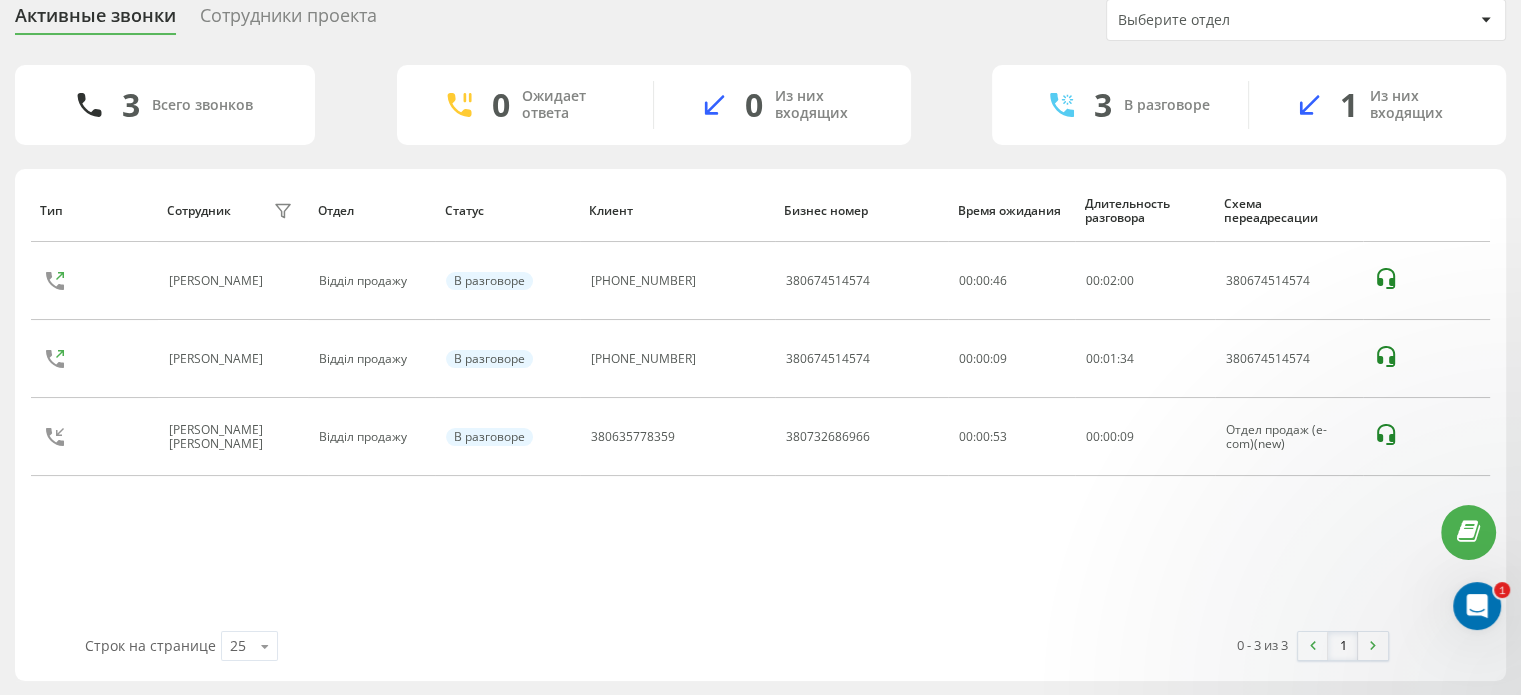 scroll, scrollTop: 262, scrollLeft: 0, axis: vertical 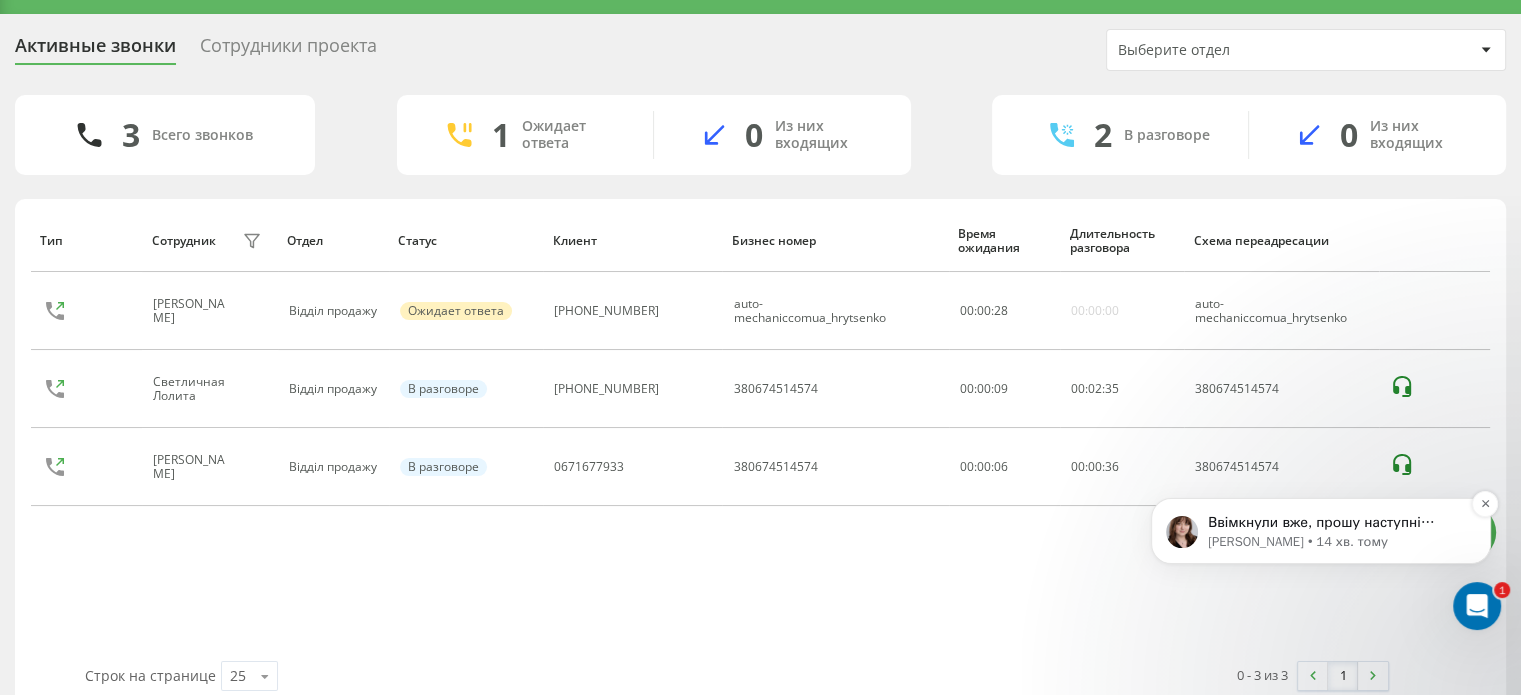 click on "Olga • 14 хв. тому" at bounding box center [1337, 542] 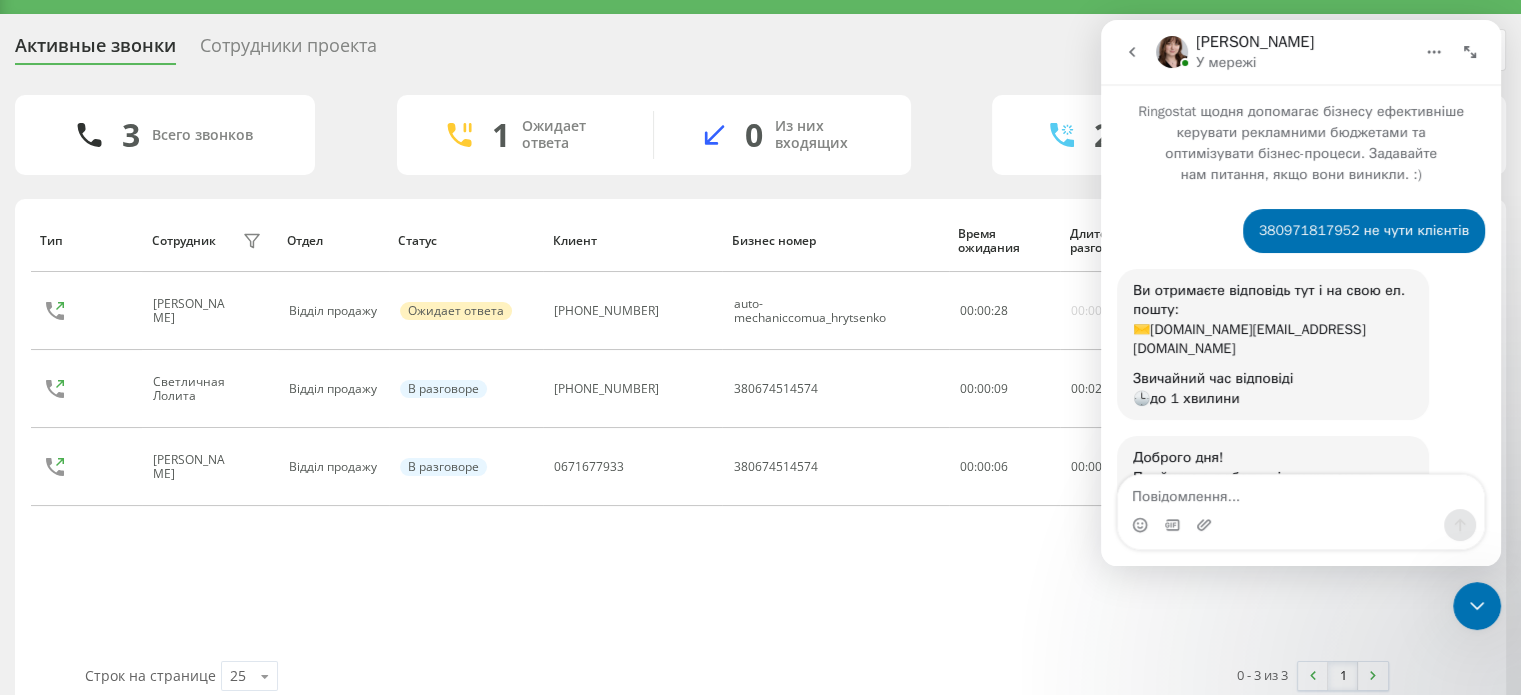 scroll, scrollTop: 2, scrollLeft: 0, axis: vertical 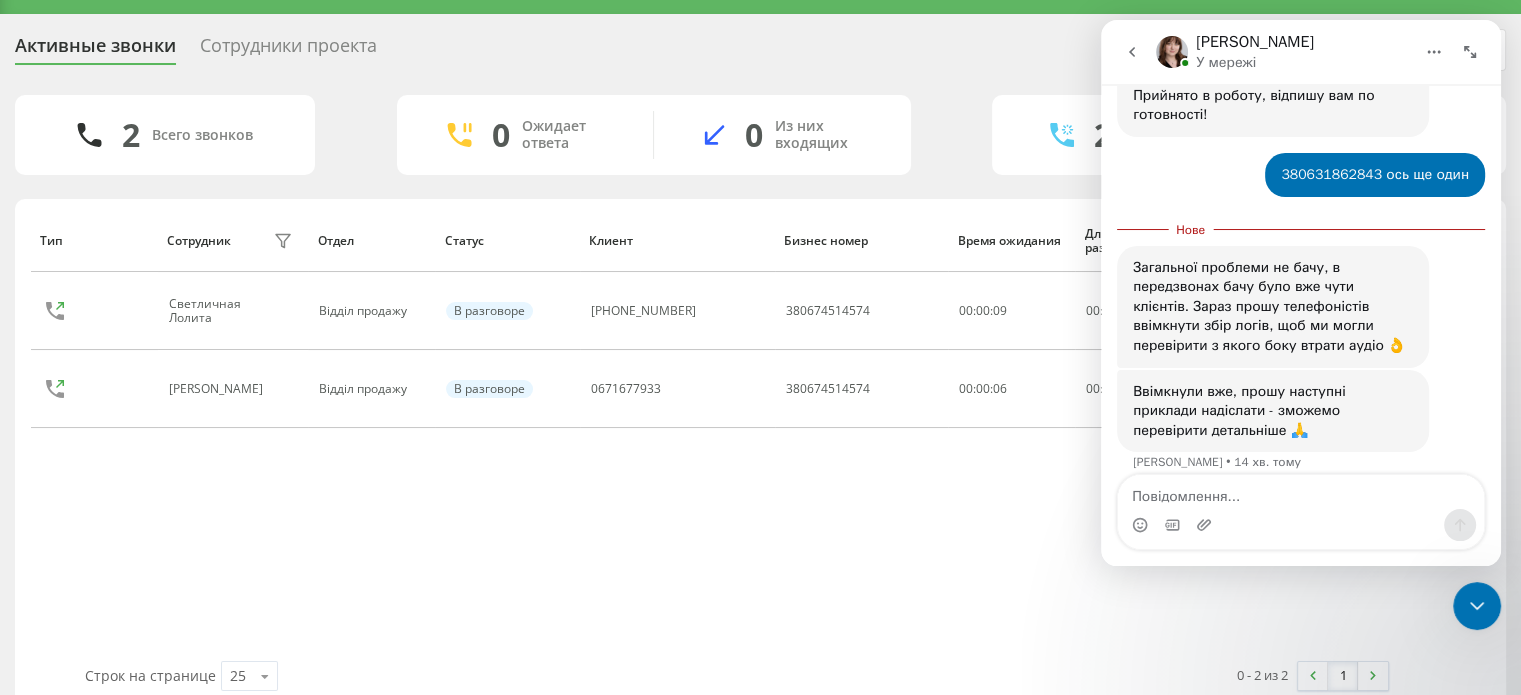 click 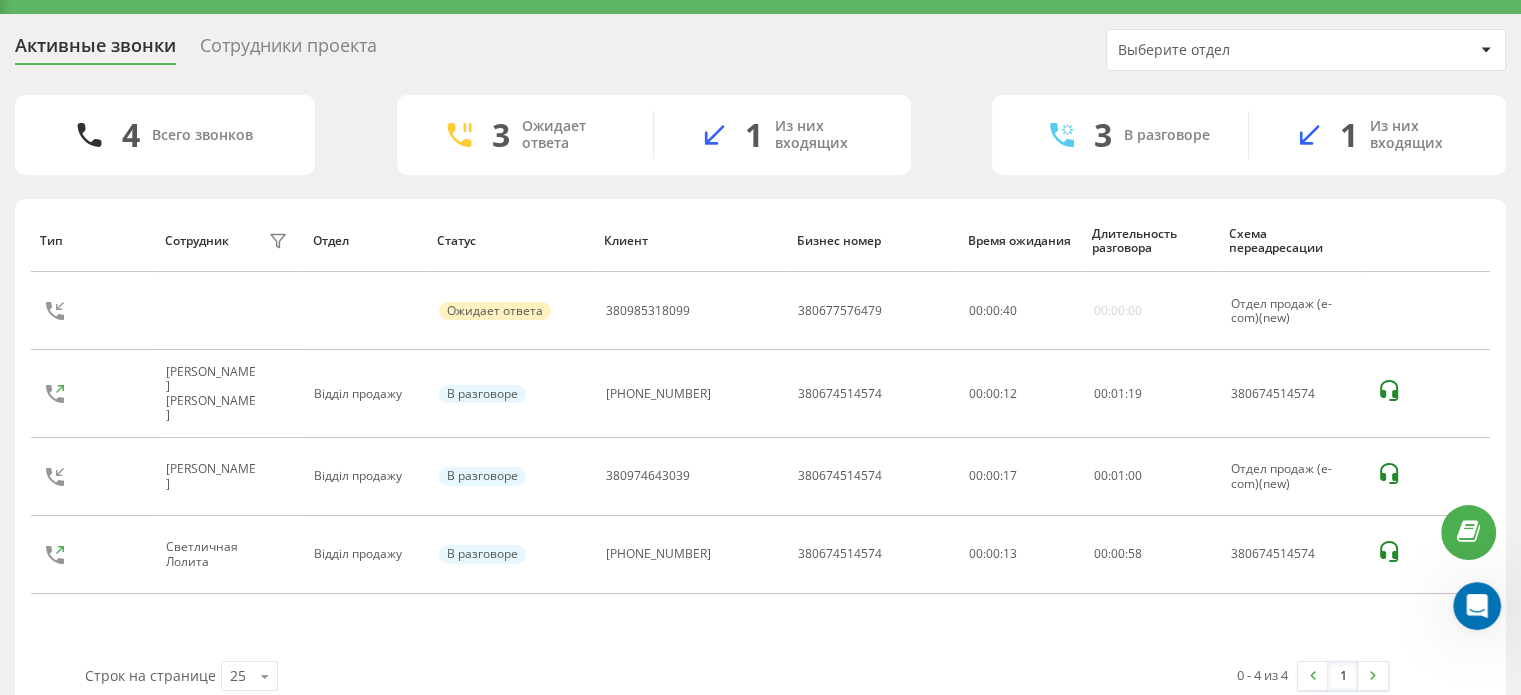 click 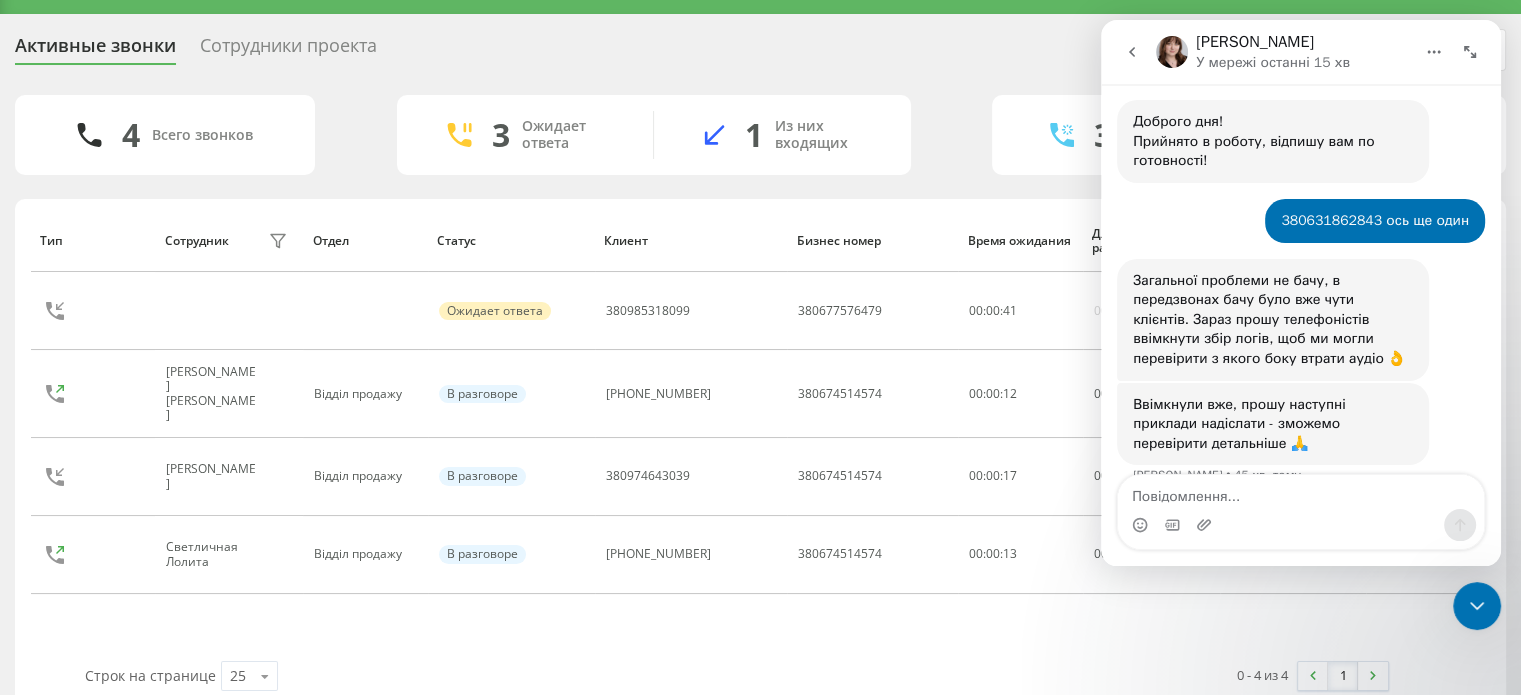 scroll, scrollTop: 347, scrollLeft: 0, axis: vertical 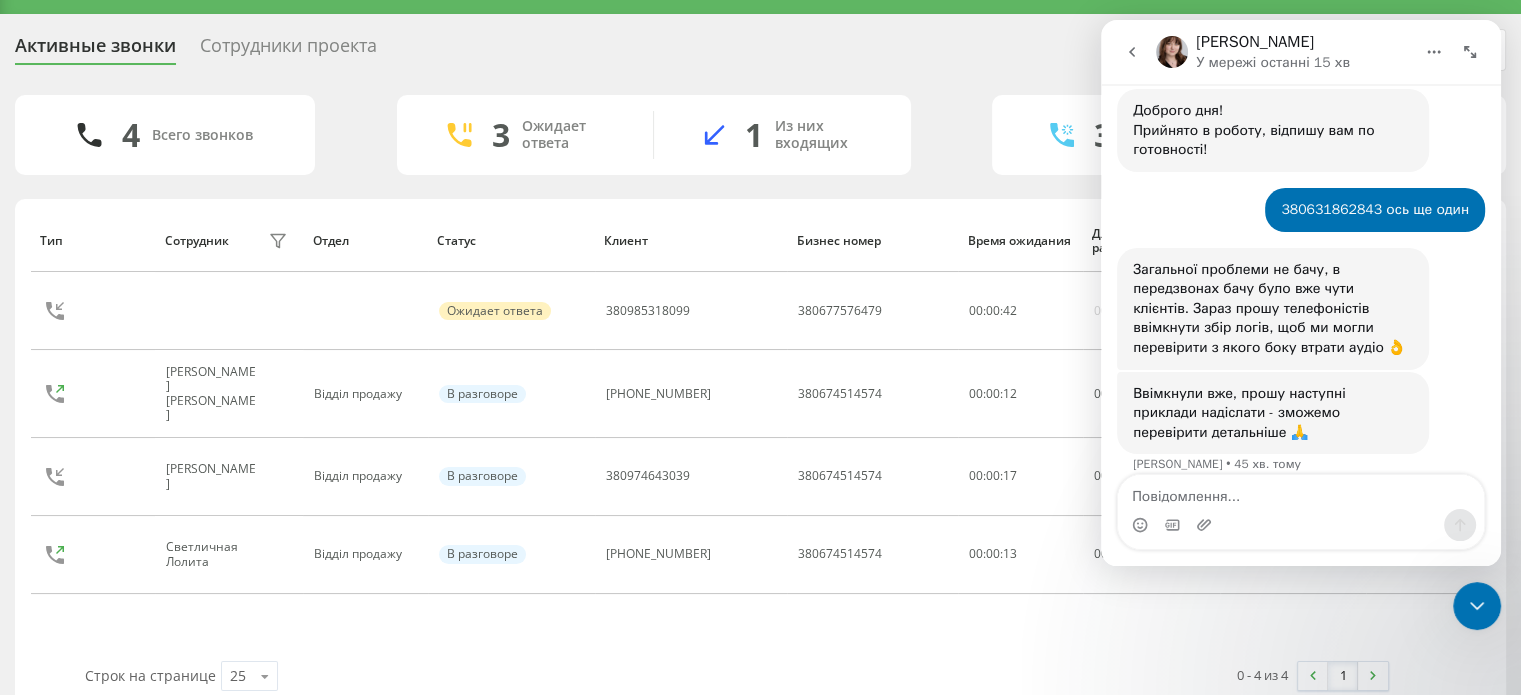 click at bounding box center (1132, 52) 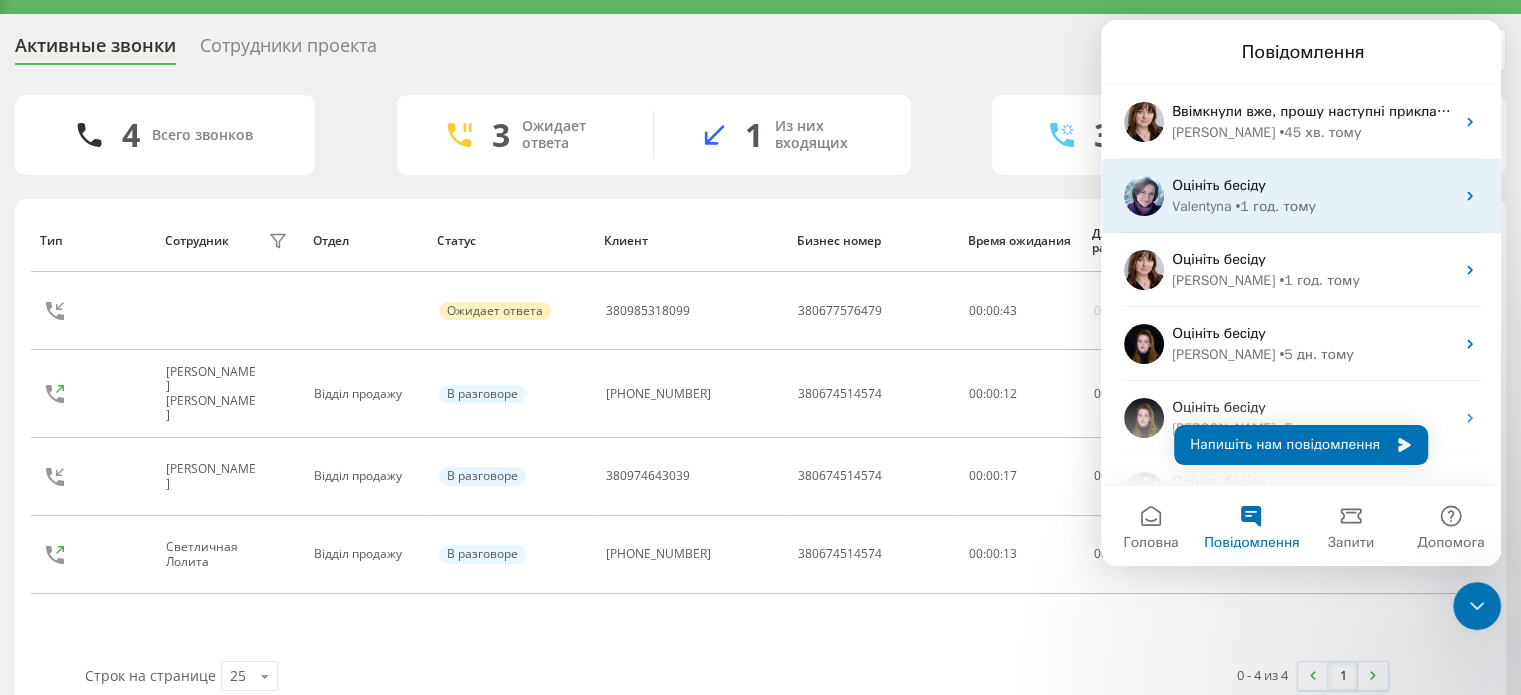 click on "Оцініть бесіду" at bounding box center (1313, 185) 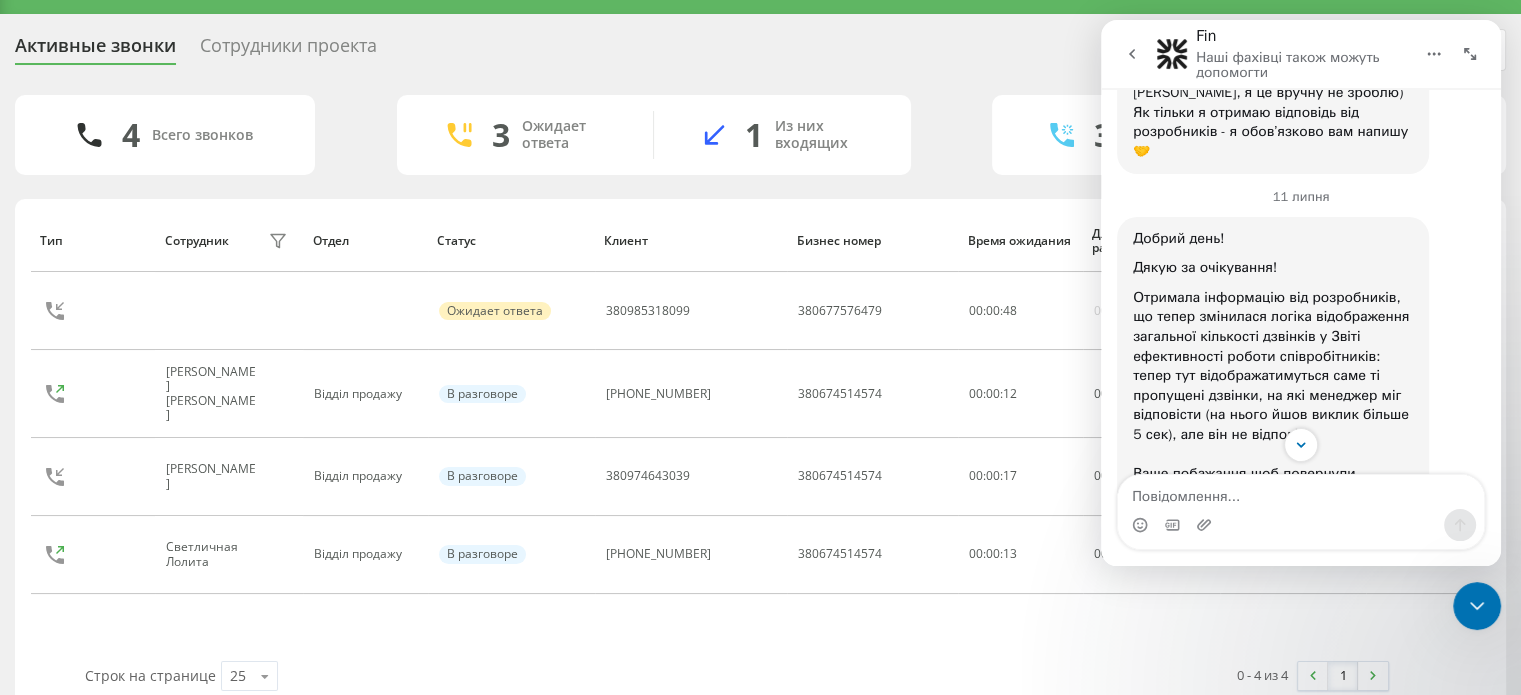 scroll, scrollTop: 3516, scrollLeft: 0, axis: vertical 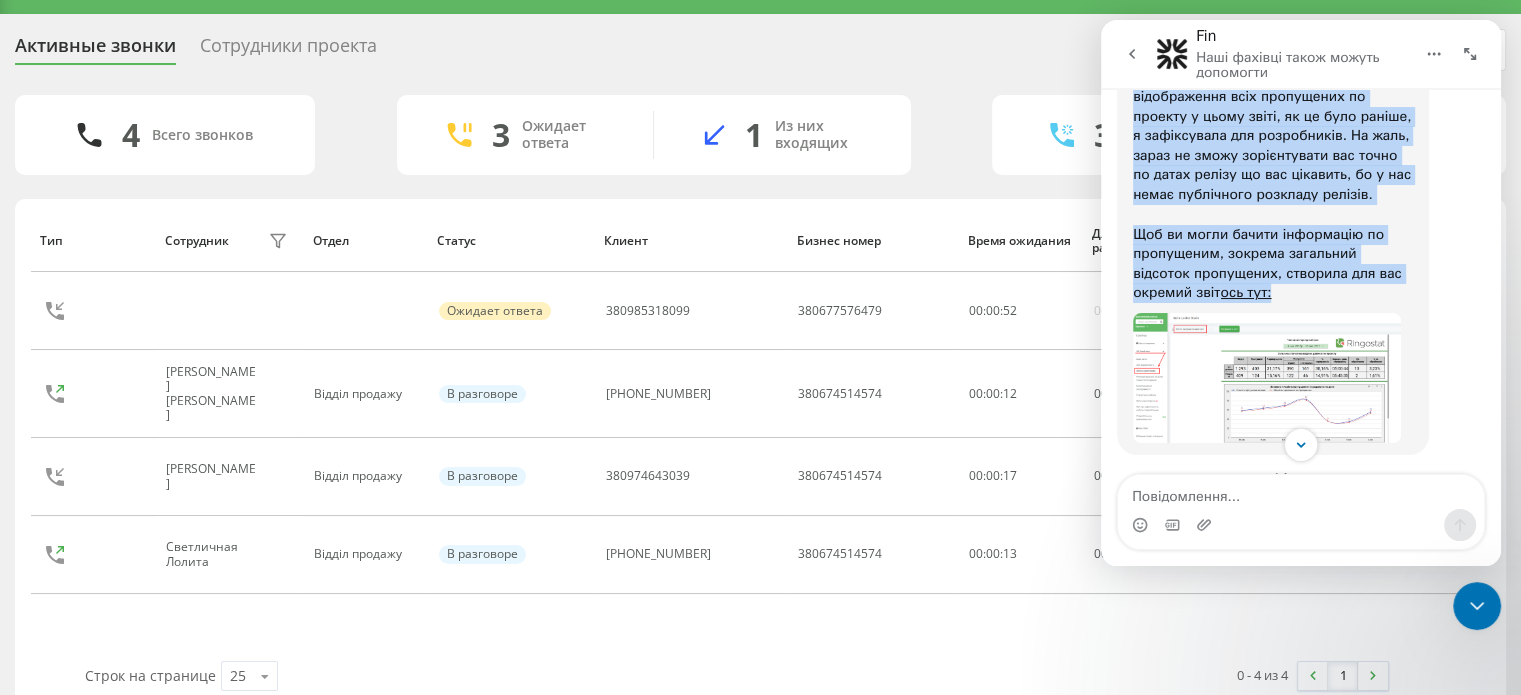 drag, startPoint x: 1135, startPoint y: 175, endPoint x: 1351, endPoint y: 250, distance: 228.65039 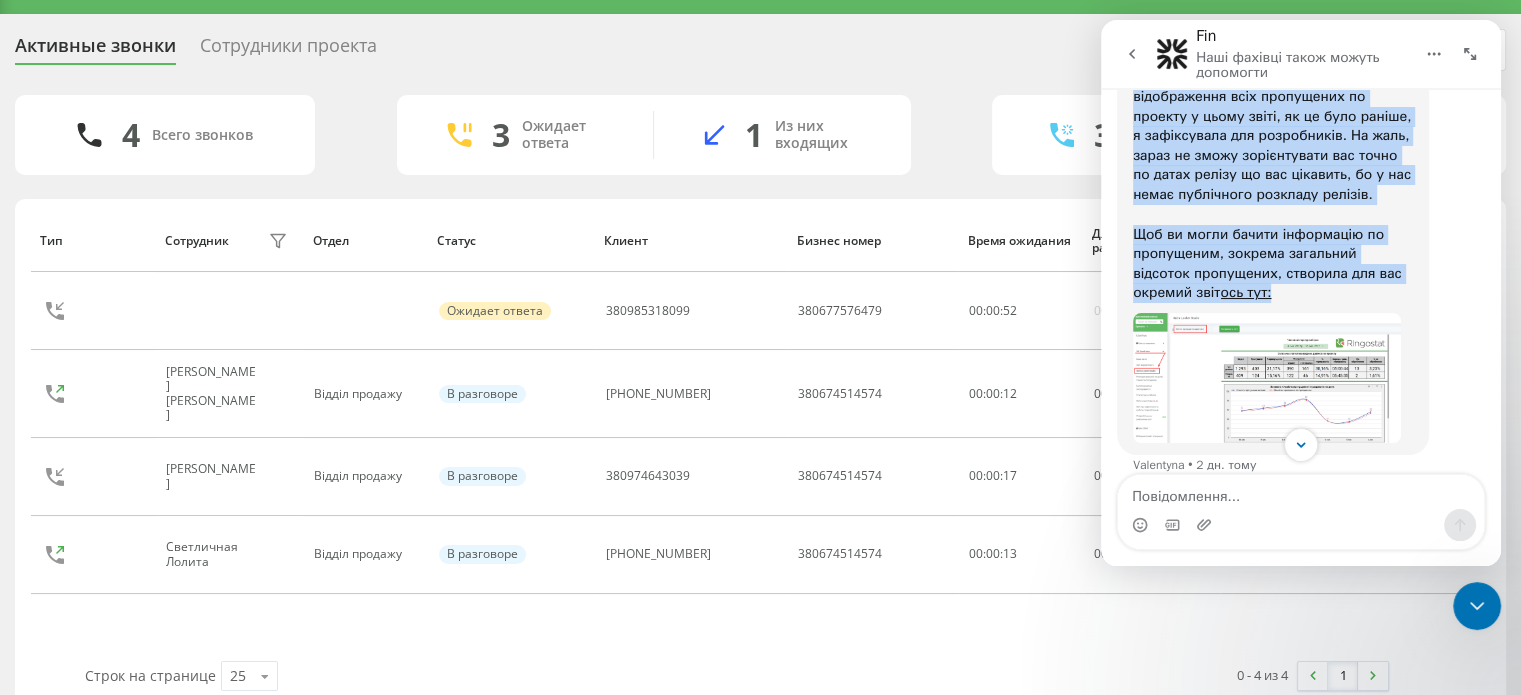 copy on "Добрий день!   Дякую за очікування!   Отримала інформацію від розробників, що тепер змінилася логіка відображення загальної кількості дзвінків у Звіті ефективності роботи співробітників: тепер тут відображатимуться саме ті пропущені дзвінки, на які менеджер міг відповісти (на нього йшов виклик більше 5 сек), але він не відповів.     Ваше побажання щоб повернули відображення всіх пропущених по проекту у цьому звіті, як це було раніше, я зафіксувала для розробників. На жаль, зараз не зможу зорієнтувати вас точно по датах релізу що вас цікавить, бо у нас немає публічного розкладу релізів.     Щоб ви могли бачити інформацію по пропущеним, зокрема загальний відсоток пропущених, створила для вас окремий звіт  ось тут:..." 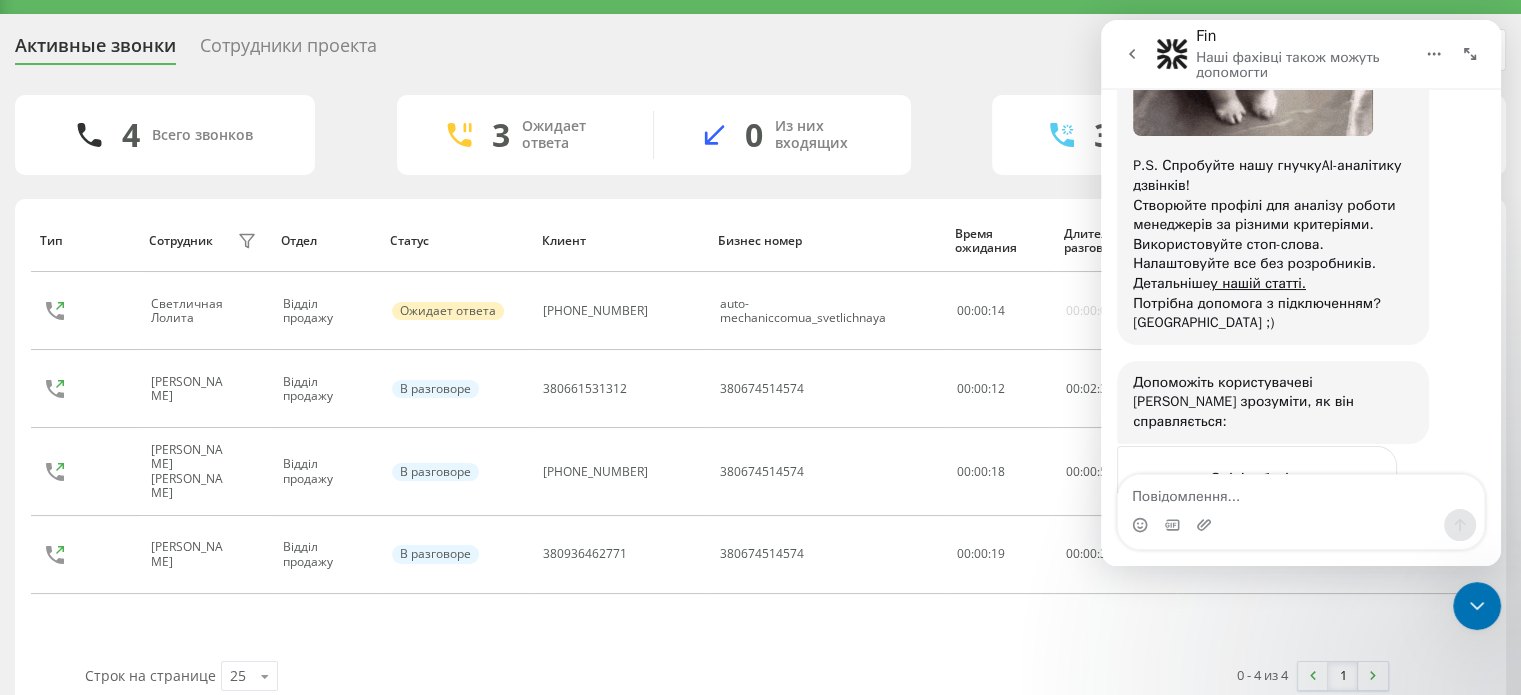 scroll, scrollTop: 4836, scrollLeft: 0, axis: vertical 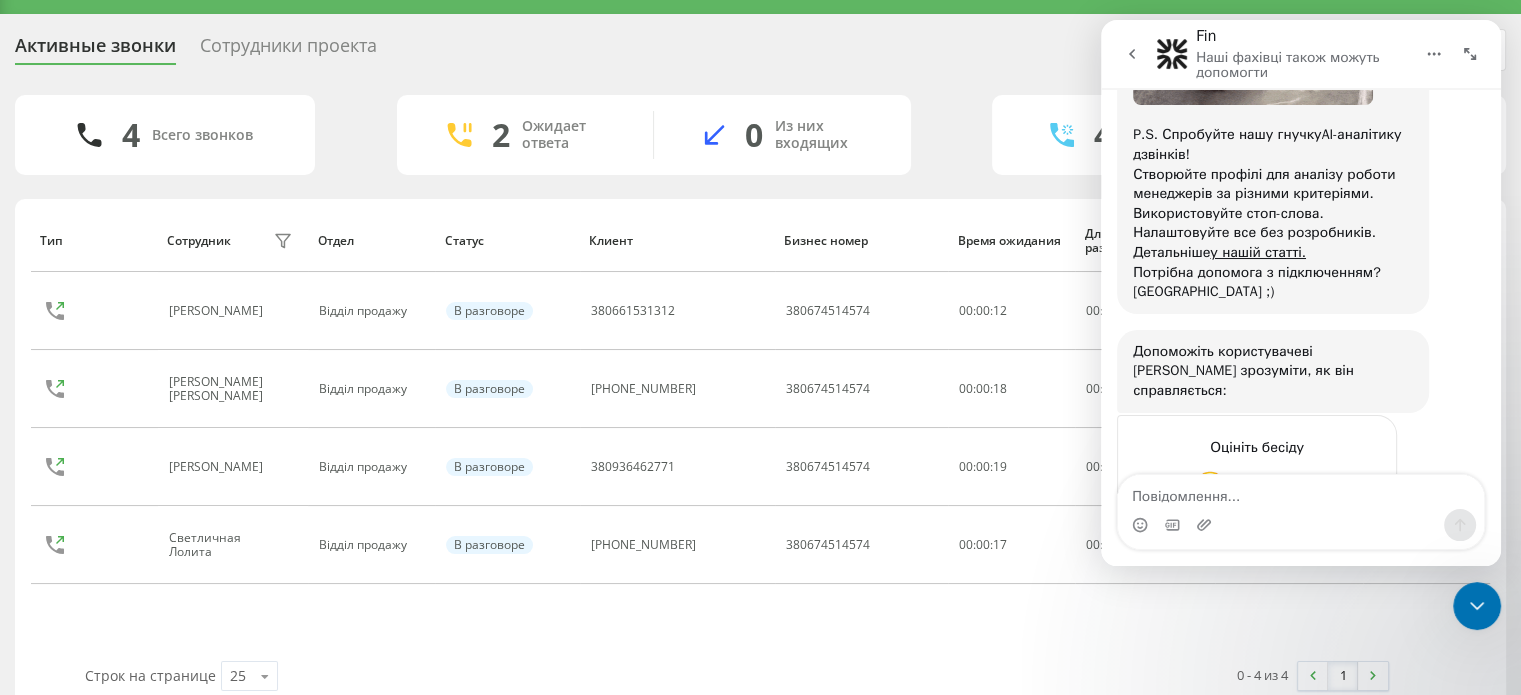 click at bounding box center [1210, 488] 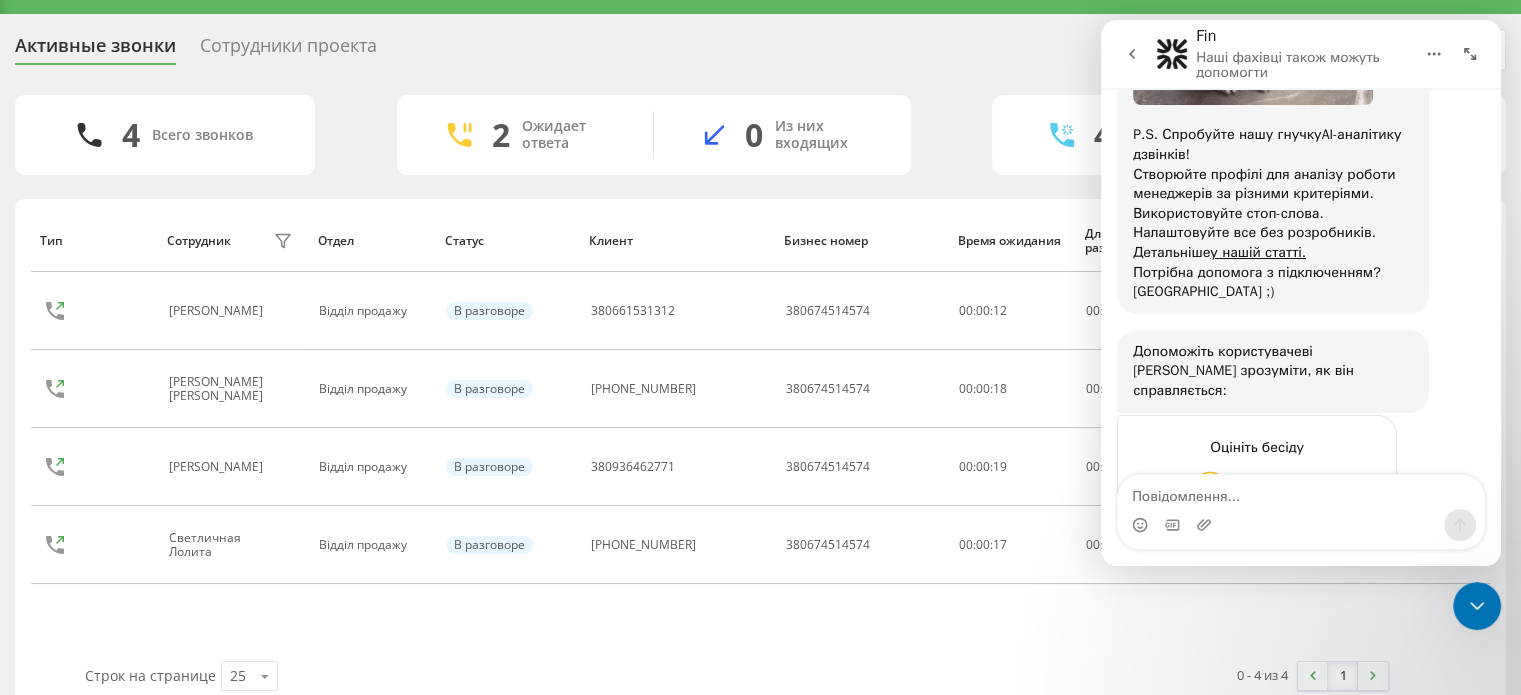 scroll, scrollTop: 4890, scrollLeft: 0, axis: vertical 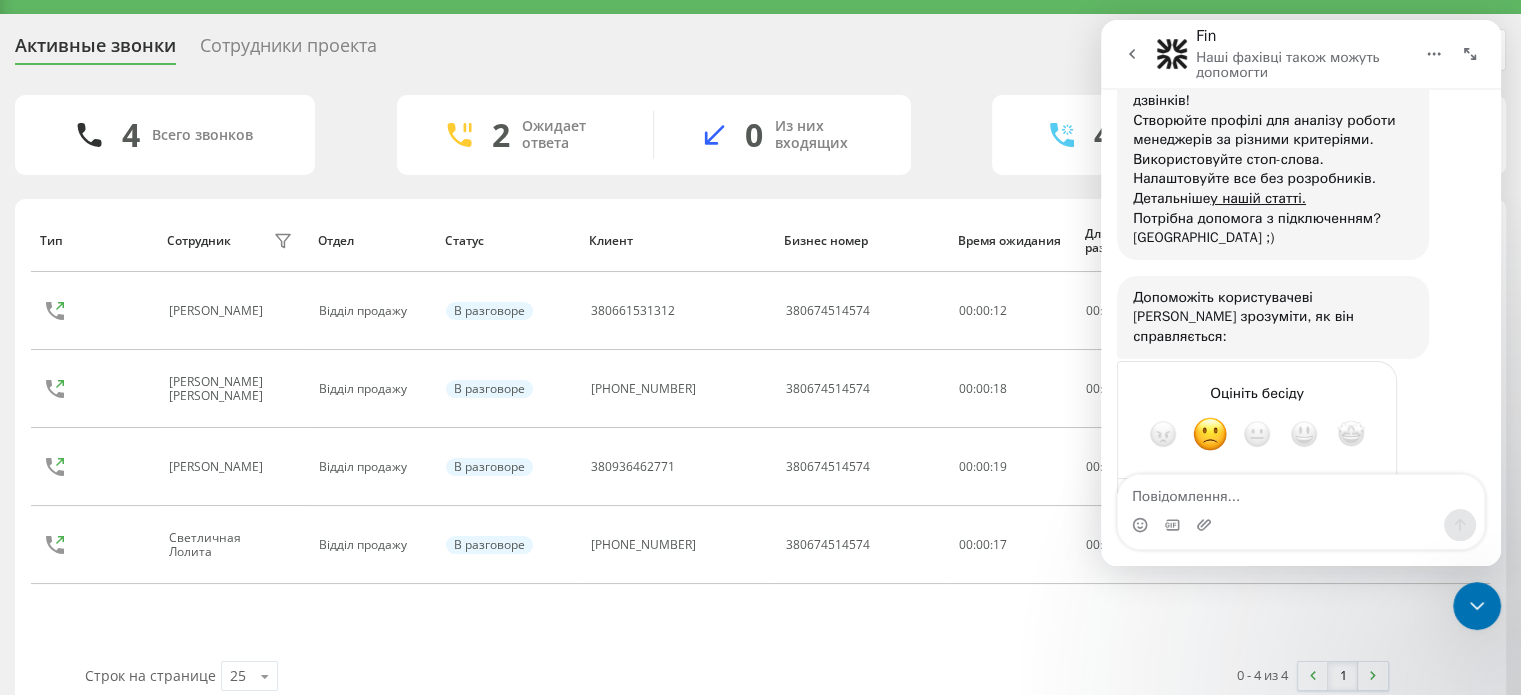 click at bounding box center (1361, 506) 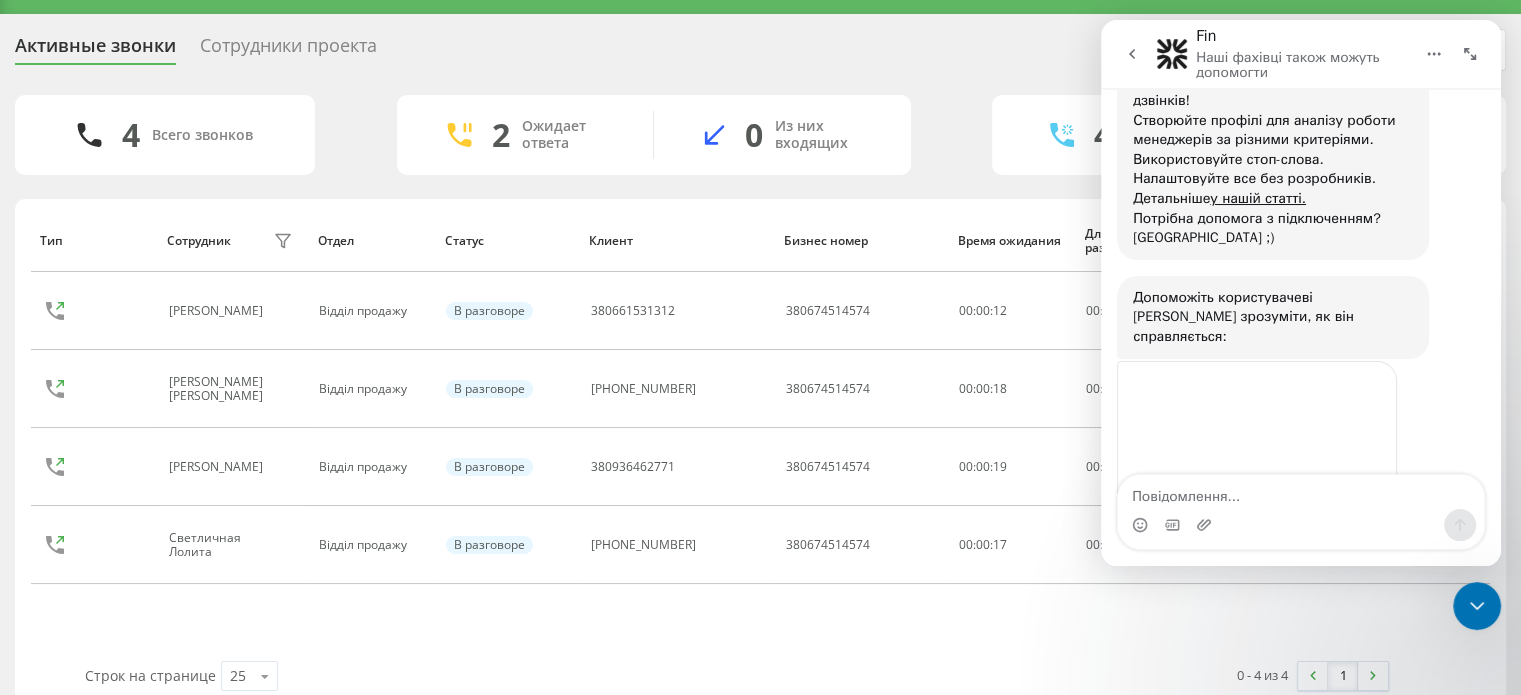 scroll, scrollTop: 4812, scrollLeft: 0, axis: vertical 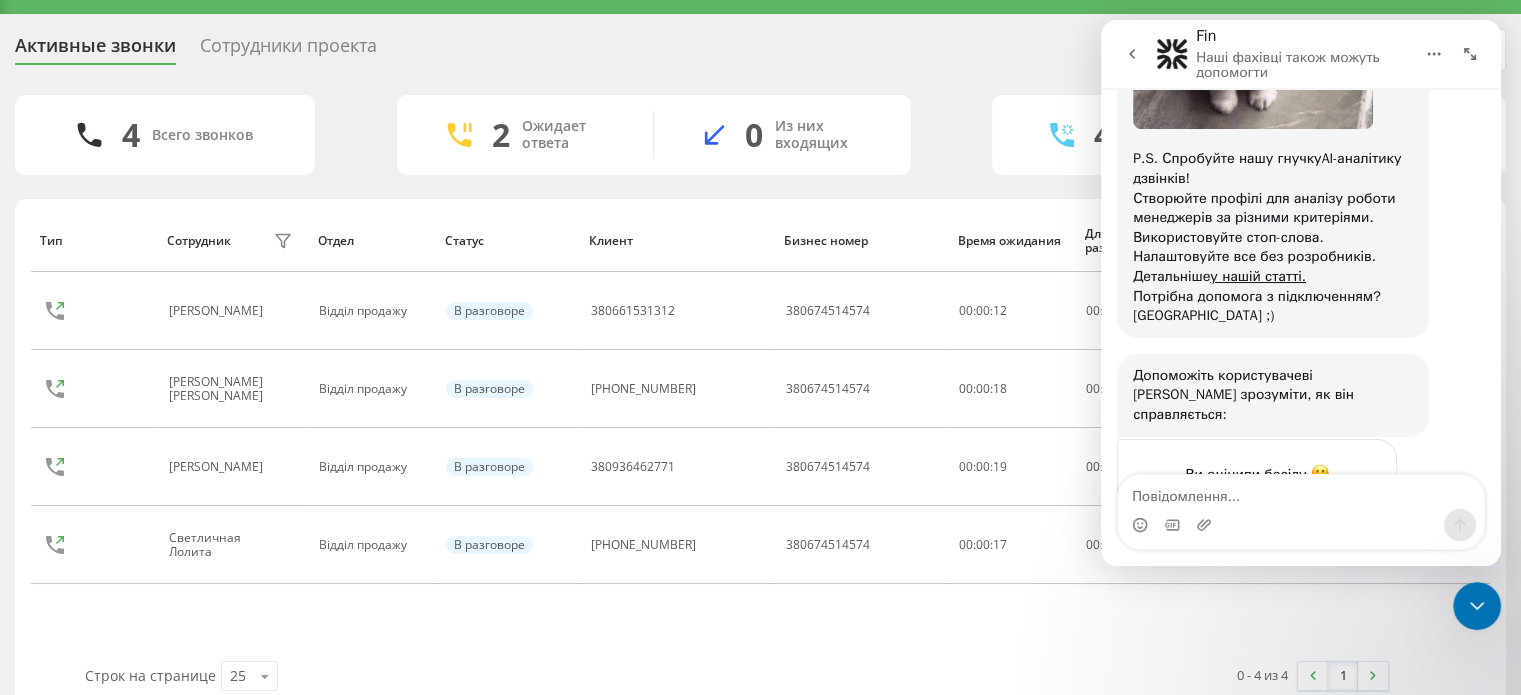 drag, startPoint x: 1482, startPoint y: 606, endPoint x: 1475, endPoint y: 594, distance: 13.892444 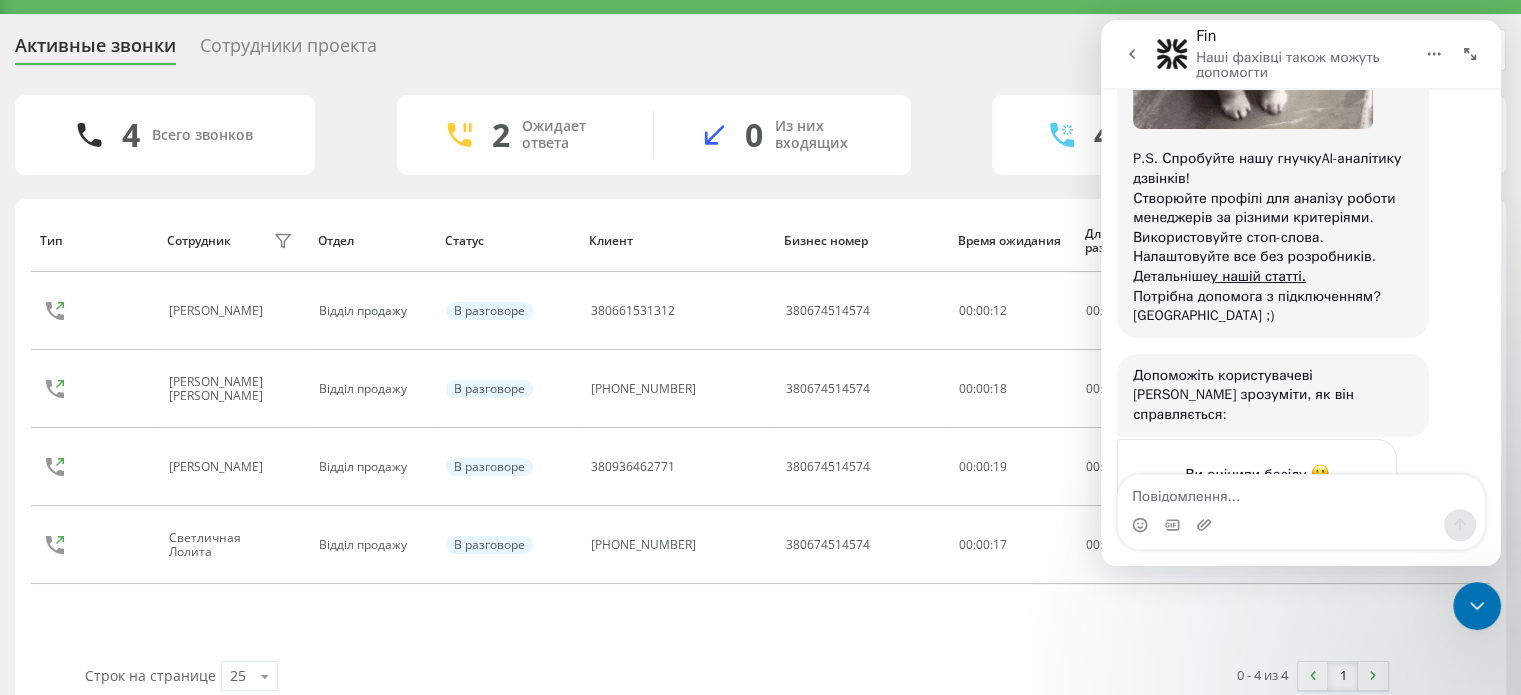 click 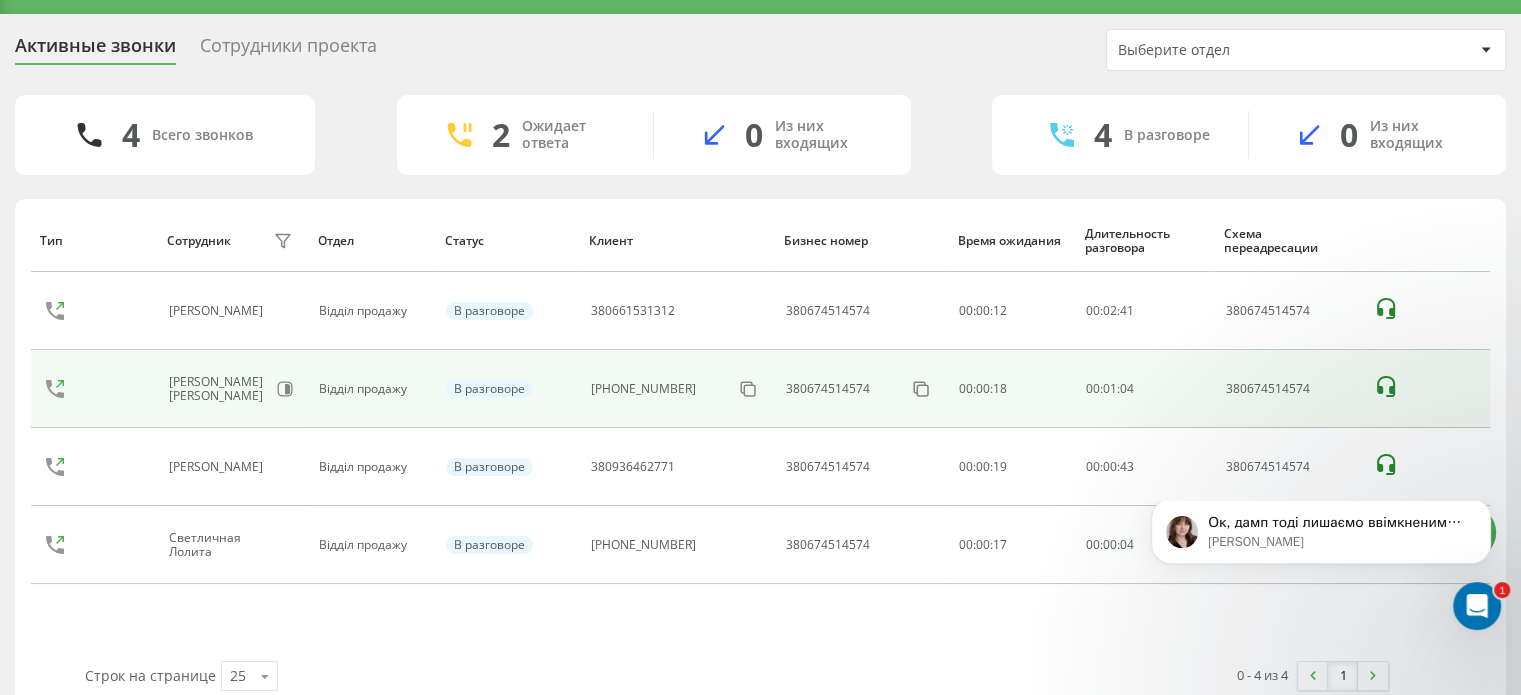 scroll, scrollTop: 0, scrollLeft: 0, axis: both 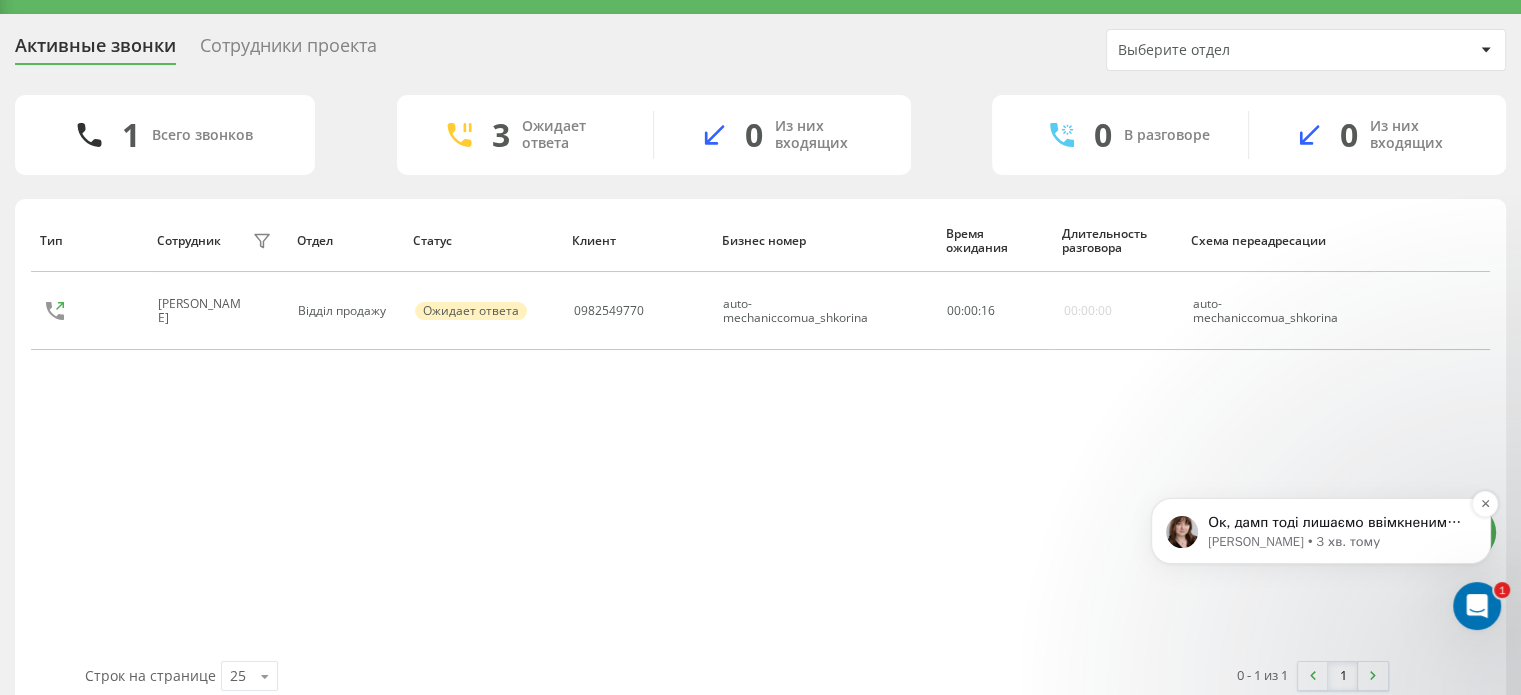 click on "Olga • 3 хв. тому" at bounding box center (1337, 542) 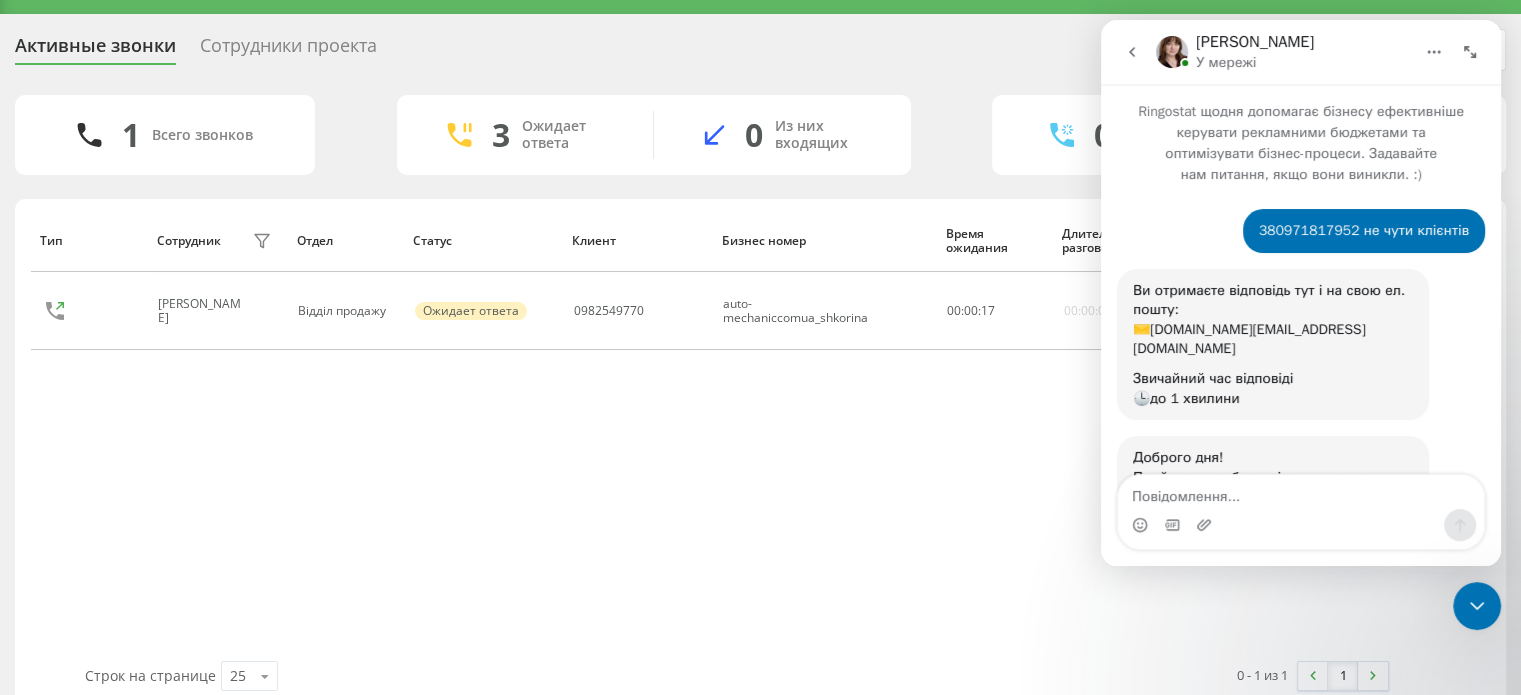 scroll, scrollTop: 3, scrollLeft: 0, axis: vertical 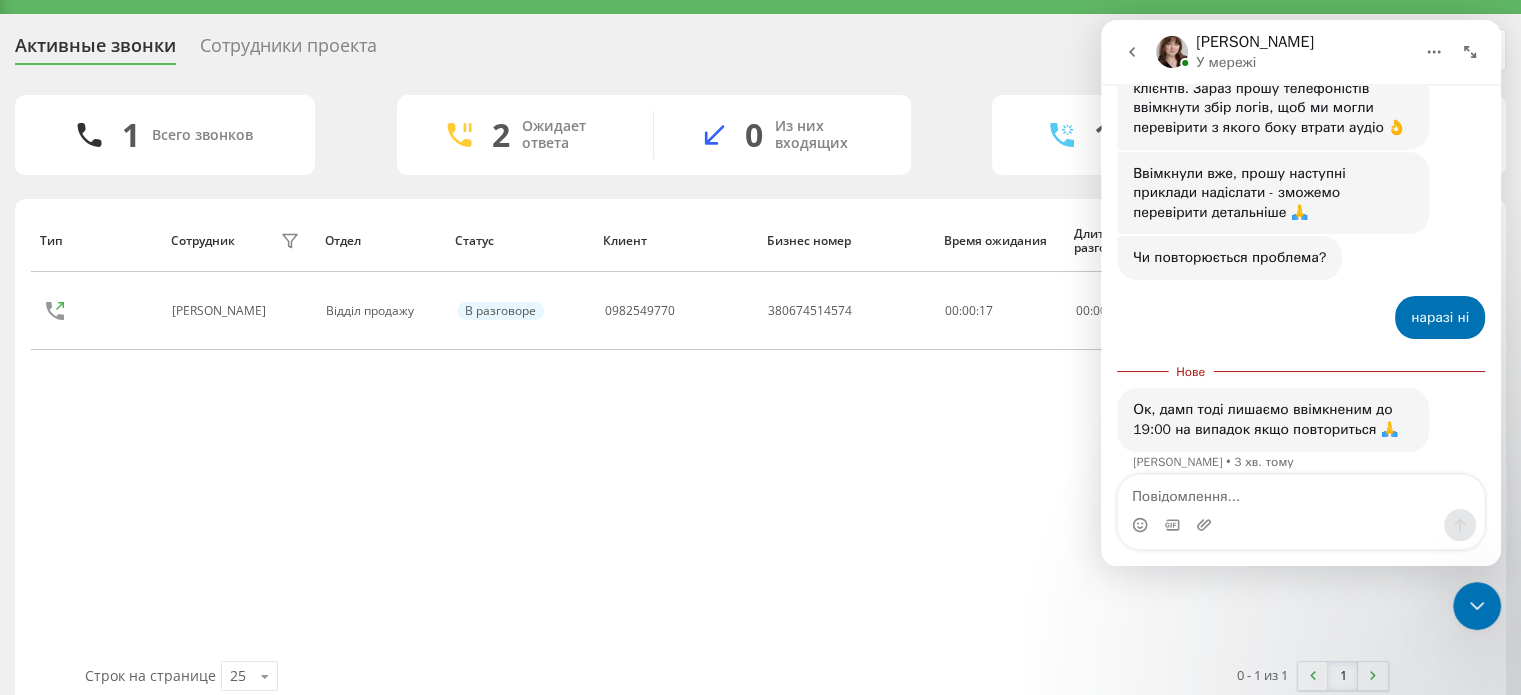 click 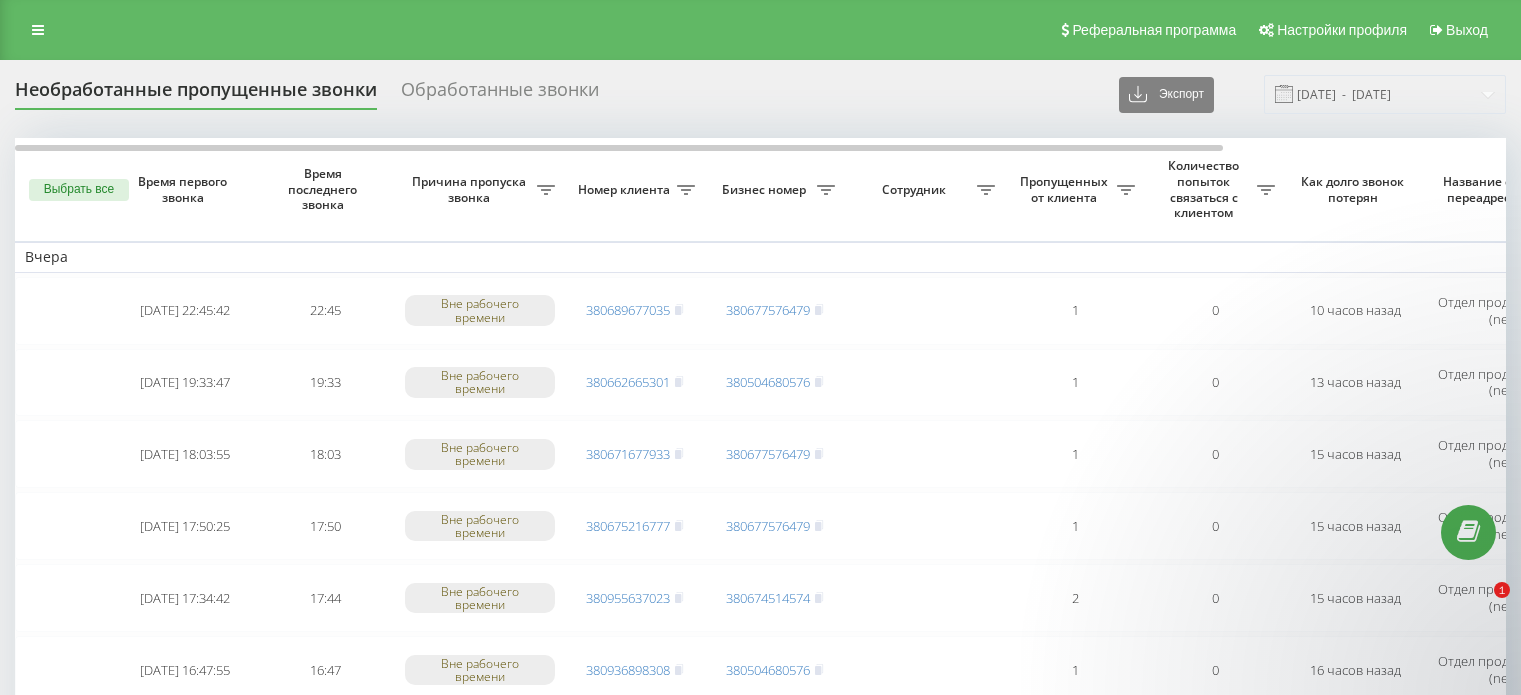 scroll, scrollTop: 0, scrollLeft: 0, axis: both 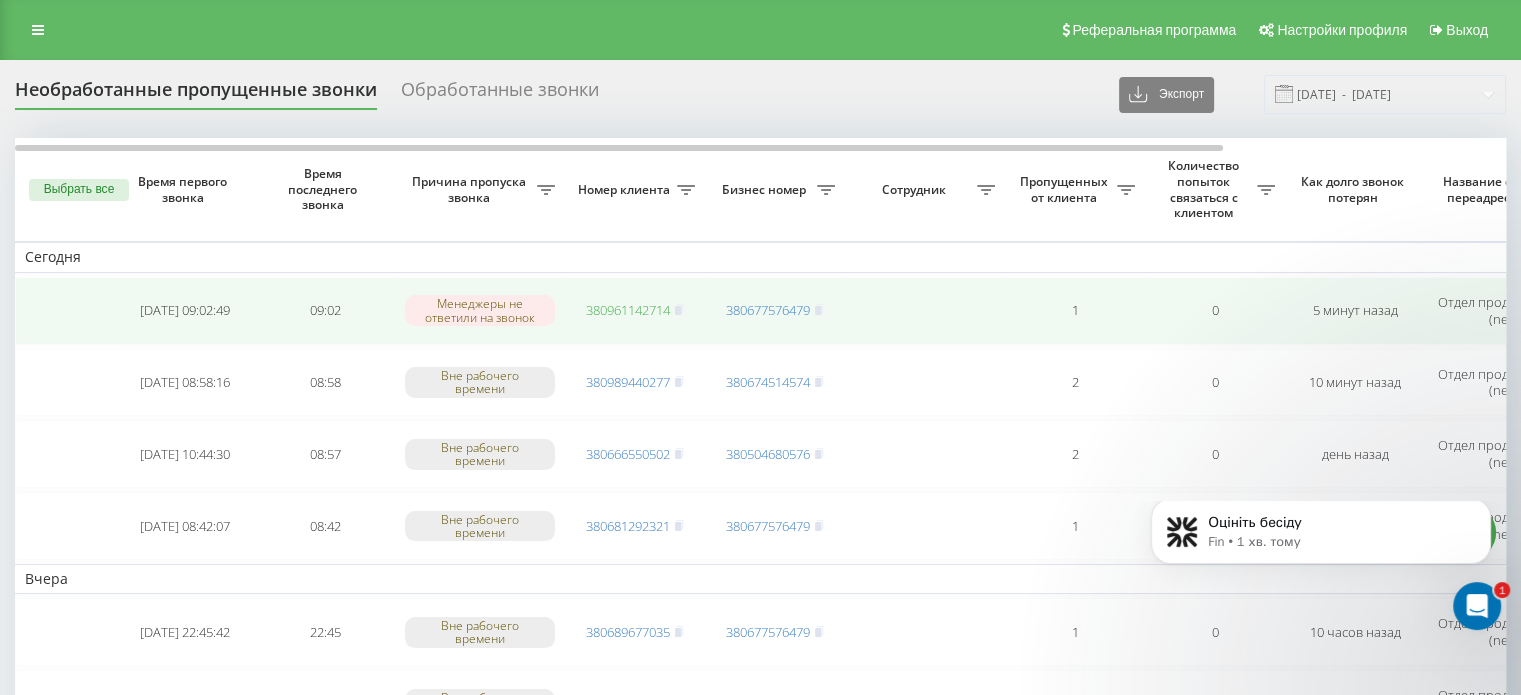 click on "380961142714" at bounding box center (628, 310) 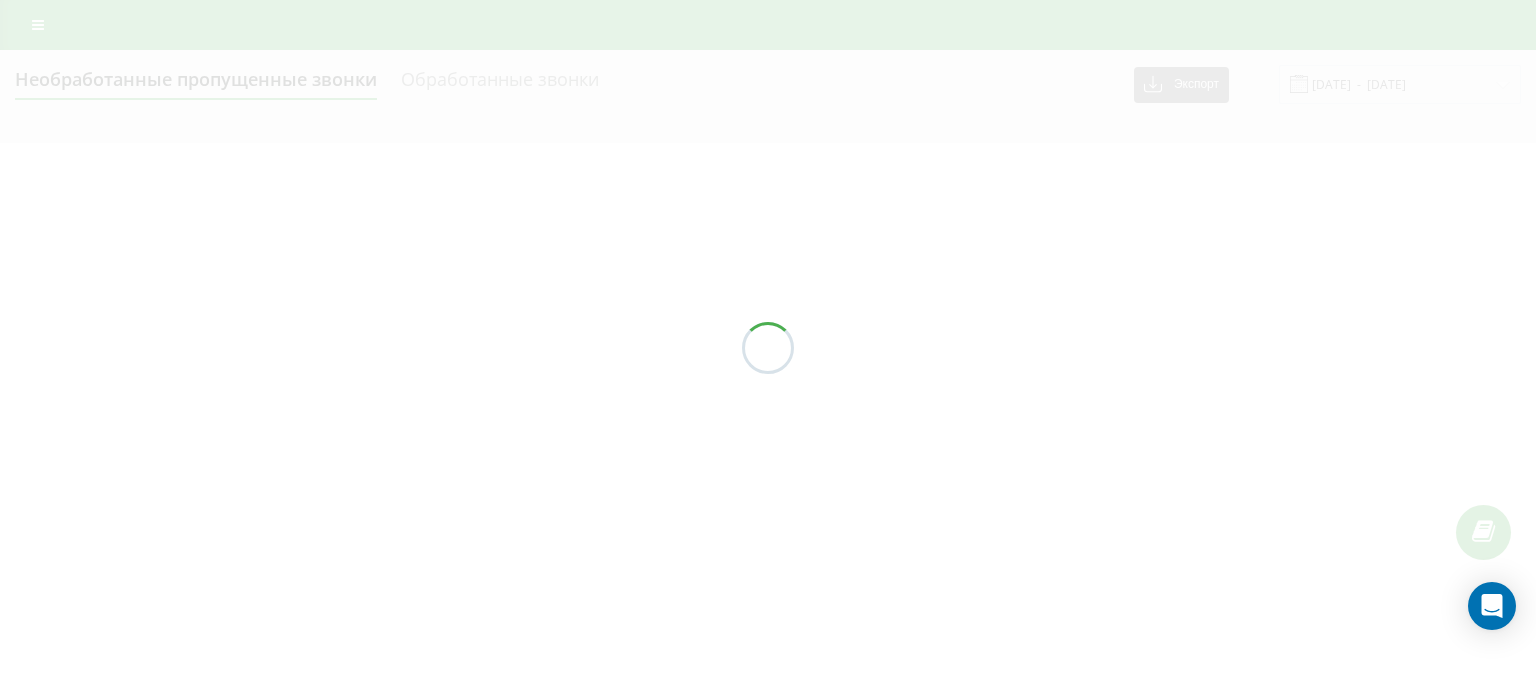 scroll, scrollTop: 0, scrollLeft: 0, axis: both 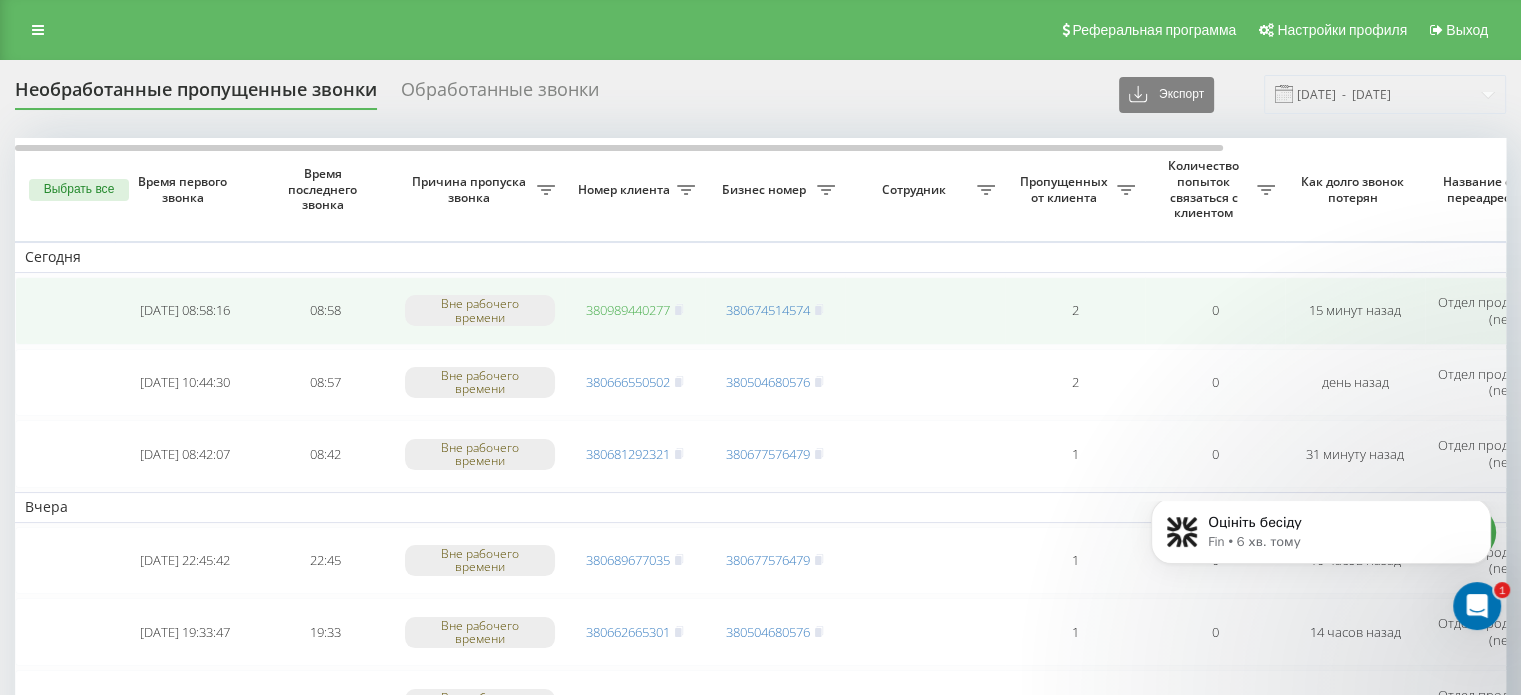 click on "380989440277" at bounding box center (628, 310) 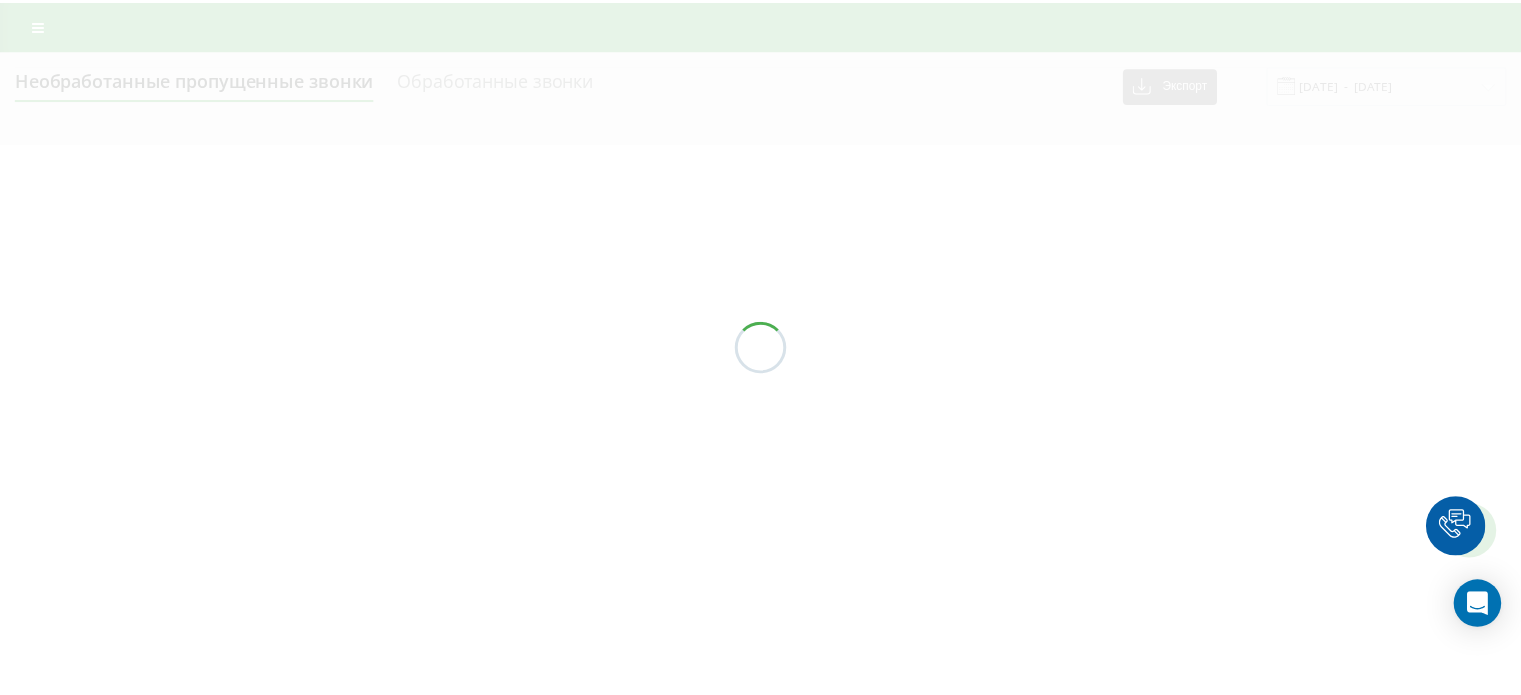 scroll, scrollTop: 0, scrollLeft: 0, axis: both 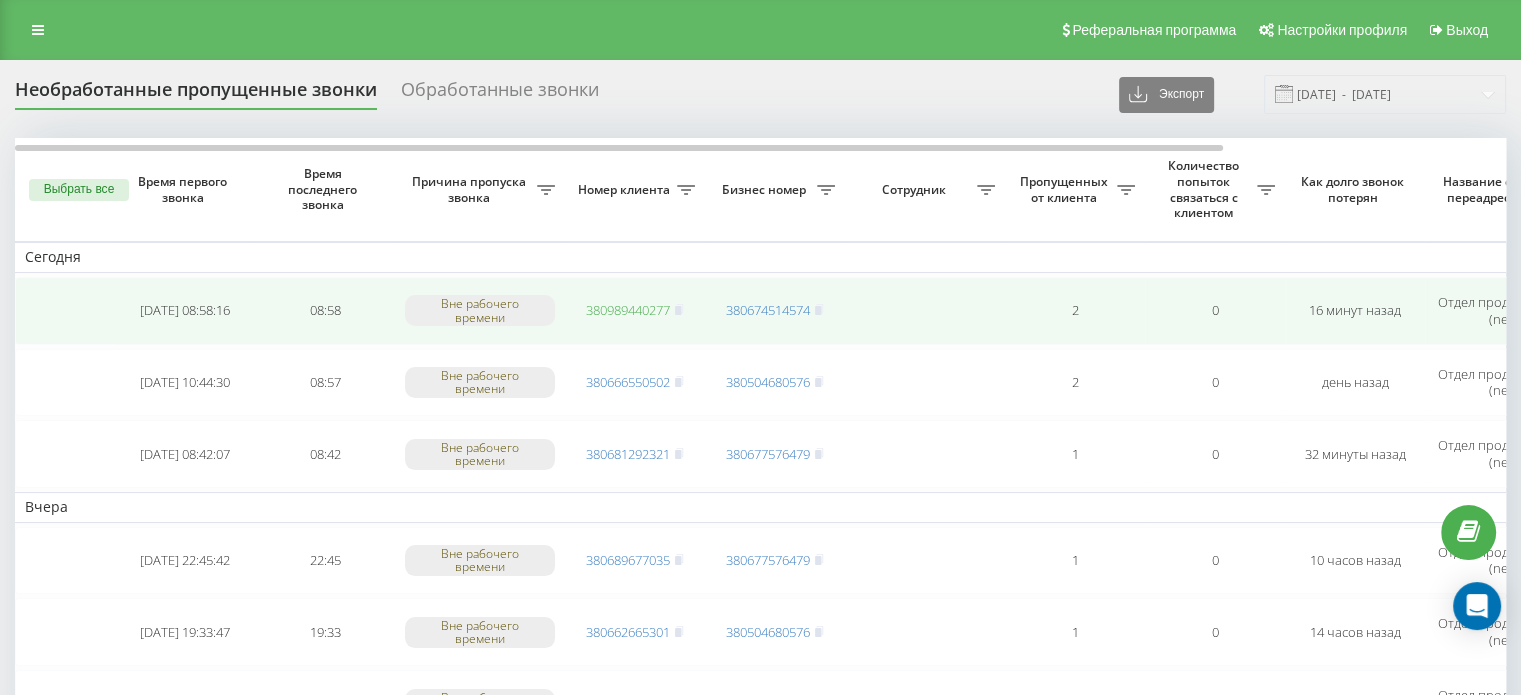 click on "380989440277" at bounding box center [628, 310] 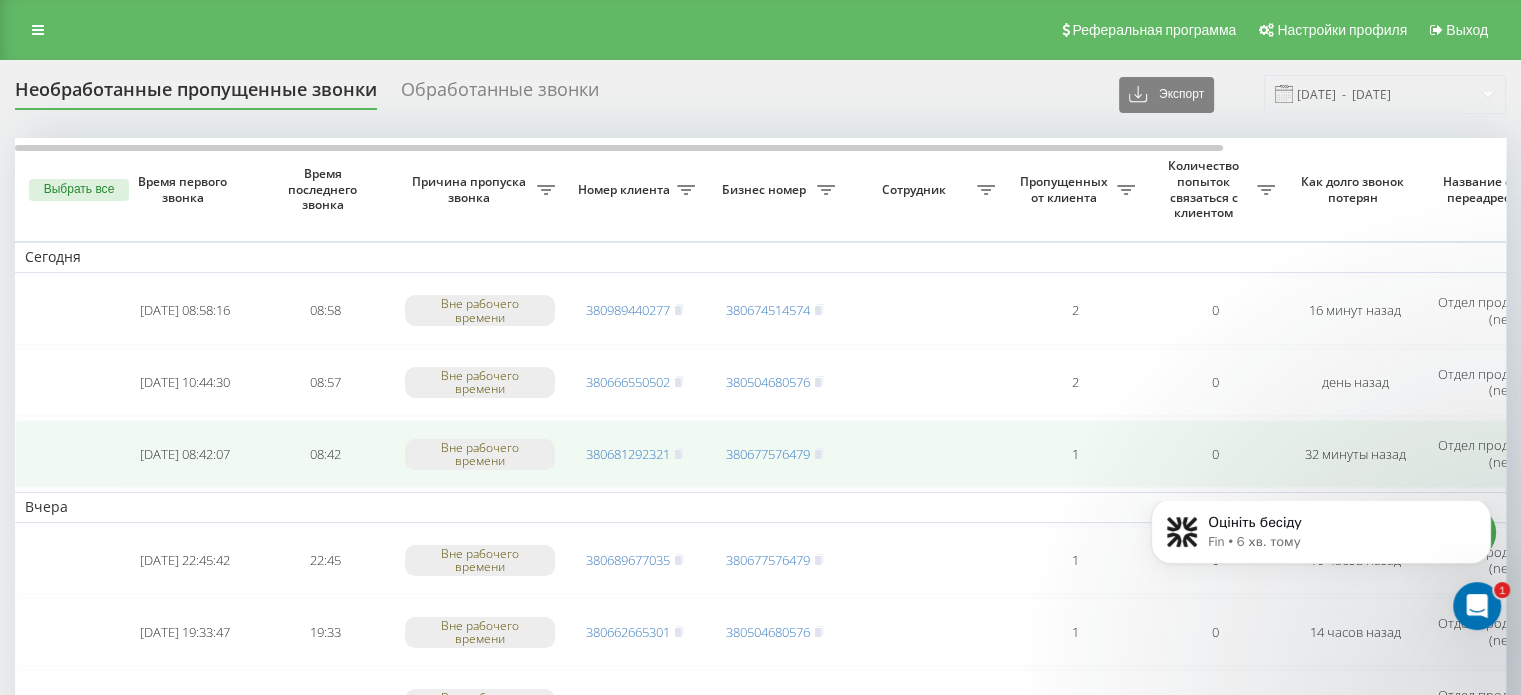 scroll, scrollTop: 0, scrollLeft: 0, axis: both 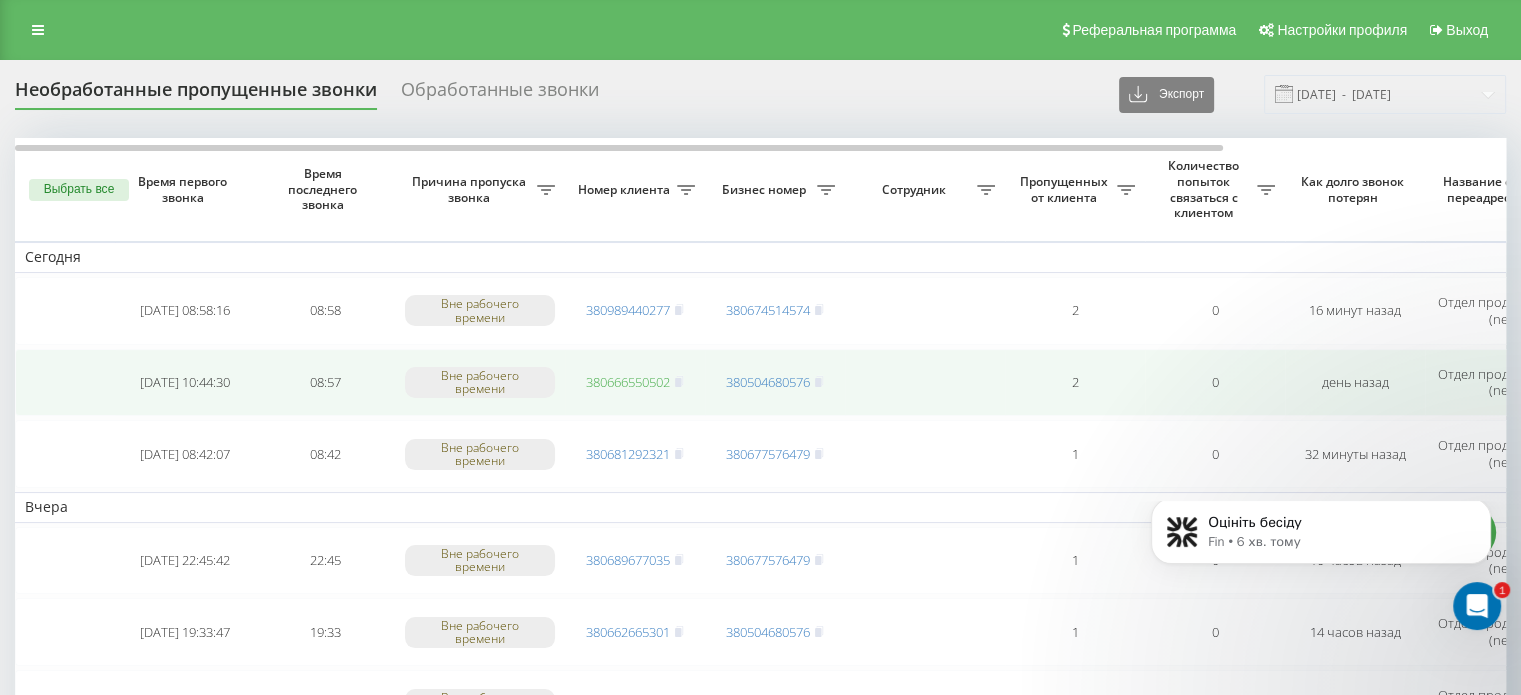 click on "380666550502" at bounding box center (628, 382) 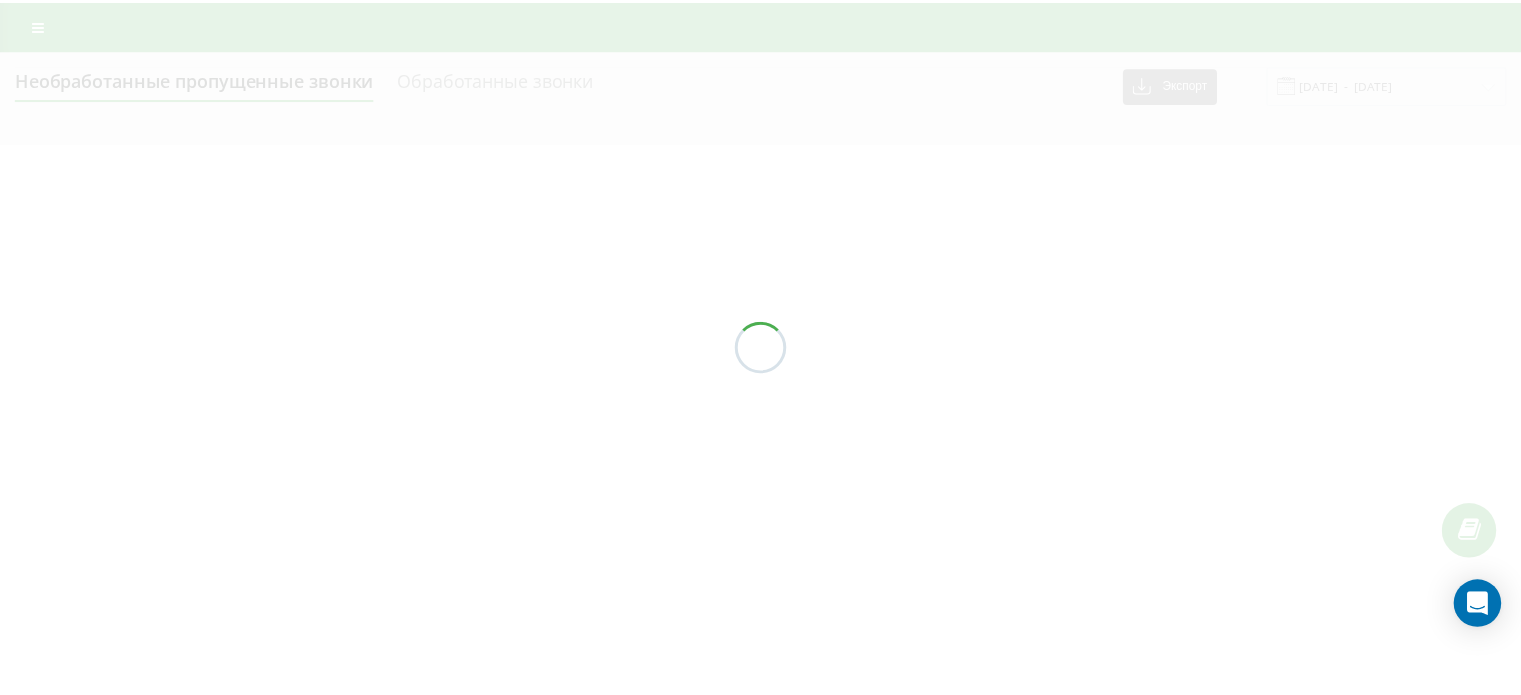 scroll, scrollTop: 0, scrollLeft: 0, axis: both 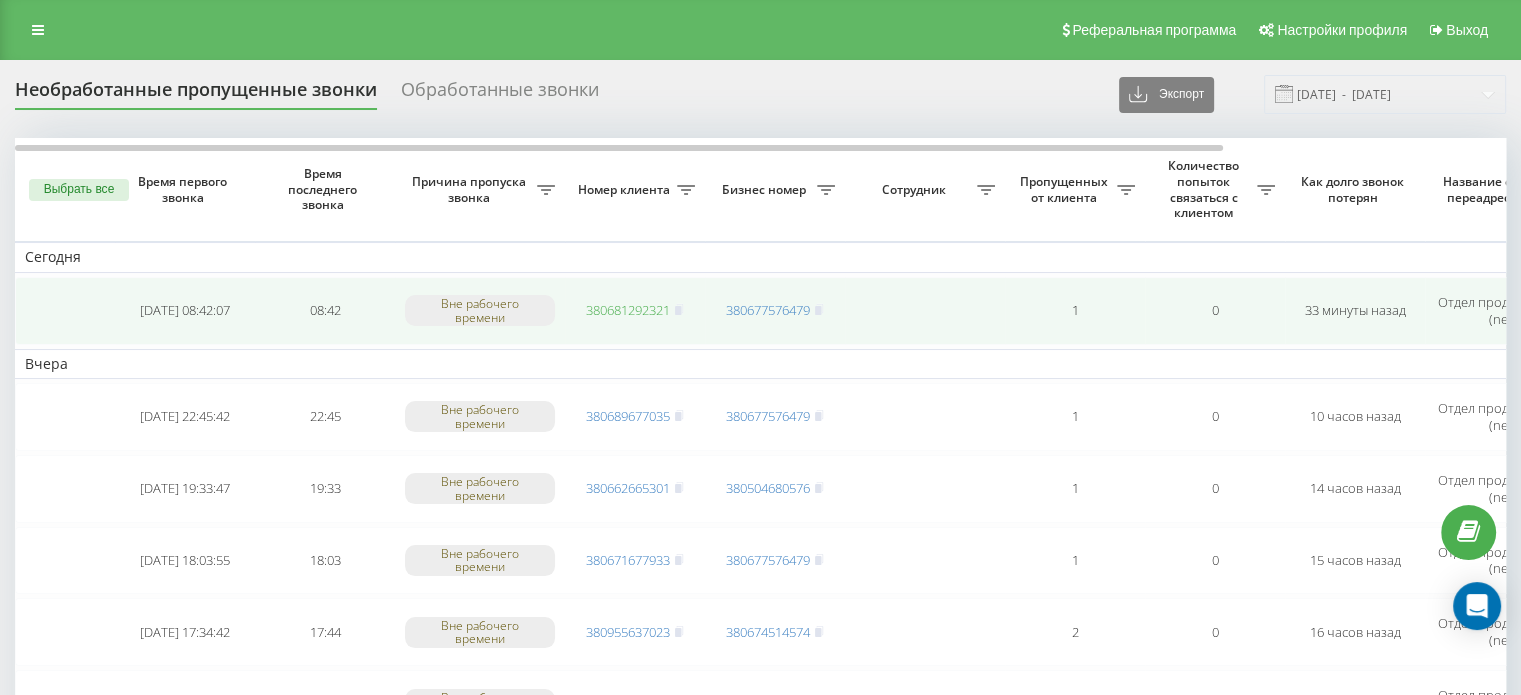 click on "380681292321" at bounding box center (628, 310) 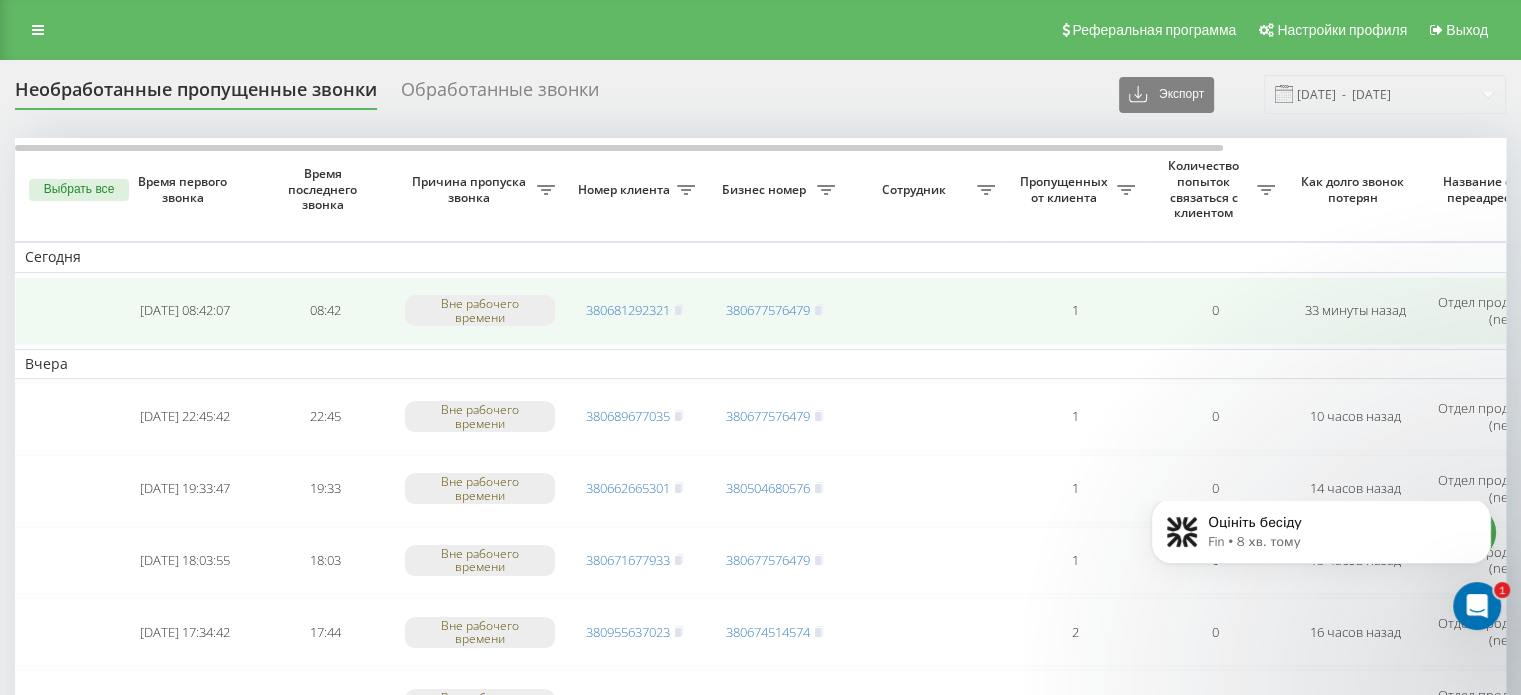scroll, scrollTop: 0, scrollLeft: 0, axis: both 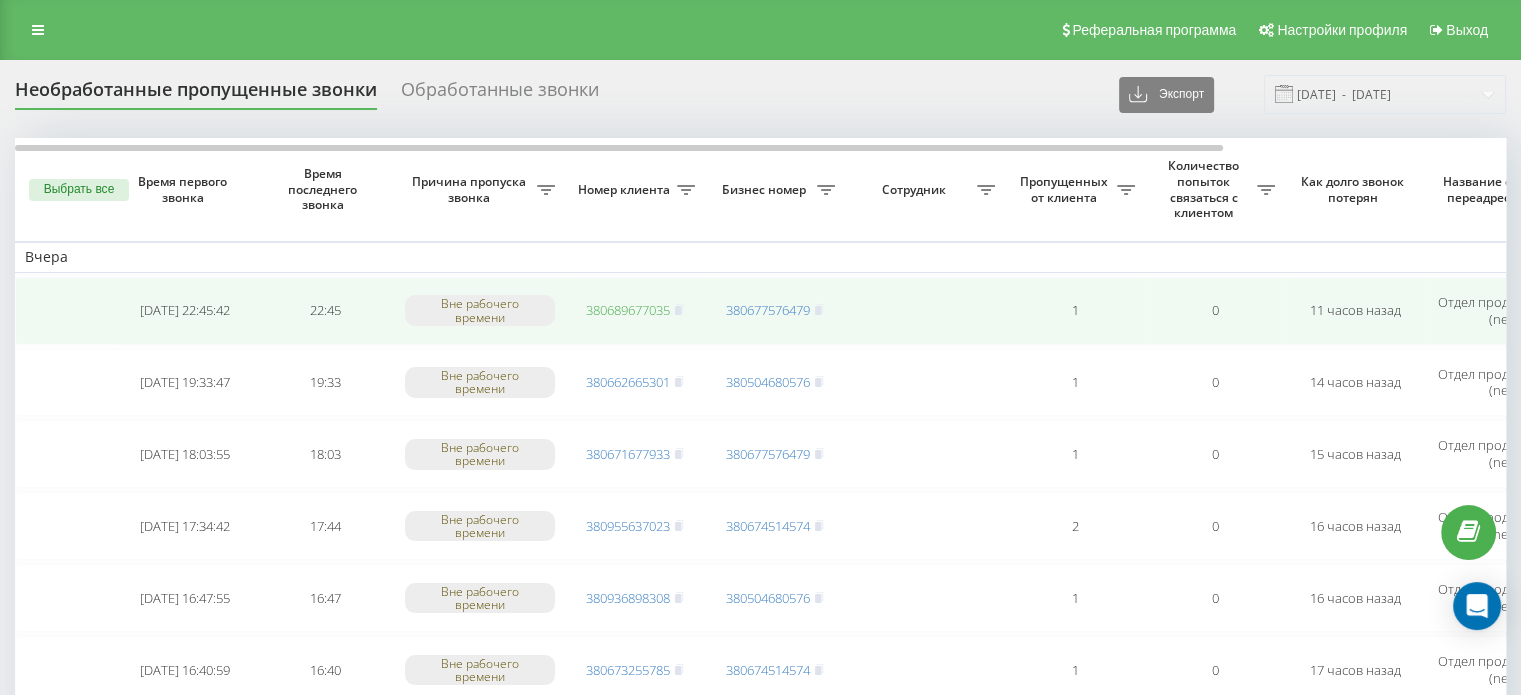 click on "380689677035" at bounding box center [628, 310] 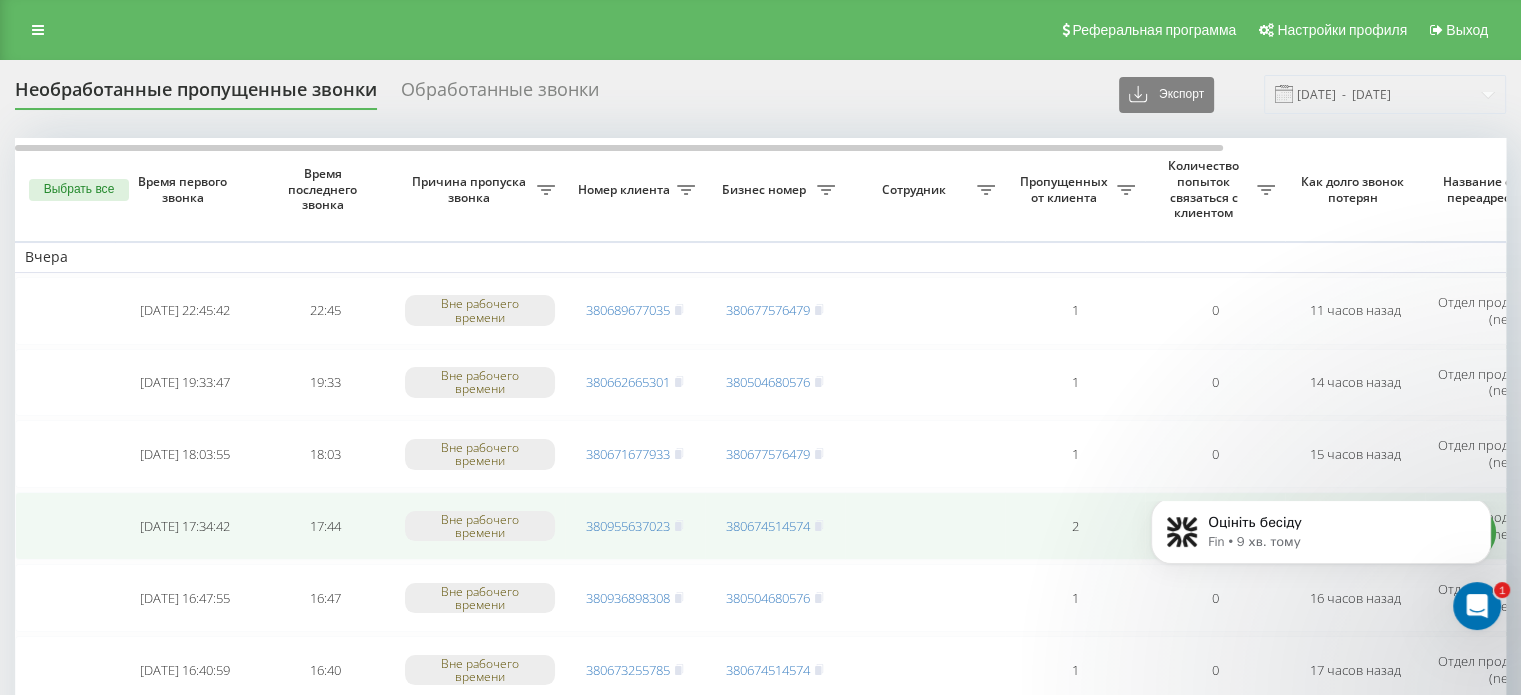 scroll, scrollTop: 0, scrollLeft: 0, axis: both 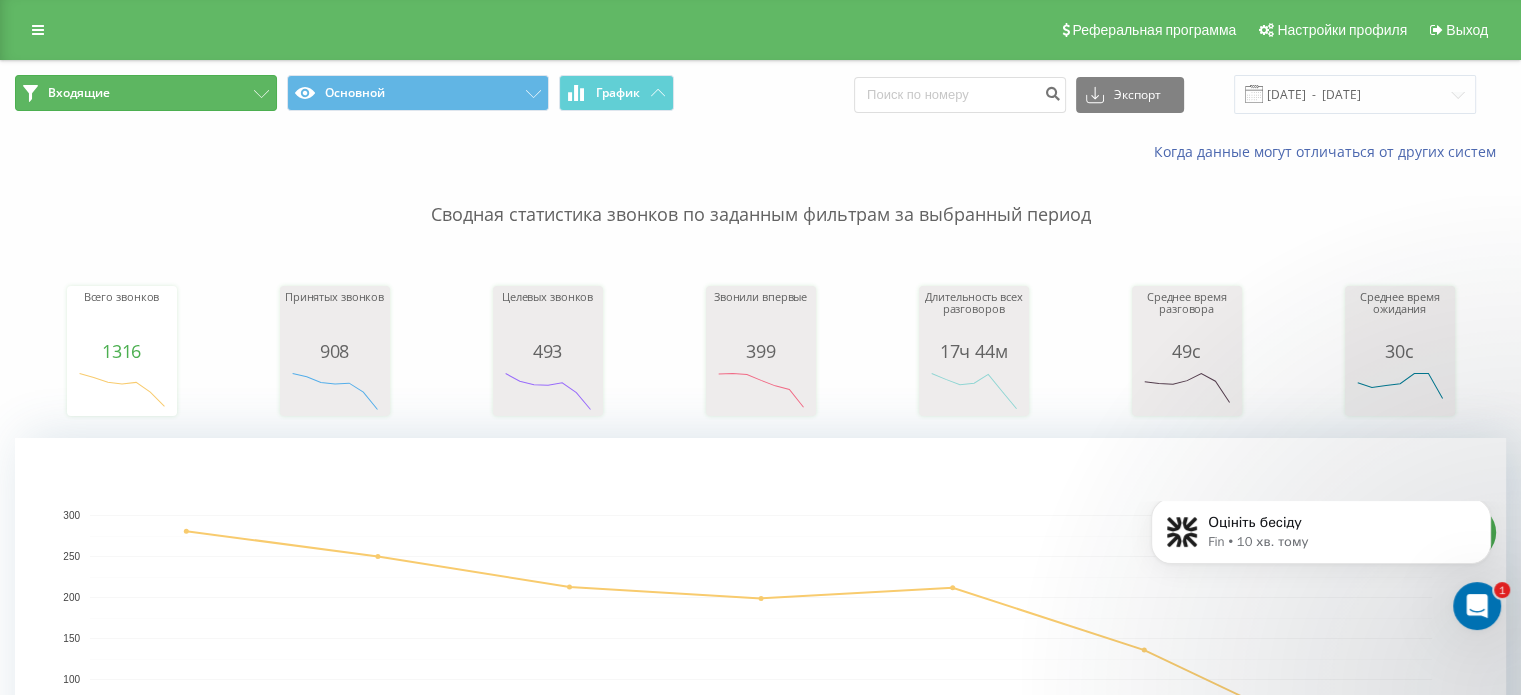 click 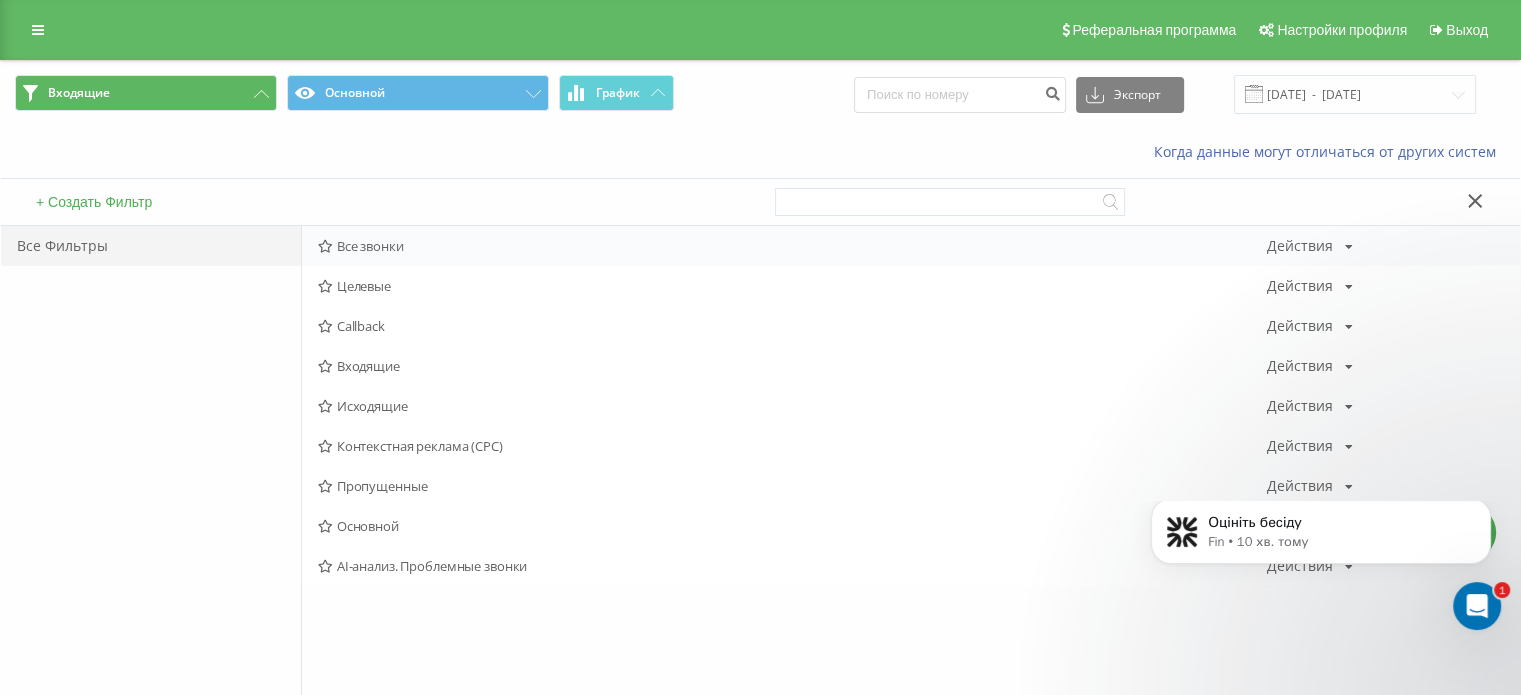 click on "Все звонки Действия Редактировать Копировать Удалить По умолчанию Поделиться" at bounding box center [911, 246] 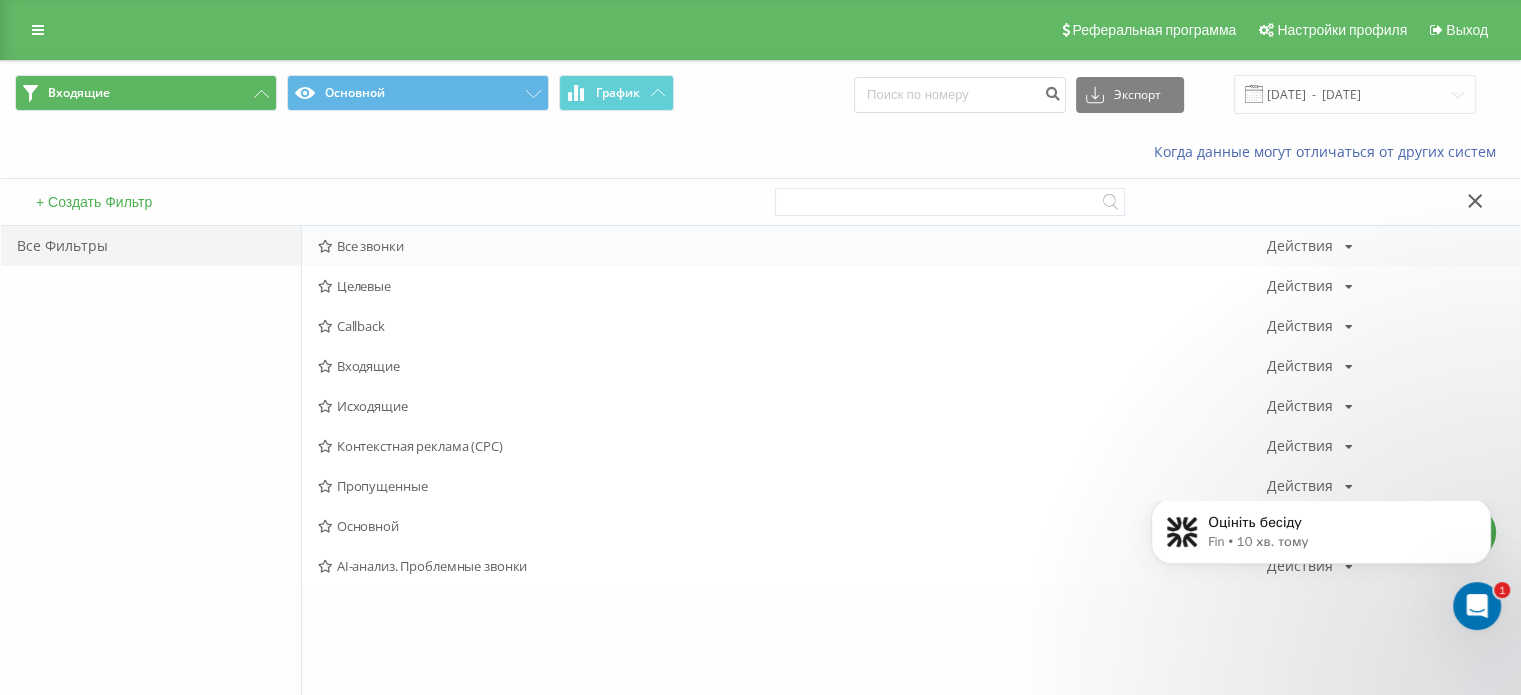 click on "Все звонки" at bounding box center [792, 246] 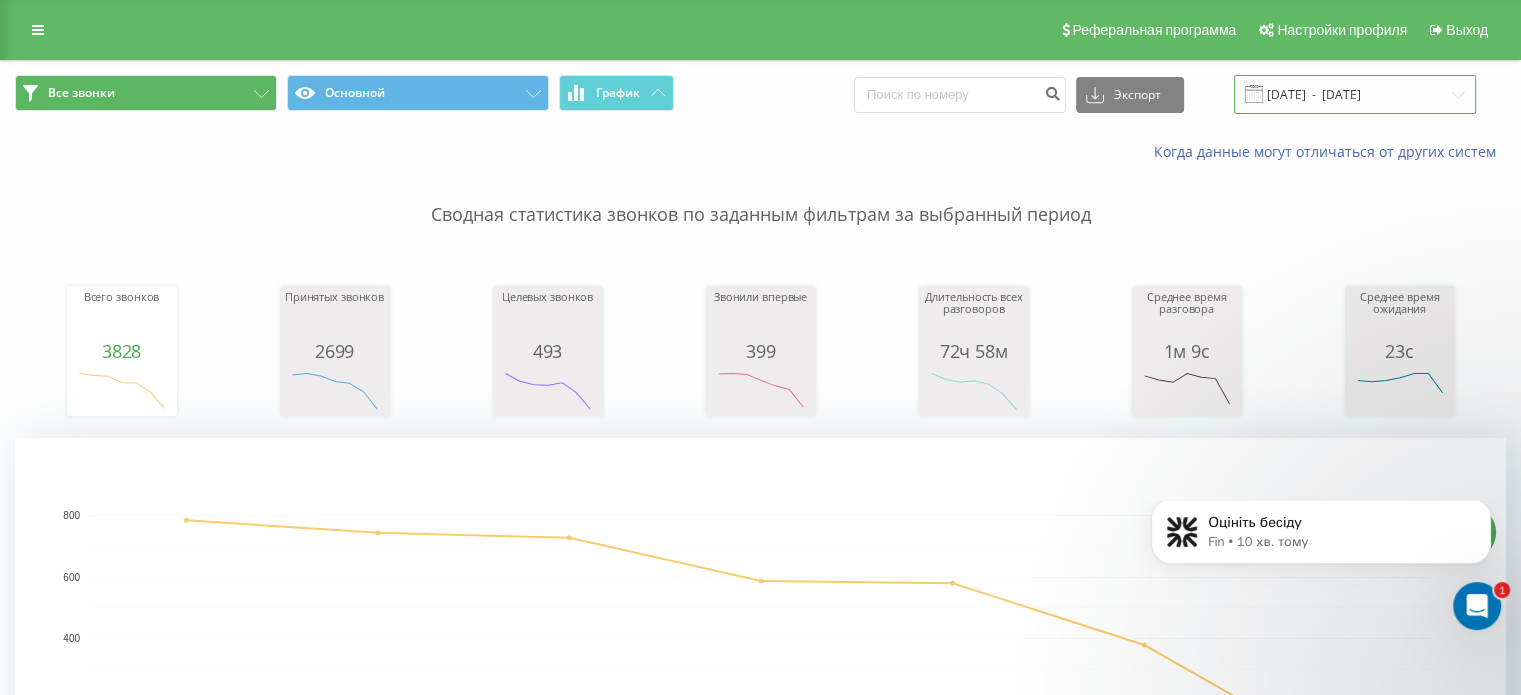 click on "07.07.2025  -  13.07.2025" at bounding box center [1355, 94] 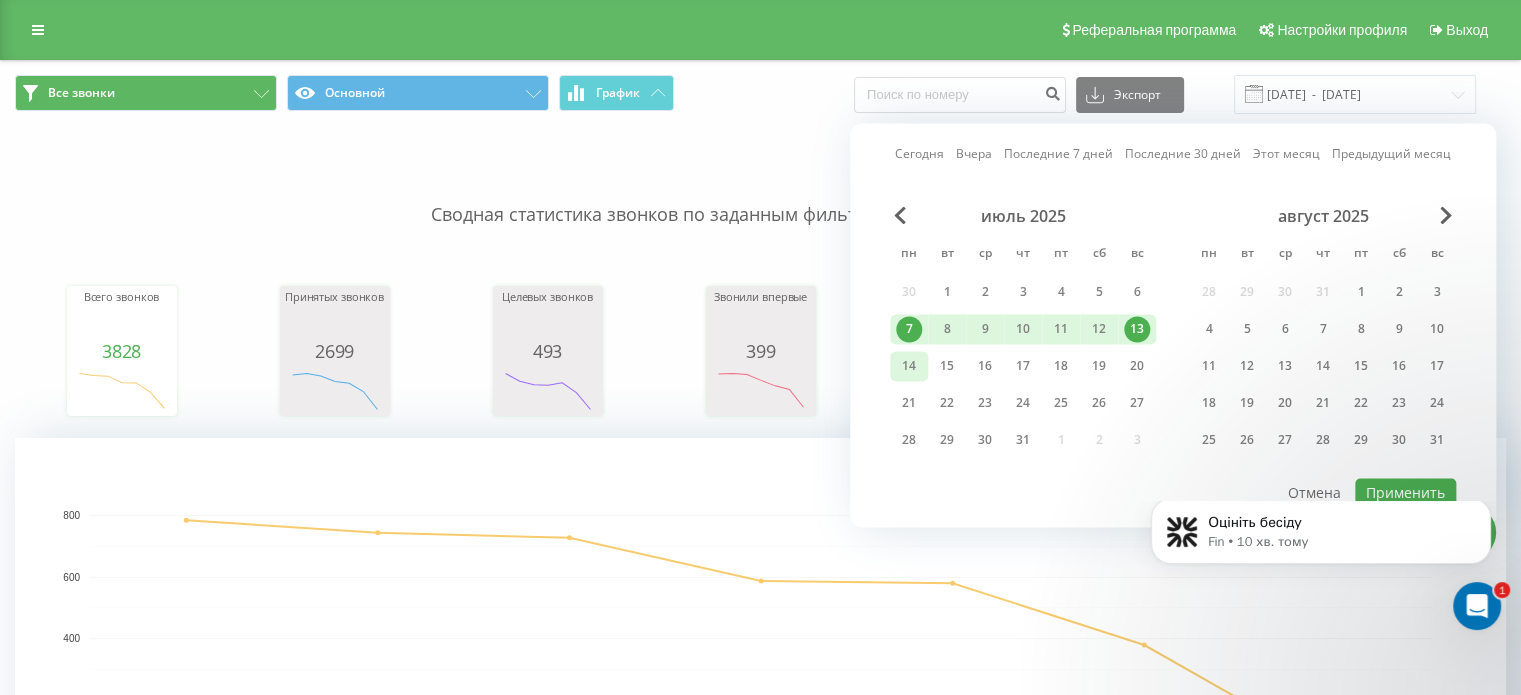 click on "14" at bounding box center [909, 366] 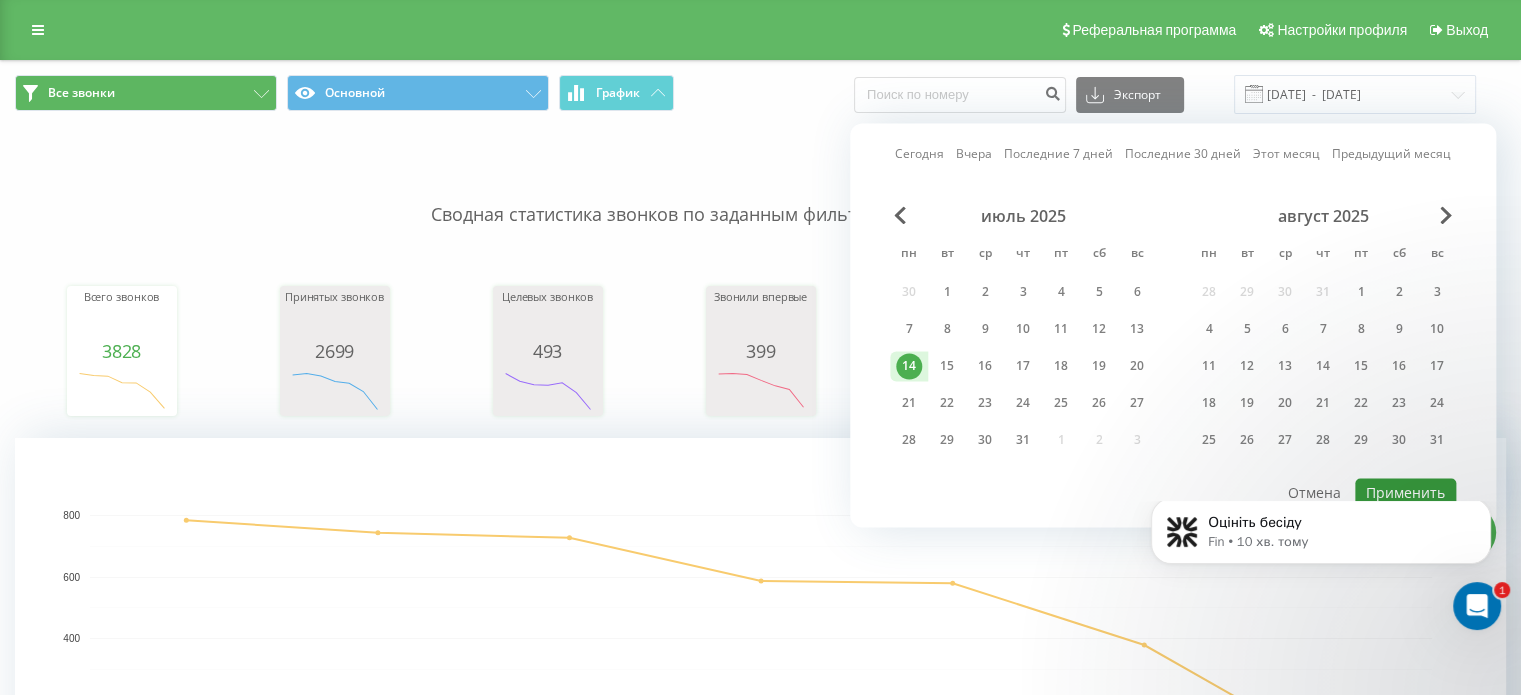 click on "Применить" at bounding box center [1405, 492] 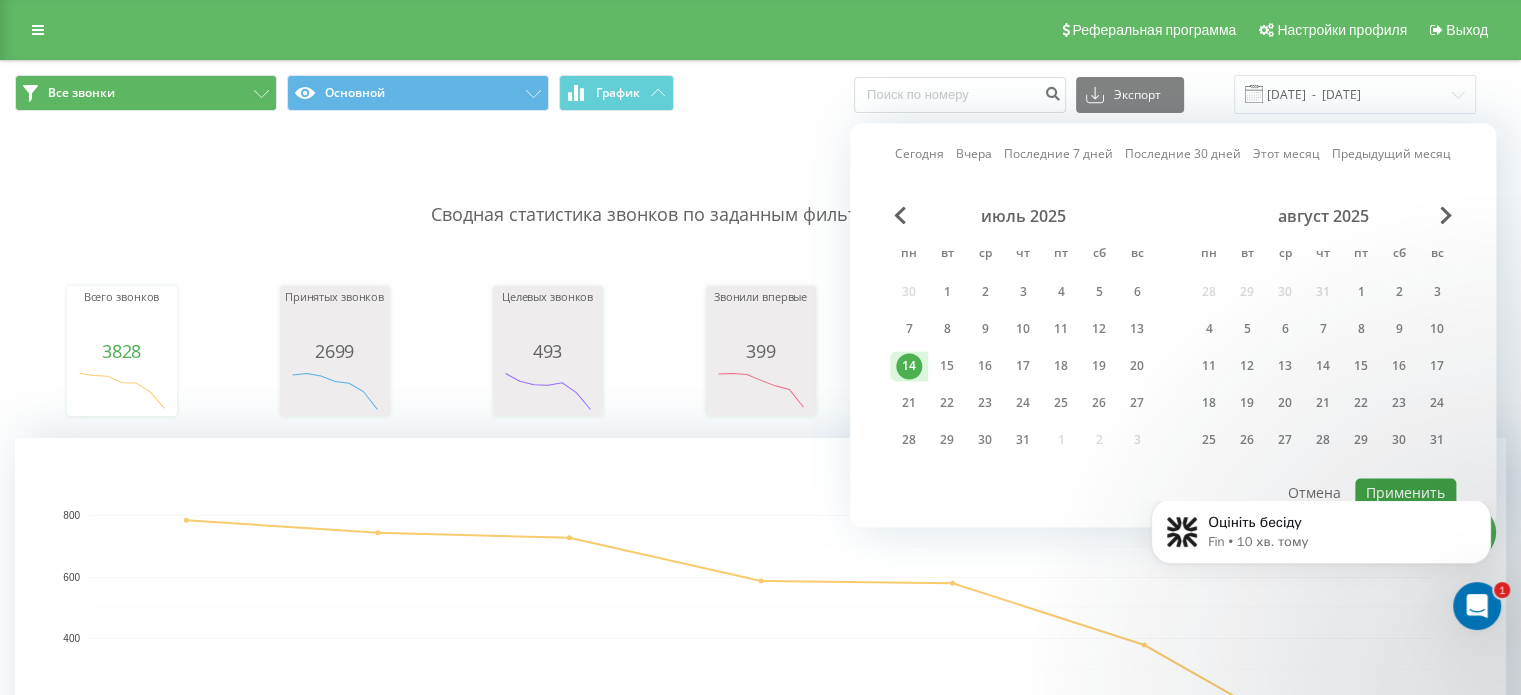 type on "14.07.2025  -  14.07.2025" 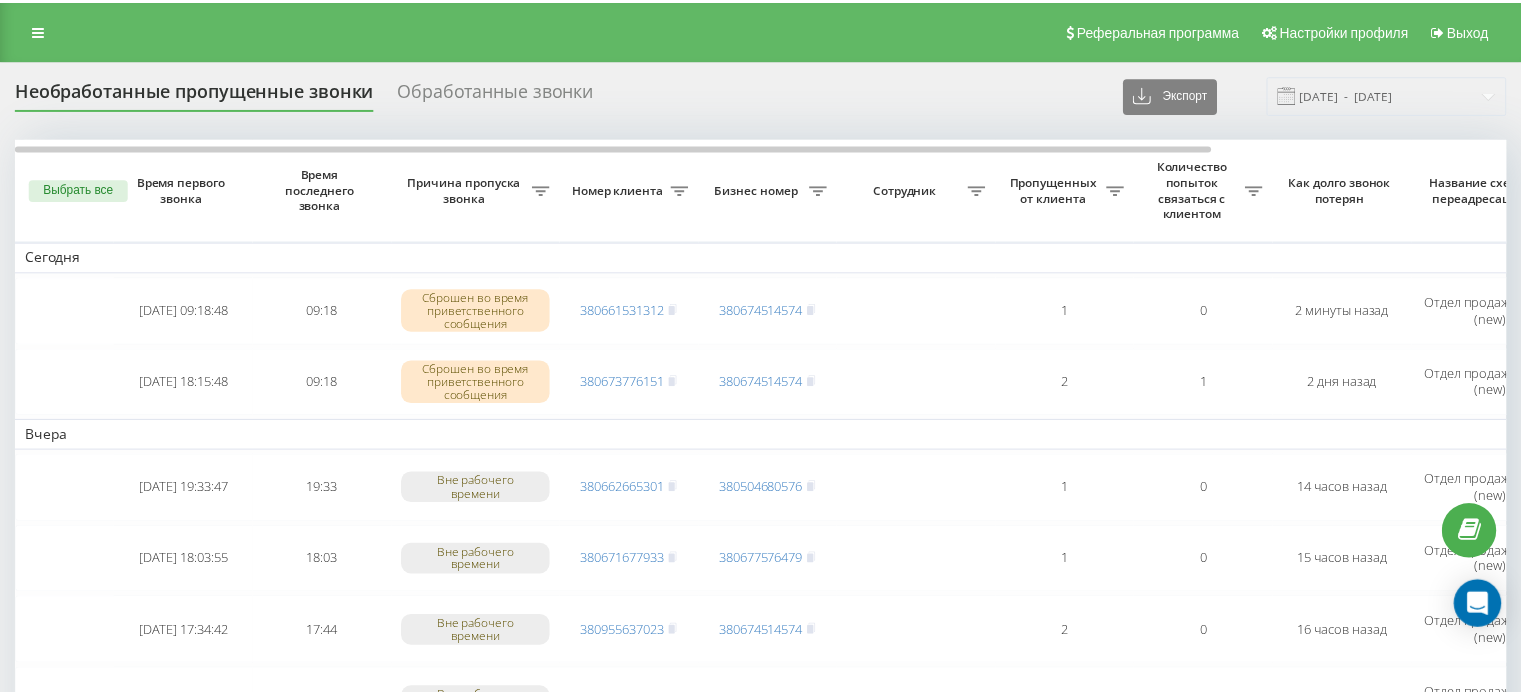 scroll, scrollTop: 0, scrollLeft: 0, axis: both 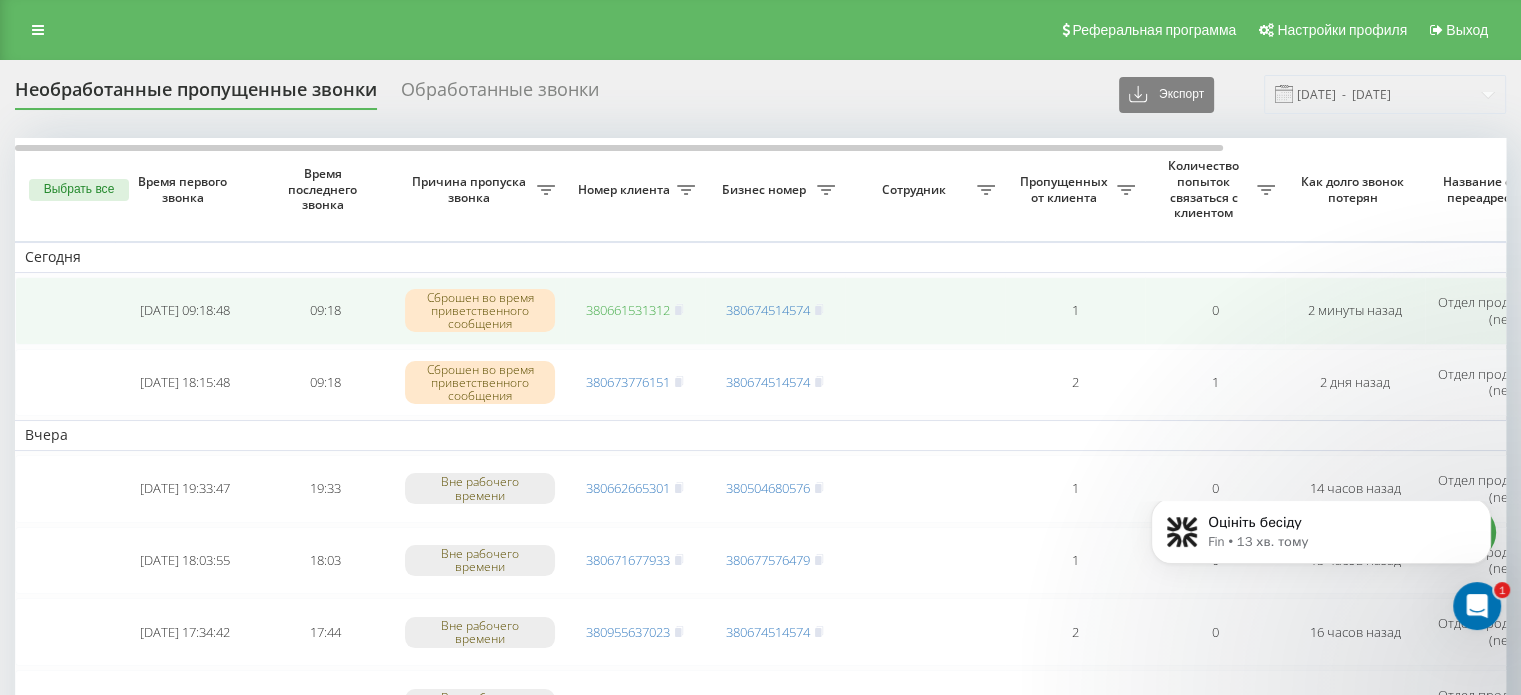 click on "380661531312" at bounding box center [628, 310] 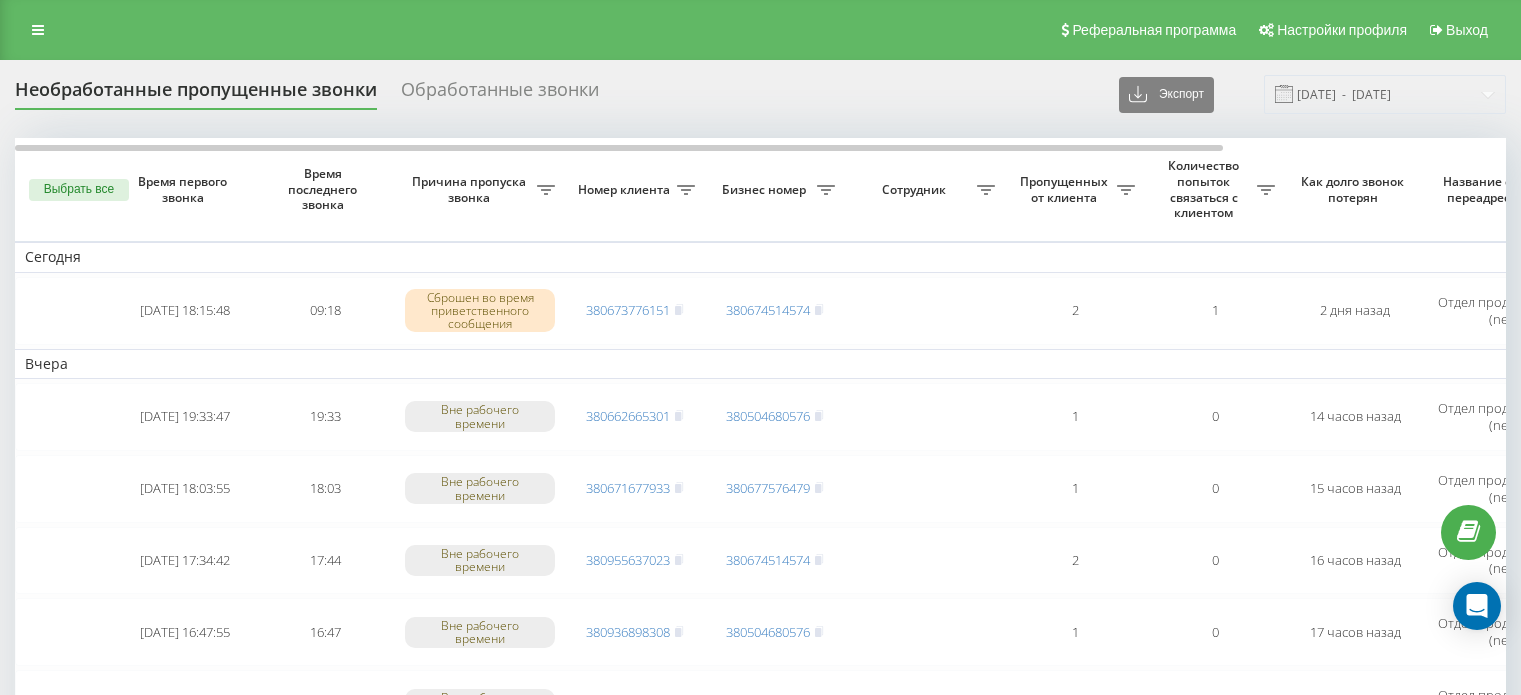 scroll, scrollTop: 0, scrollLeft: 0, axis: both 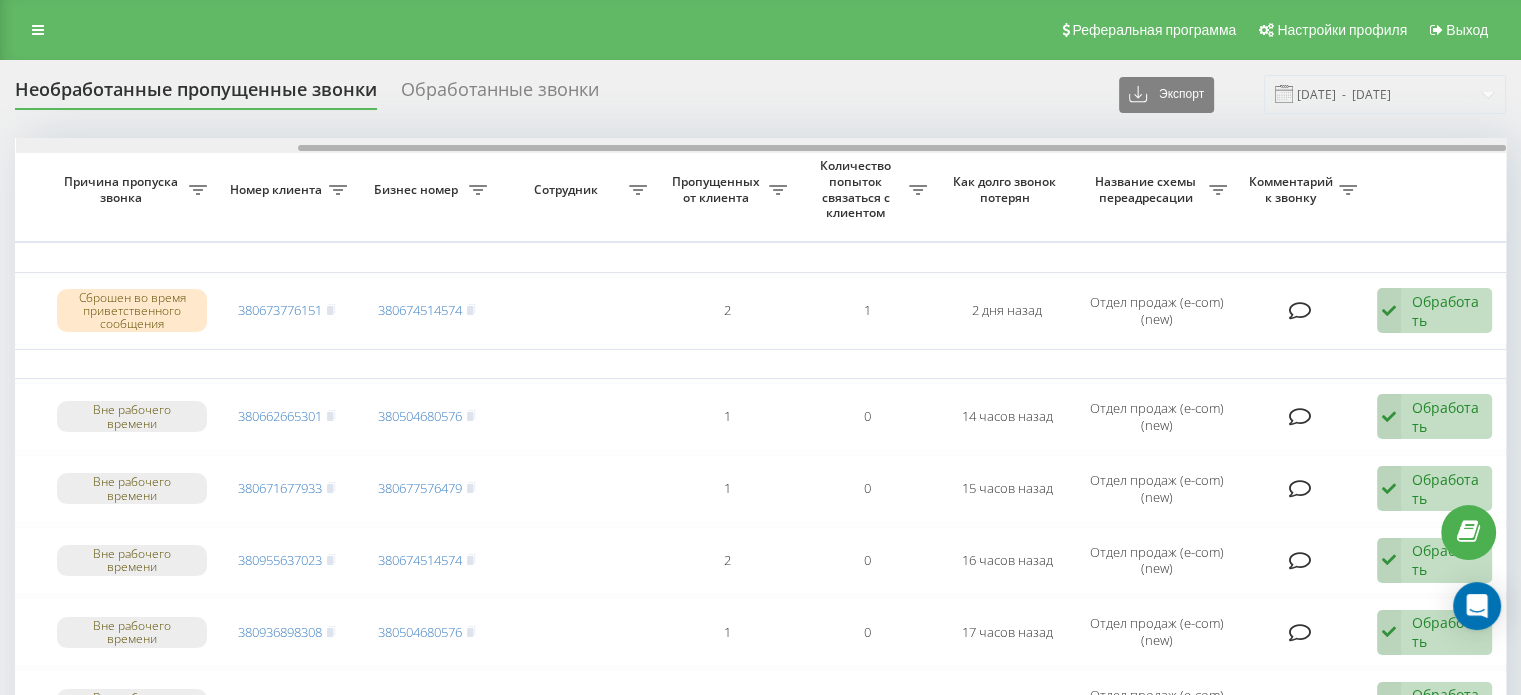 drag, startPoint x: 762, startPoint y: 148, endPoint x: 1178, endPoint y: 139, distance: 416.09735 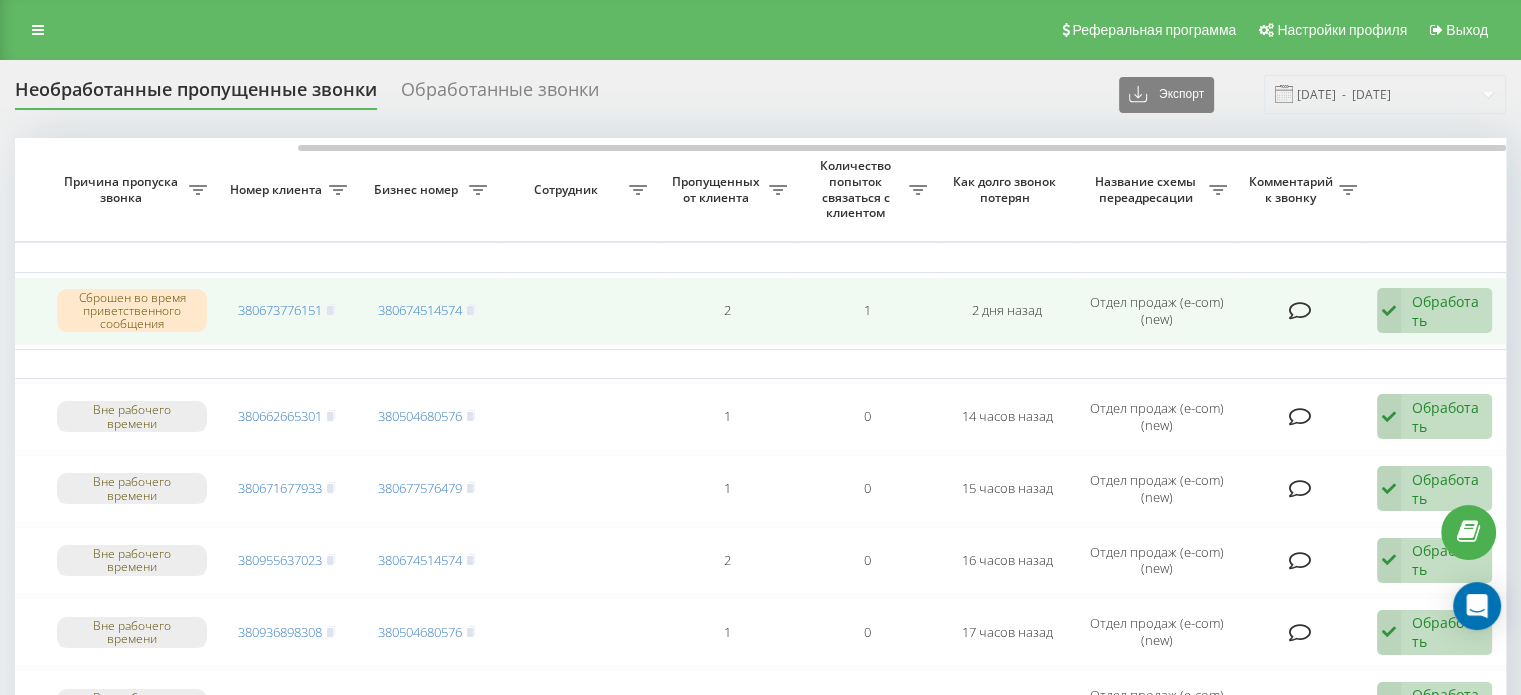 click on "Обработать" at bounding box center (1446, 311) 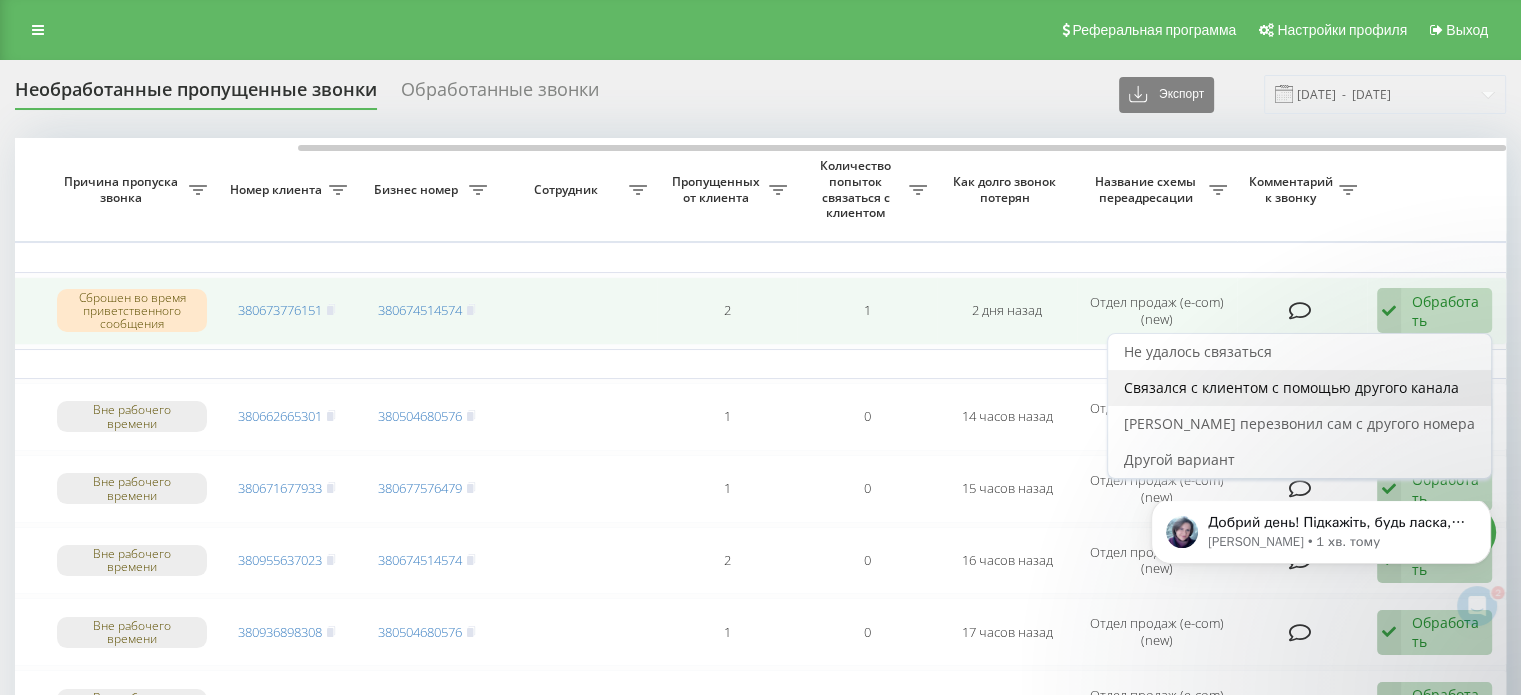 scroll, scrollTop: 0, scrollLeft: 0, axis: both 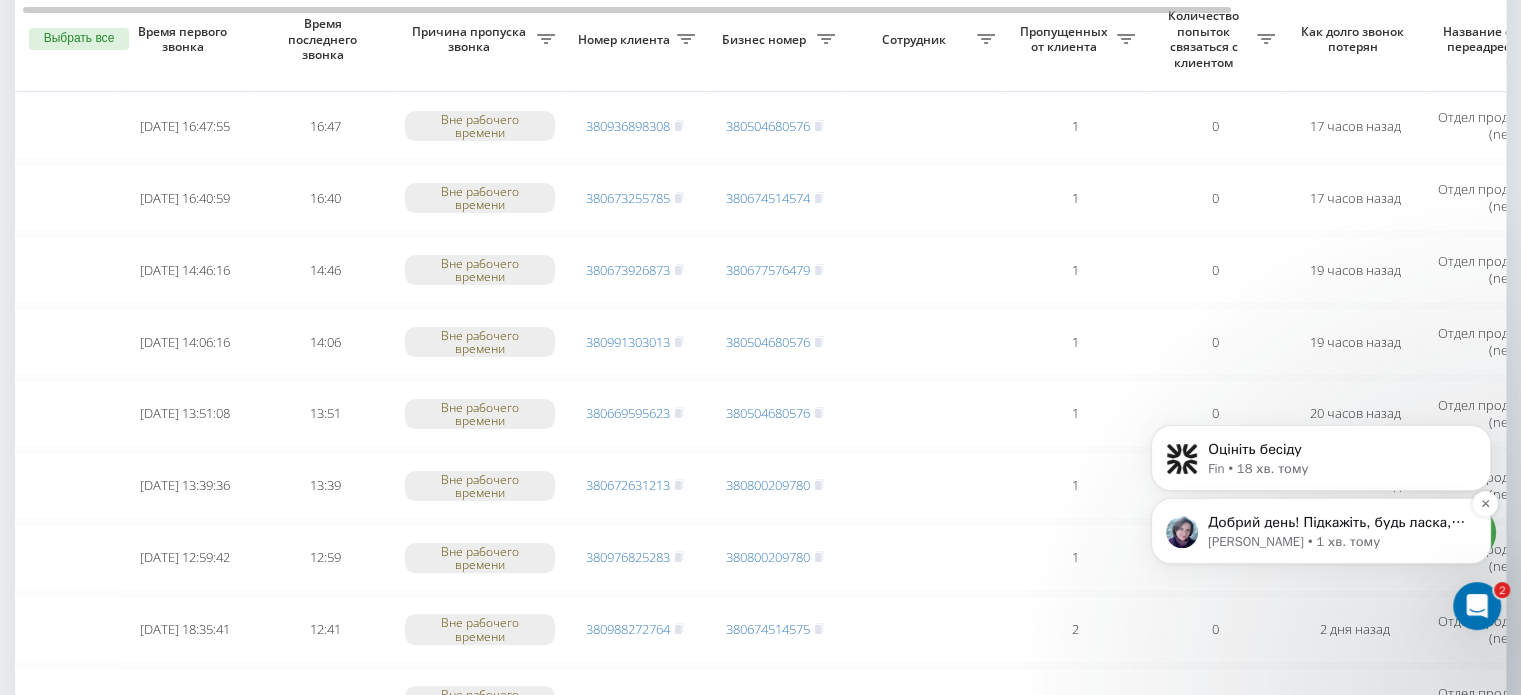click on "Добрий день!   Підкажіть, будь ласка, можливо, я можу вам ще чимось допомогти?" at bounding box center [1337, 523] 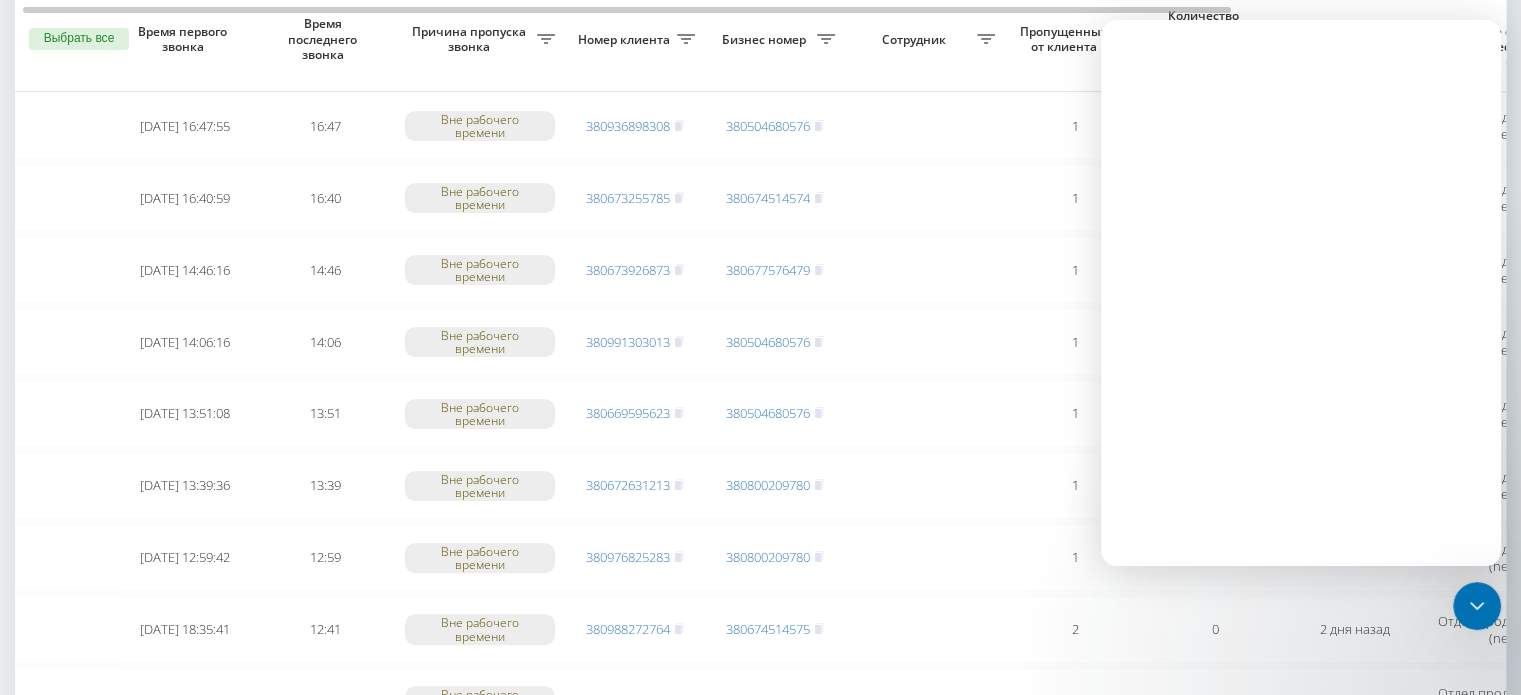 scroll, scrollTop: 0, scrollLeft: 0, axis: both 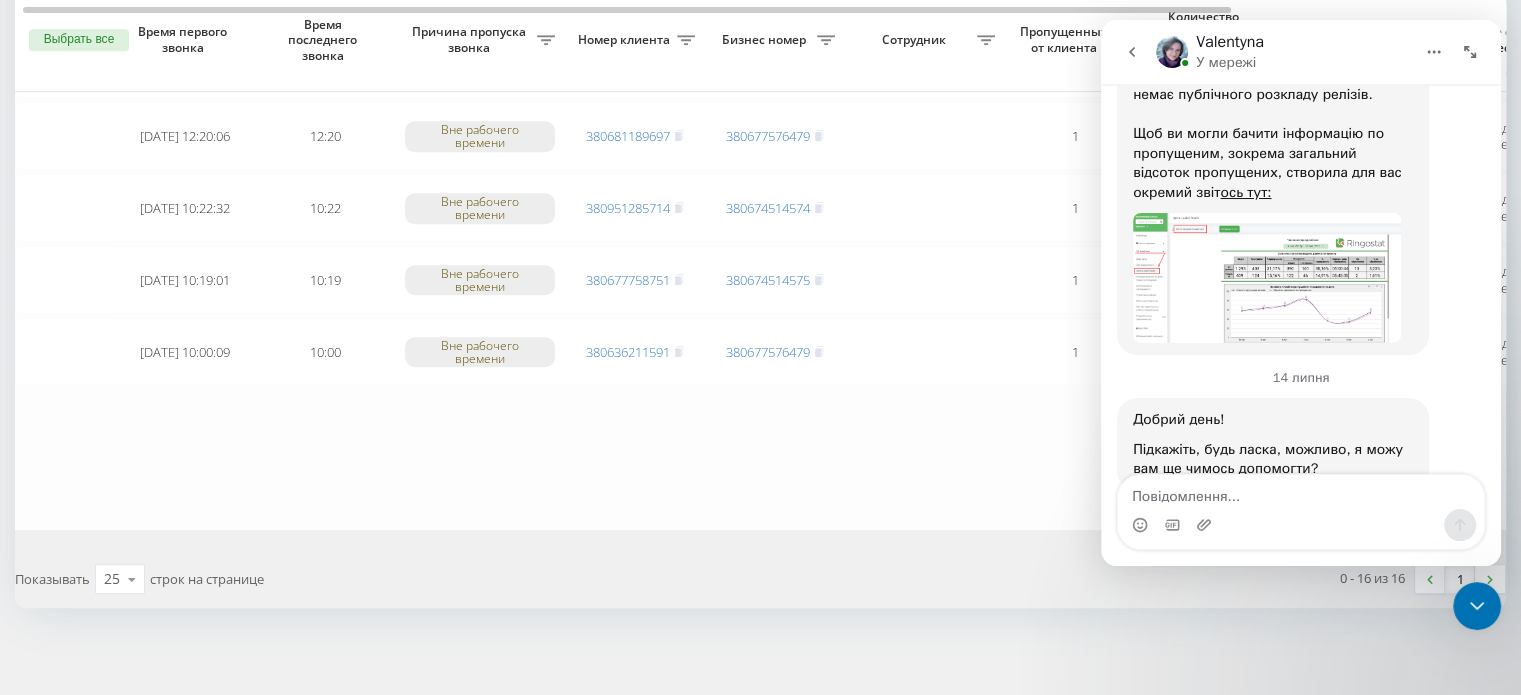 click at bounding box center [1301, 492] 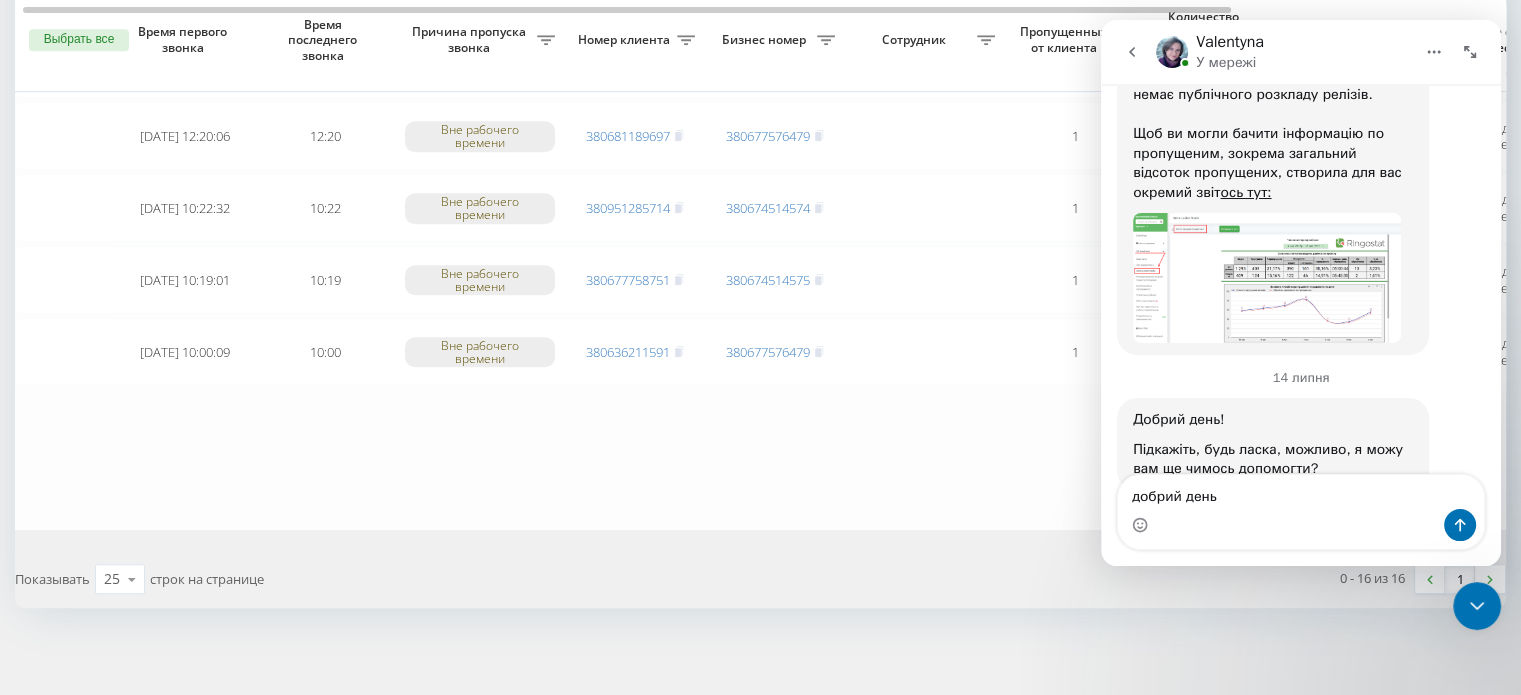 type on "добрий день" 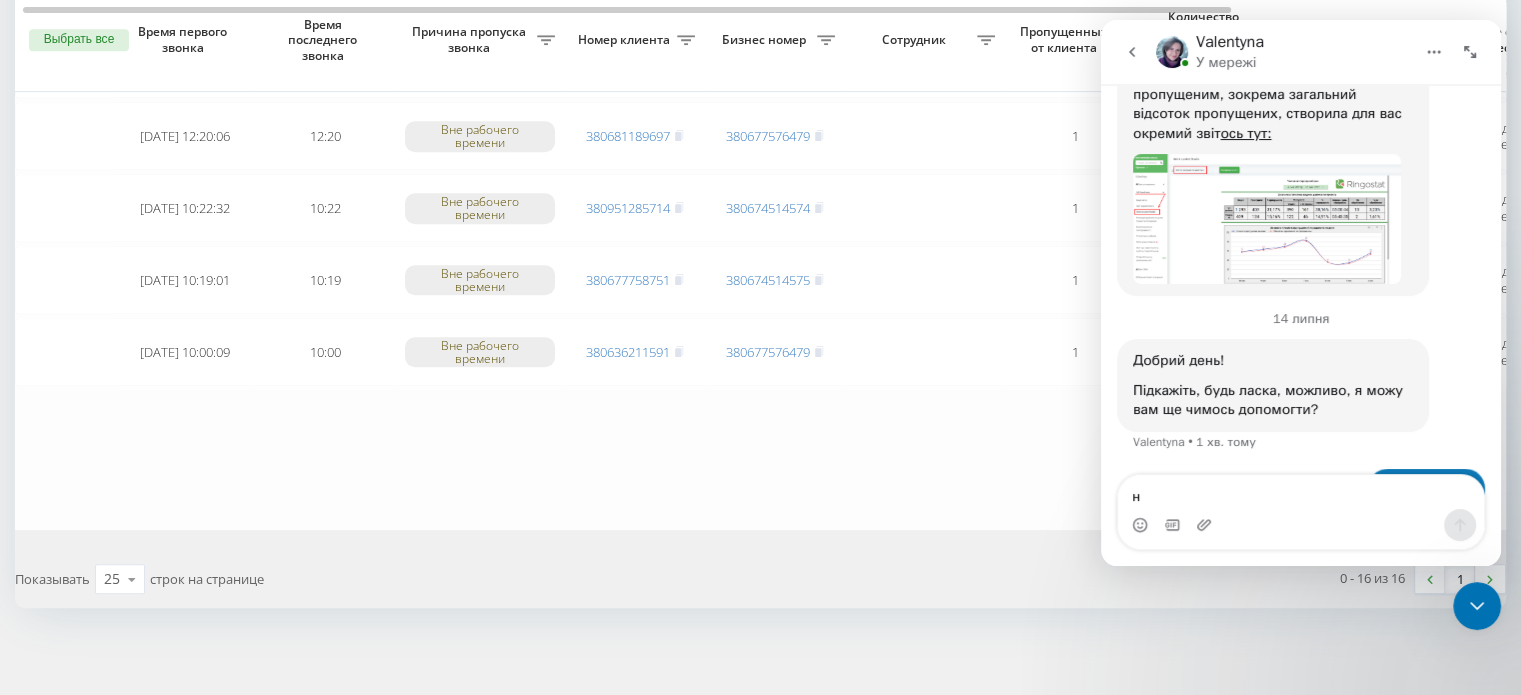 type on "ні" 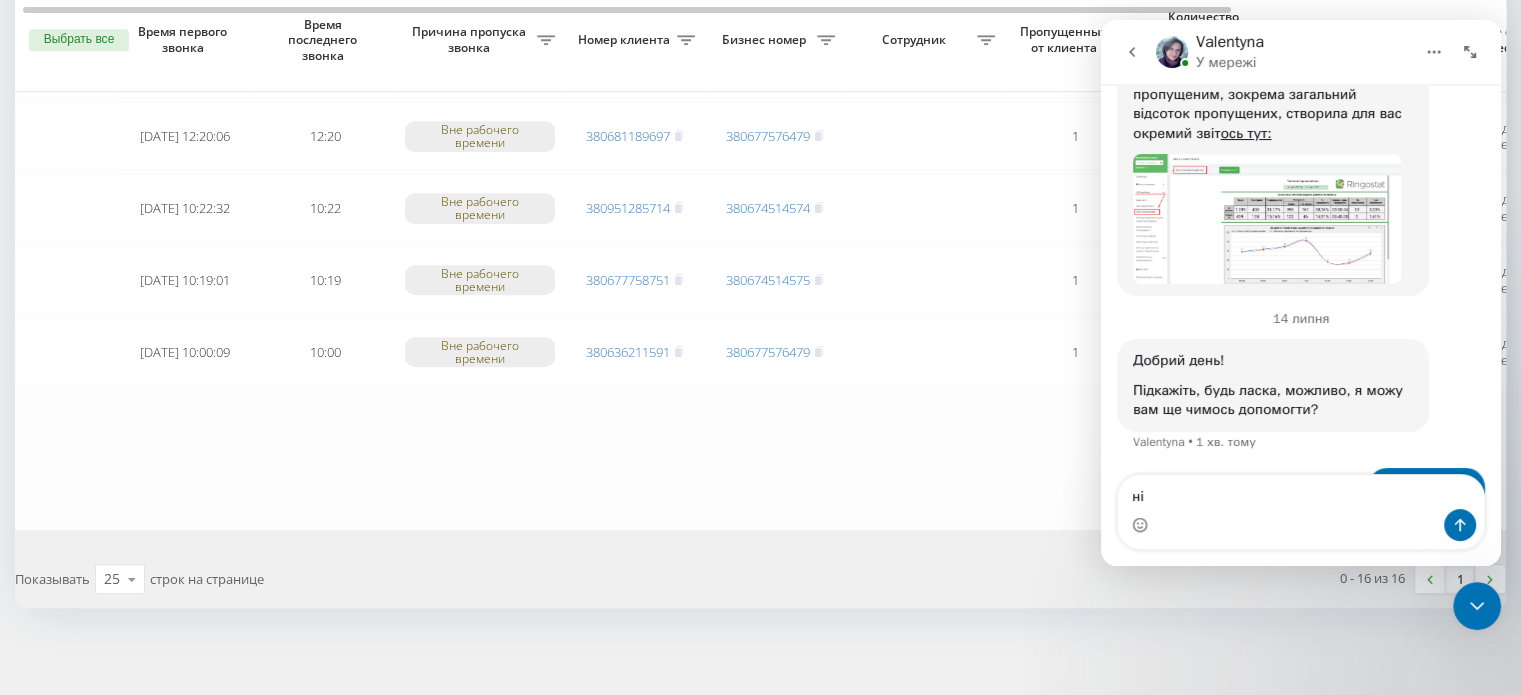 type 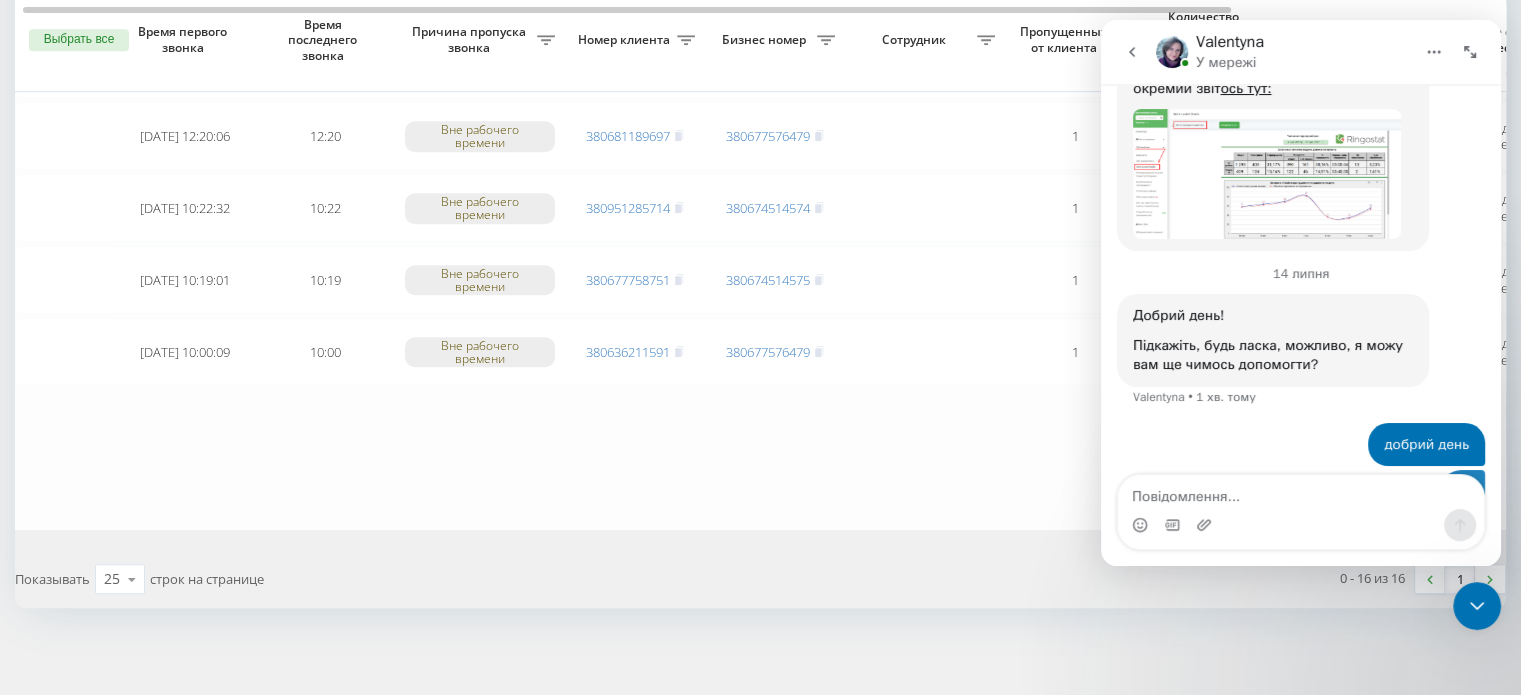 scroll, scrollTop: 4115, scrollLeft: 0, axis: vertical 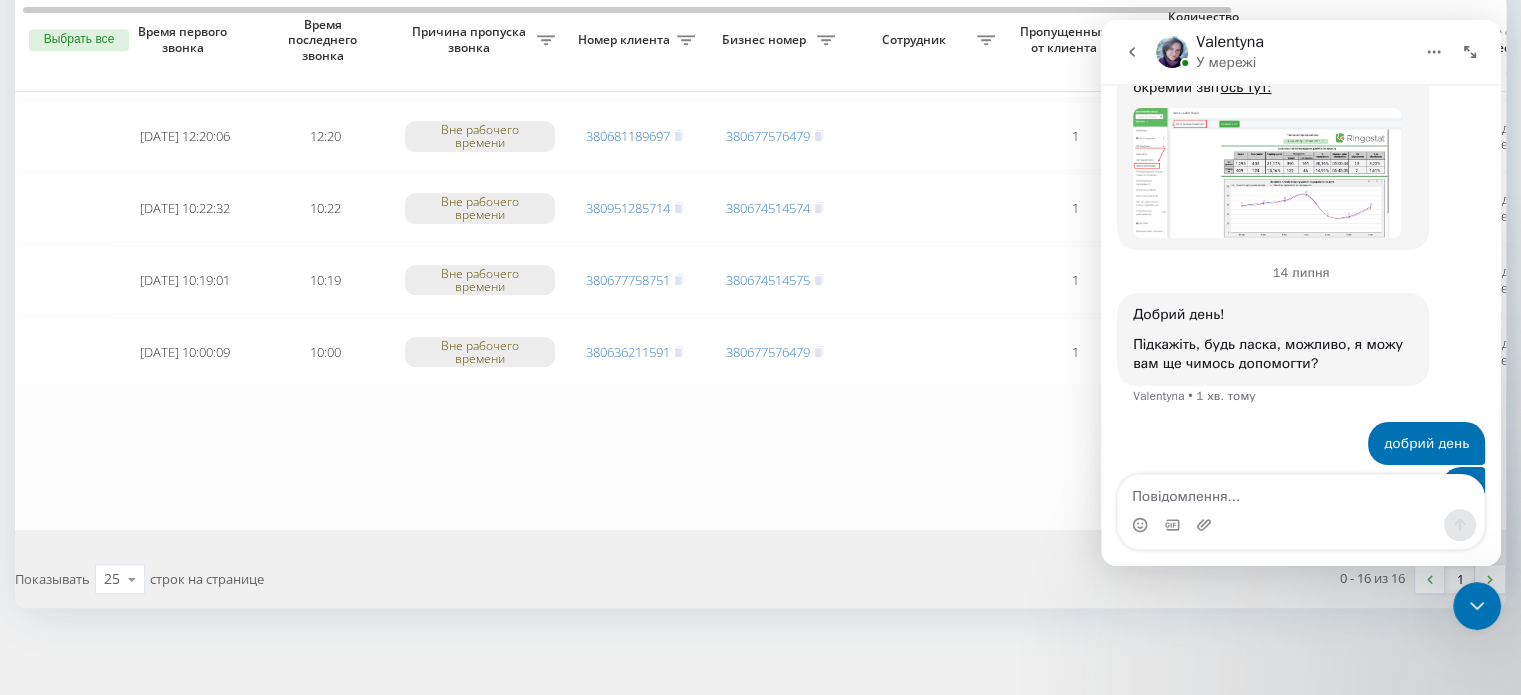 click 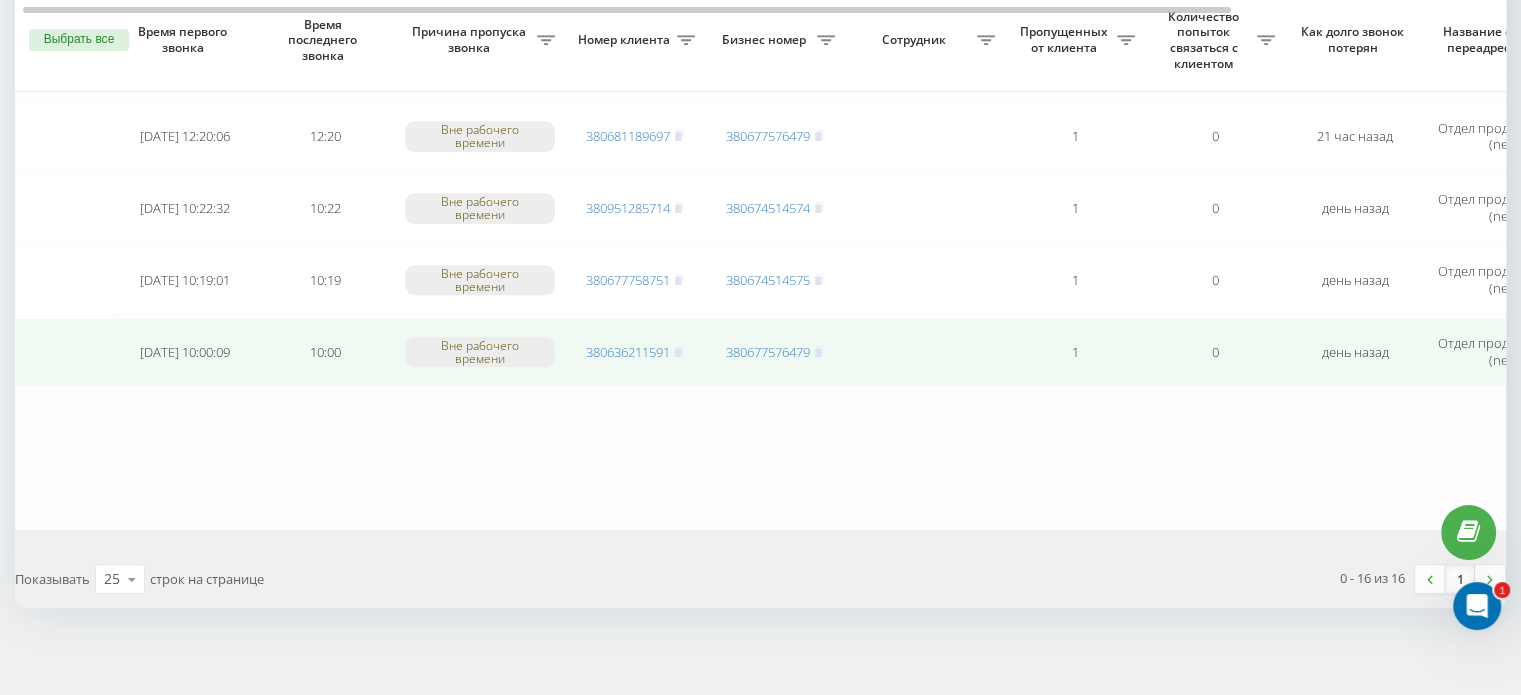 scroll, scrollTop: 0, scrollLeft: 0, axis: both 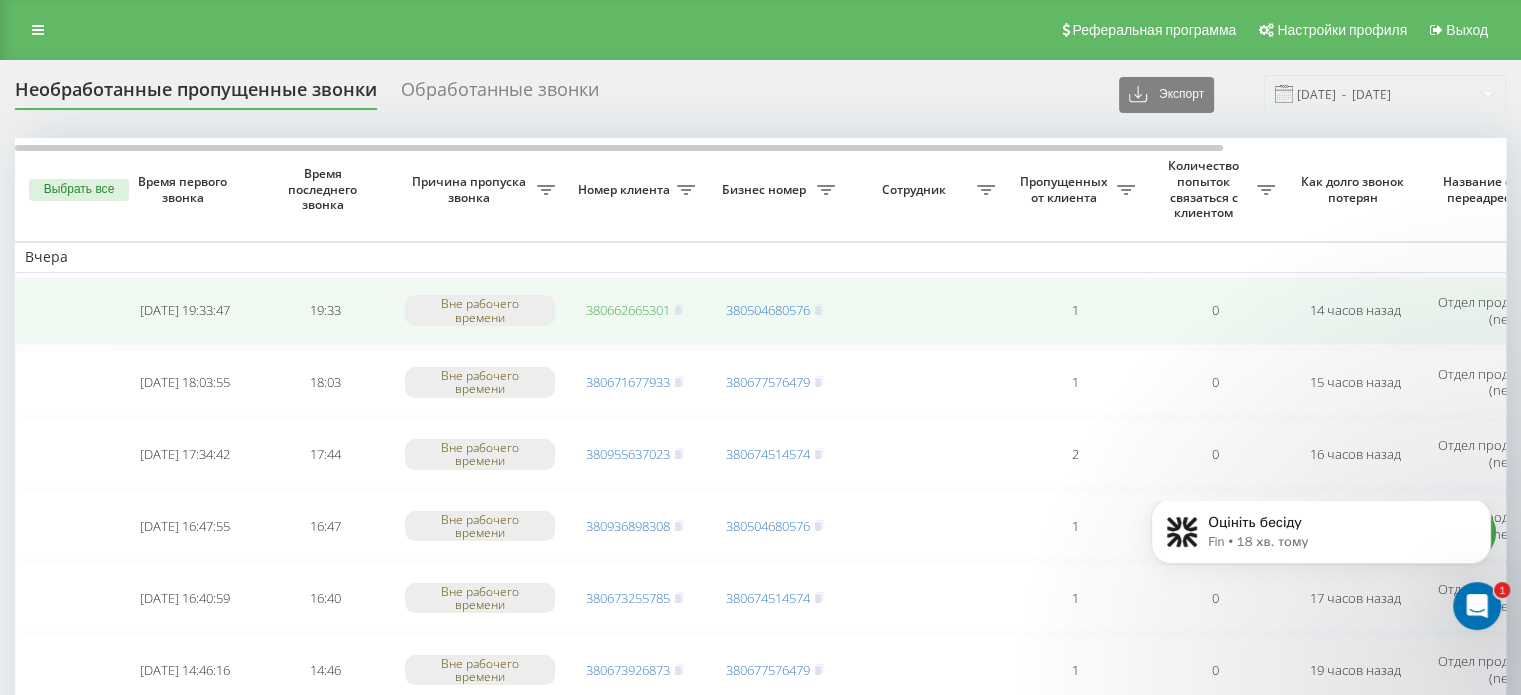 click on "380662665301" at bounding box center (628, 310) 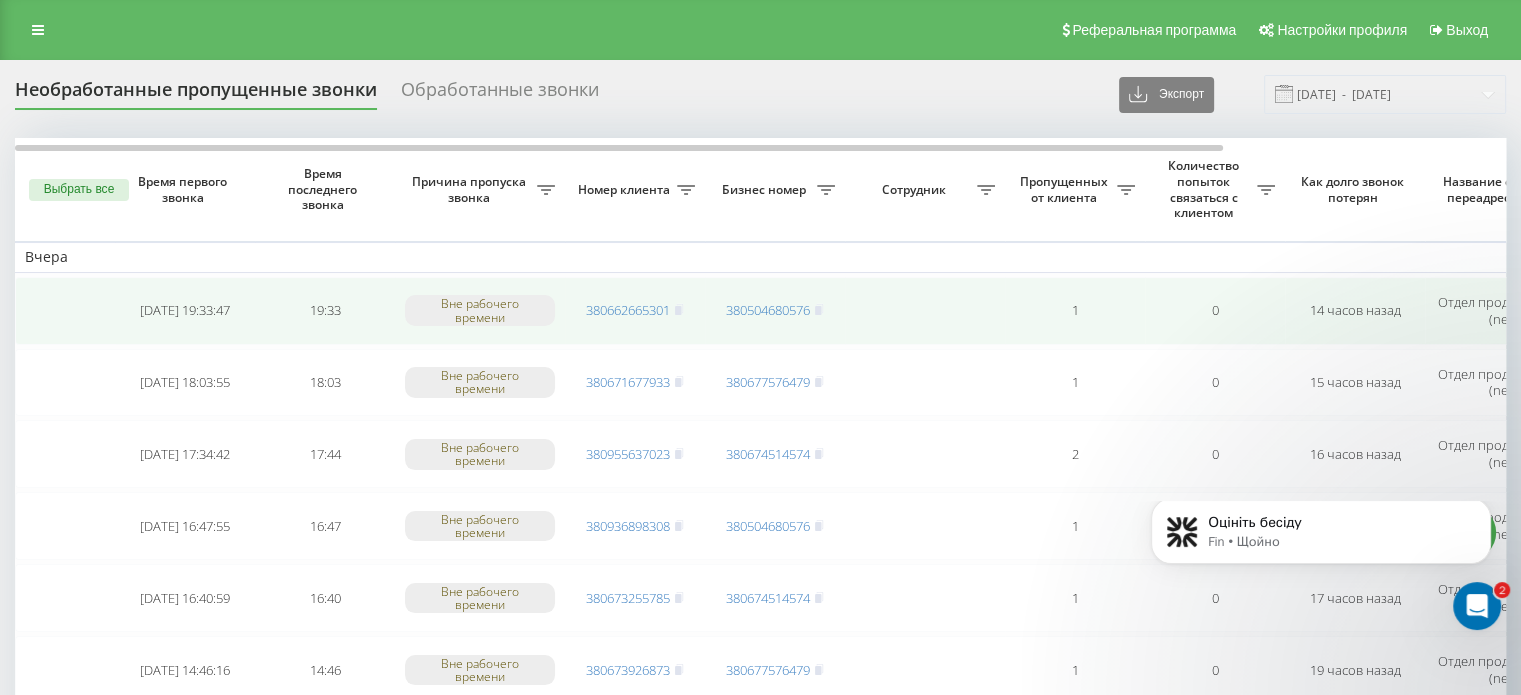 scroll, scrollTop: 4245, scrollLeft: 0, axis: vertical 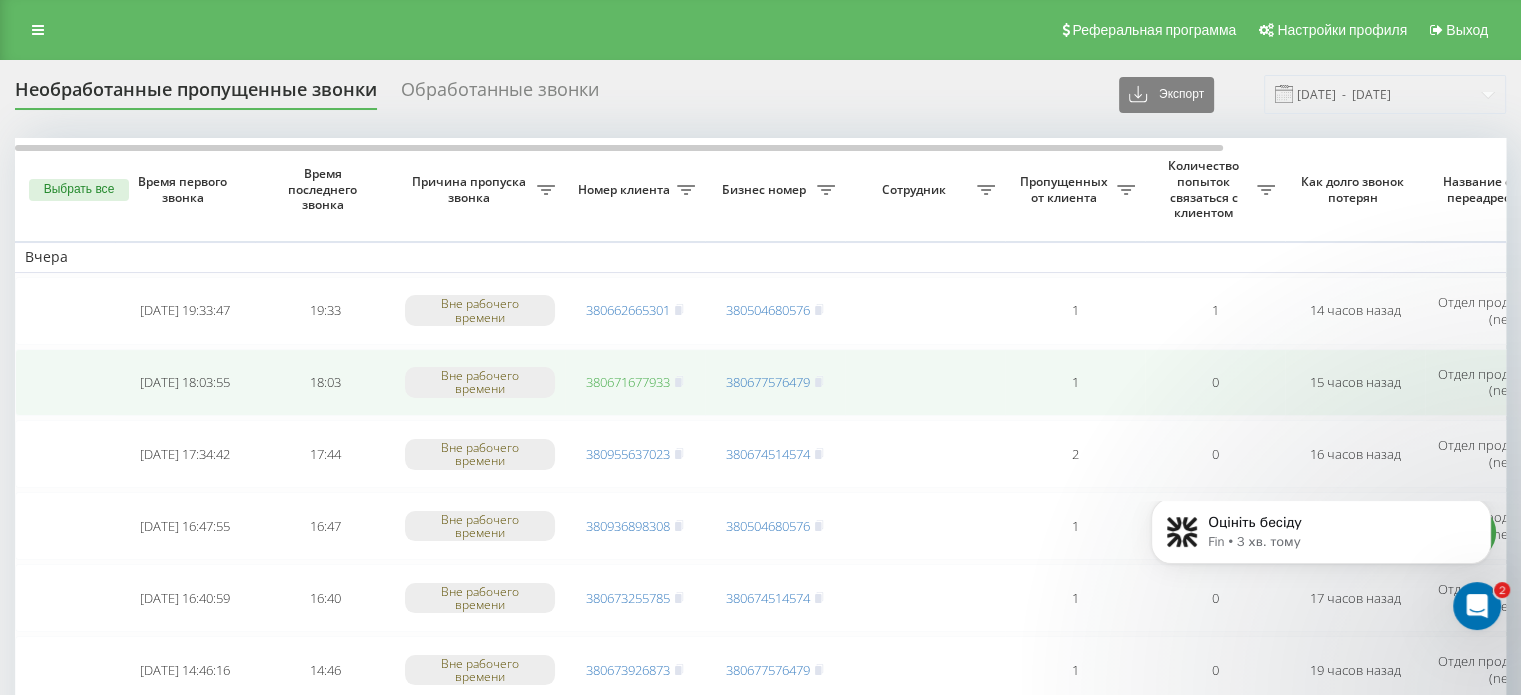 click on "380671677933" at bounding box center [628, 382] 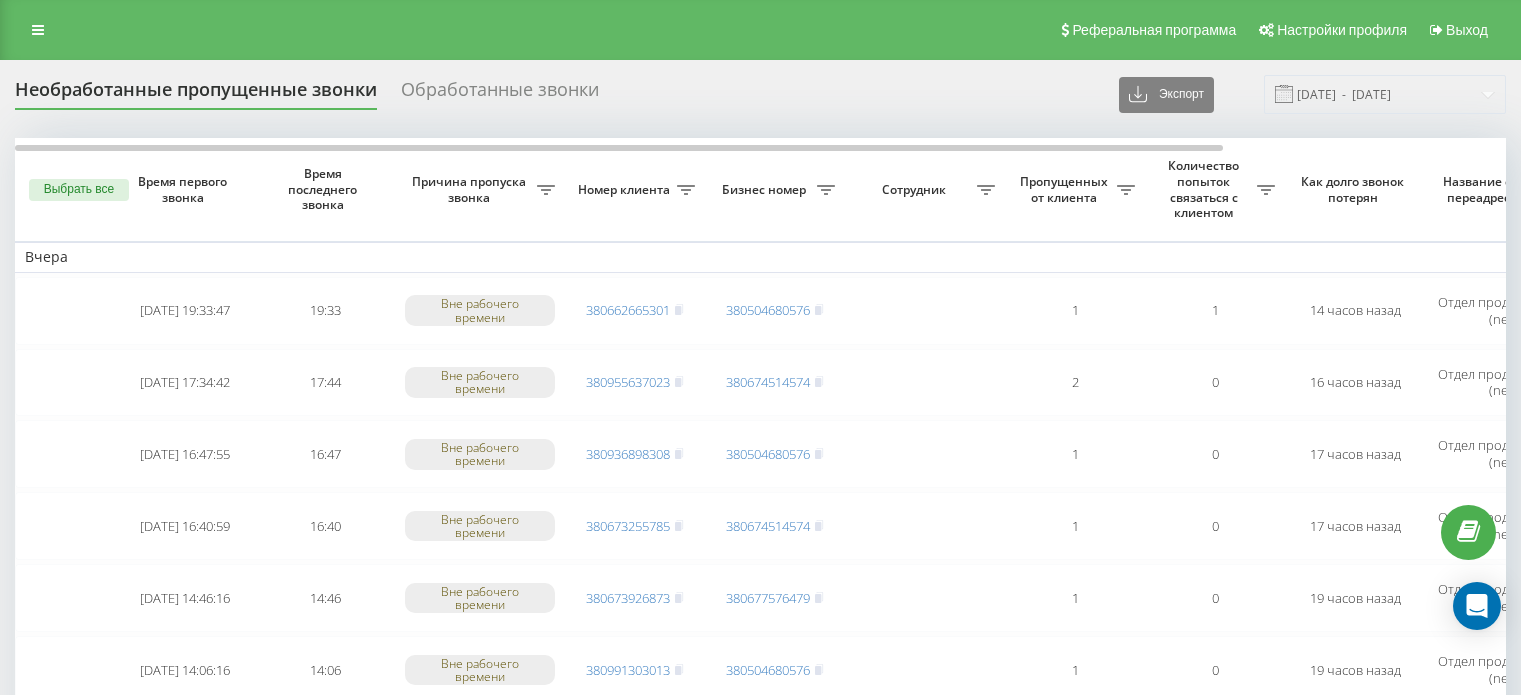 scroll, scrollTop: 0, scrollLeft: 0, axis: both 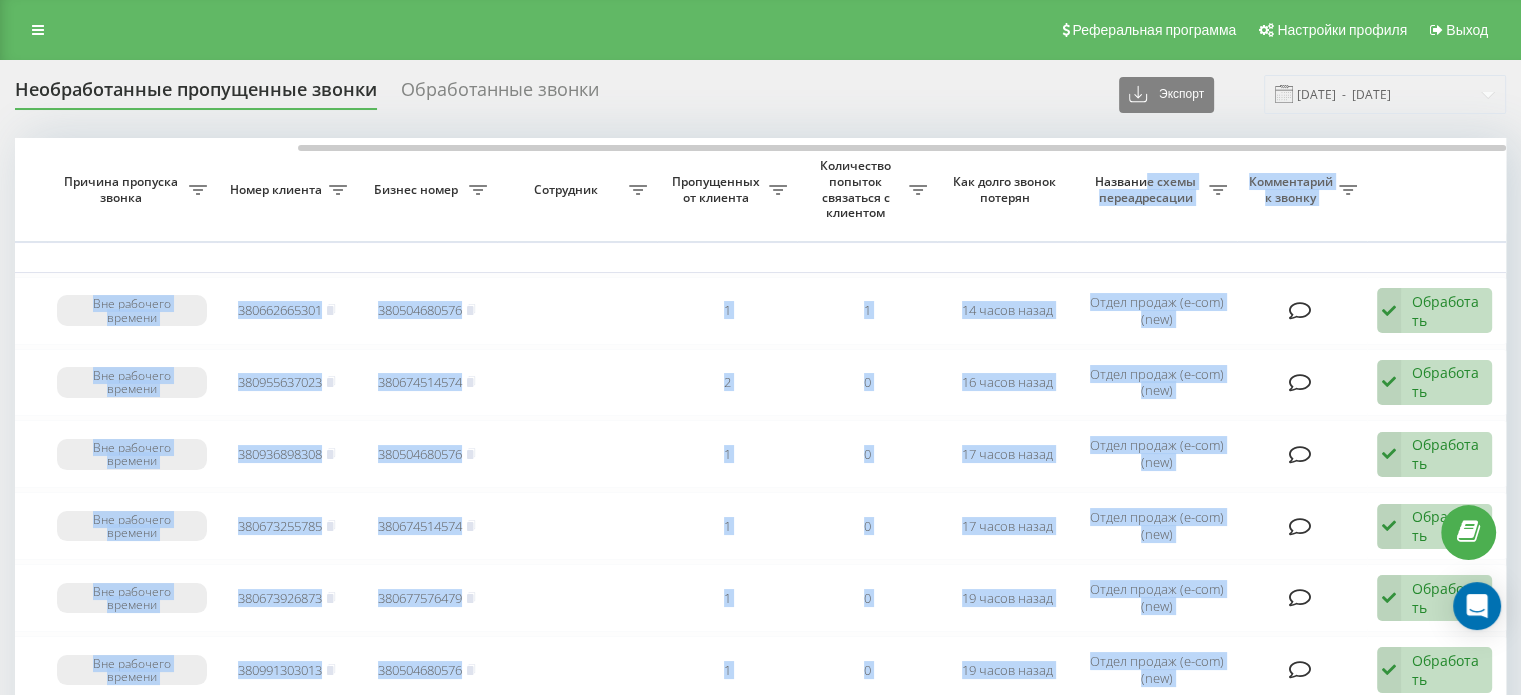 drag, startPoint x: 720, startPoint y: 142, endPoint x: 1147, endPoint y: 159, distance: 427.3383 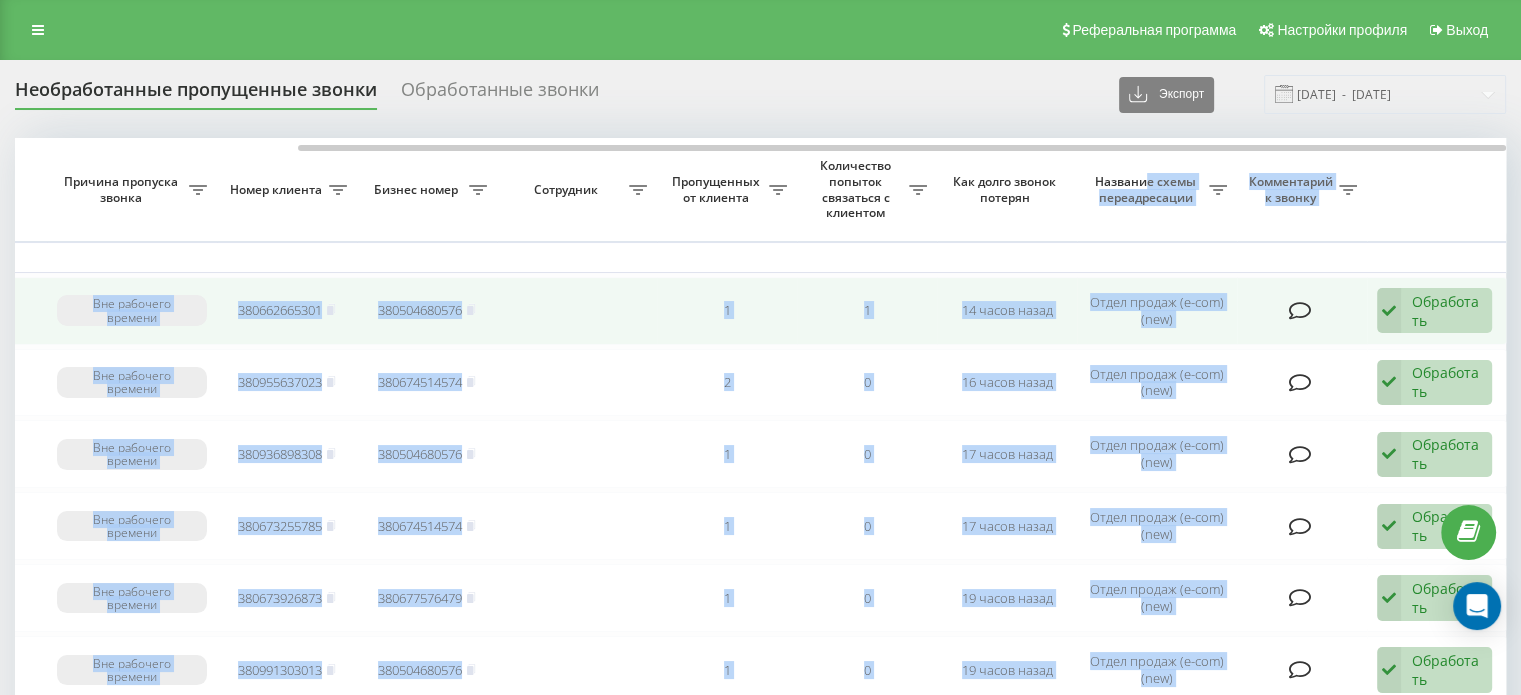 click on "Обработать" at bounding box center (1446, 311) 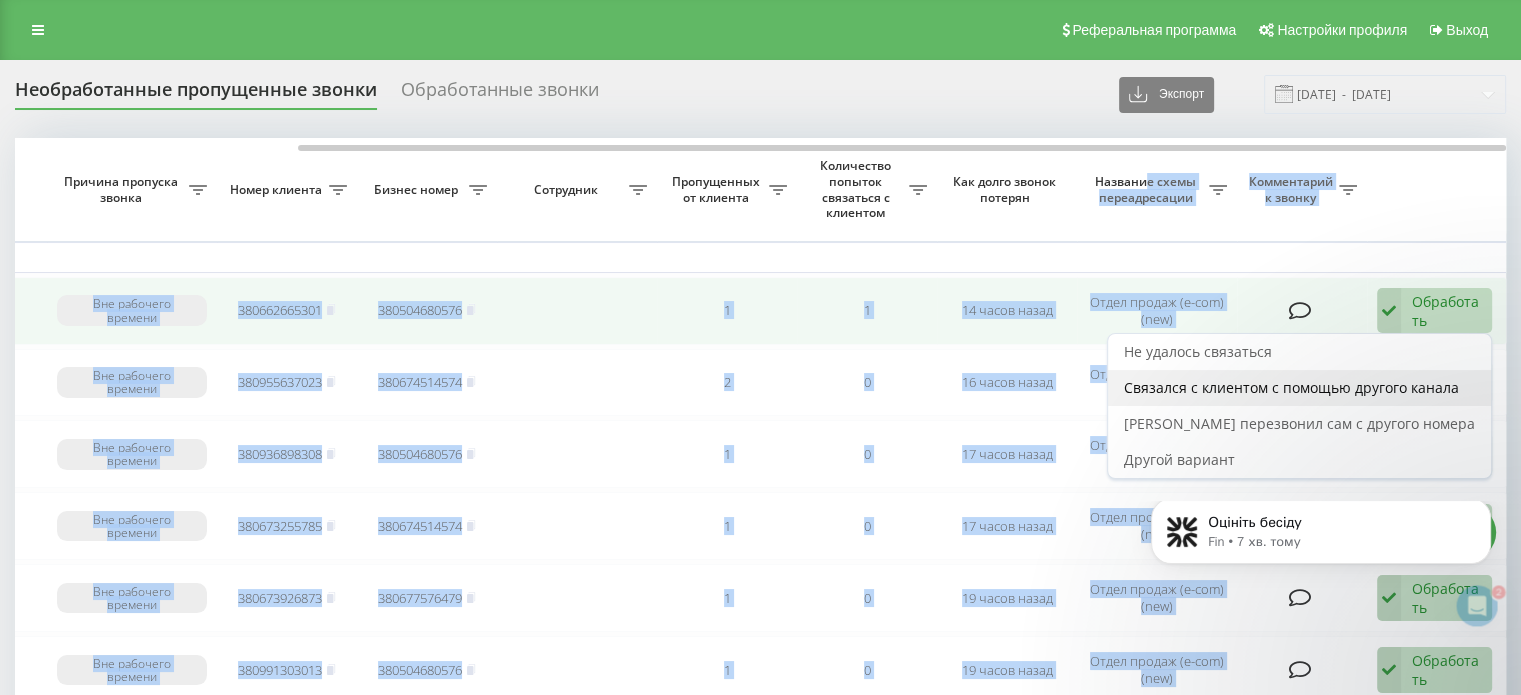 scroll, scrollTop: 0, scrollLeft: 0, axis: both 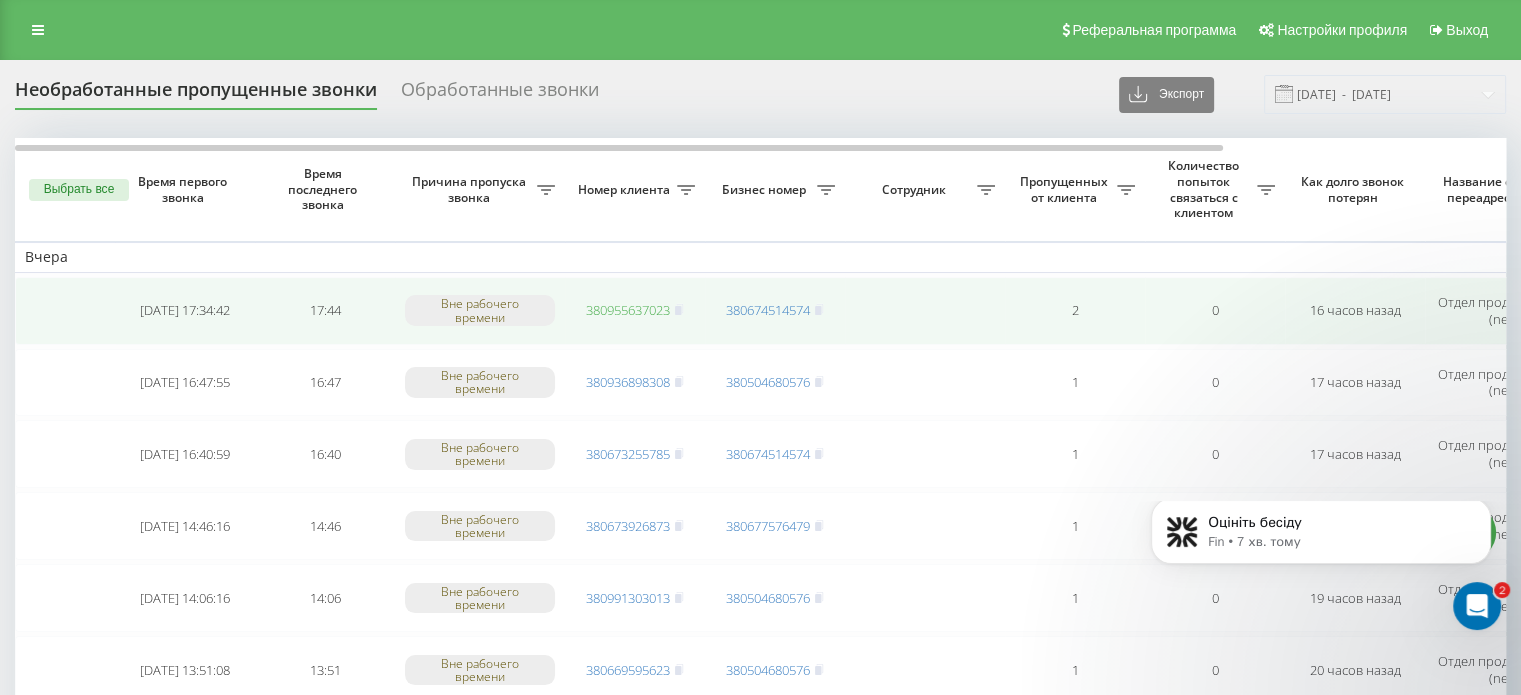 click on "380955637023" at bounding box center (628, 310) 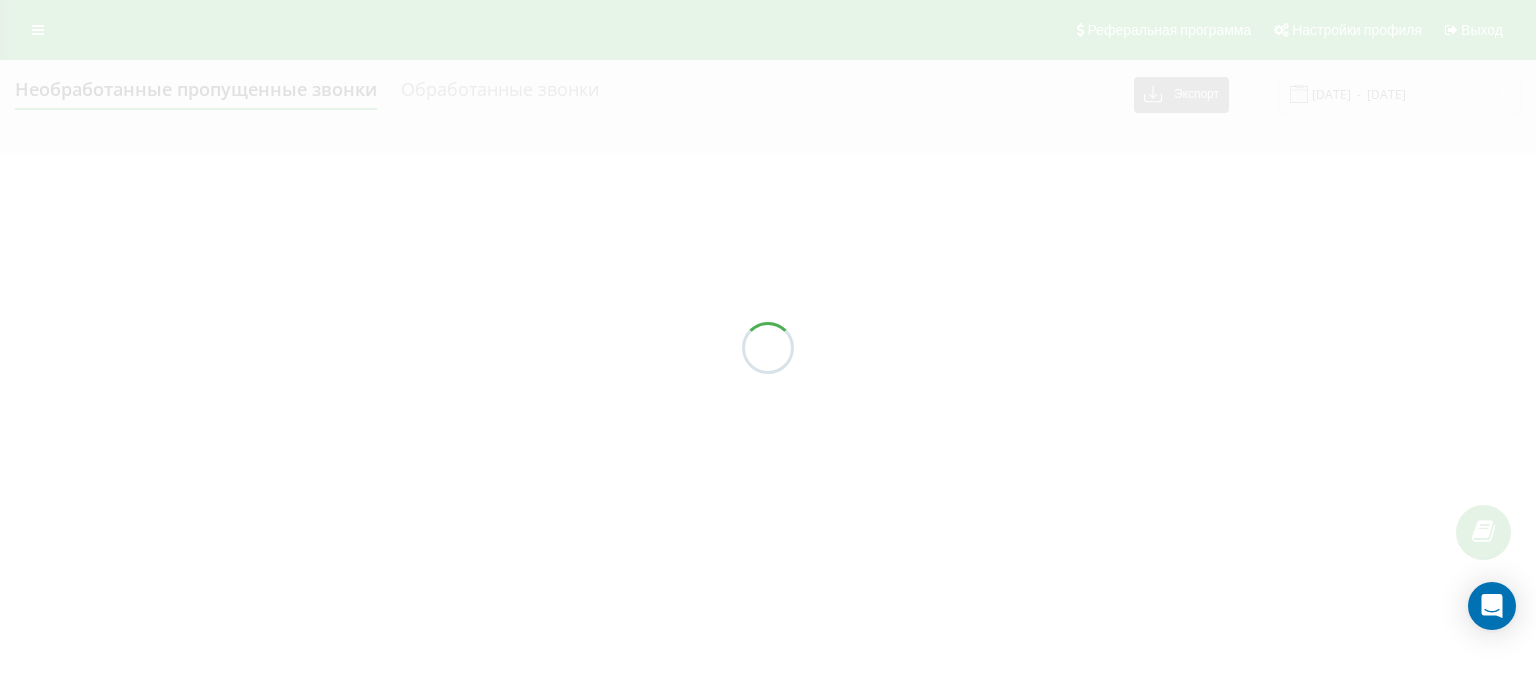scroll, scrollTop: 0, scrollLeft: 0, axis: both 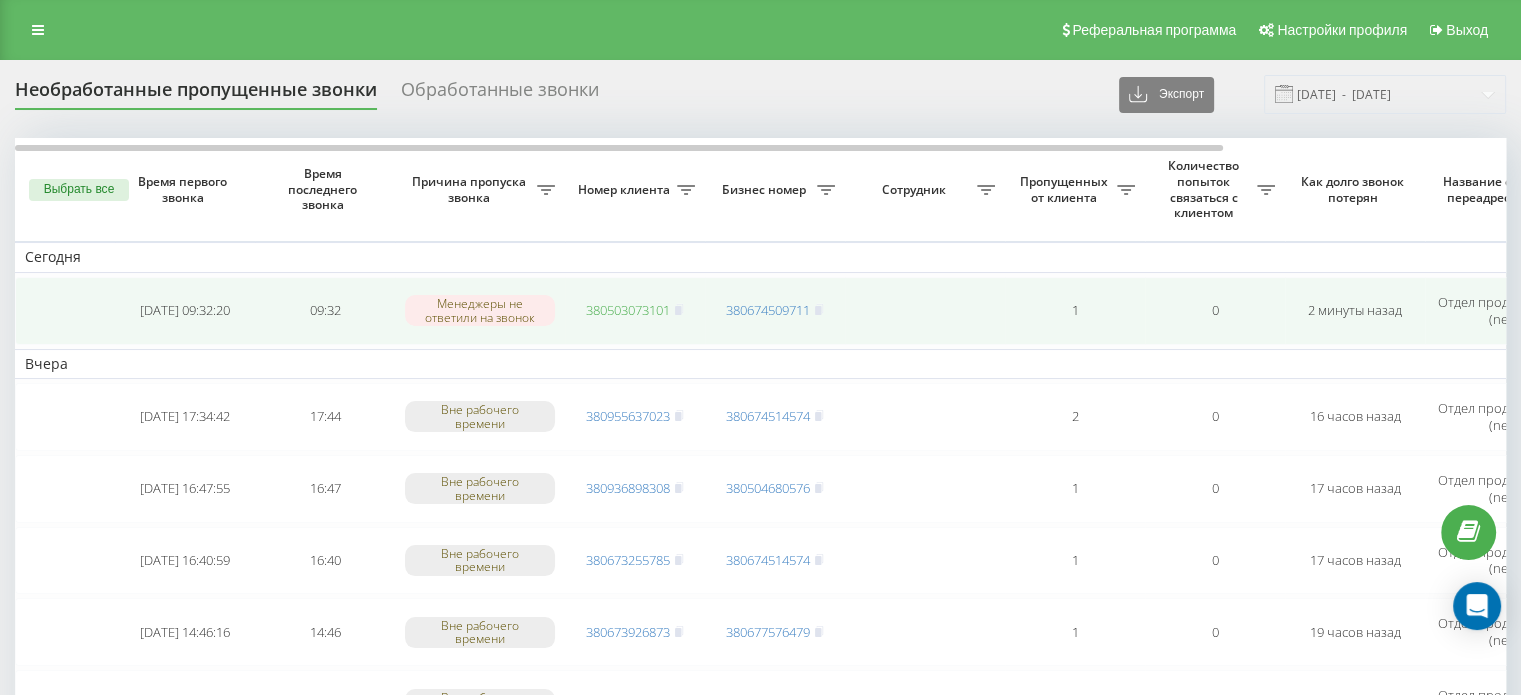 click on "380503073101" at bounding box center (628, 310) 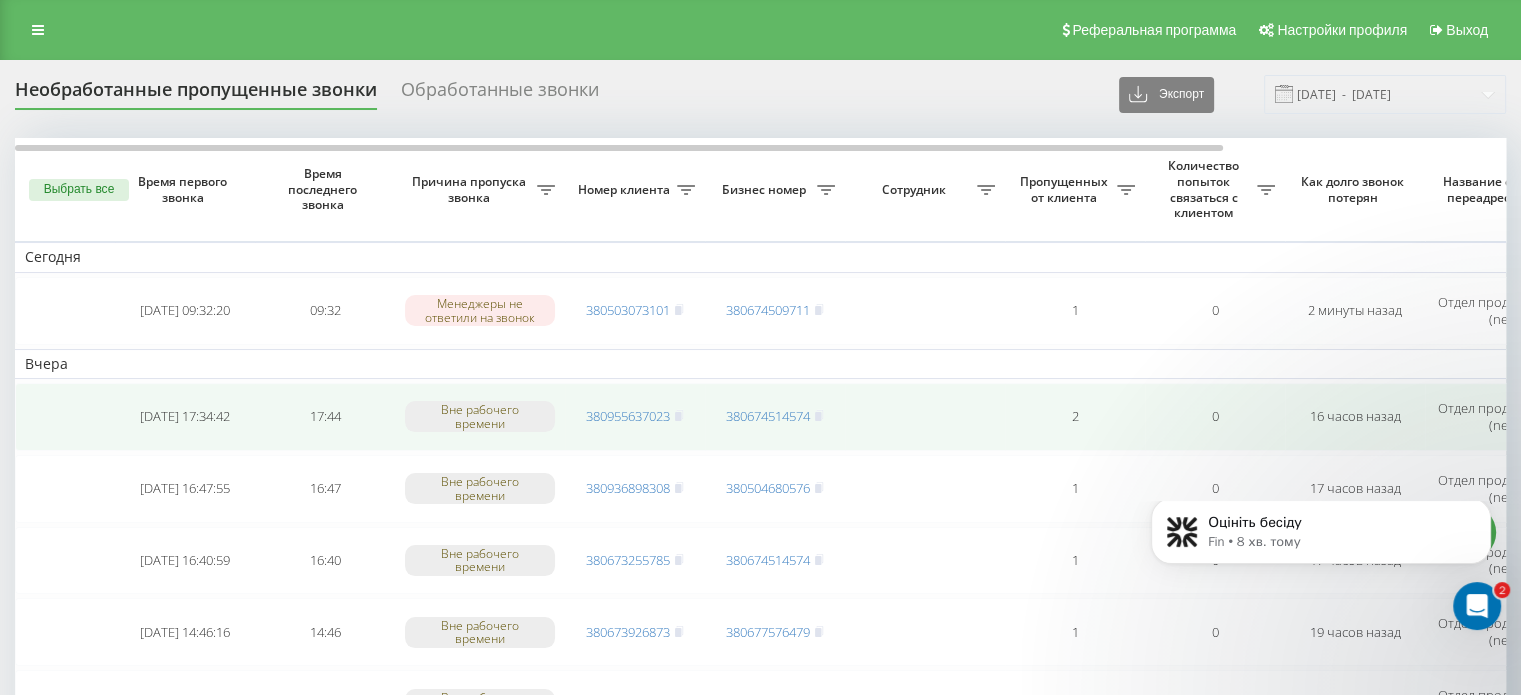scroll, scrollTop: 0, scrollLeft: 0, axis: both 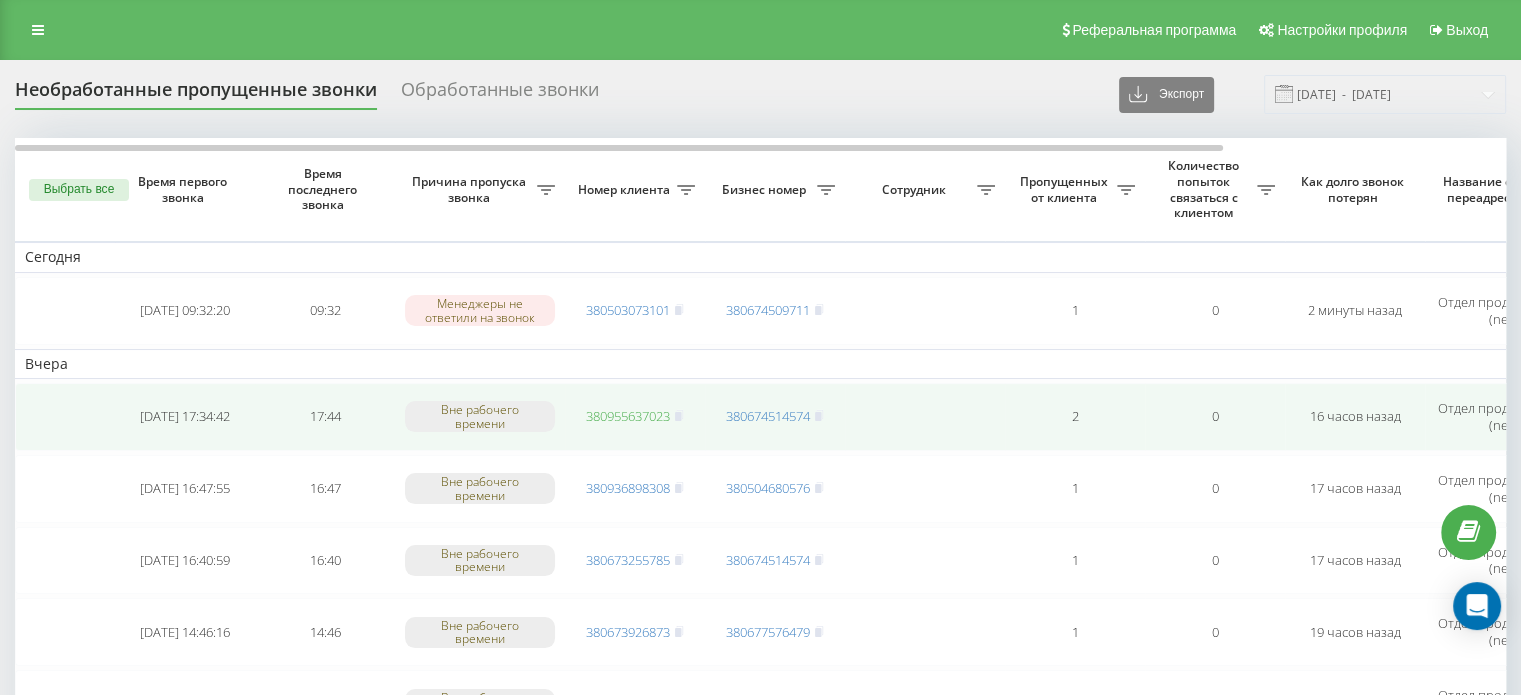 click on "380955637023" at bounding box center [628, 416] 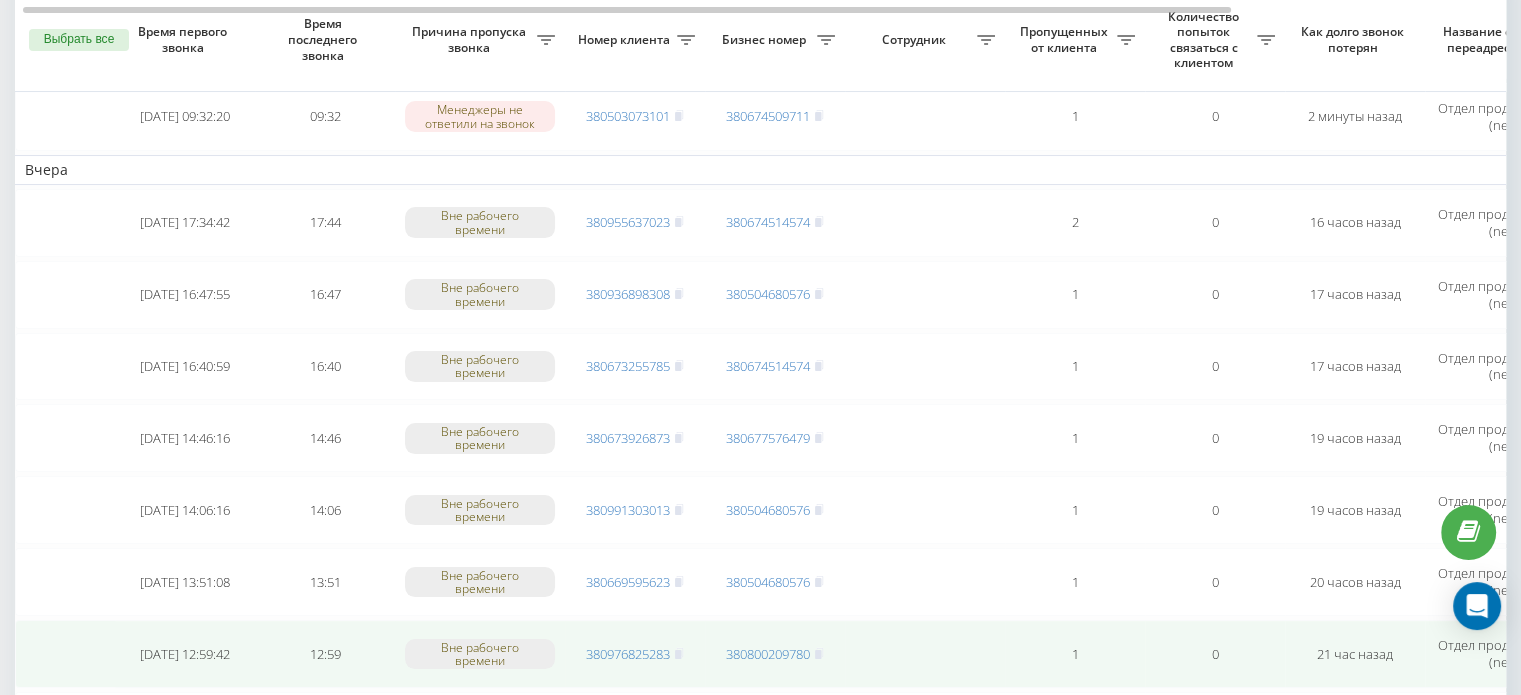 scroll, scrollTop: 400, scrollLeft: 0, axis: vertical 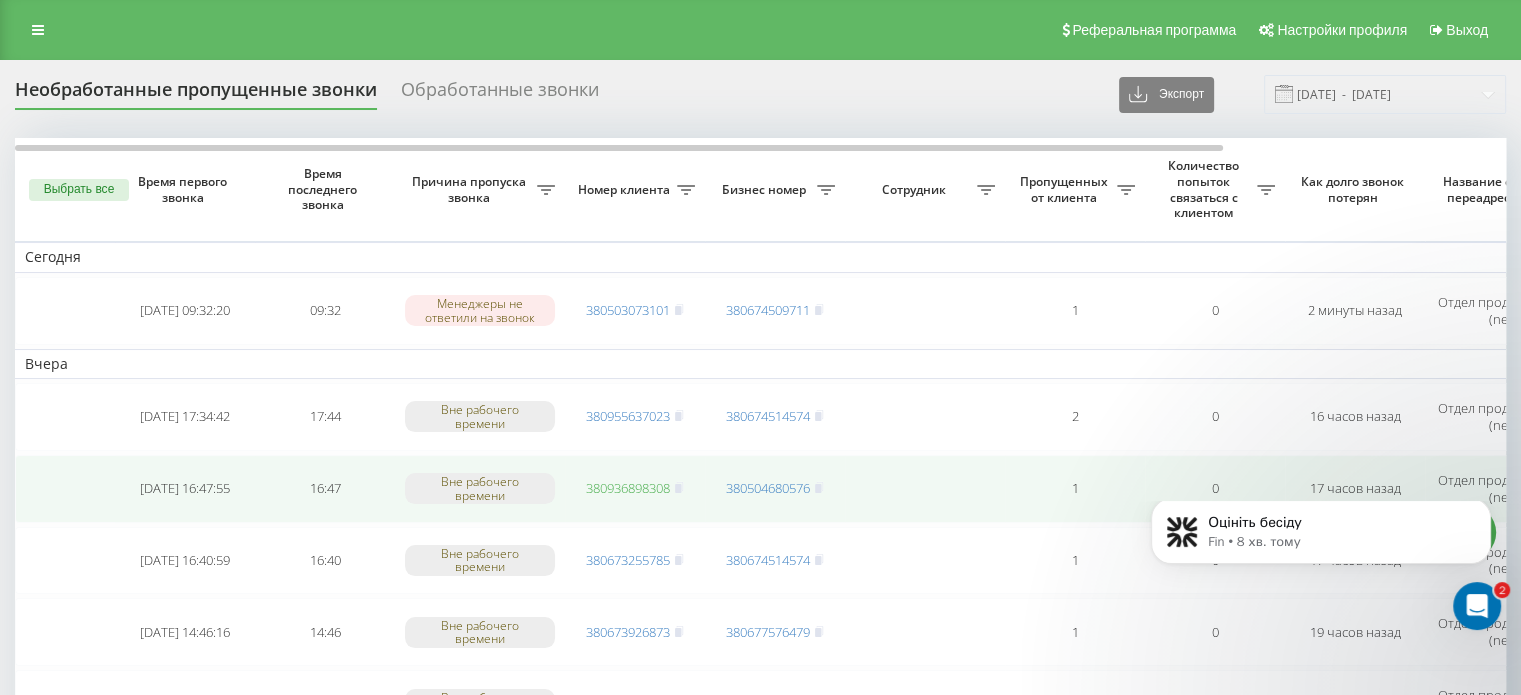 click on "380936898308" at bounding box center (628, 488) 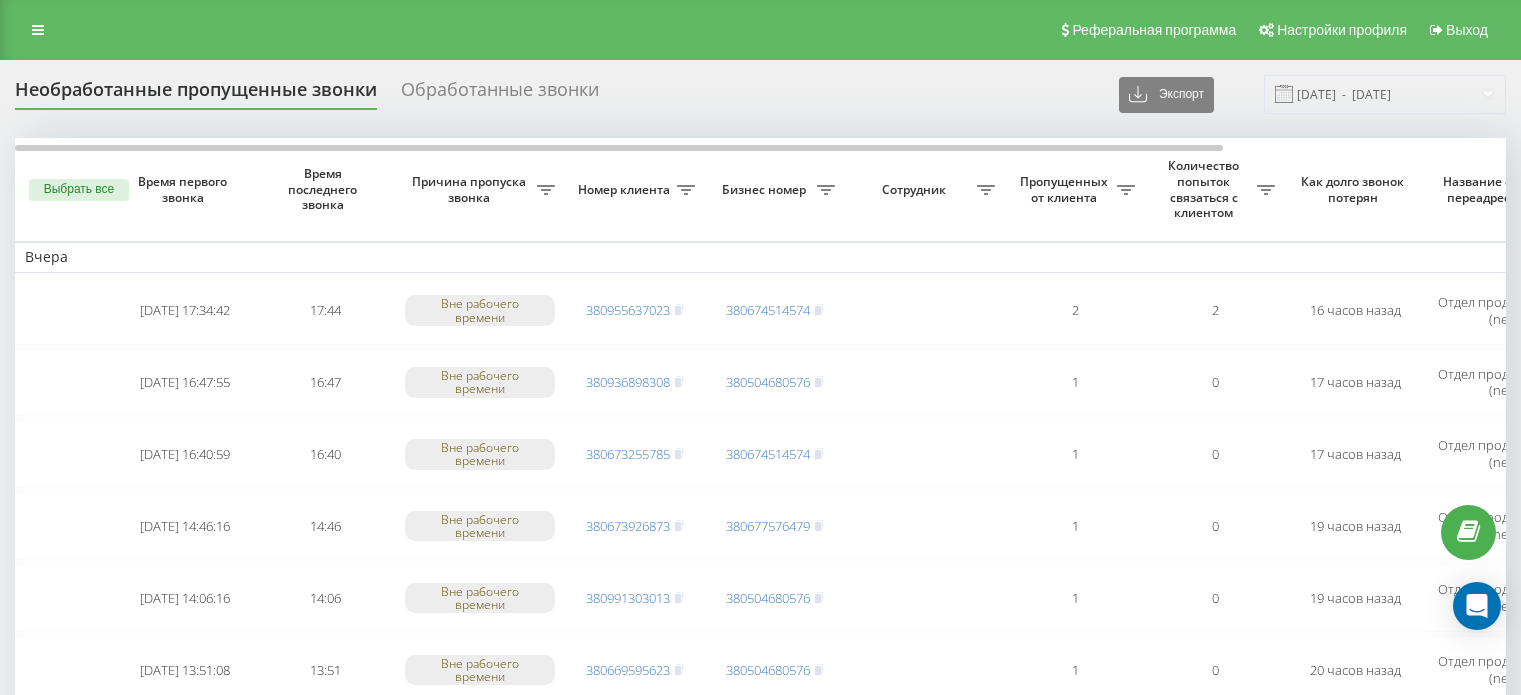 scroll, scrollTop: 0, scrollLeft: 0, axis: both 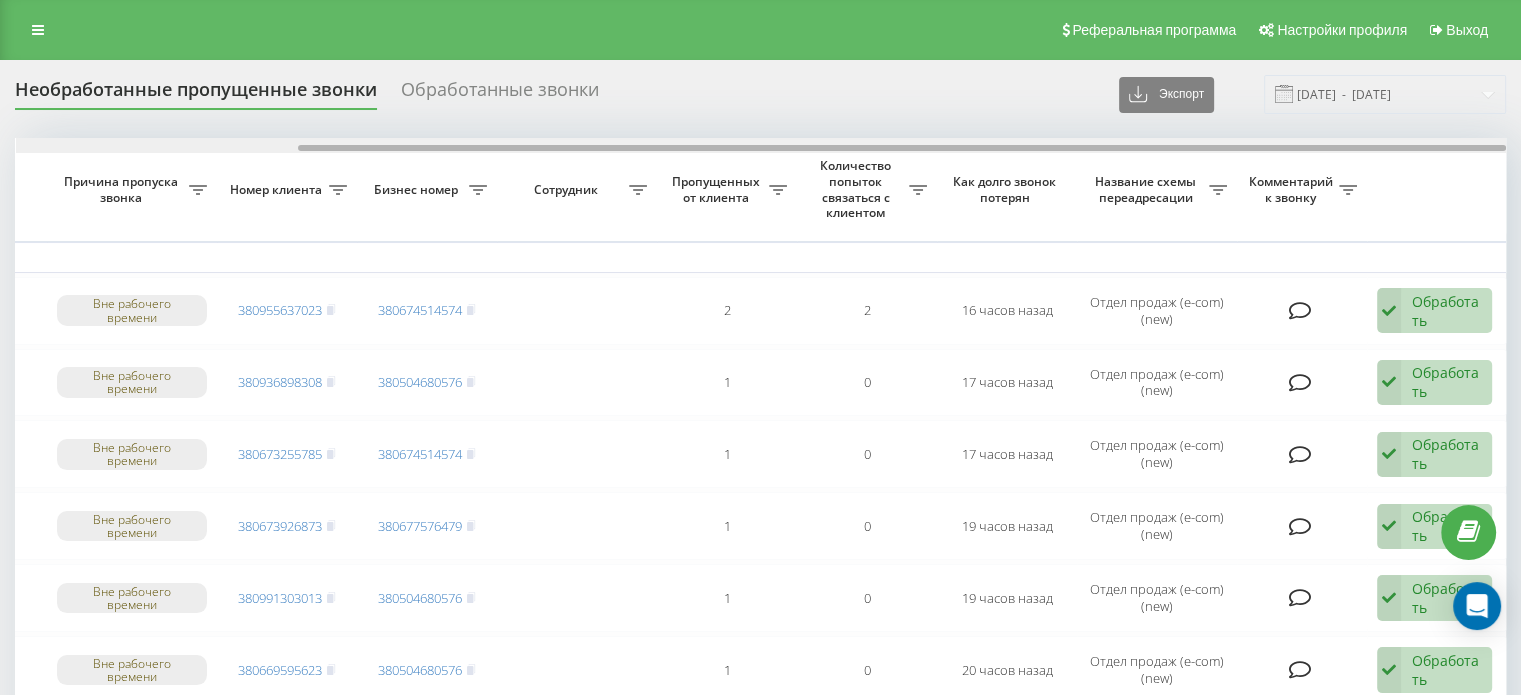 drag, startPoint x: 1064, startPoint y: 143, endPoint x: 1359, endPoint y: 146, distance: 295.01526 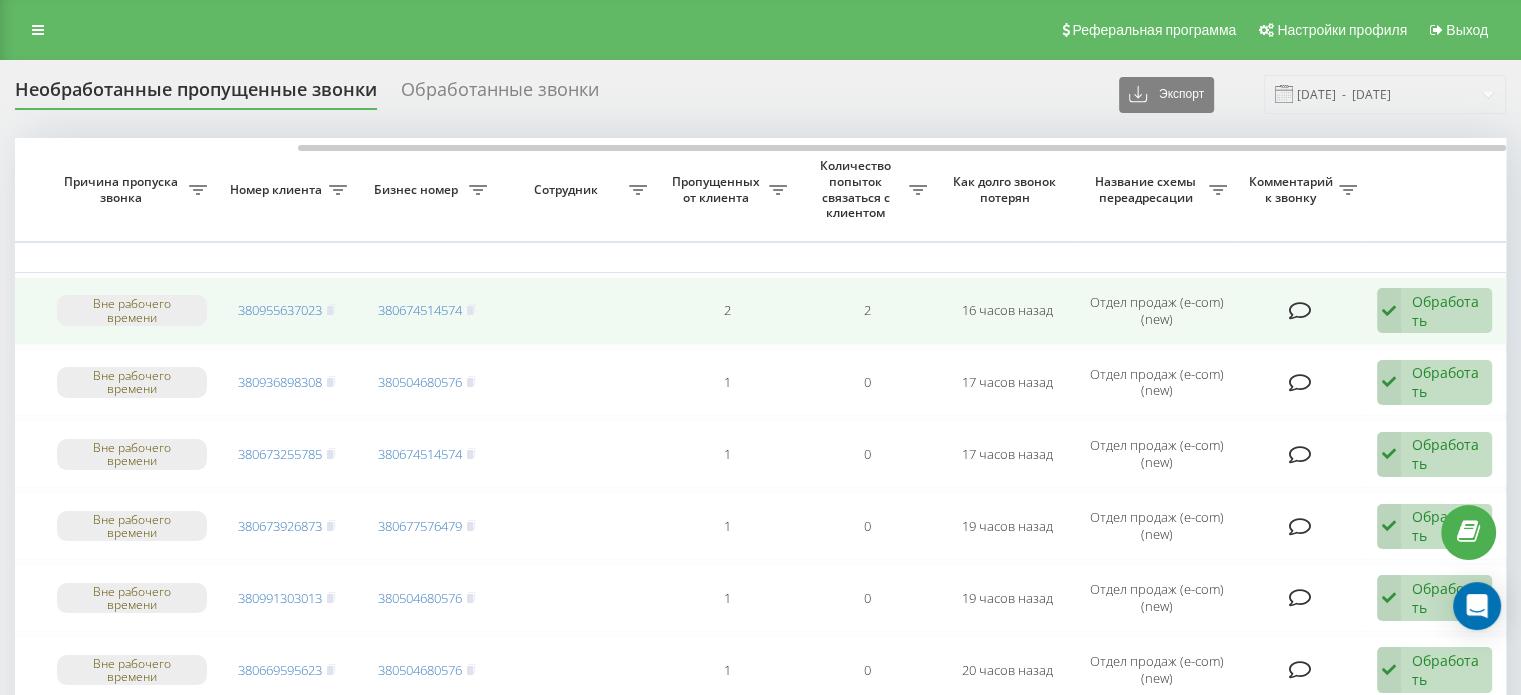 drag, startPoint x: 1438, startPoint y: 315, endPoint x: 1440, endPoint y: 347, distance: 32.06244 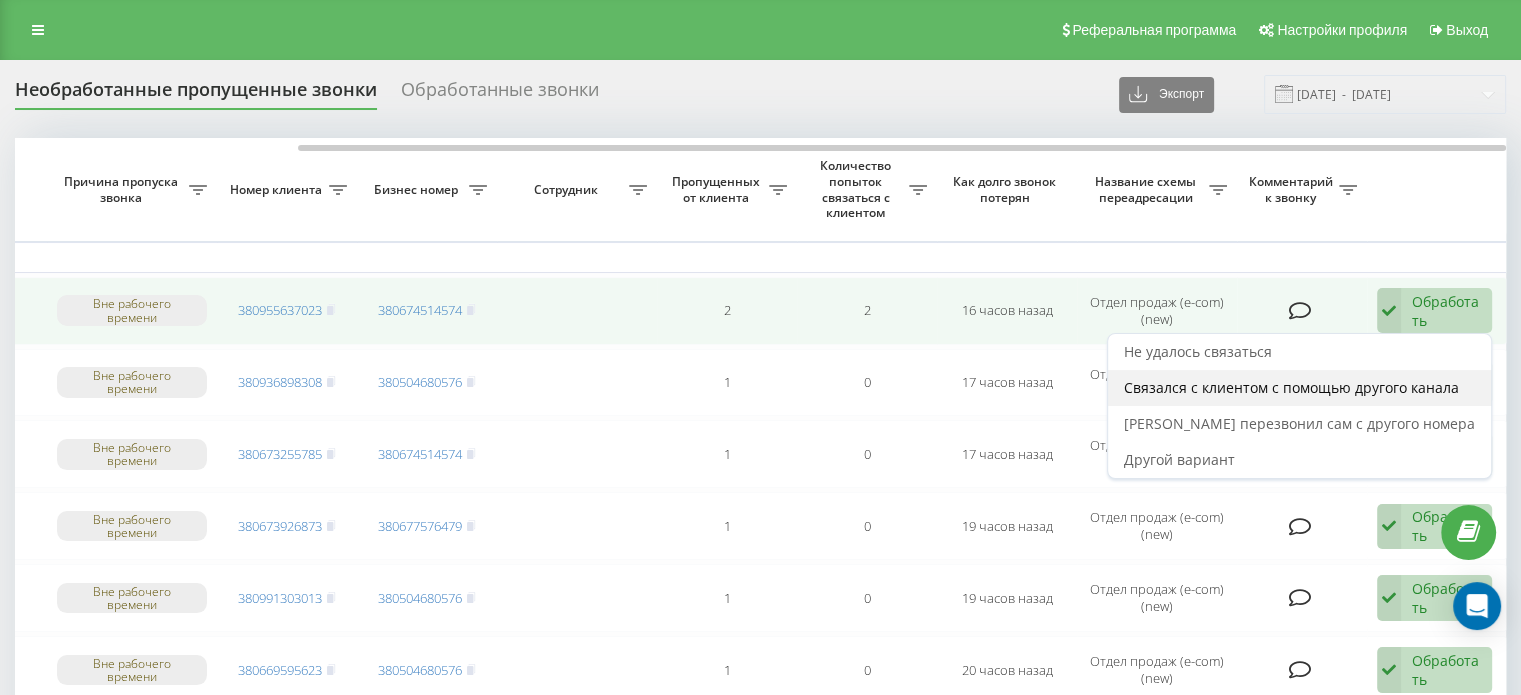 click on "Связался с клиентом с помощью другого канала" at bounding box center [1299, 388] 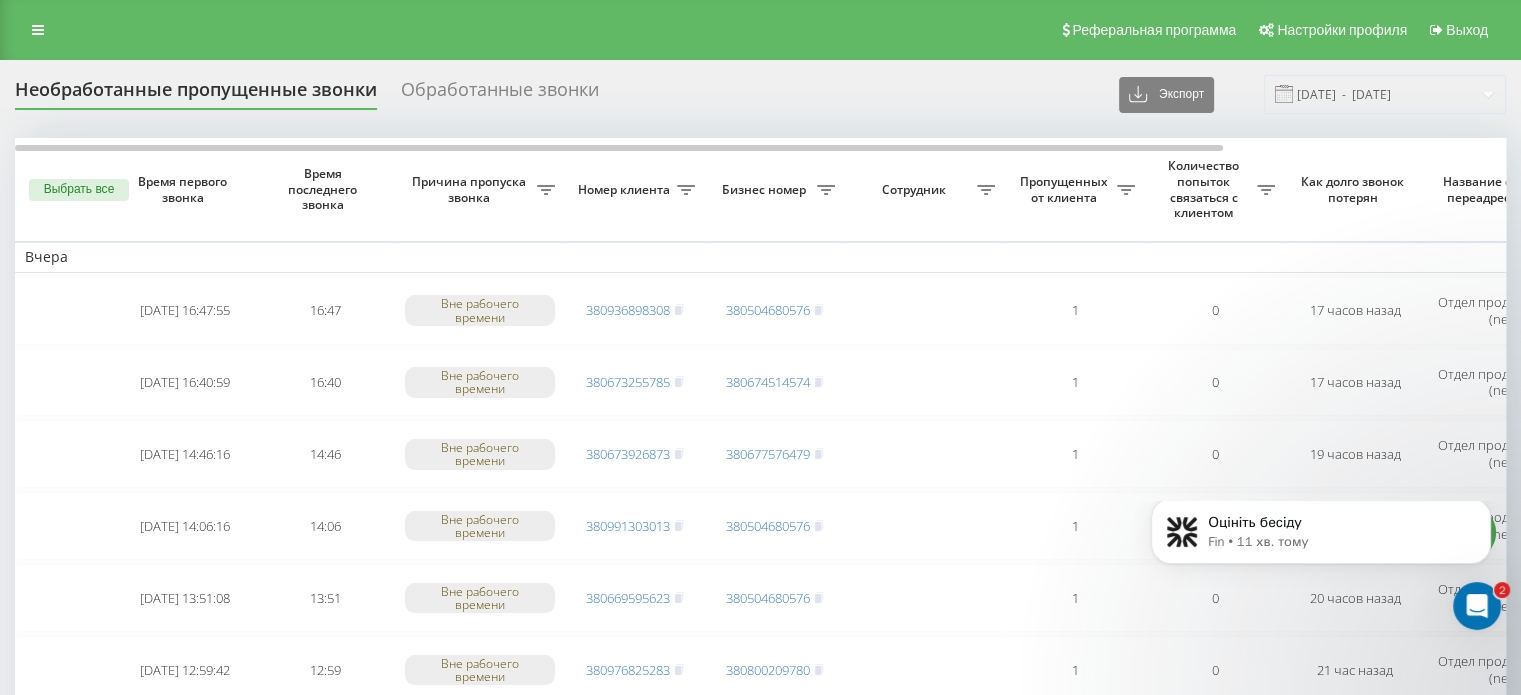 scroll, scrollTop: 0, scrollLeft: 0, axis: both 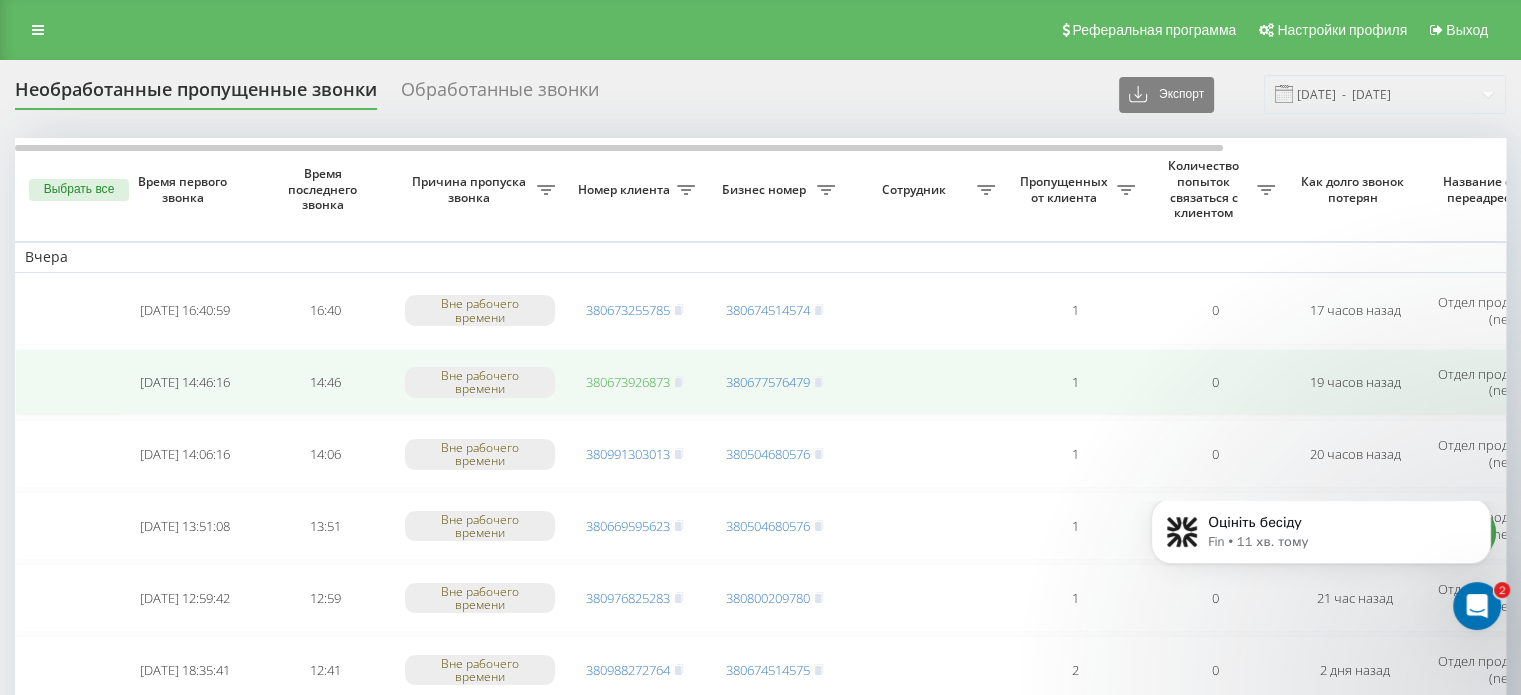 click on "380673926873" at bounding box center [628, 382] 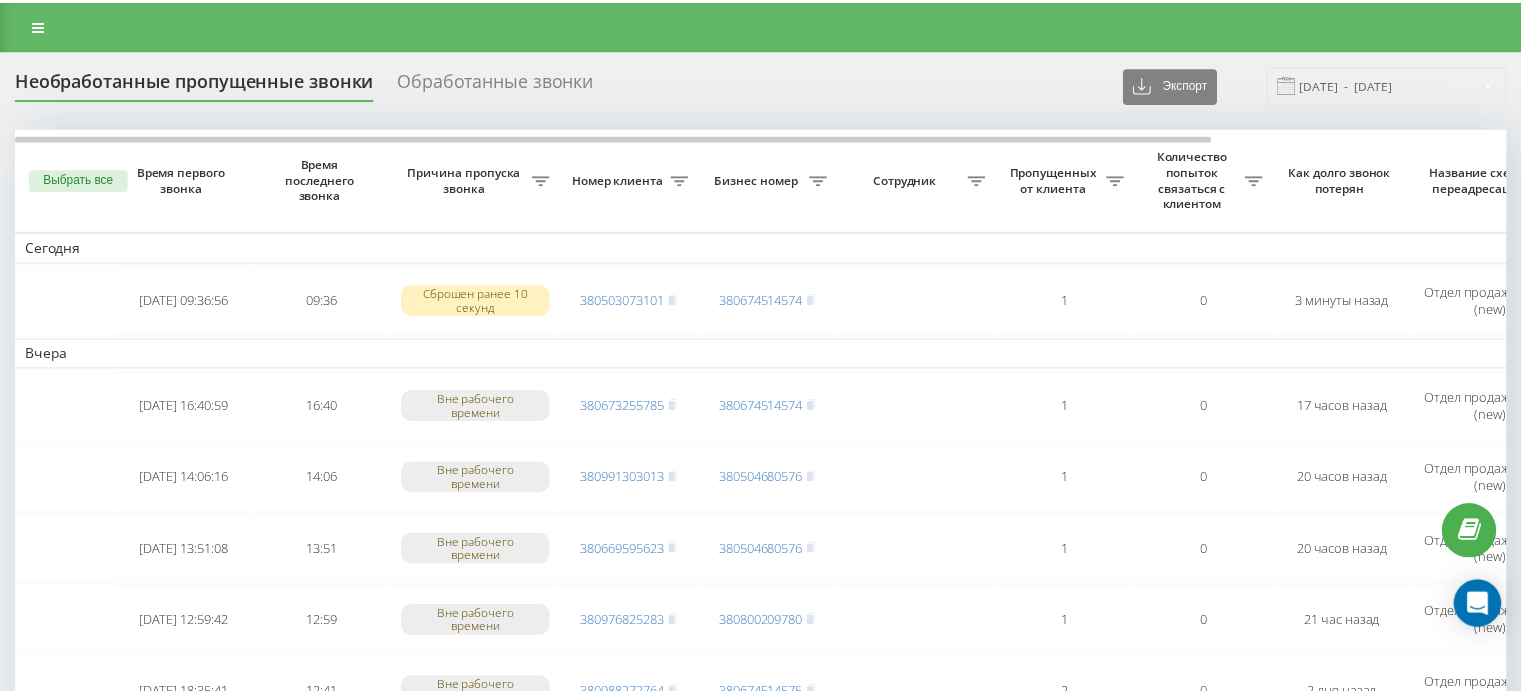 scroll, scrollTop: 0, scrollLeft: 0, axis: both 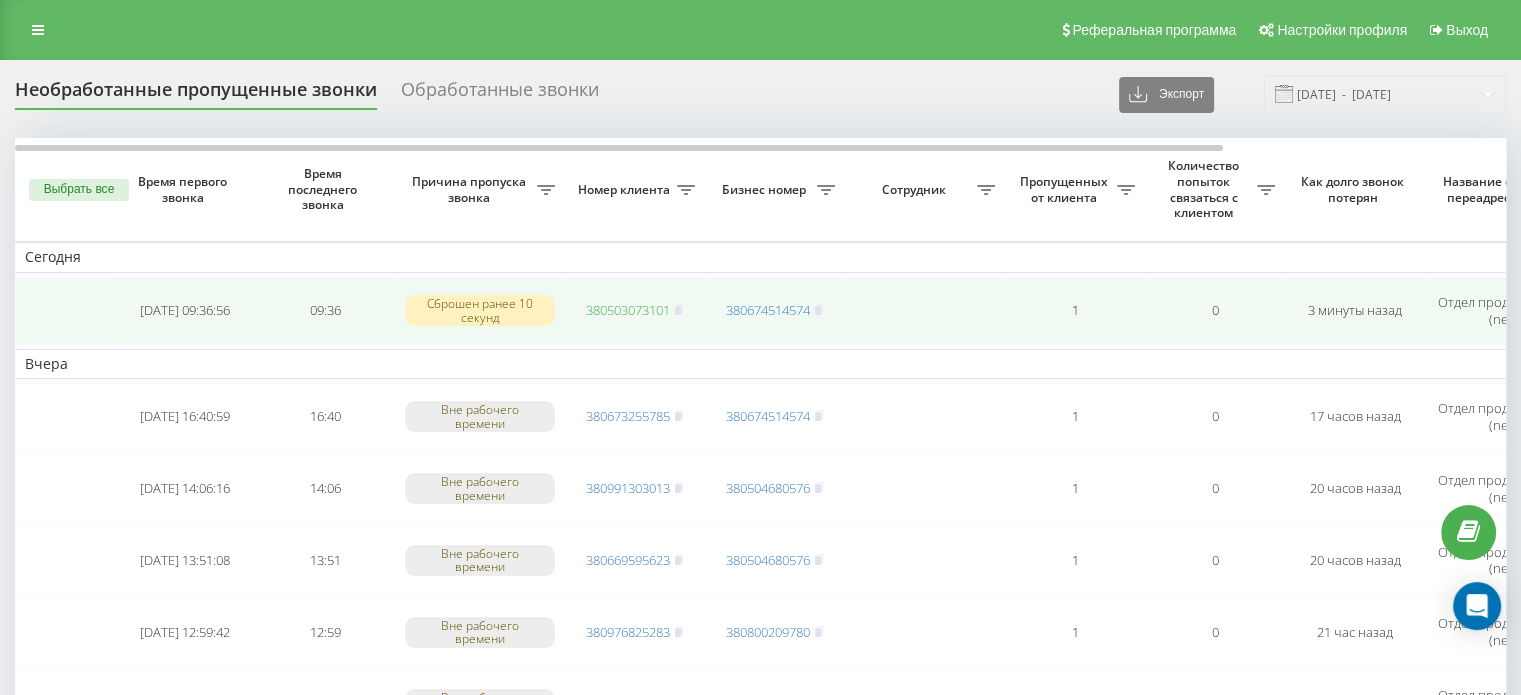 click on "380503073101" at bounding box center (628, 310) 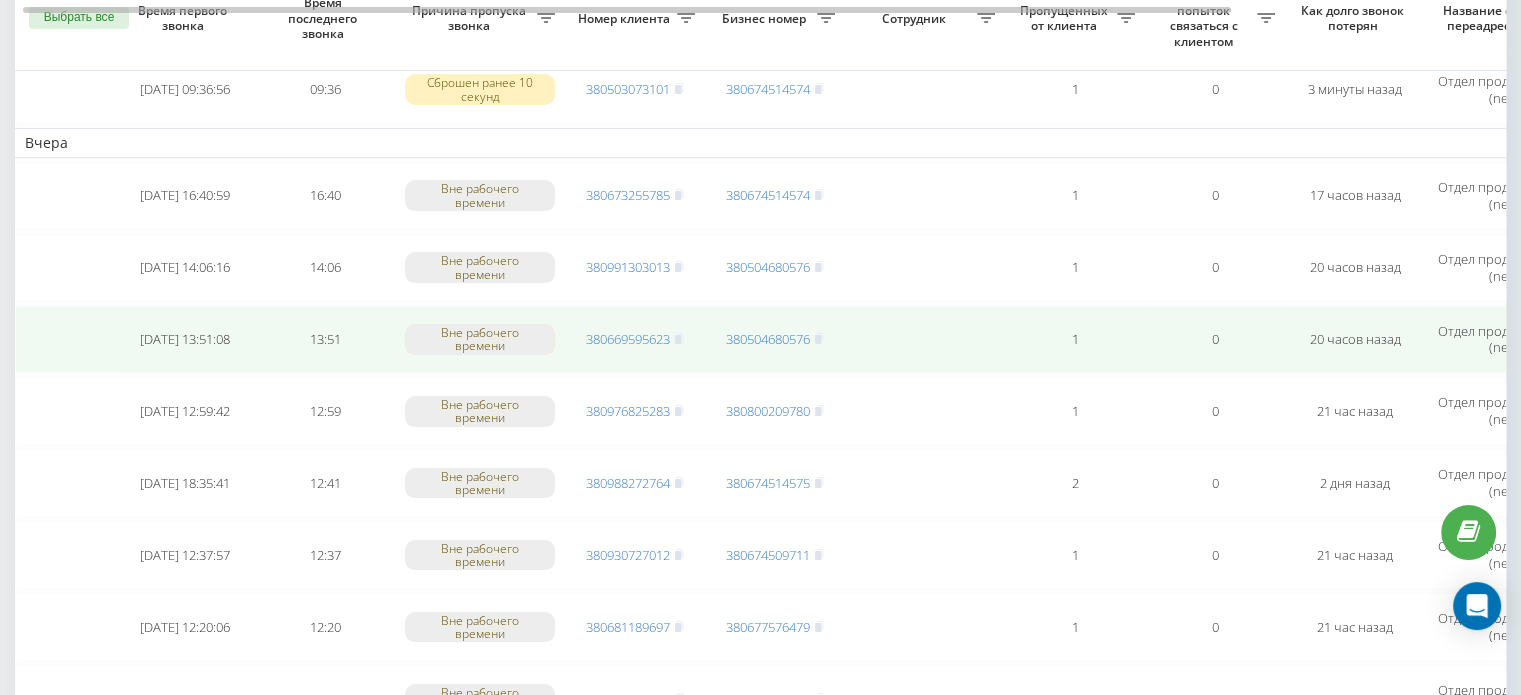 scroll, scrollTop: 500, scrollLeft: 0, axis: vertical 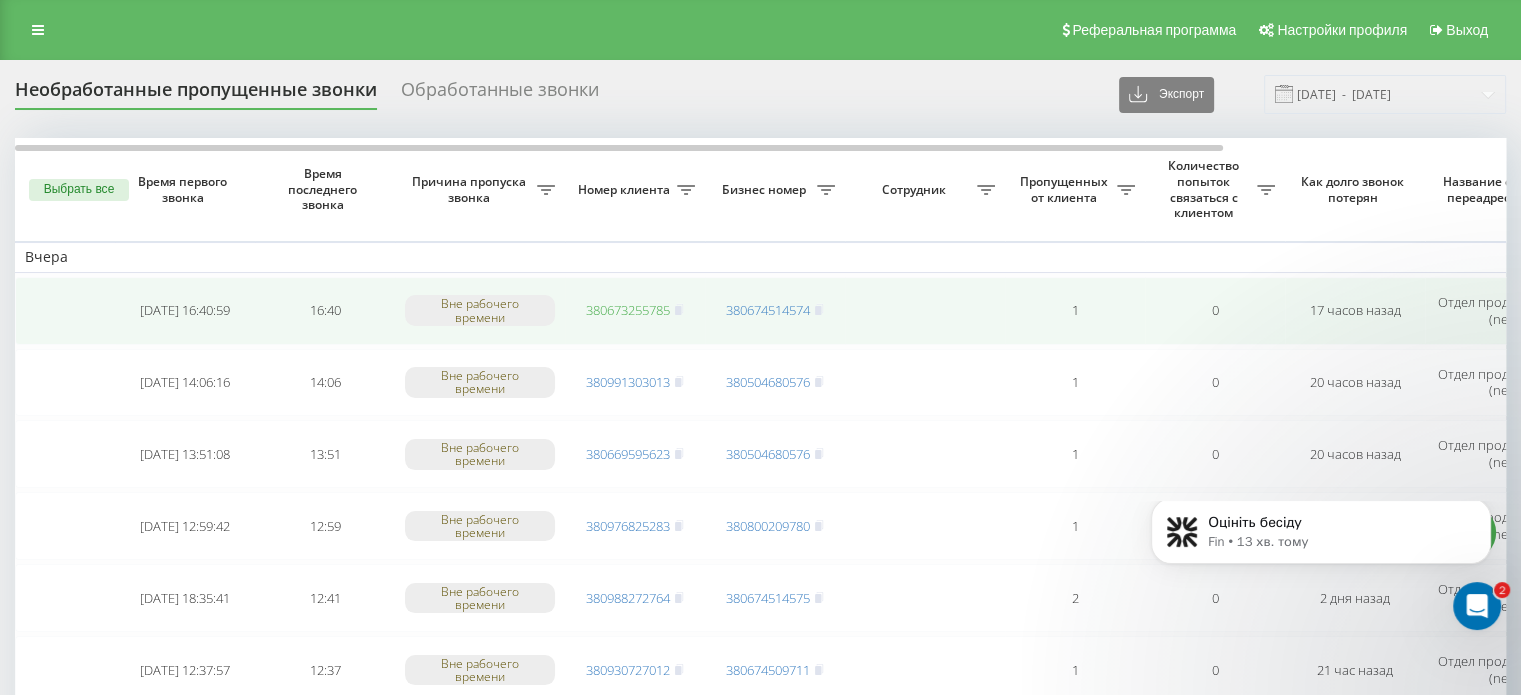 click on "380673255785" at bounding box center (628, 310) 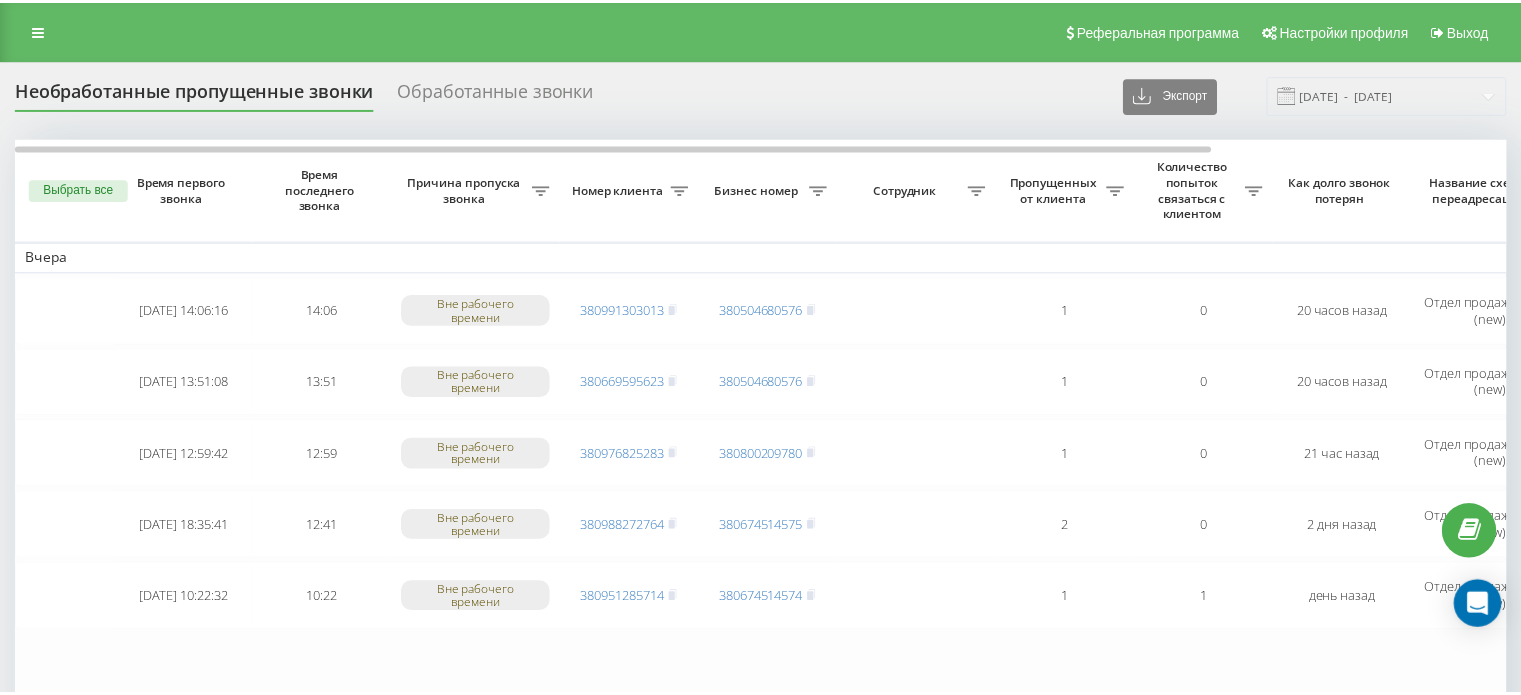 scroll, scrollTop: 0, scrollLeft: 0, axis: both 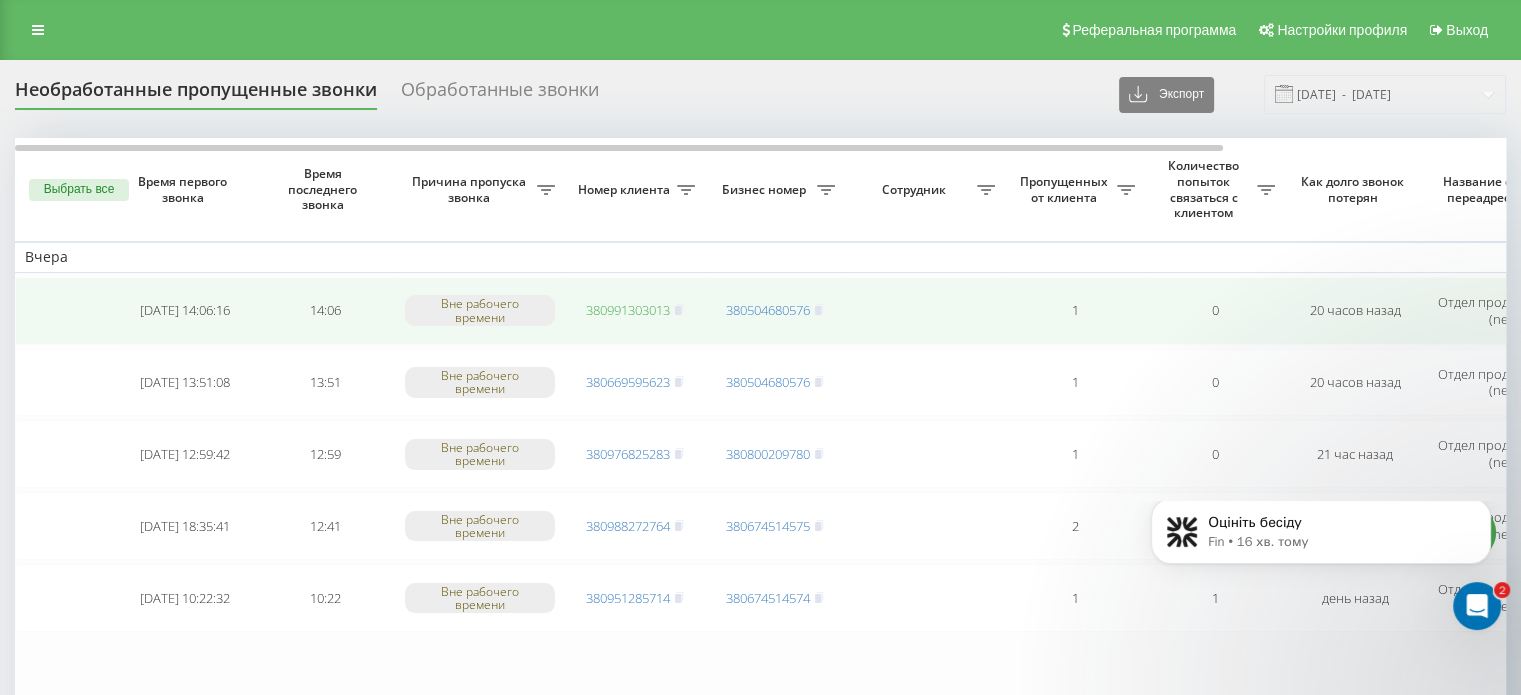 click on "380991303013" at bounding box center [628, 310] 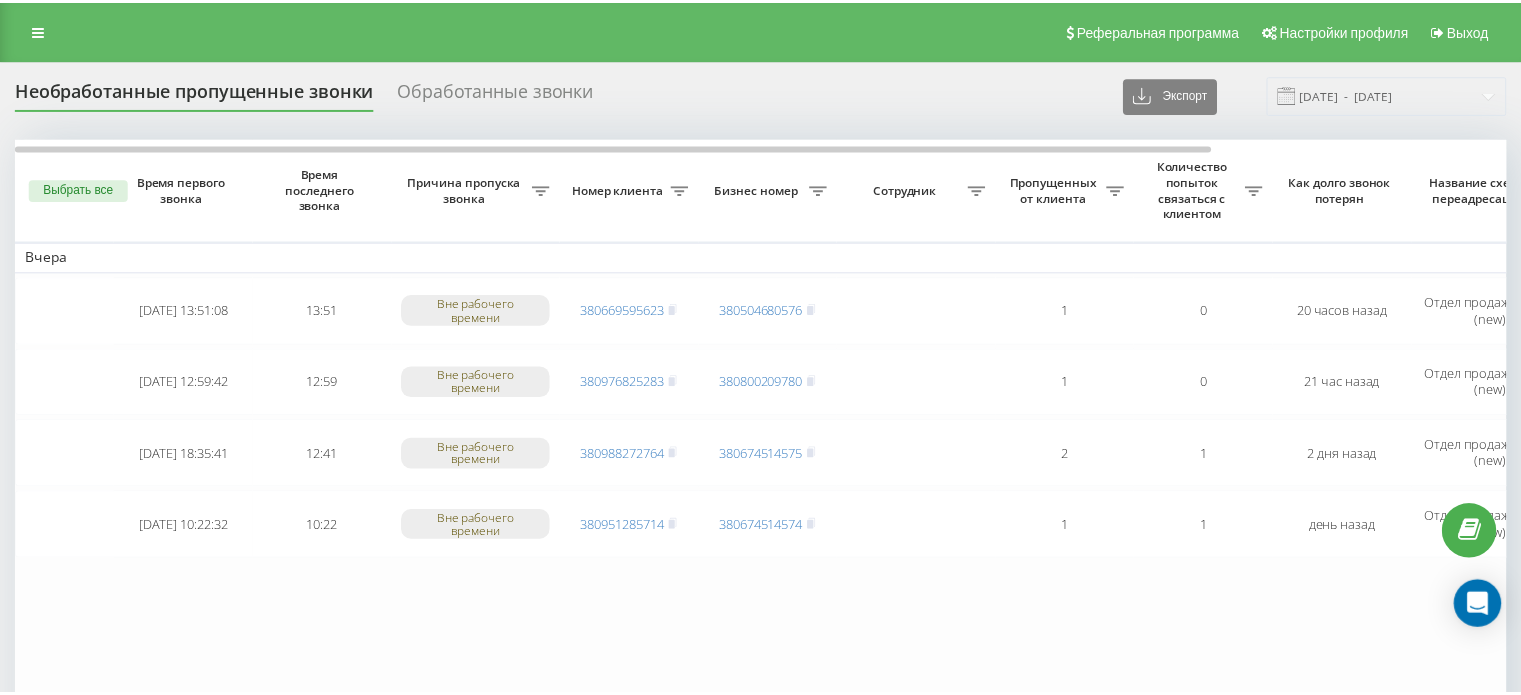 scroll, scrollTop: 0, scrollLeft: 0, axis: both 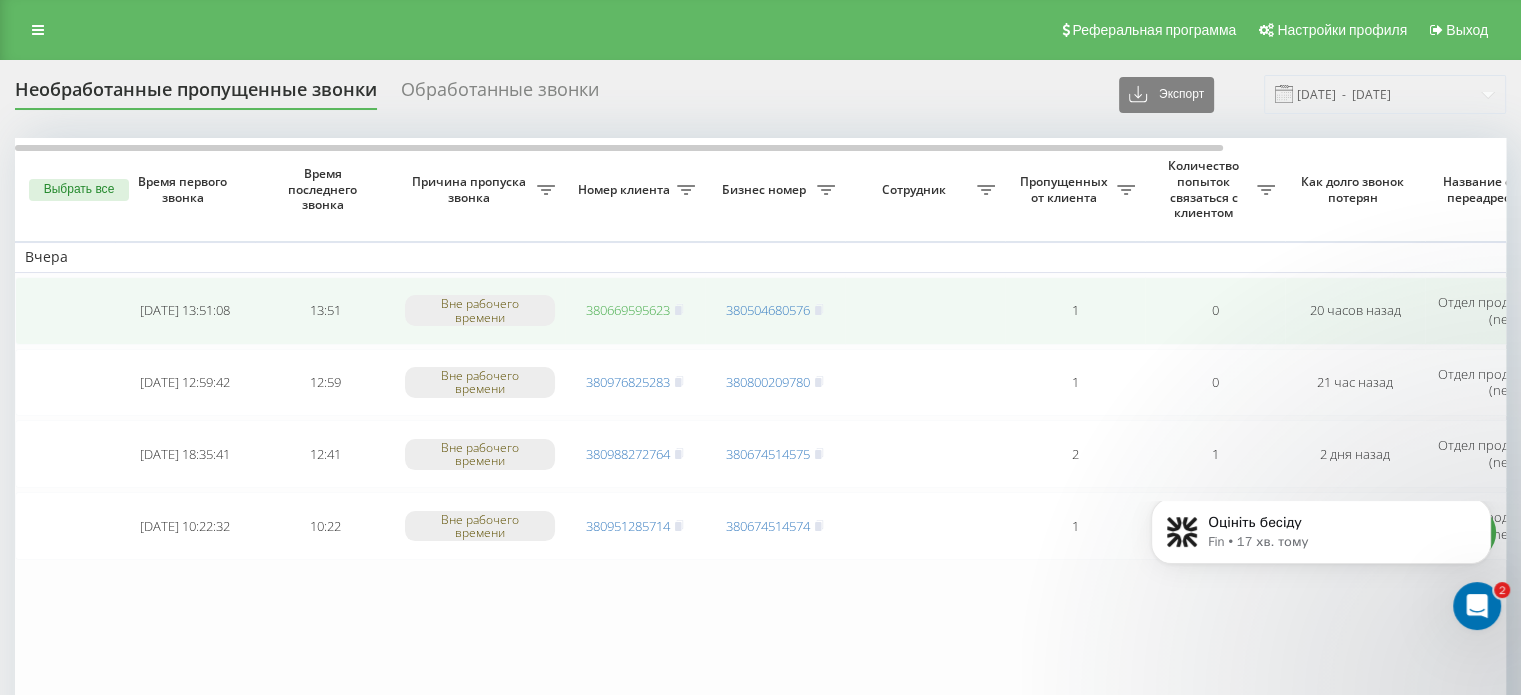 click on "380669595623" at bounding box center [628, 310] 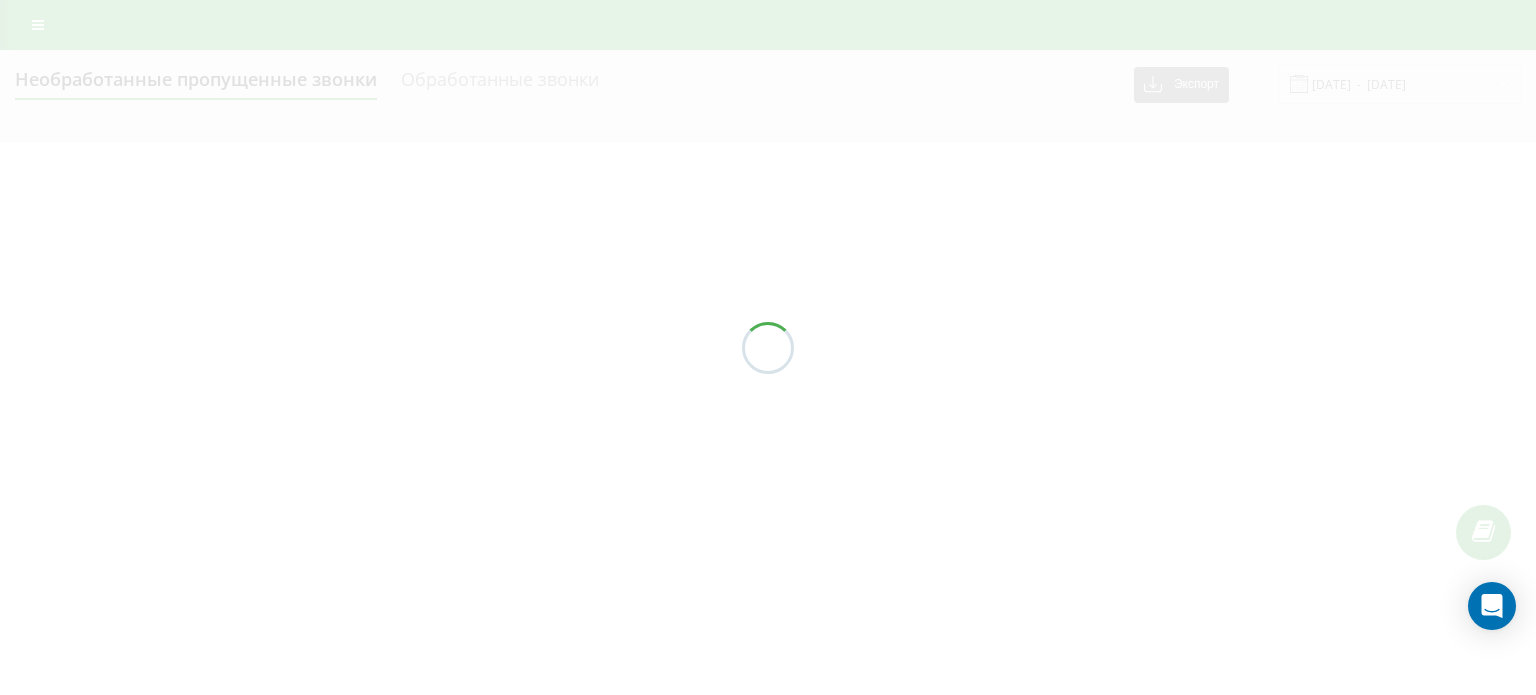 scroll, scrollTop: 0, scrollLeft: 0, axis: both 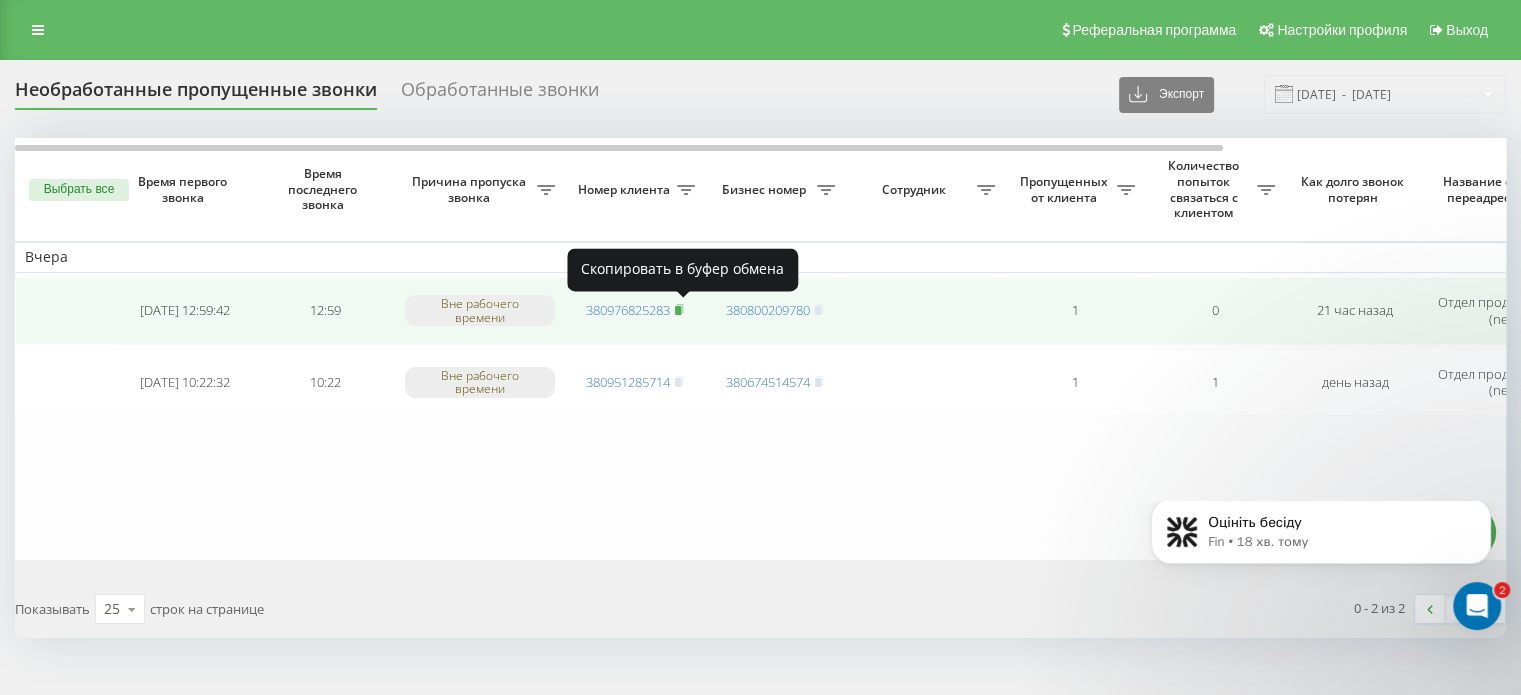 click 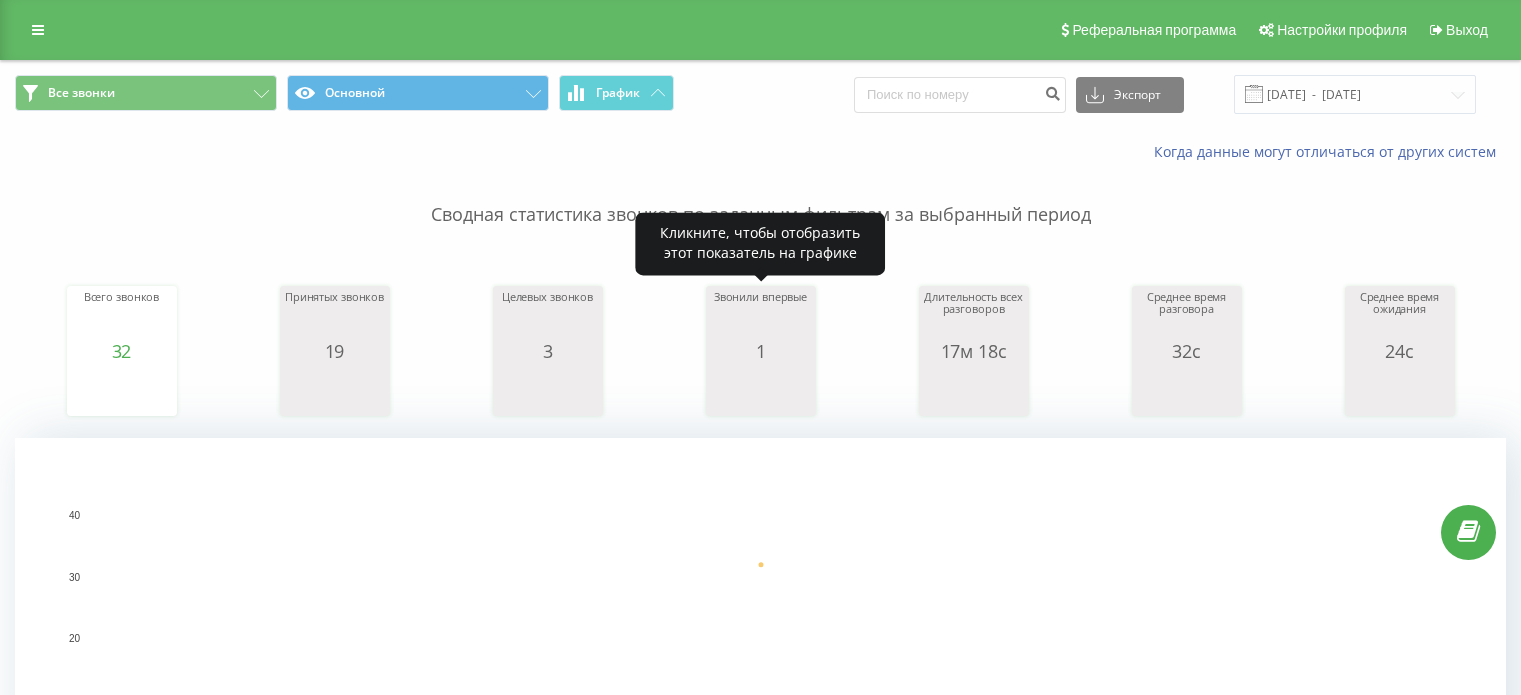 scroll, scrollTop: 0, scrollLeft: 0, axis: both 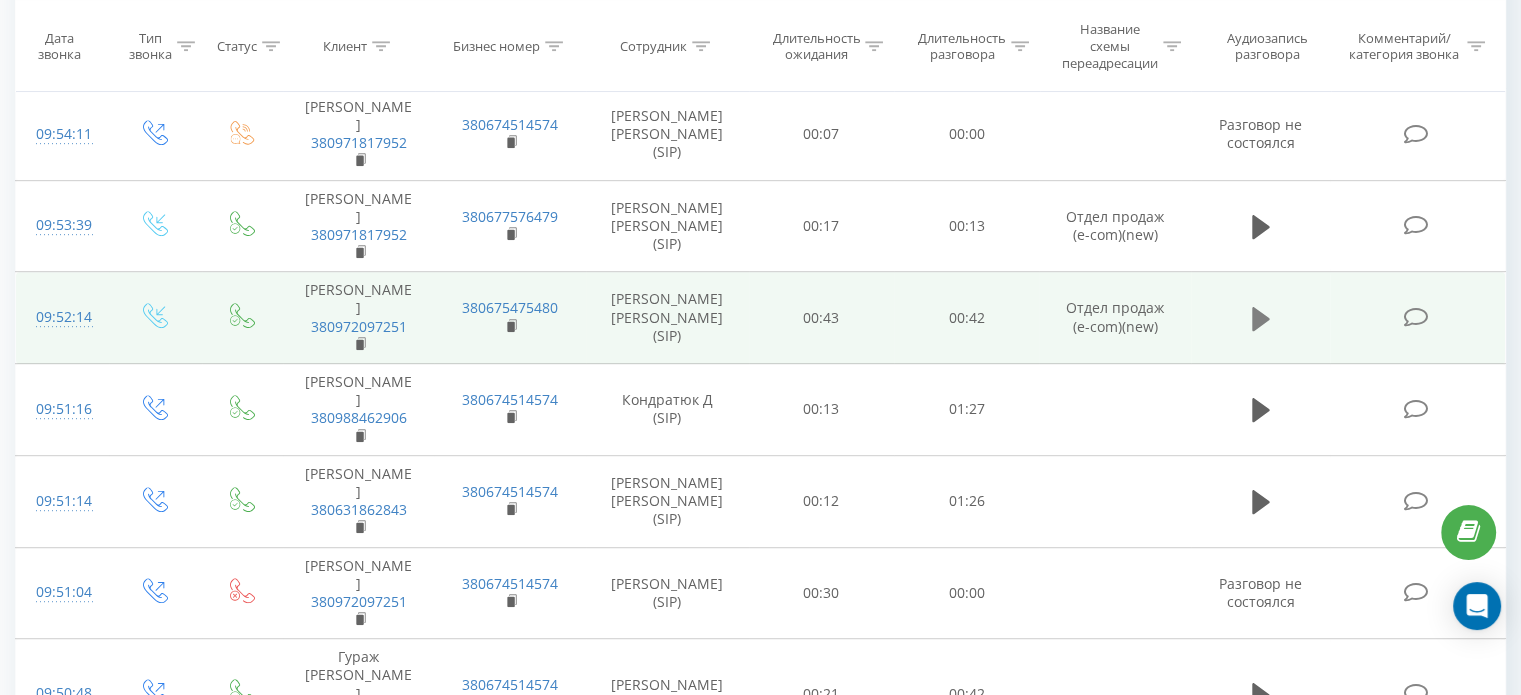 click 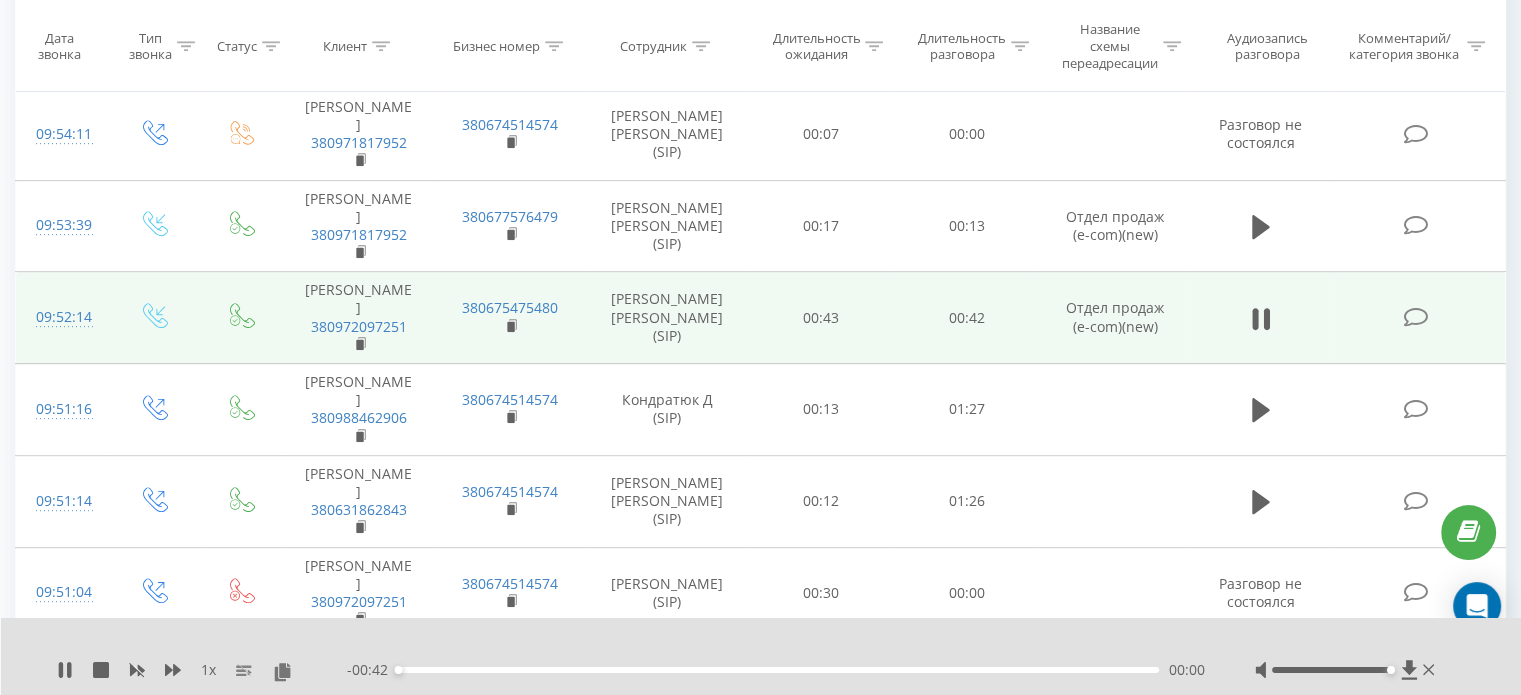 click 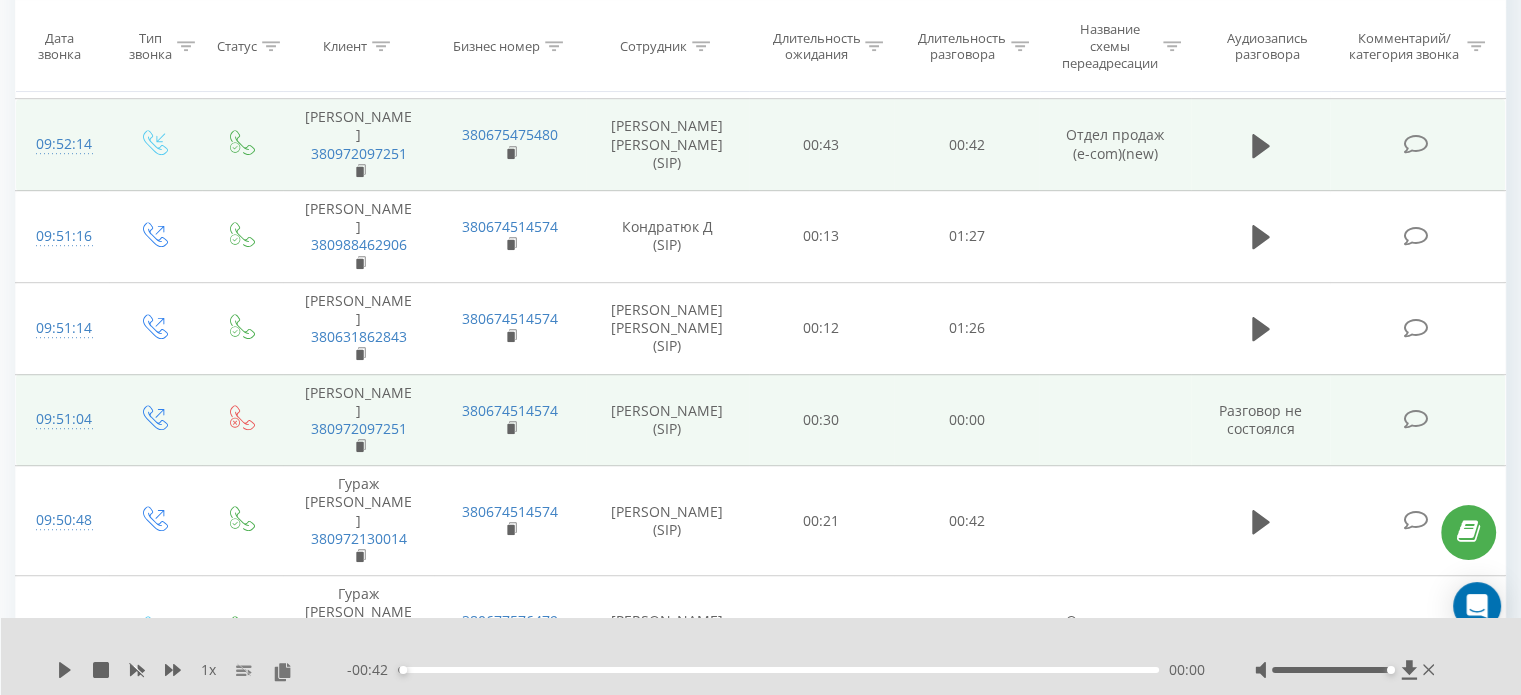 scroll, scrollTop: 1200, scrollLeft: 0, axis: vertical 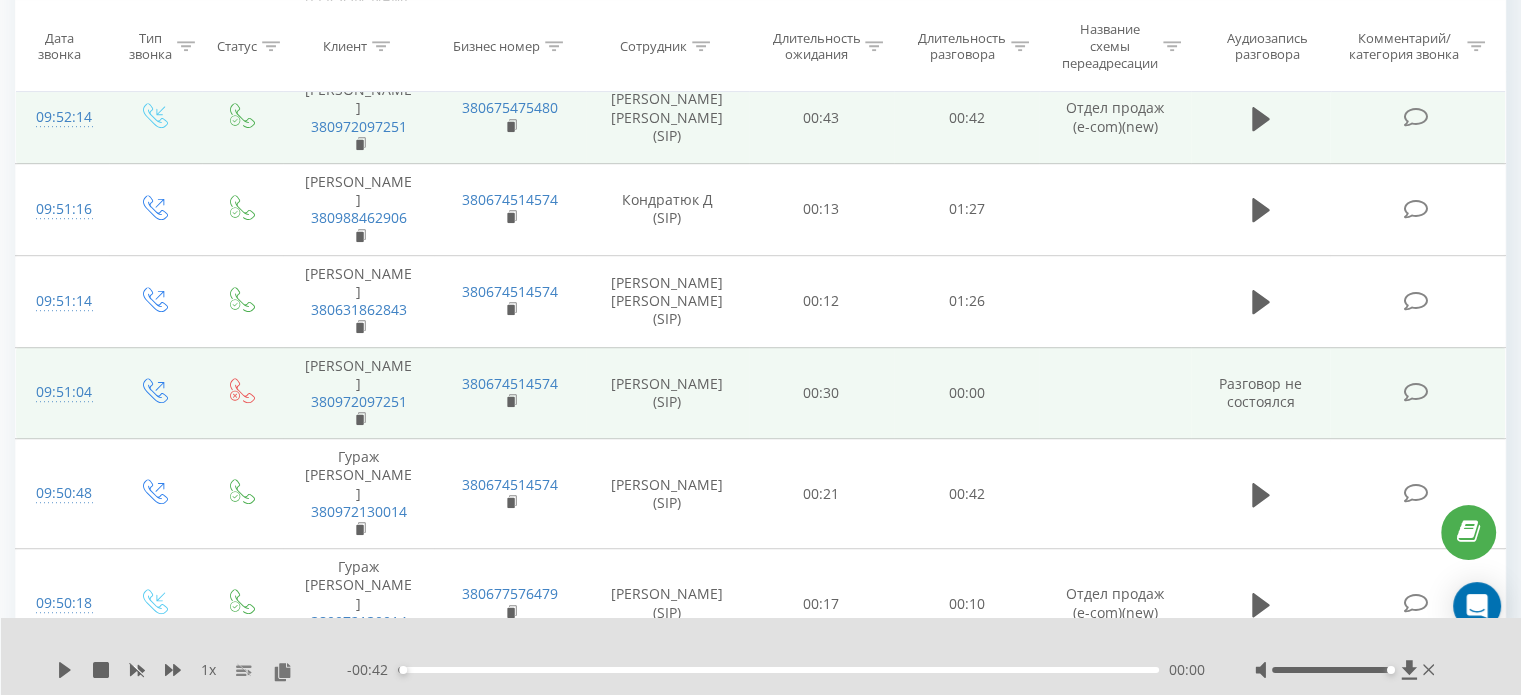 click at bounding box center [1261, 495] 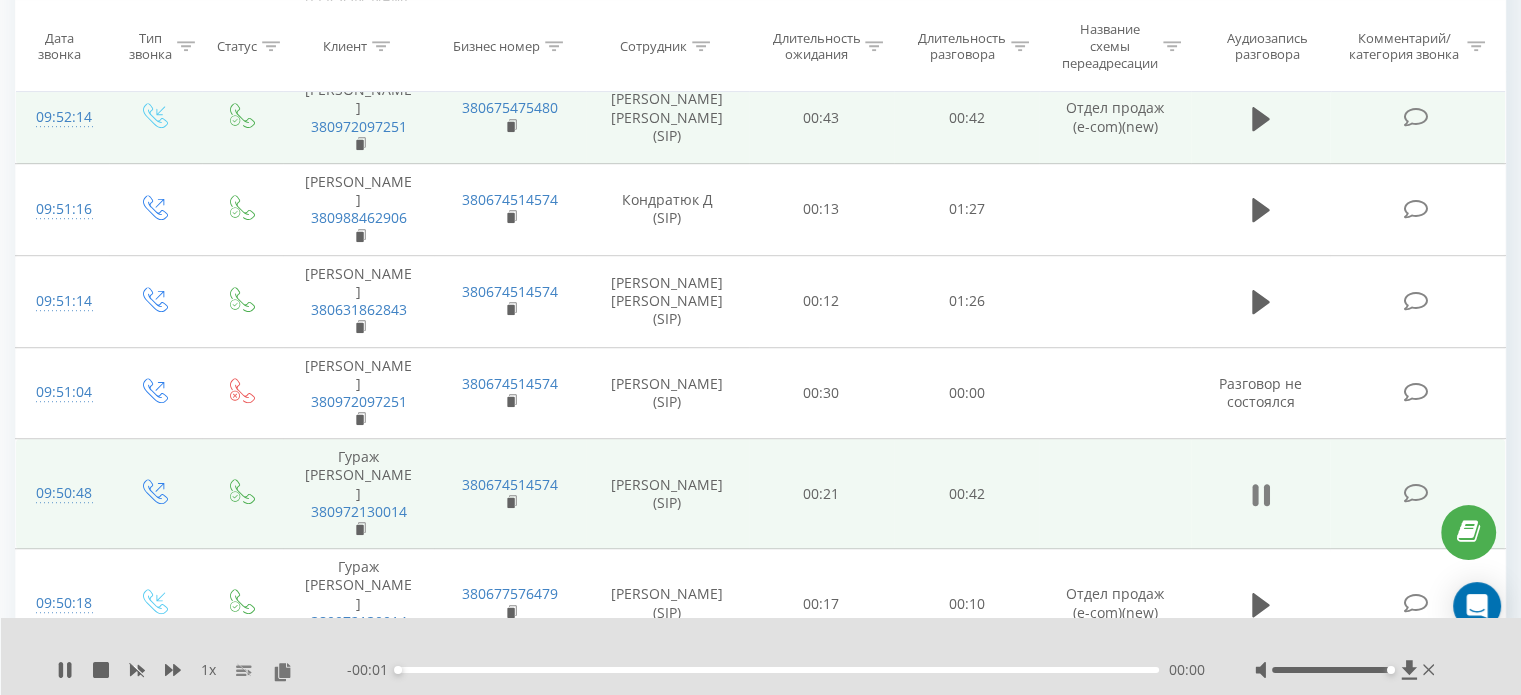 click at bounding box center (1261, 495) 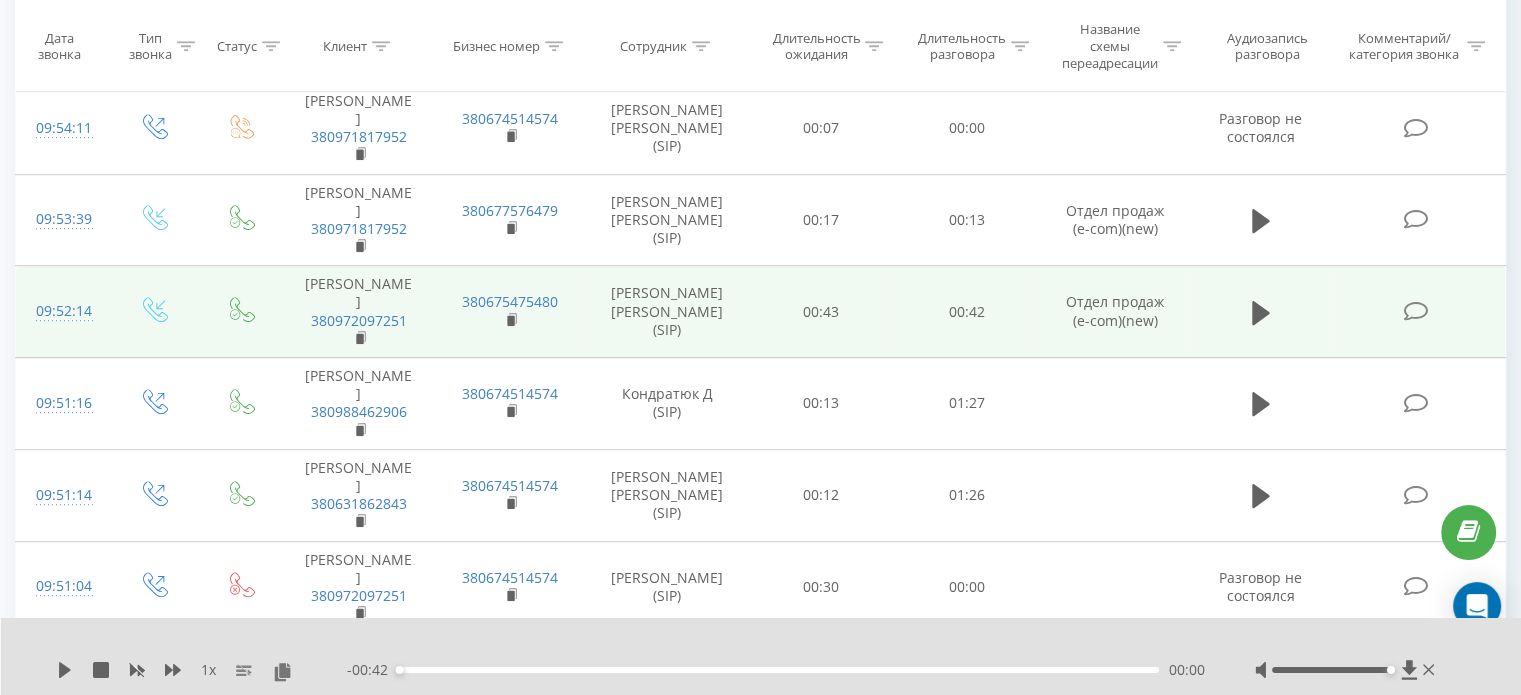 scroll, scrollTop: 400, scrollLeft: 0, axis: vertical 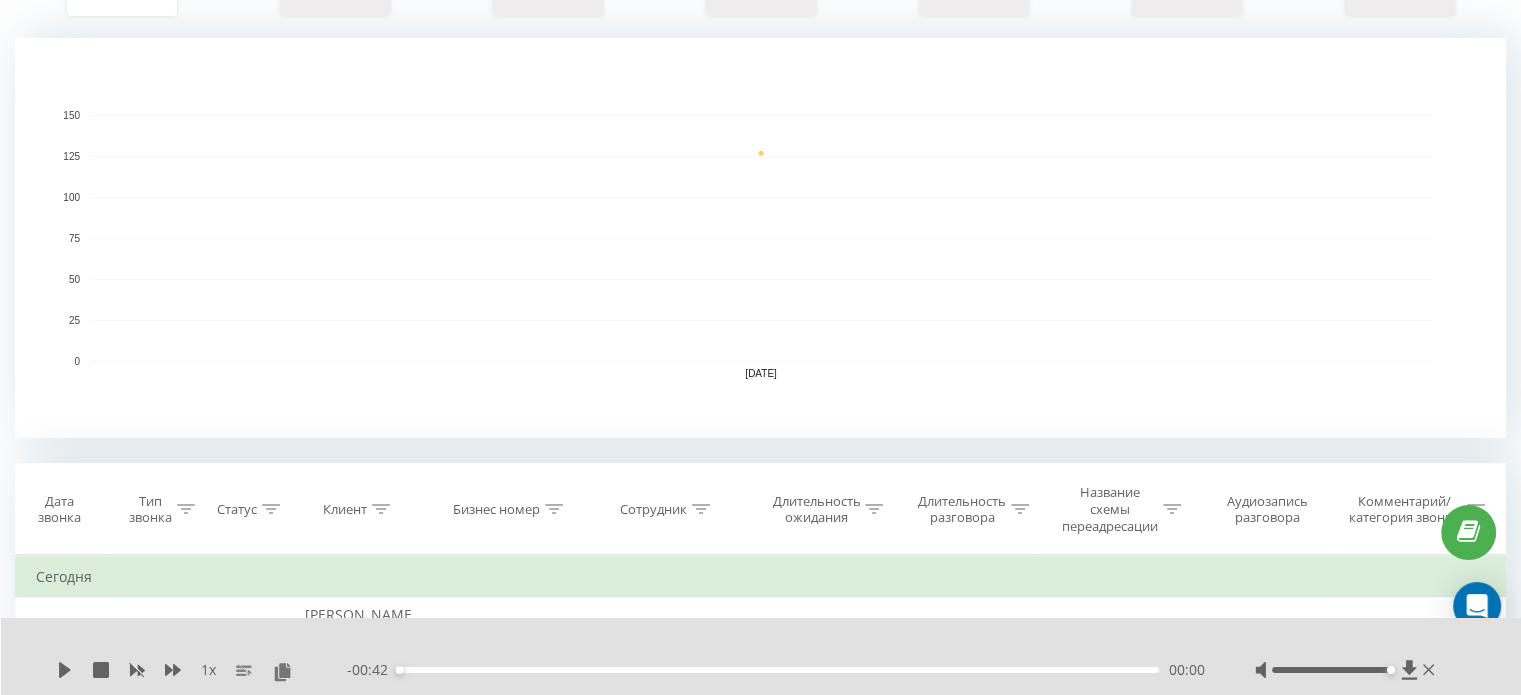 click on "Сотрудник" at bounding box center (667, 509) 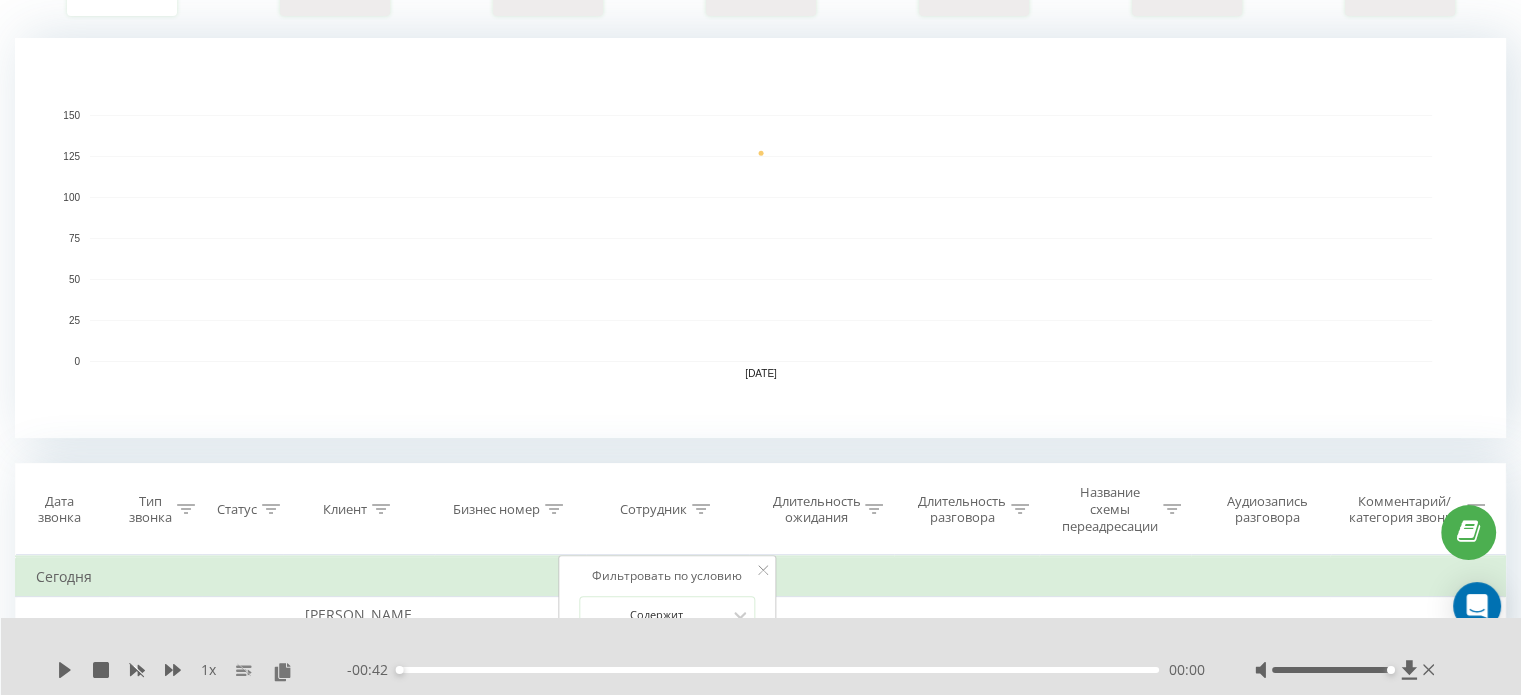 scroll, scrollTop: 700, scrollLeft: 0, axis: vertical 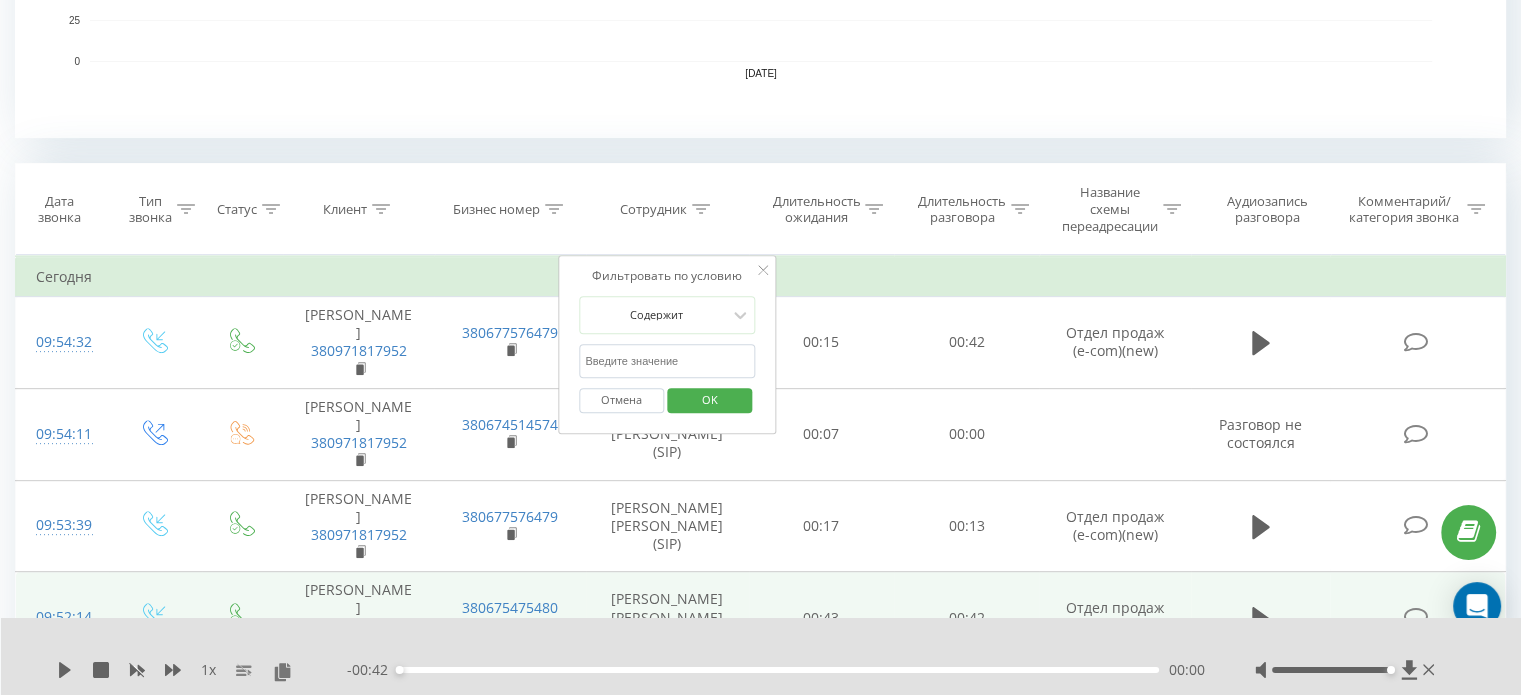 click at bounding box center [667, 361] 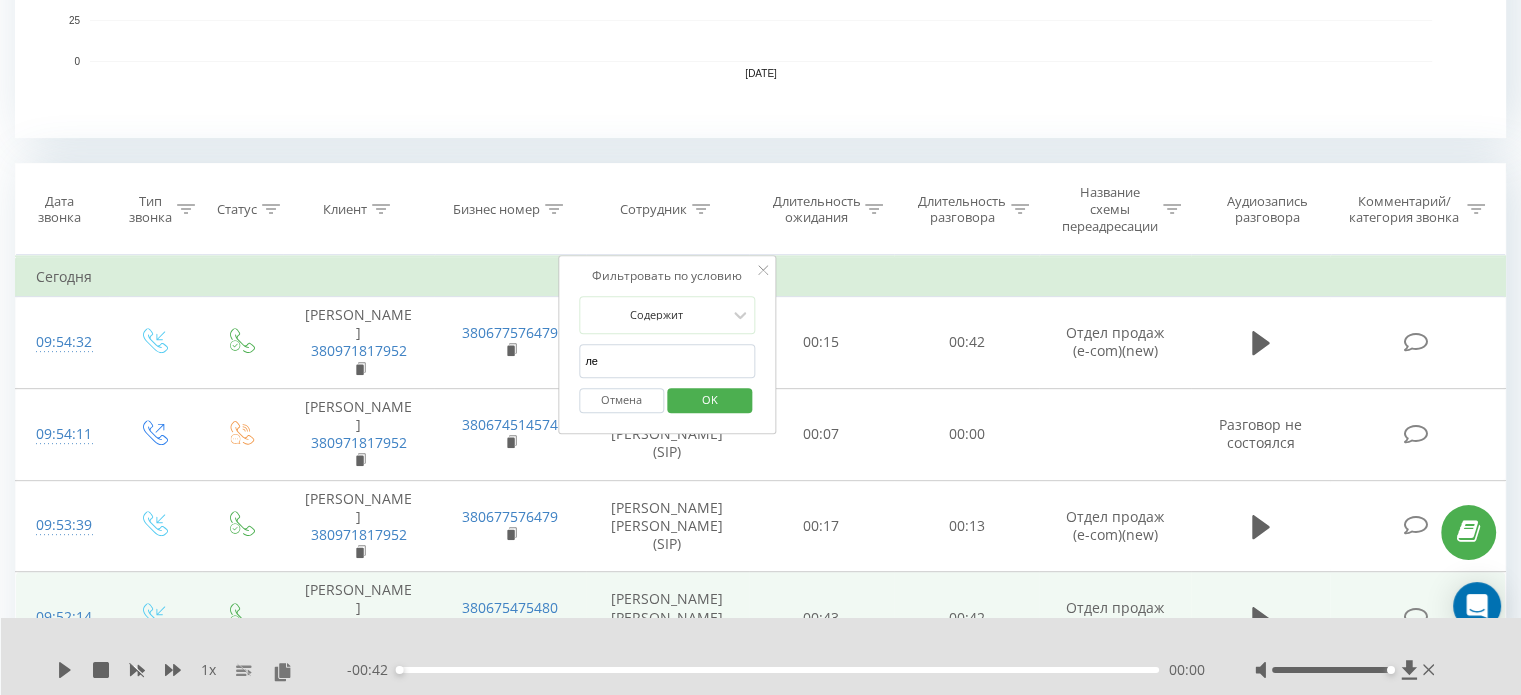 type on "лев" 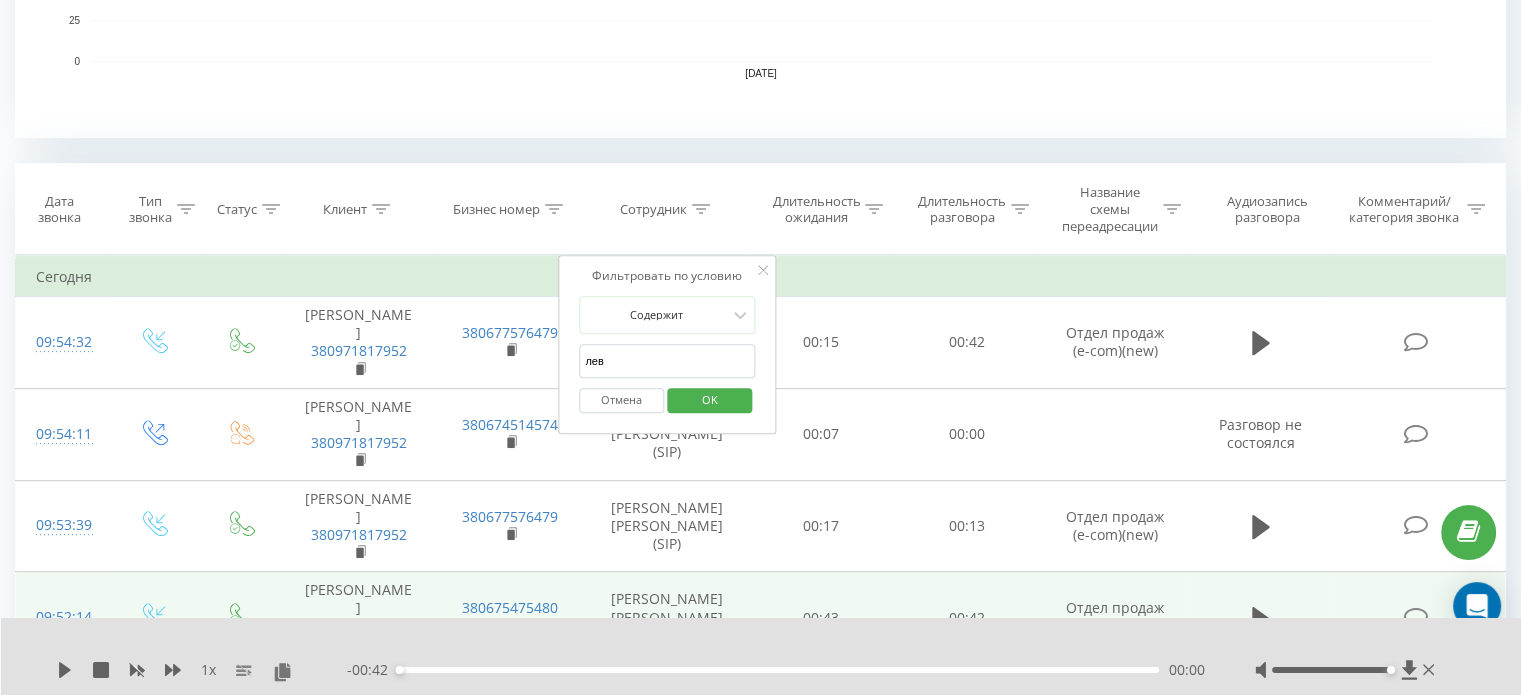 click on "OK" at bounding box center (709, 400) 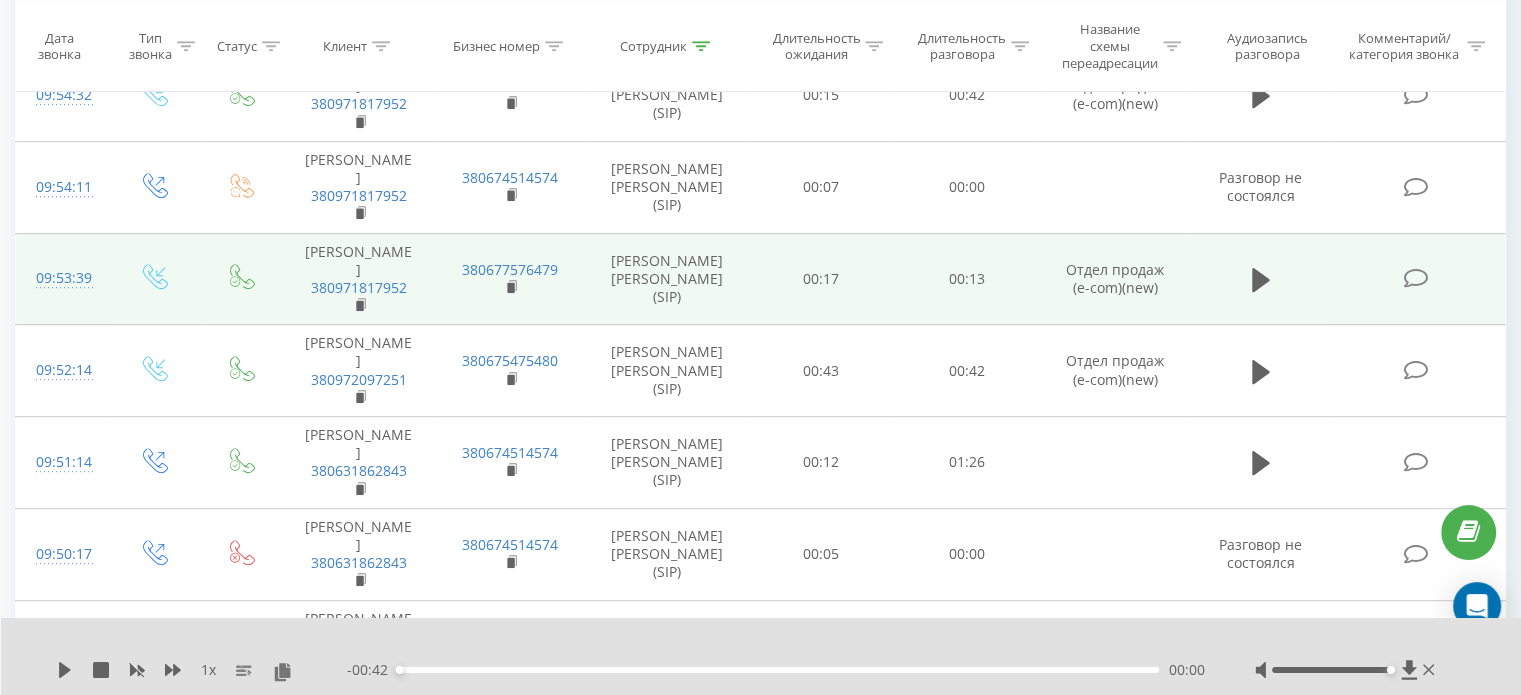 scroll, scrollTop: 980, scrollLeft: 0, axis: vertical 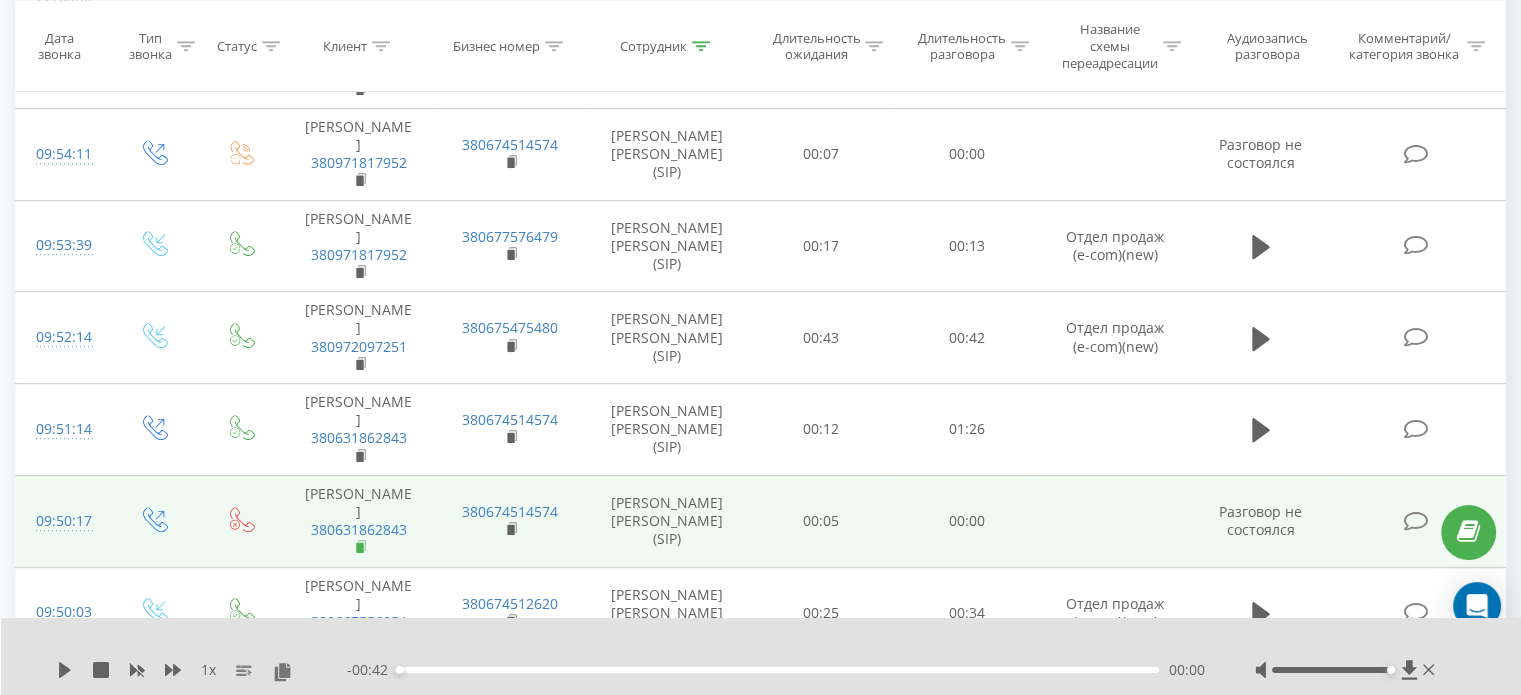 click 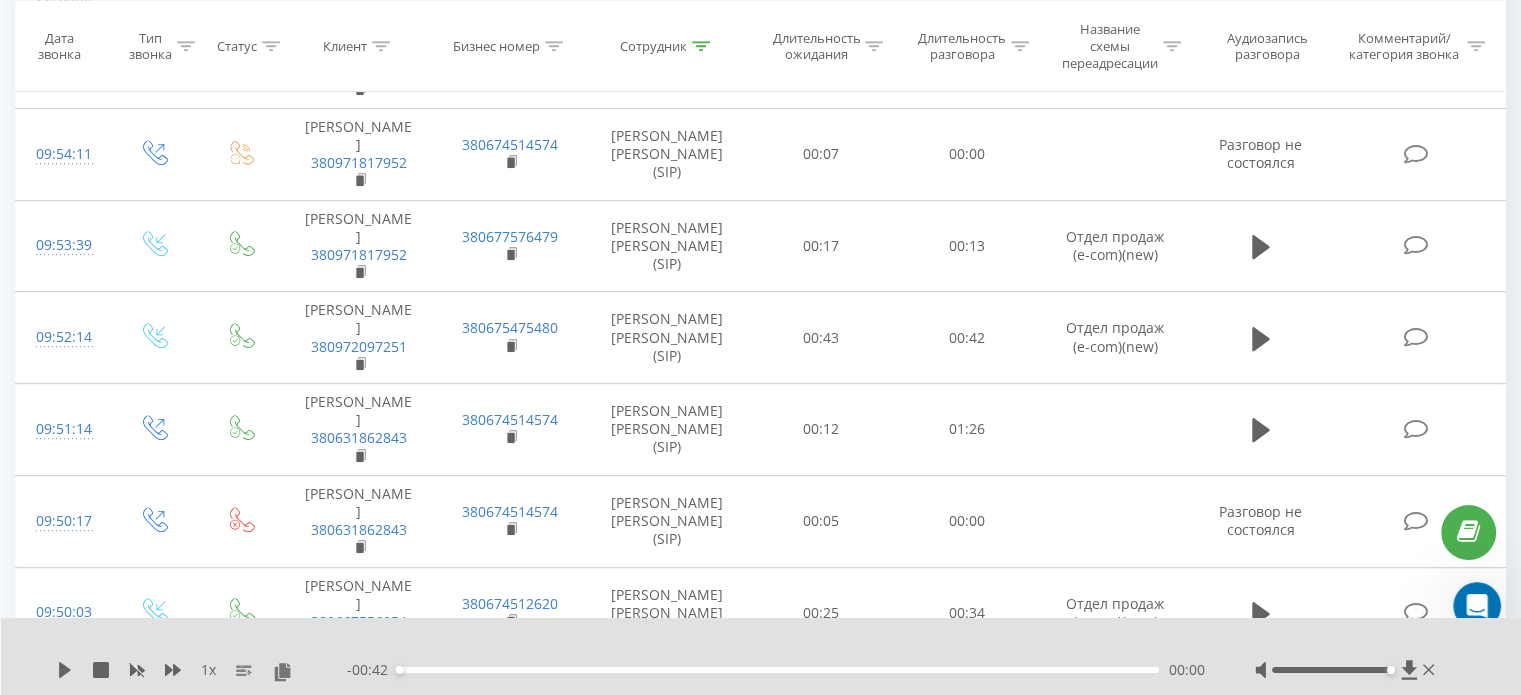 scroll, scrollTop: 0, scrollLeft: 0, axis: both 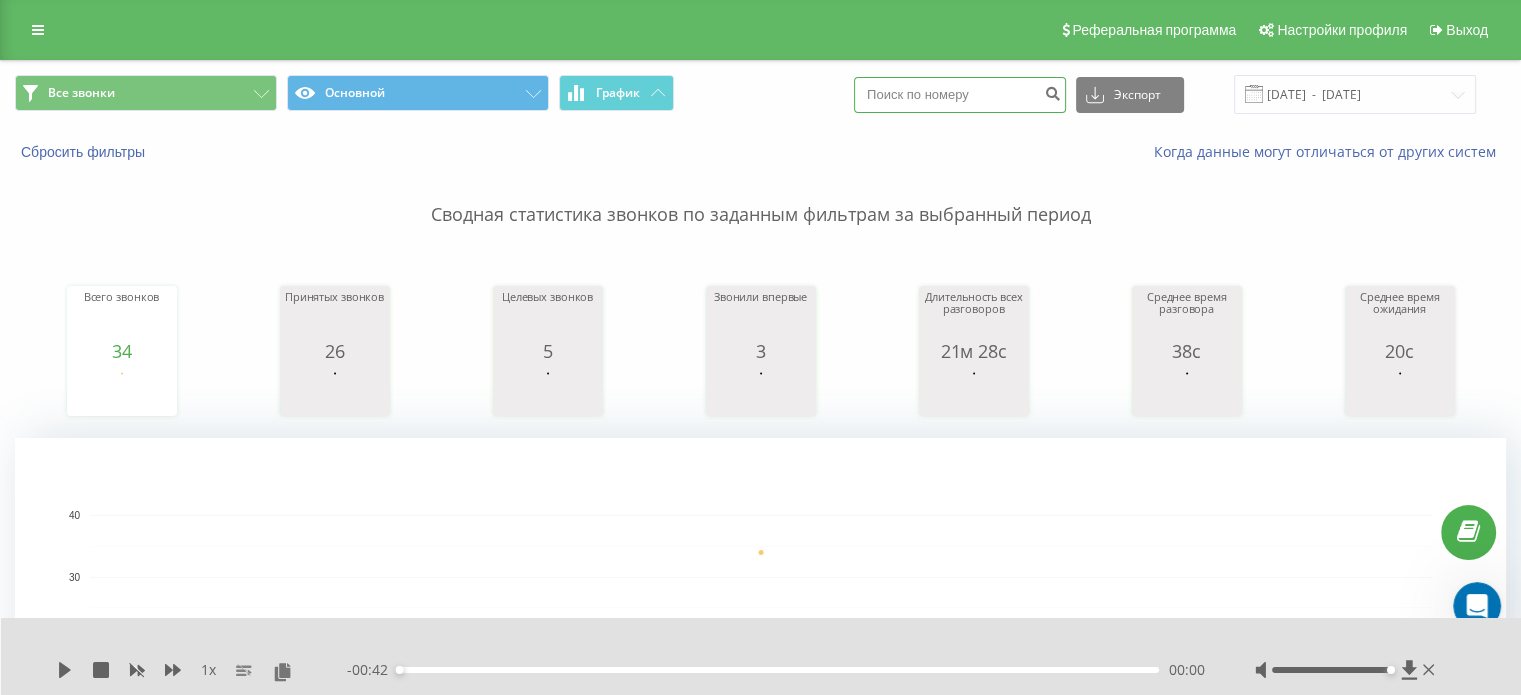 click at bounding box center [960, 95] 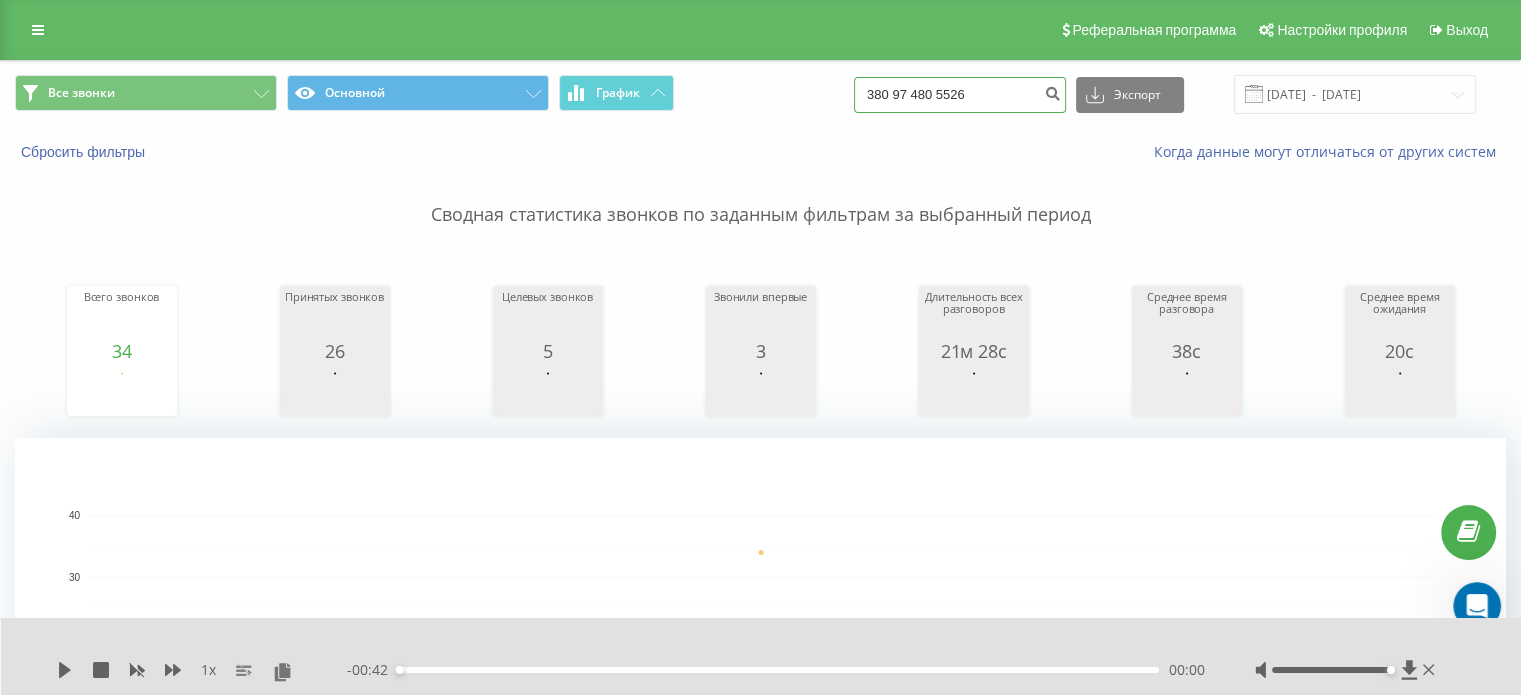type on "380 97 480 5526" 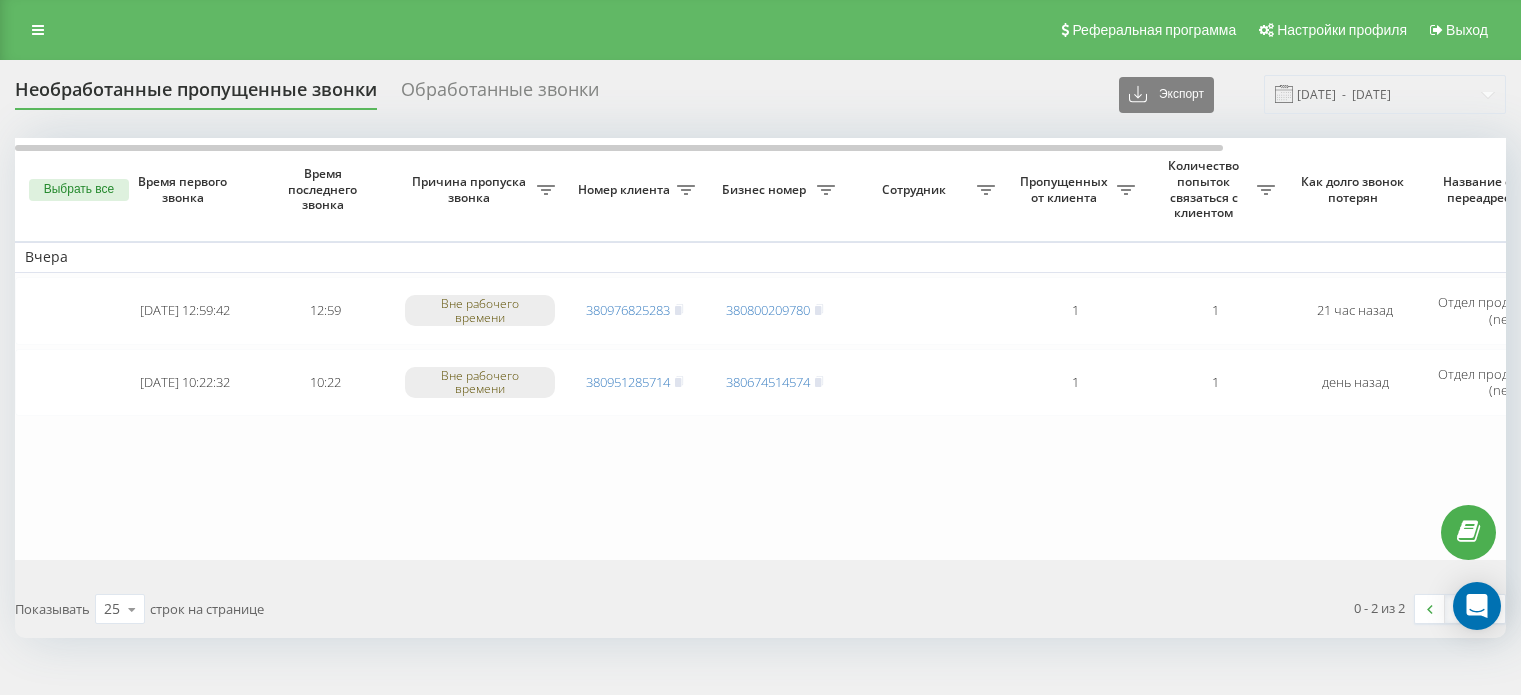 scroll, scrollTop: 0, scrollLeft: 0, axis: both 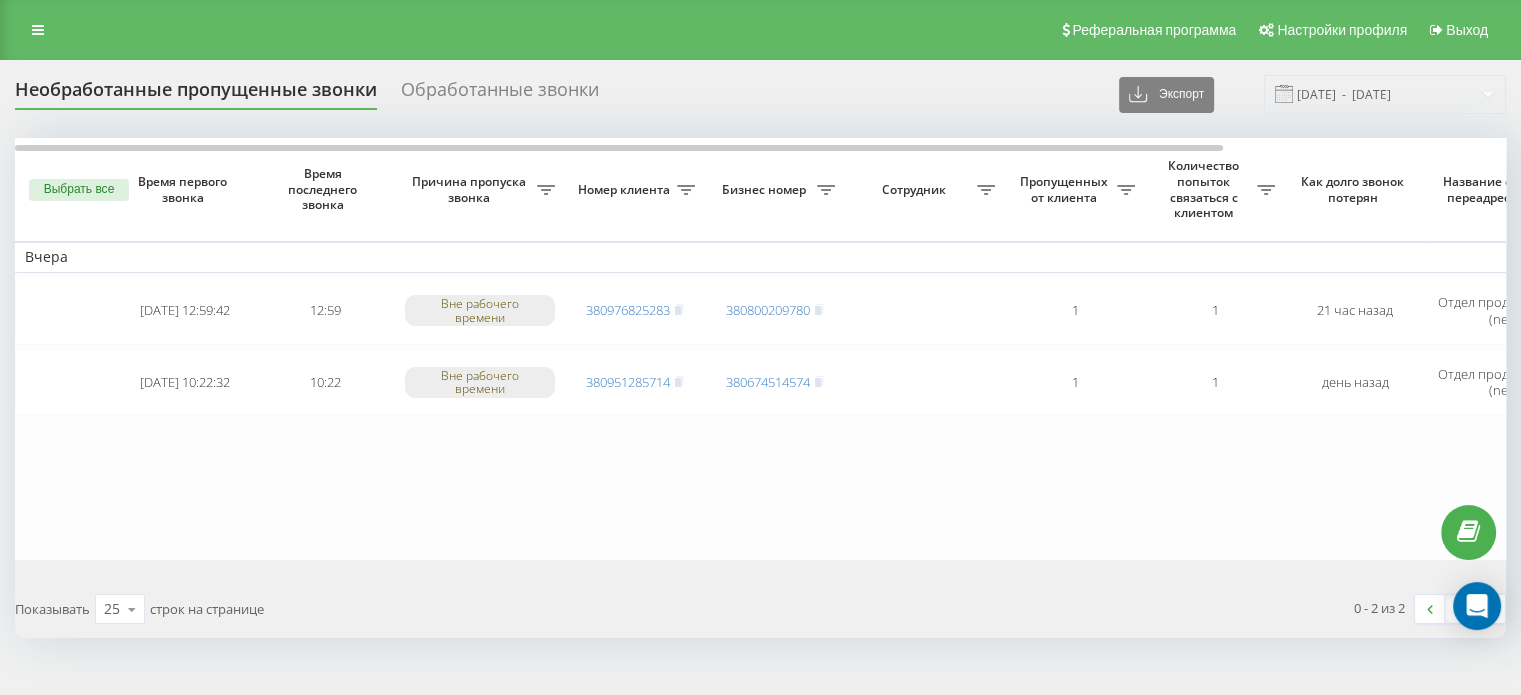 click on "Выбрать все" at bounding box center (79, 190) 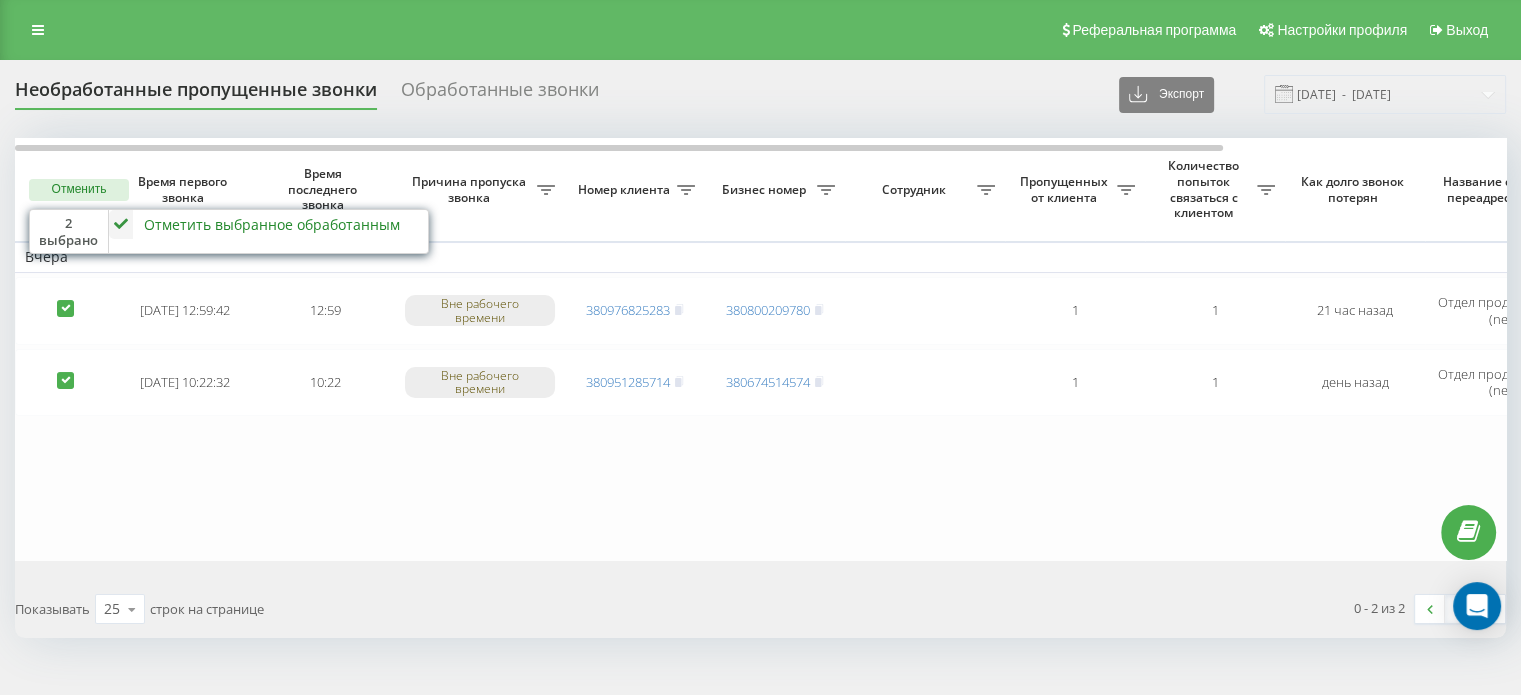 click on "Отметить выбранное обработанным" at bounding box center (272, 224) 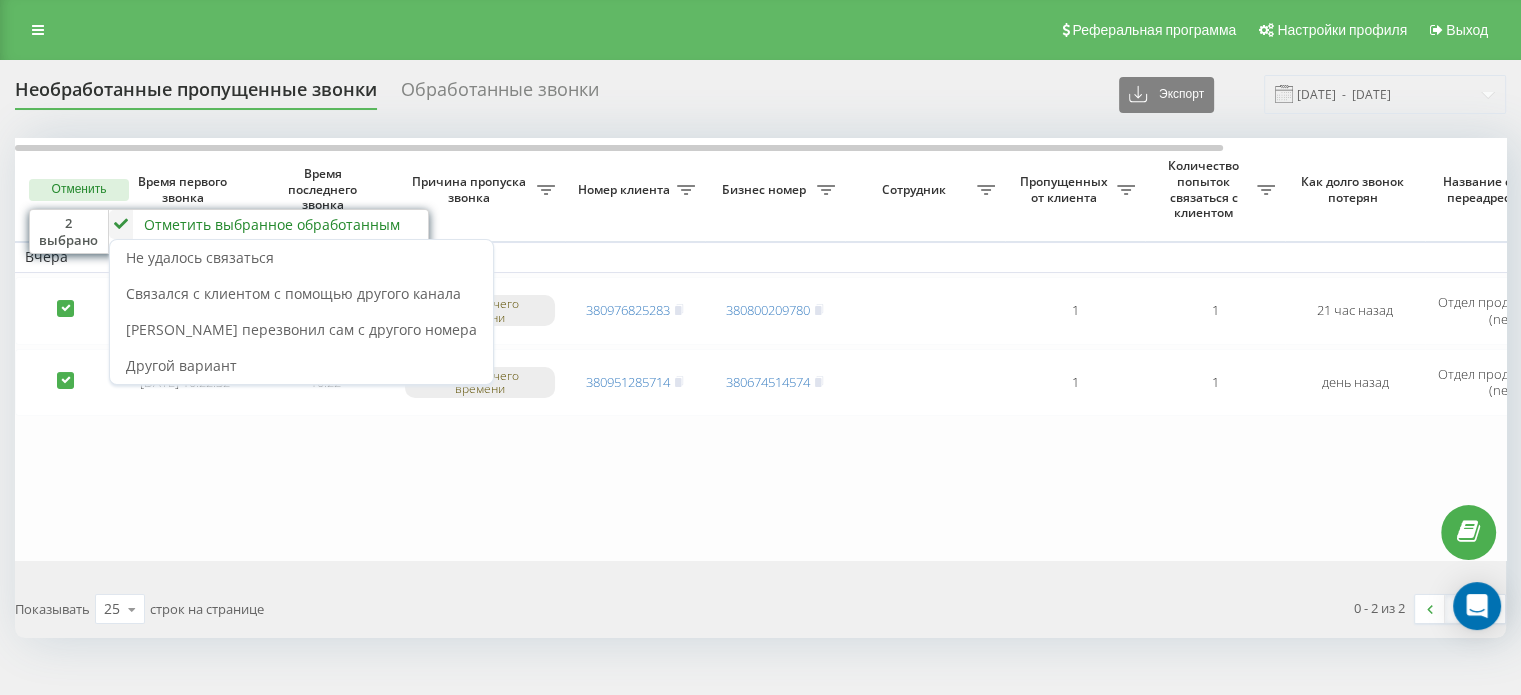 drag, startPoint x: 212, startPoint y: 297, endPoint x: 110, endPoint y: 25, distance: 290.49612 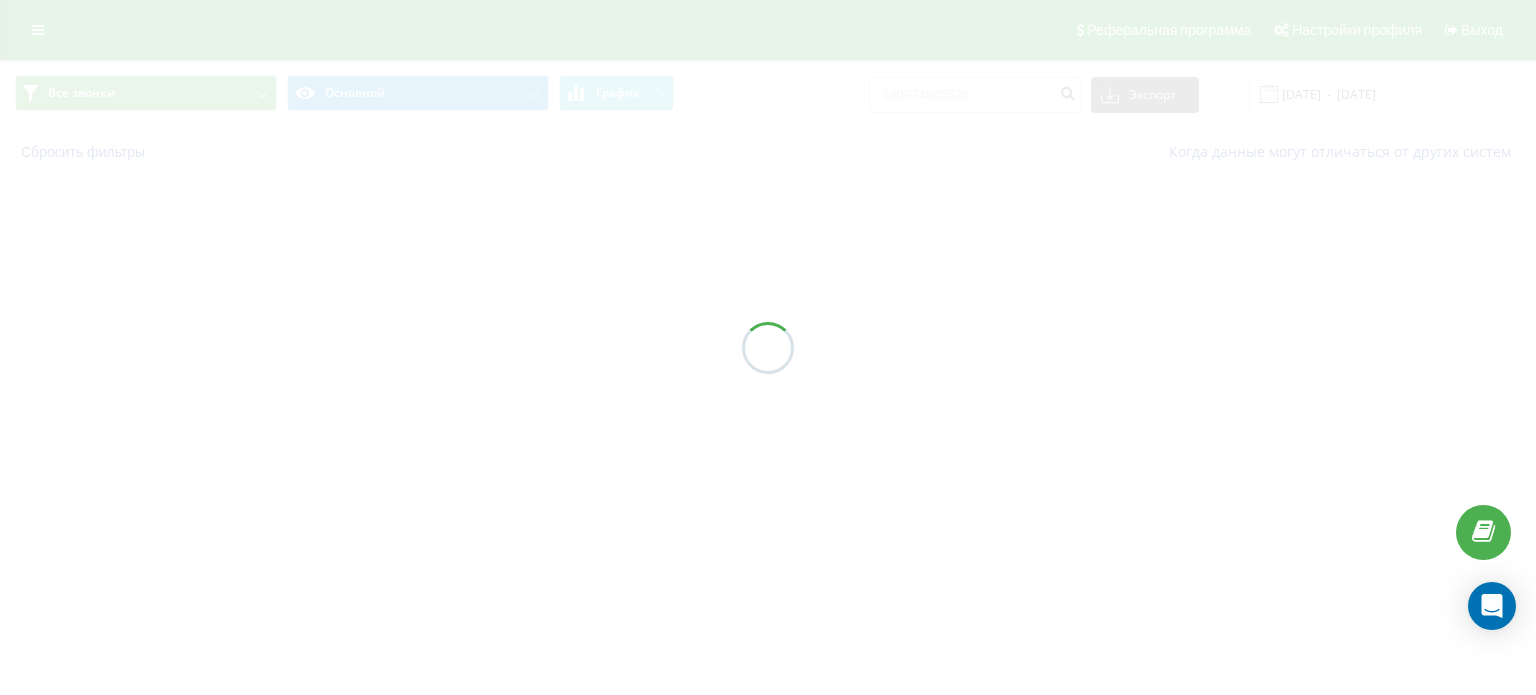 scroll, scrollTop: 0, scrollLeft: 0, axis: both 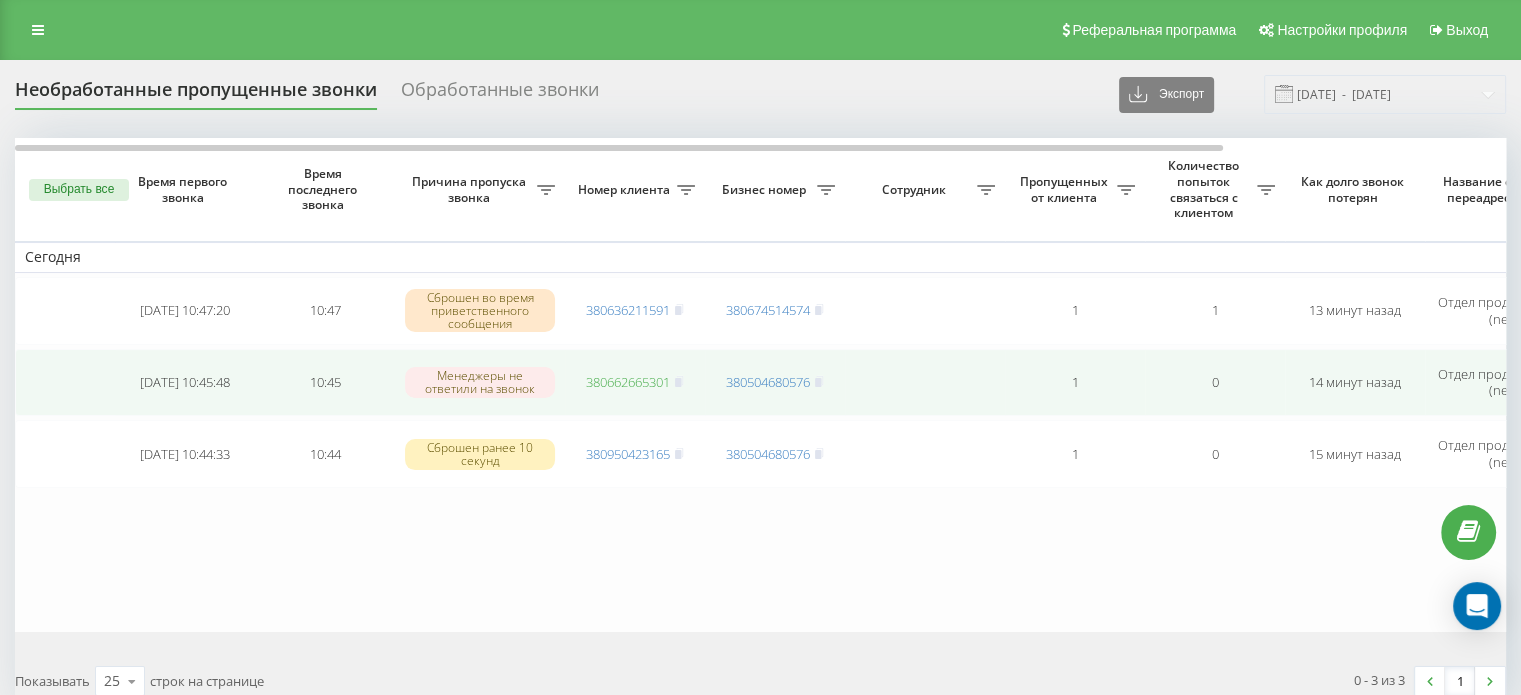 click on "380662665301" at bounding box center (628, 382) 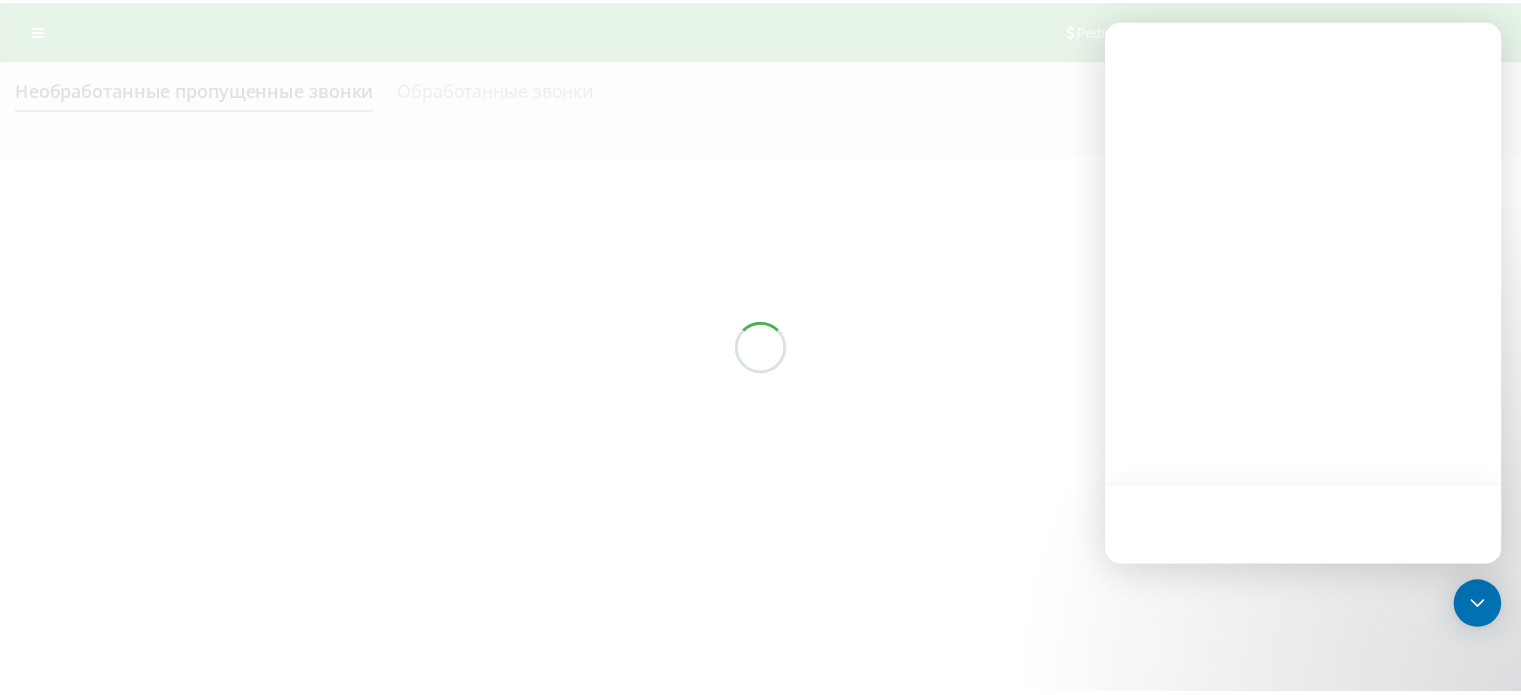 scroll, scrollTop: 0, scrollLeft: 0, axis: both 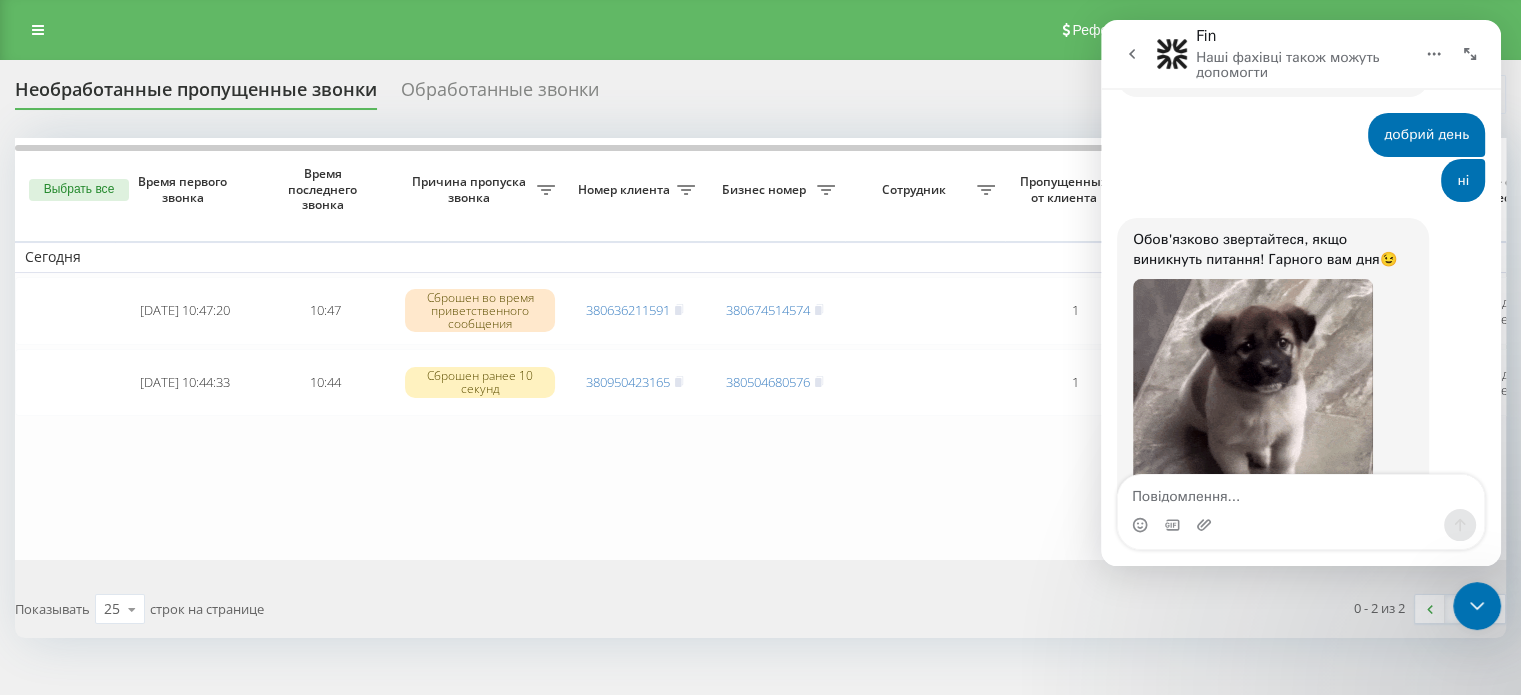 click 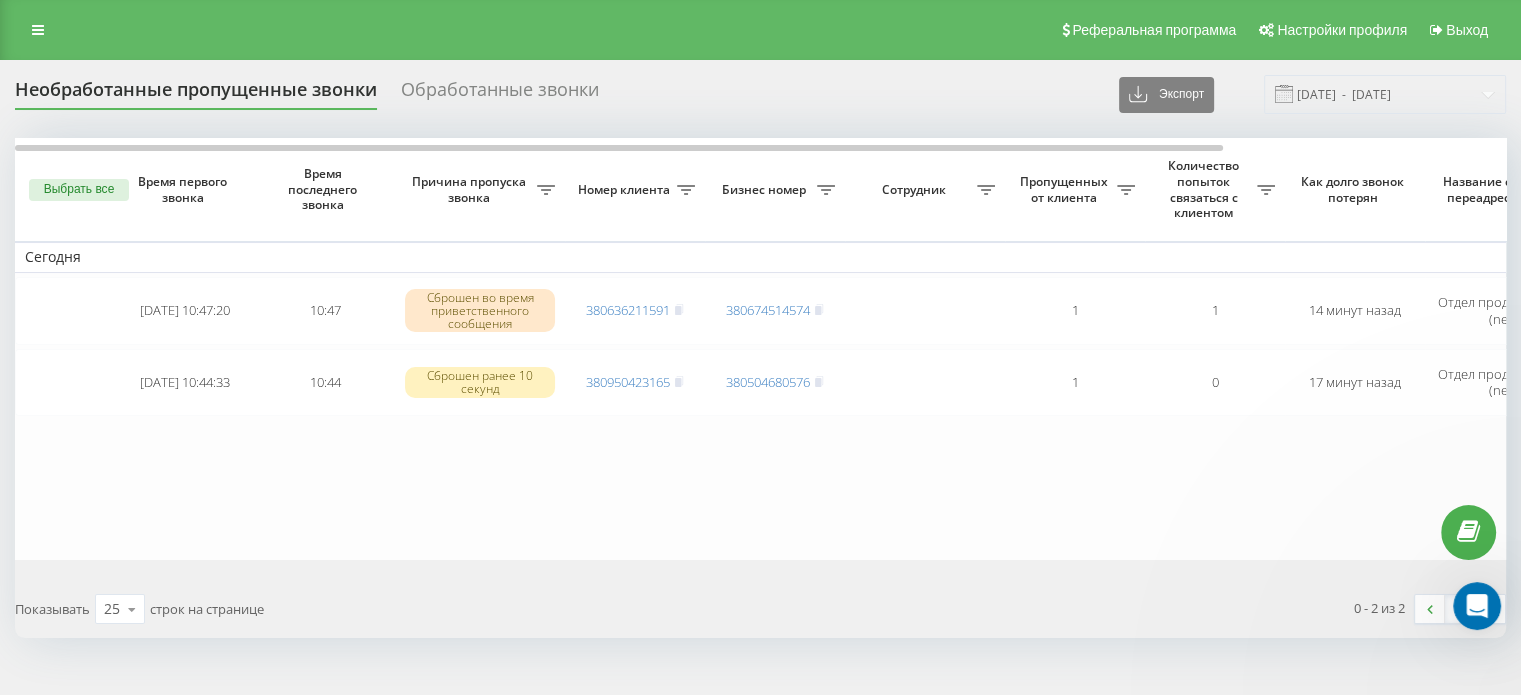 scroll, scrollTop: 0, scrollLeft: 0, axis: both 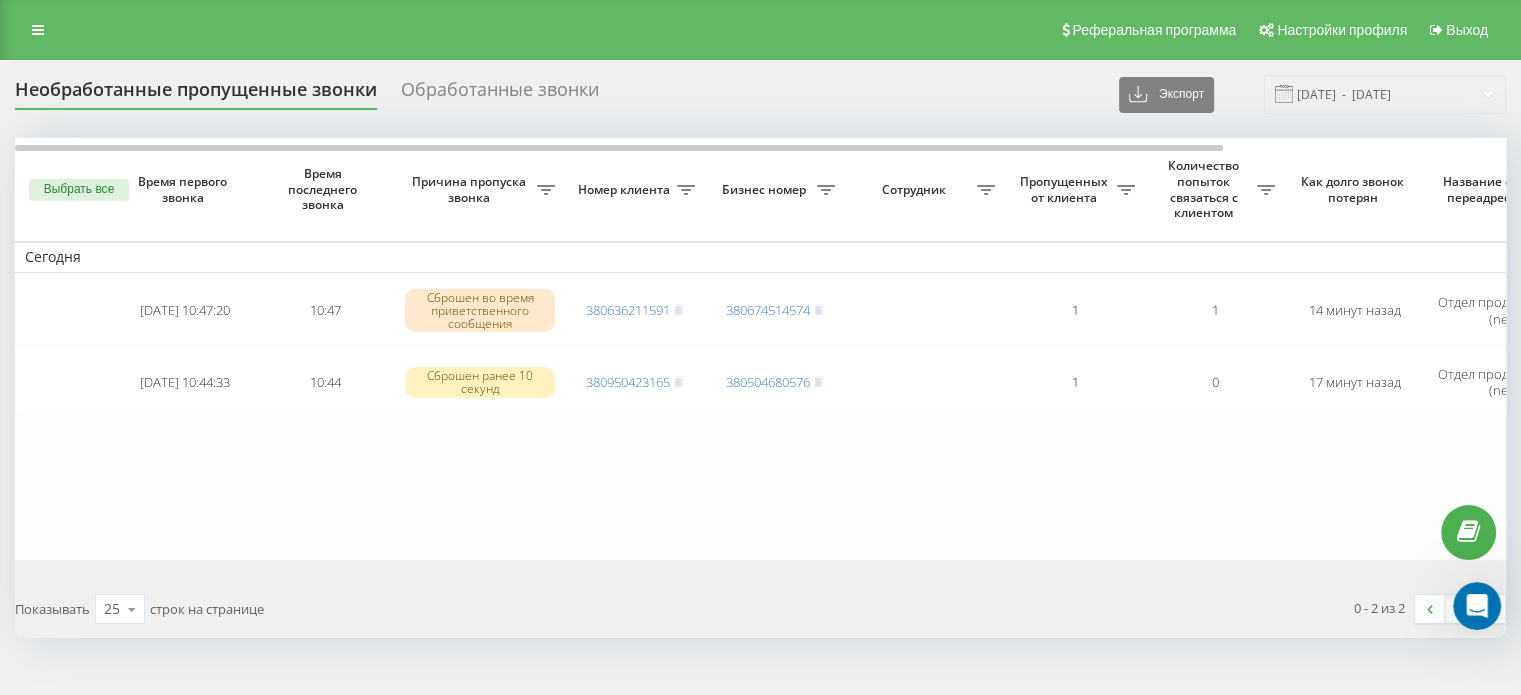 click on "Сегодня 2025-07-14 10:47:20 10:47 Сброшен во время приветственного сообщения 380636211591 380674514574 1 1 14 минут назад Отдел продаж (e-com)(new) Обработать Не удалось связаться Связался с клиентом с помощью другого канала Клиент перезвонил сам с другого номера Другой вариант 2025-07-14 10:44:33 10:44 Сброшен ранее 10 секунд 380950423165 380504680576 1 0 17 минут назад Отдел продаж (e-com)(new) Обработать Не удалось связаться Связался с клиентом с помощью другого канала Клиент перезвонил сам с другого номера Другой вариант" at bounding box center [935, 349] 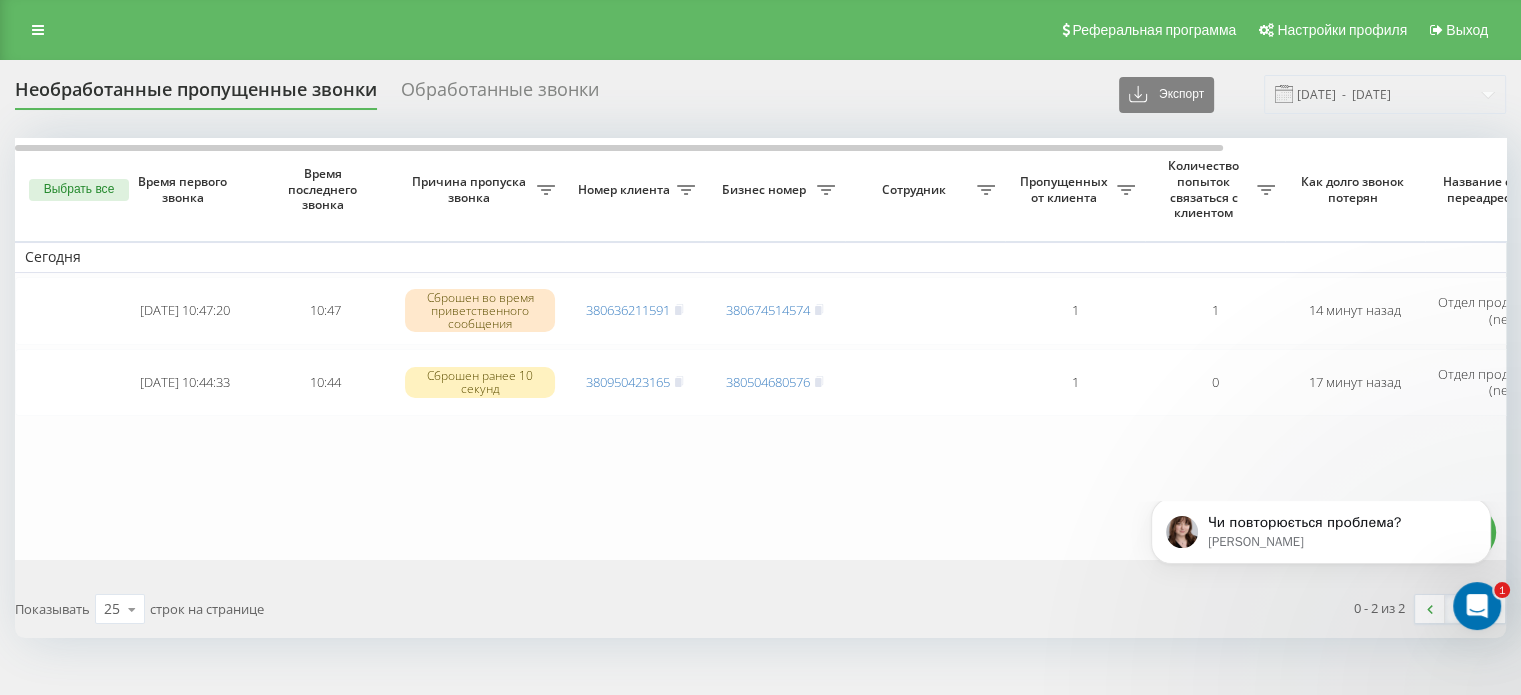 scroll, scrollTop: 0, scrollLeft: 0, axis: both 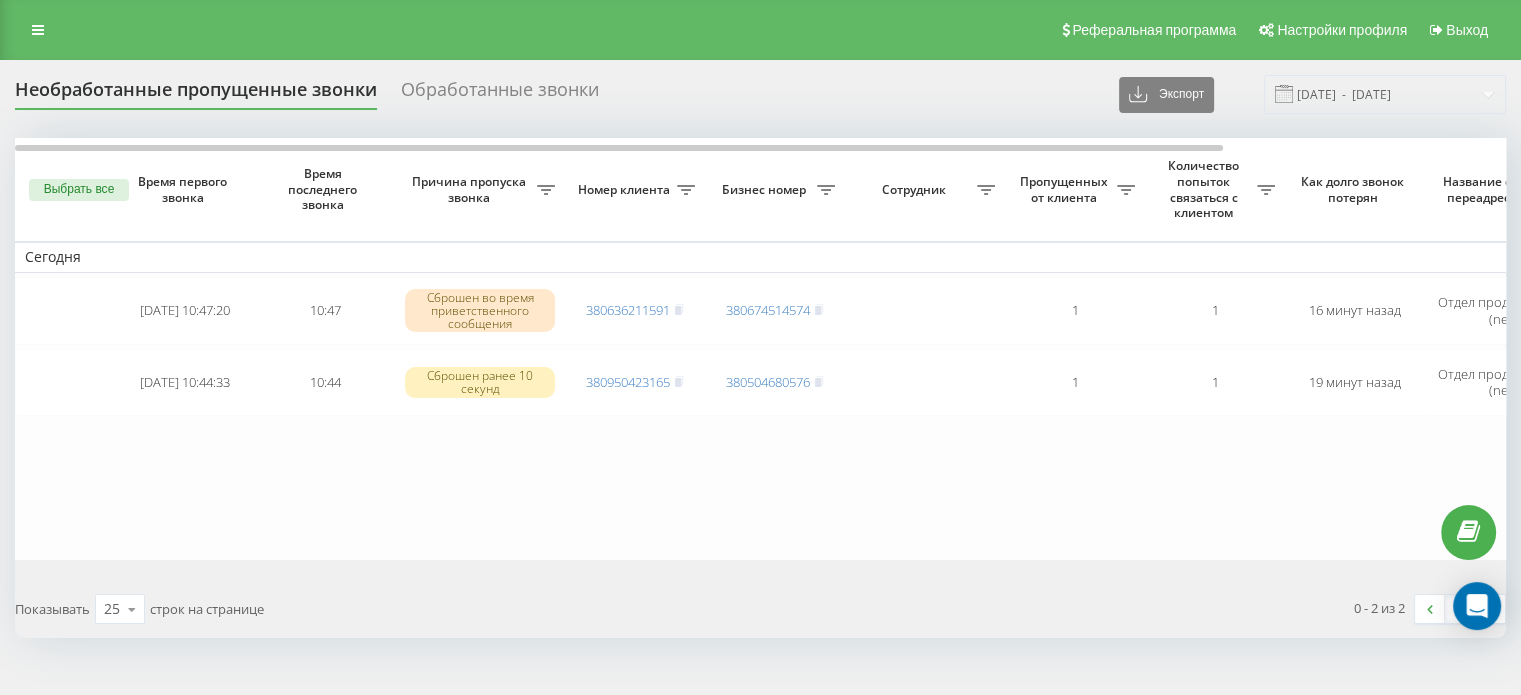 click on "Выбрать все" at bounding box center [79, 190] 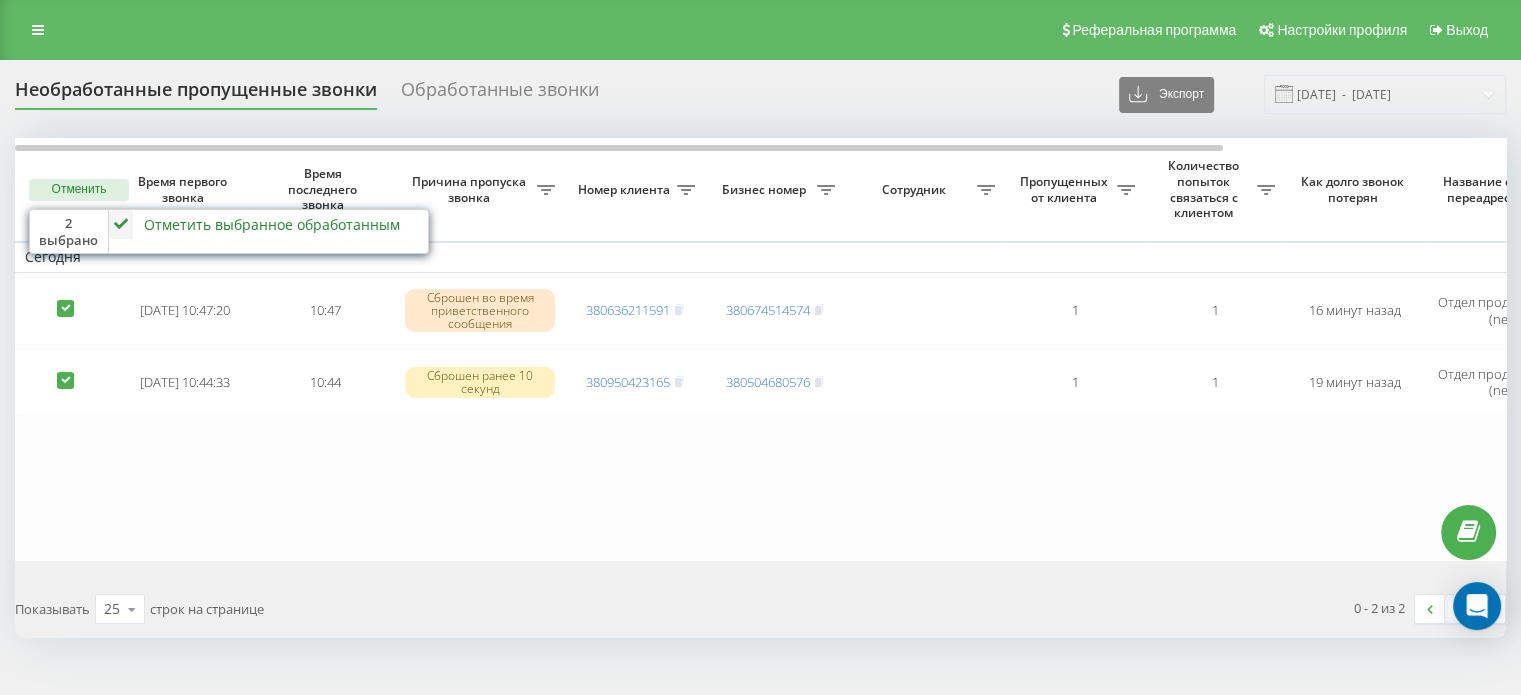 click on "Отметить выбранное обработанным" at bounding box center (272, 224) 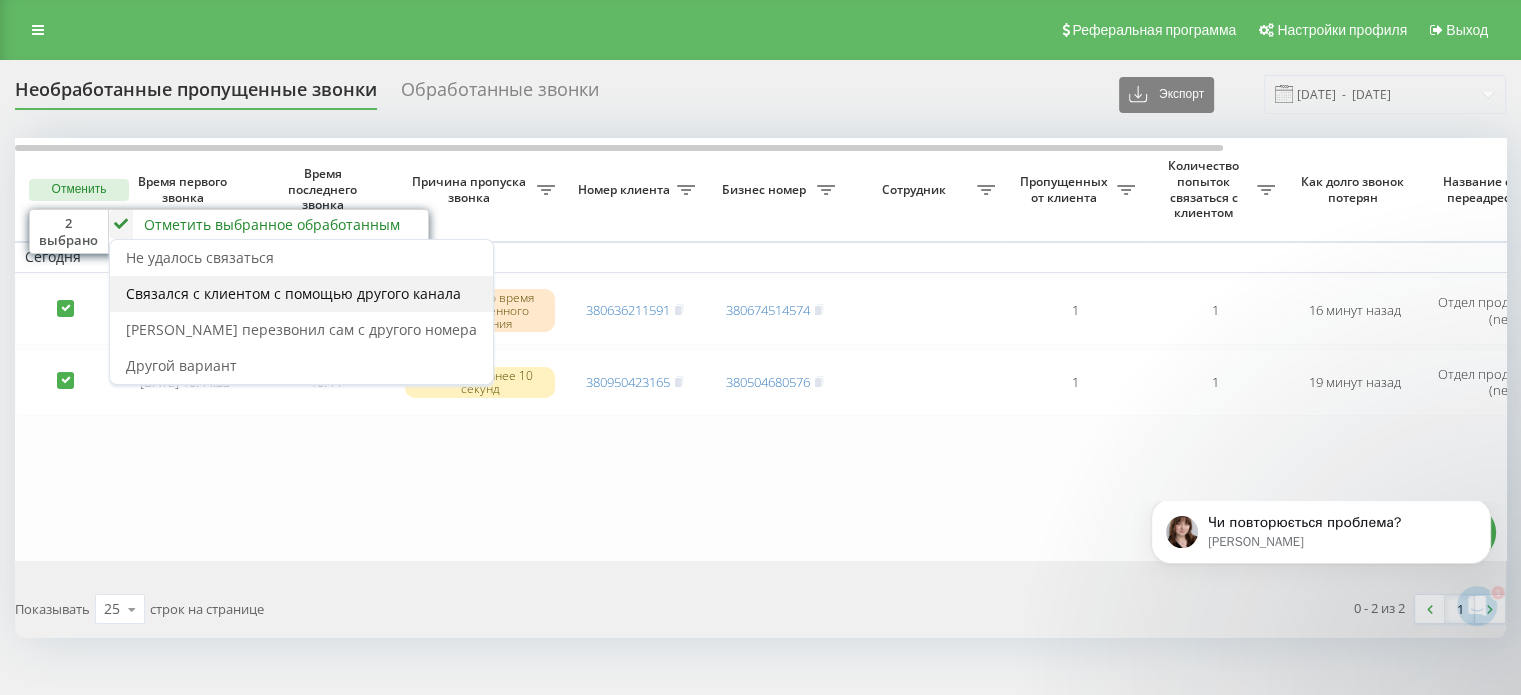 scroll, scrollTop: 0, scrollLeft: 0, axis: both 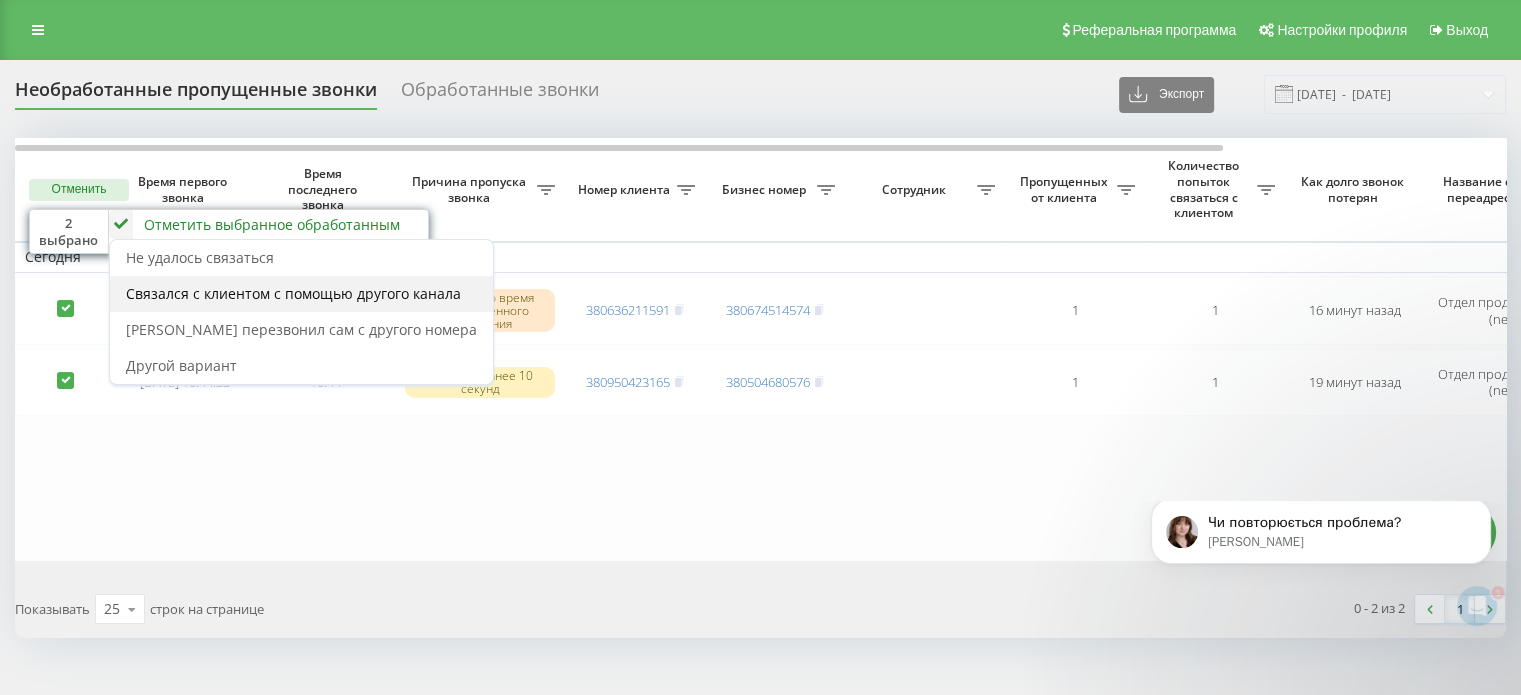 click on "Связался с клиентом с помощью другого канала" at bounding box center [293, 293] 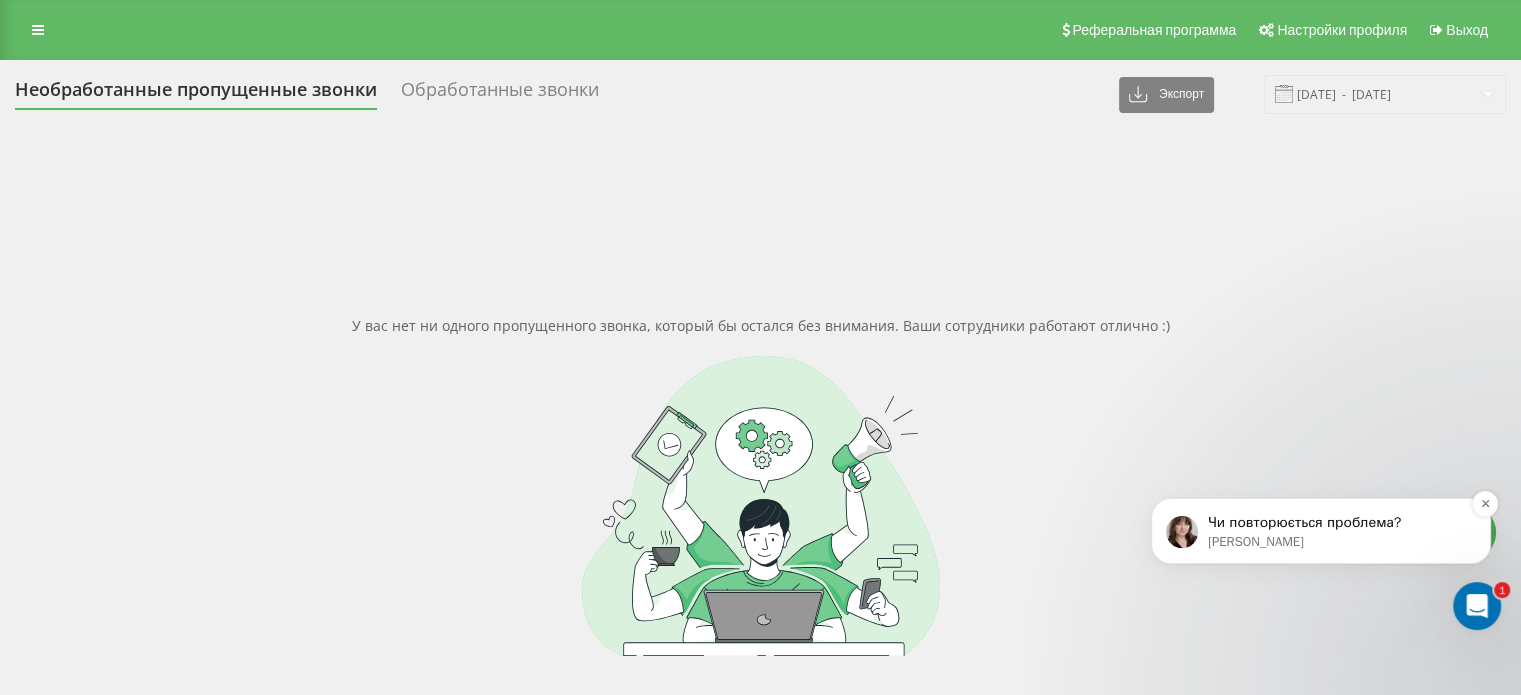 click on "Olga • Щойно" at bounding box center [1337, 542] 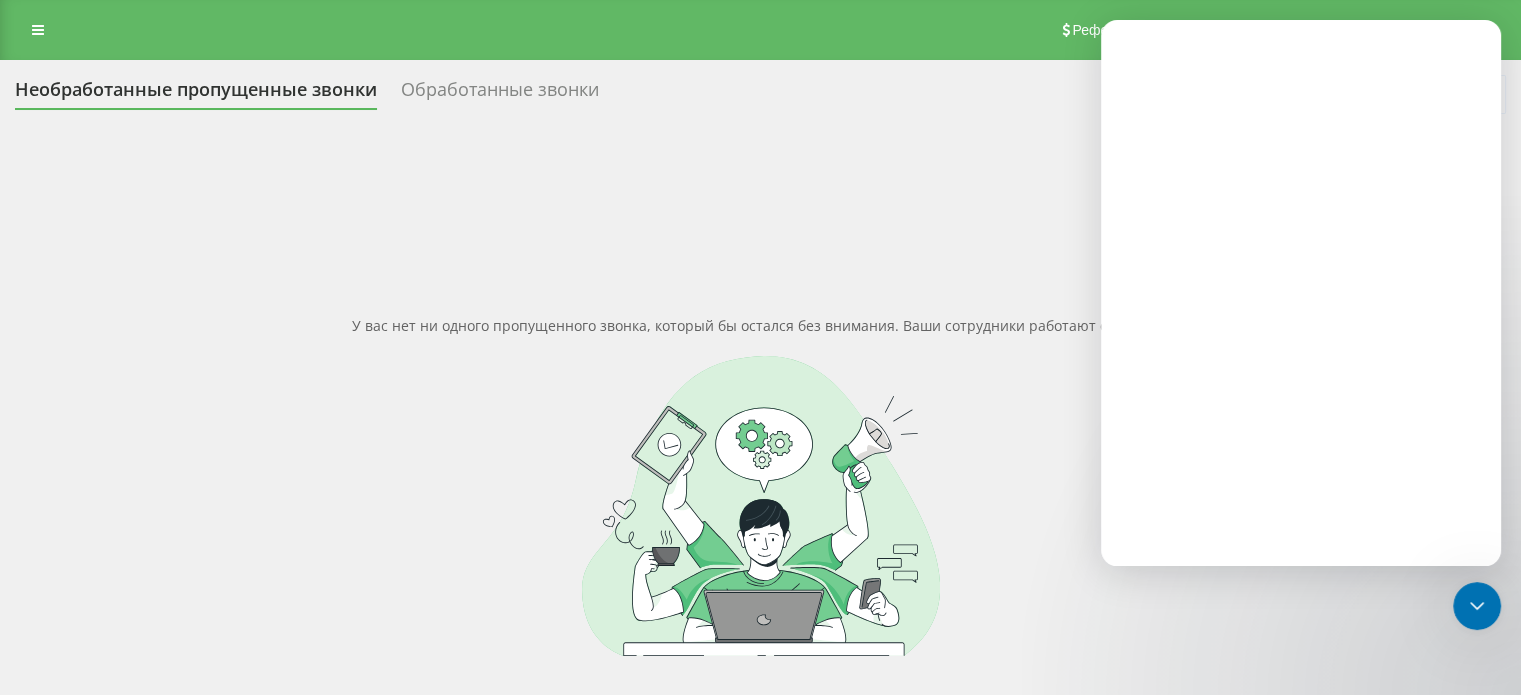 scroll, scrollTop: 0, scrollLeft: 0, axis: both 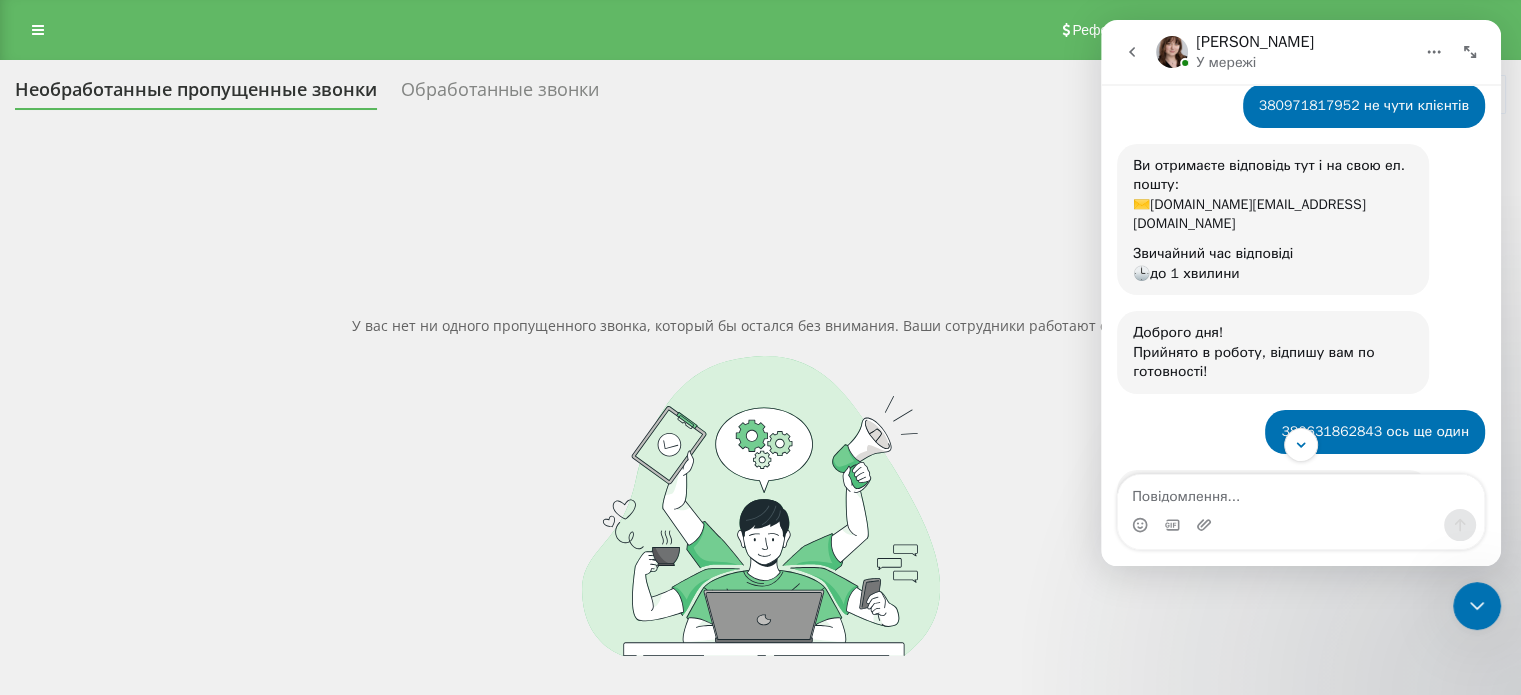 click at bounding box center [1301, 492] 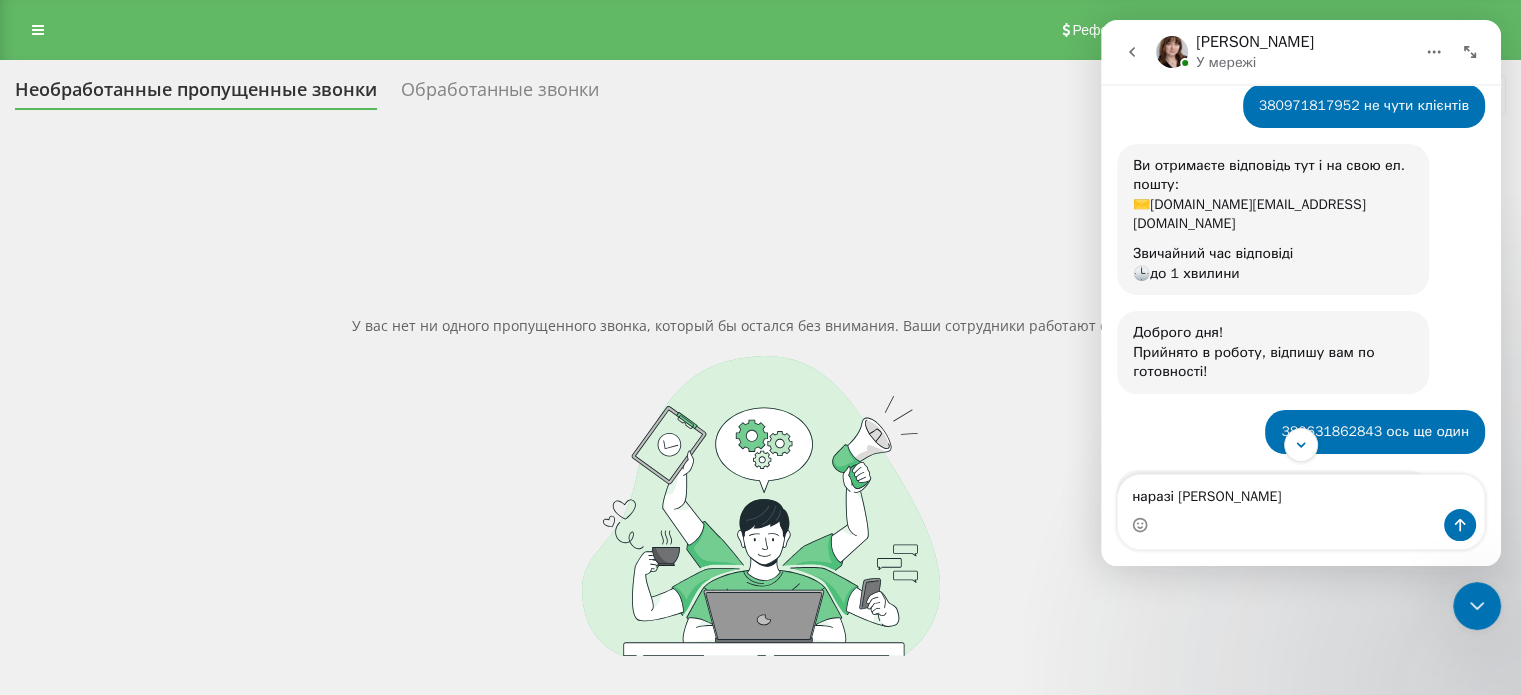 type on "наразі ні" 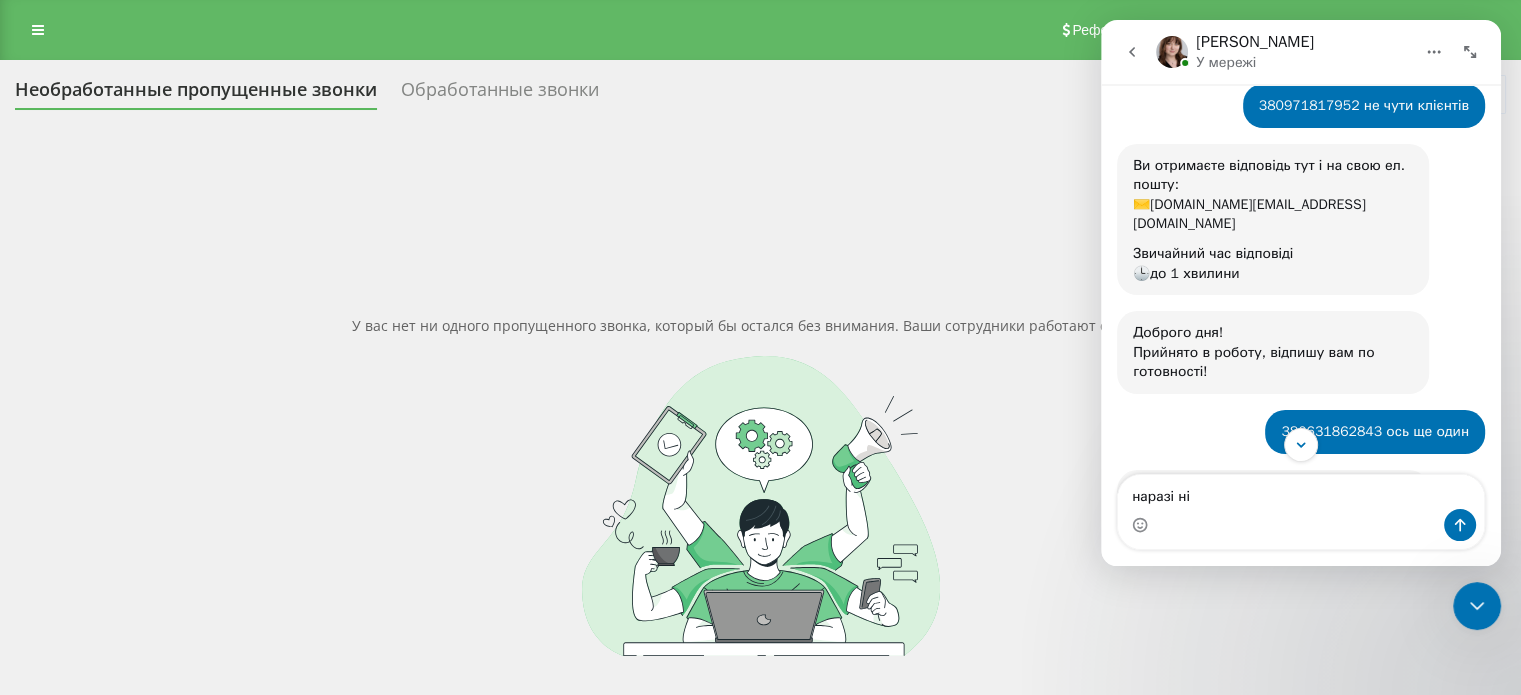 type 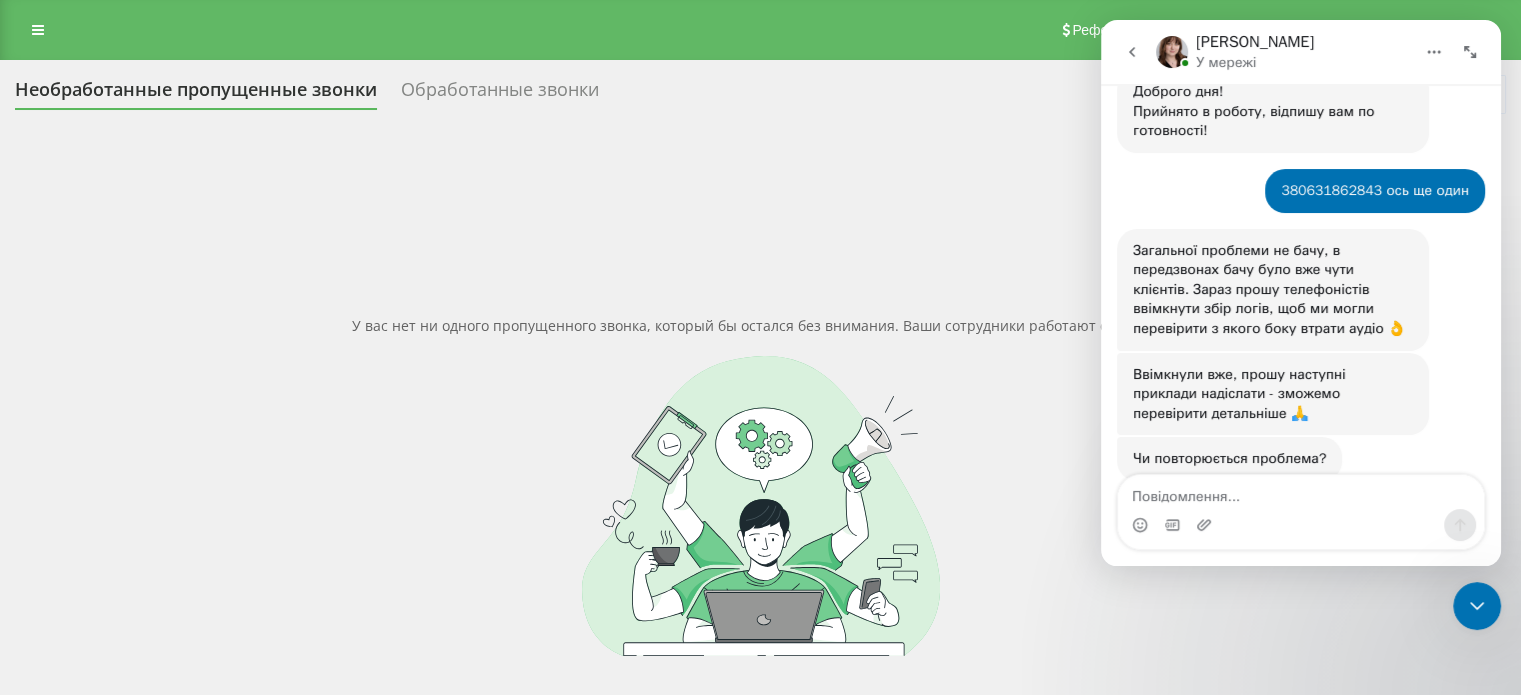 scroll, scrollTop: 452, scrollLeft: 0, axis: vertical 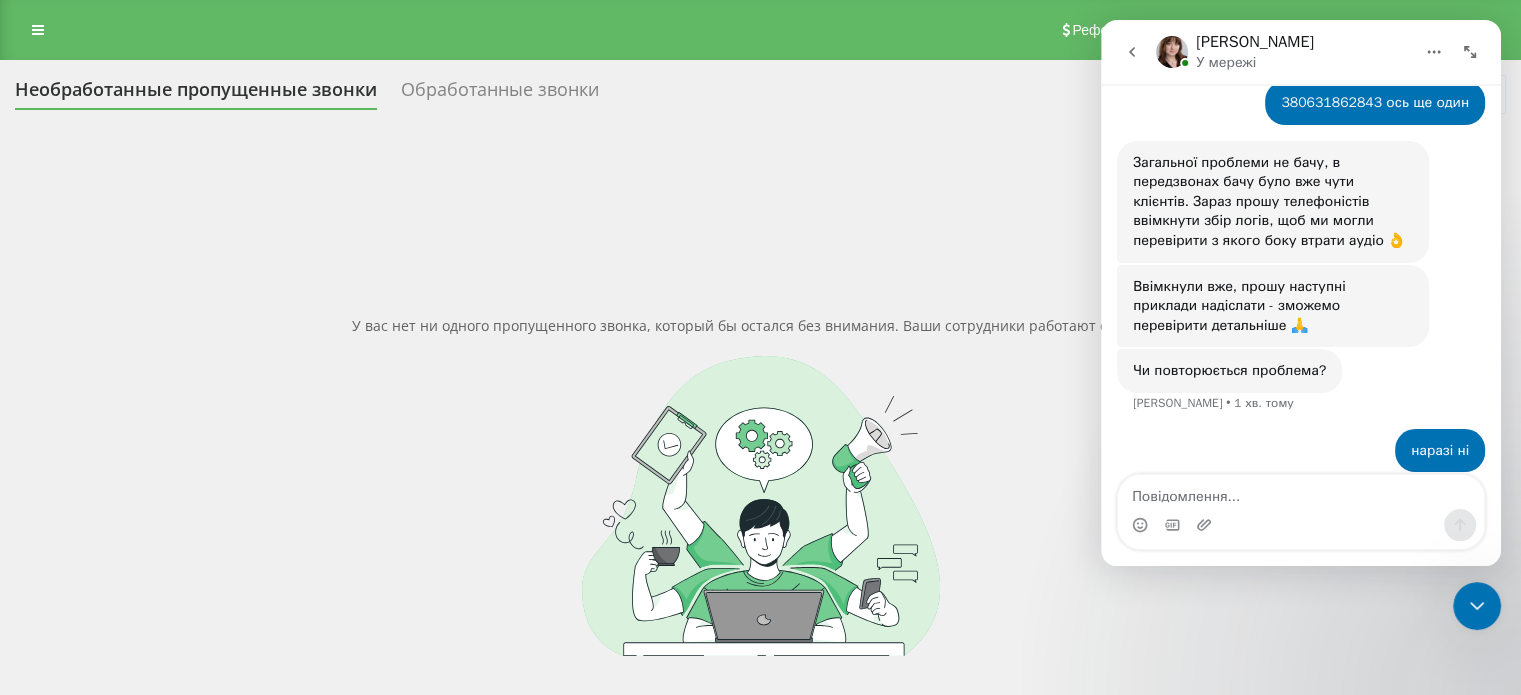 click 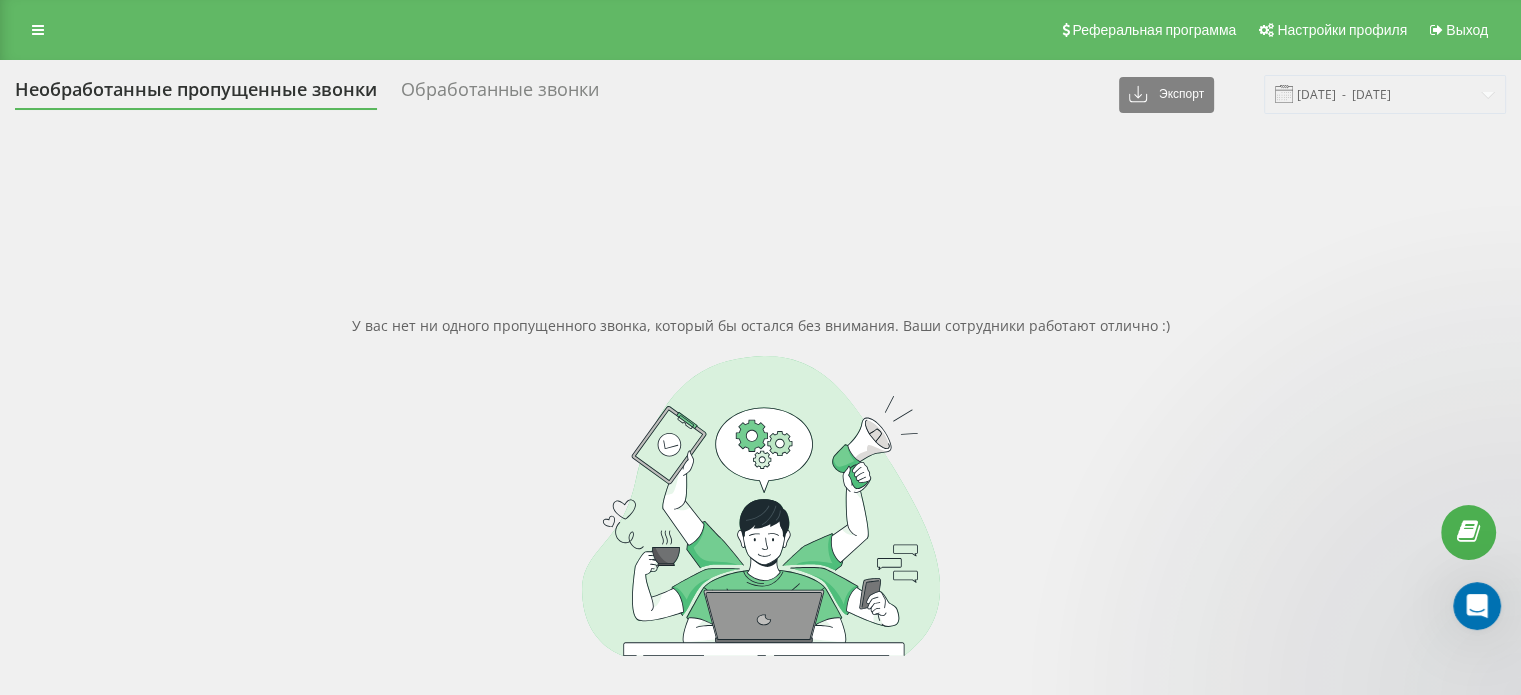 scroll, scrollTop: 0, scrollLeft: 0, axis: both 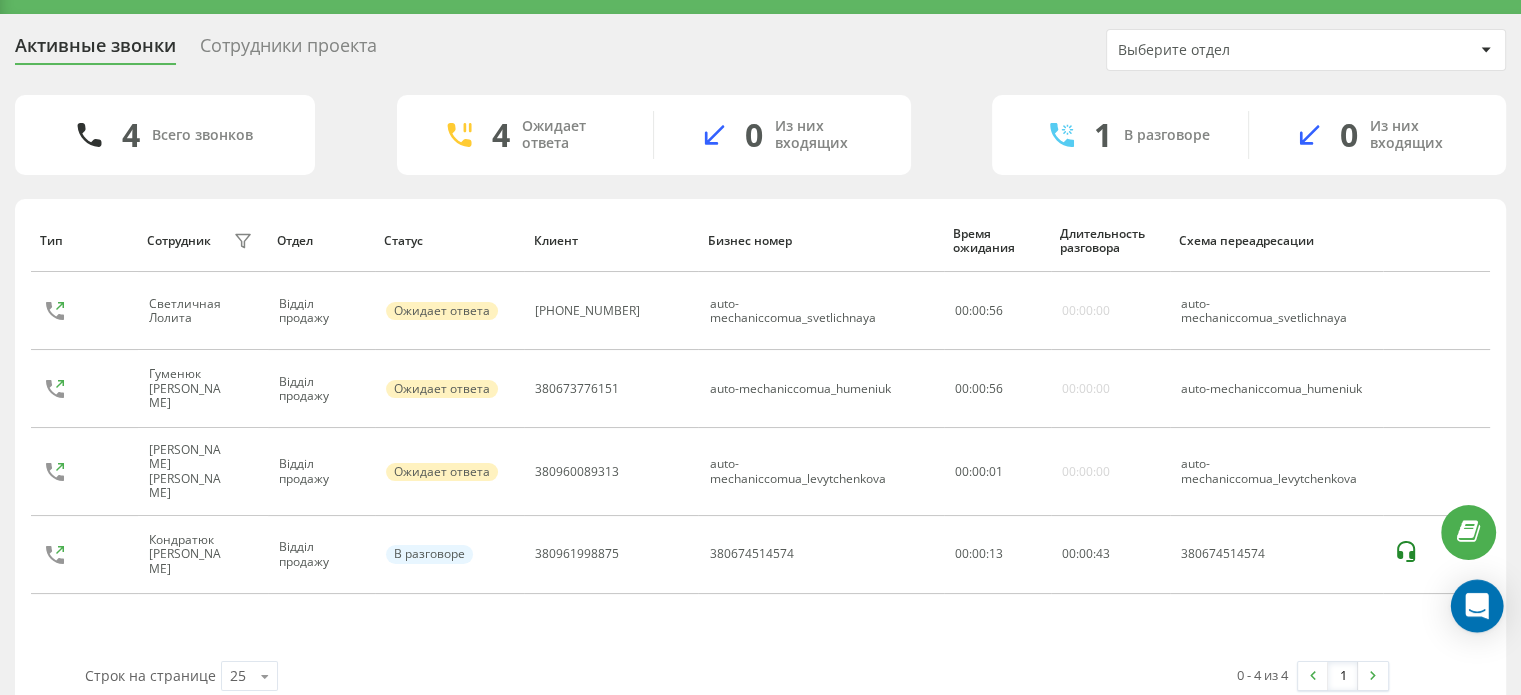 click 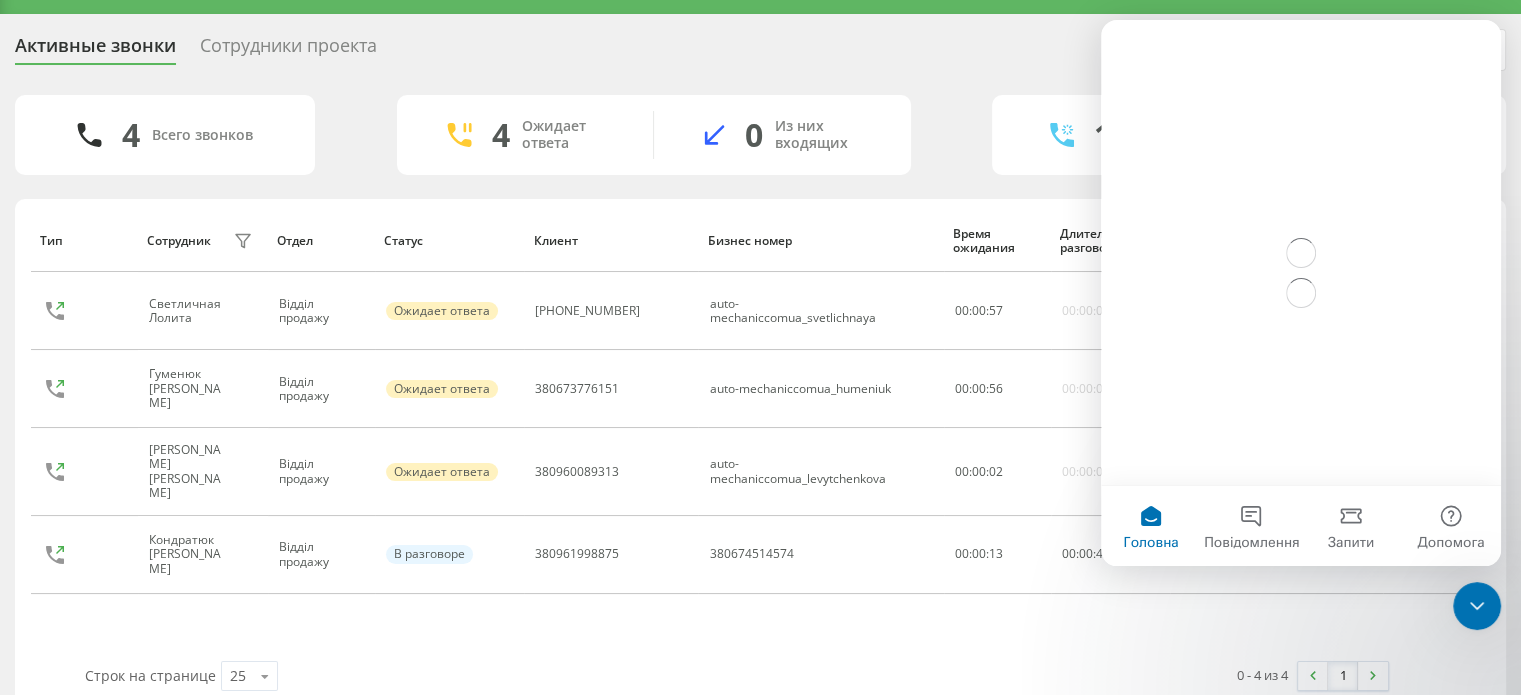 scroll, scrollTop: 0, scrollLeft: 0, axis: both 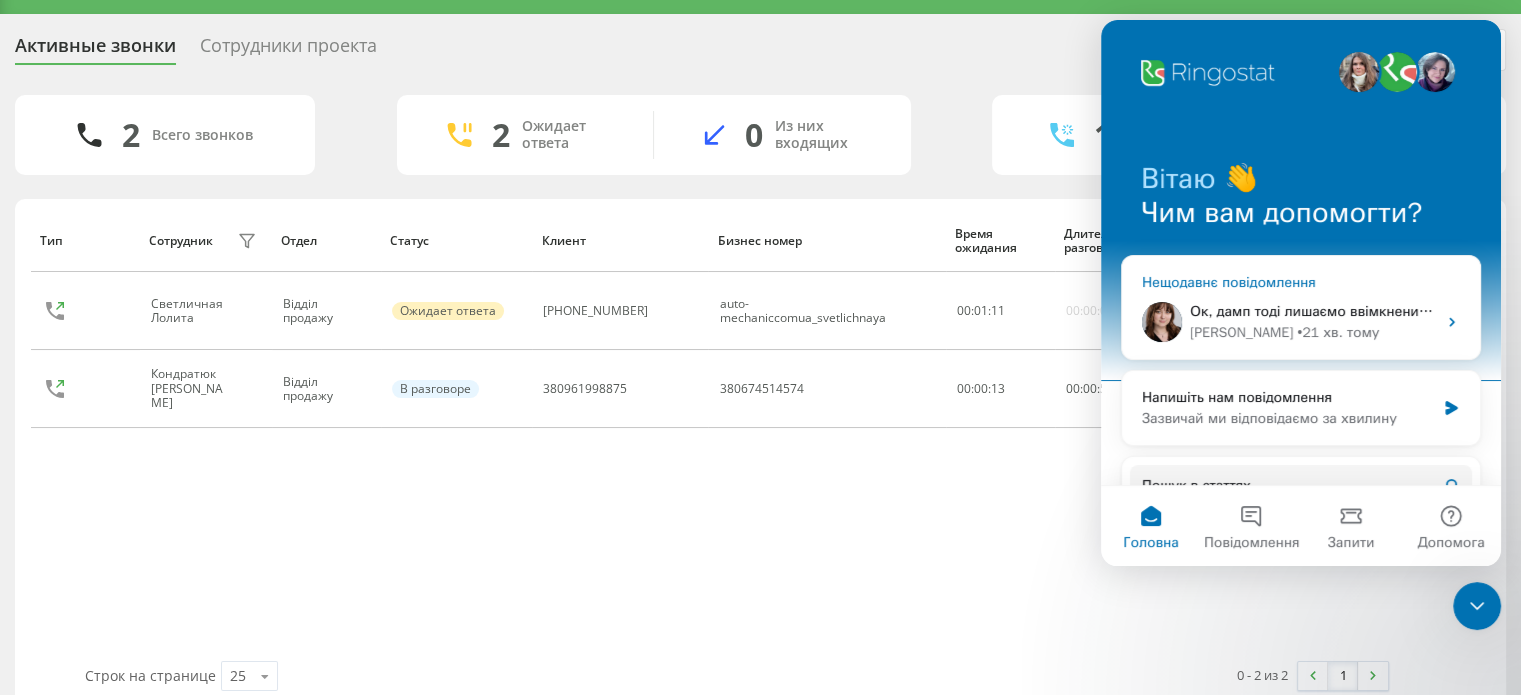 click on "Ок, дамп тоді лишаємо ввімкненим   до 19:00 на випадок якщо повториться 🙏 Olga •  21 хв. тому" at bounding box center [1301, 322] 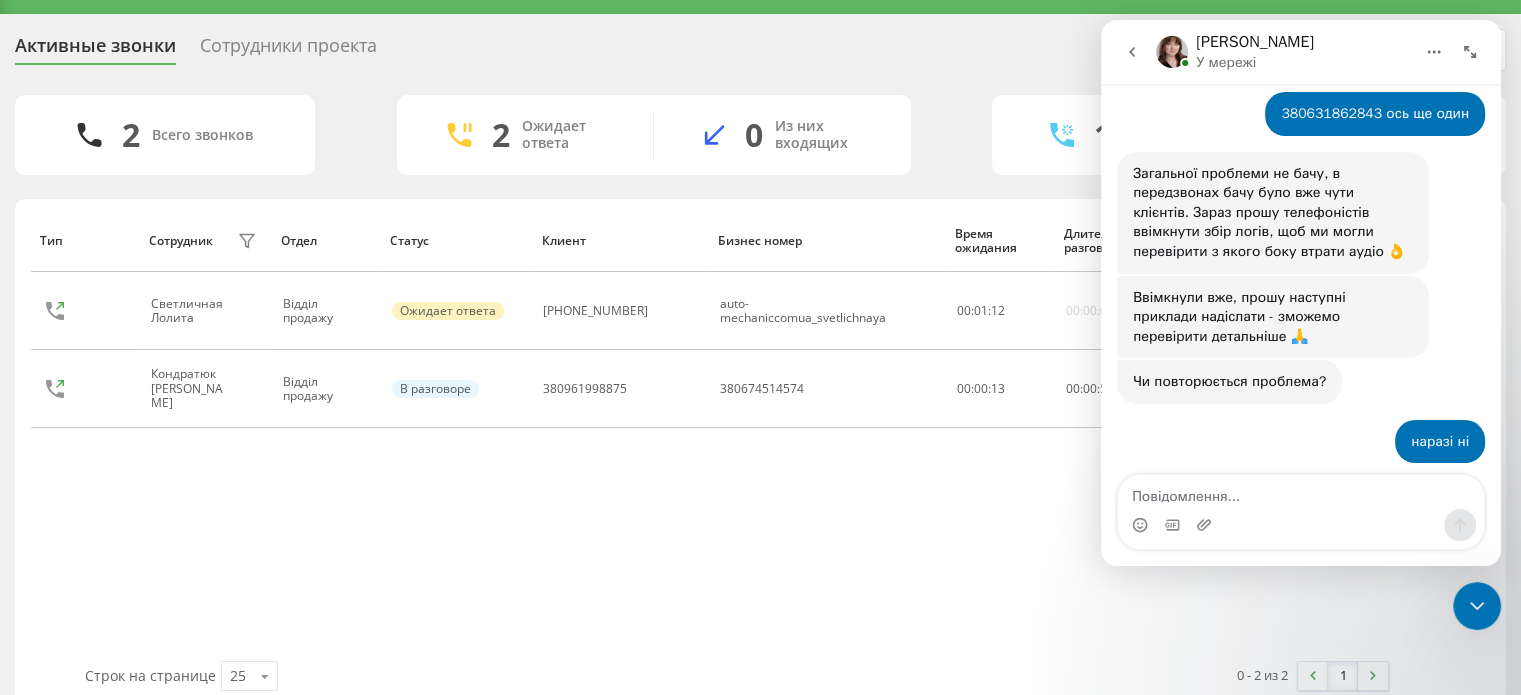 scroll, scrollTop: 532, scrollLeft: 0, axis: vertical 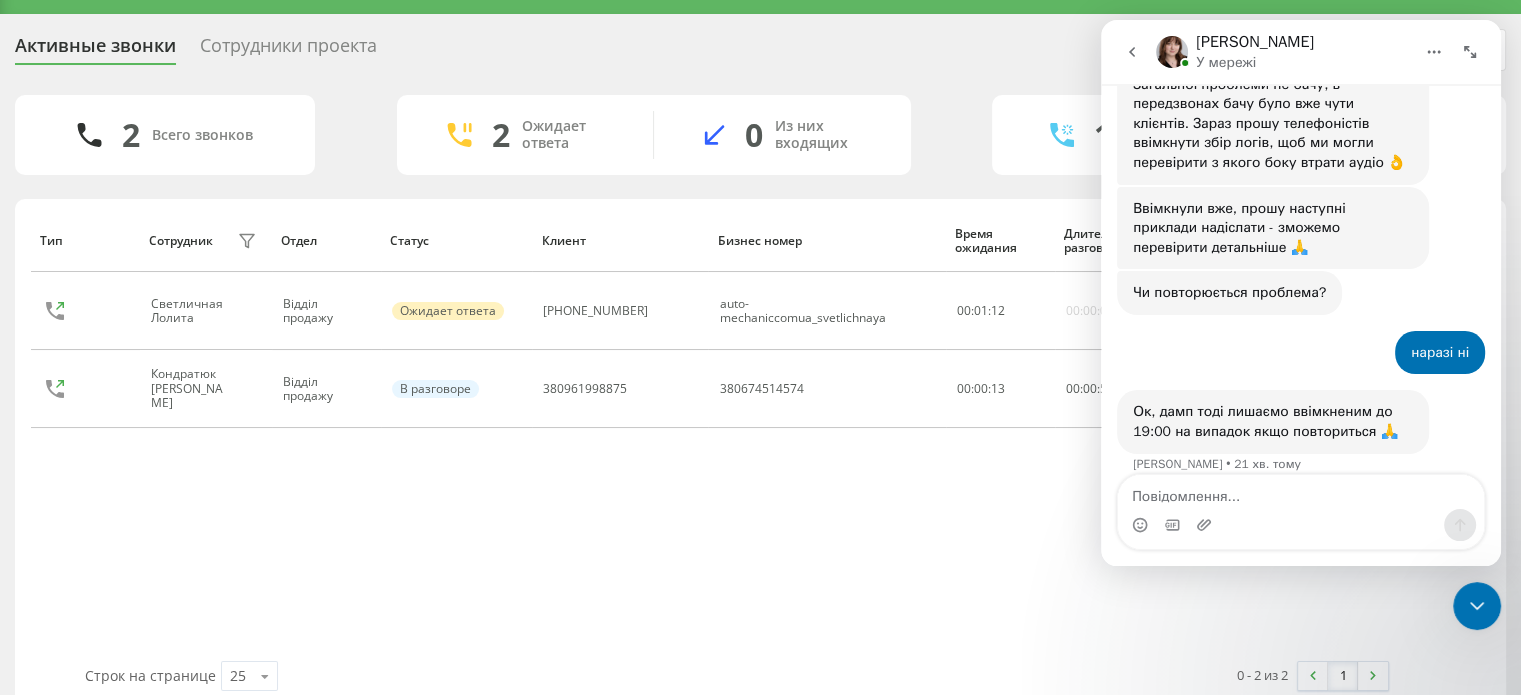click at bounding box center (1301, 492) 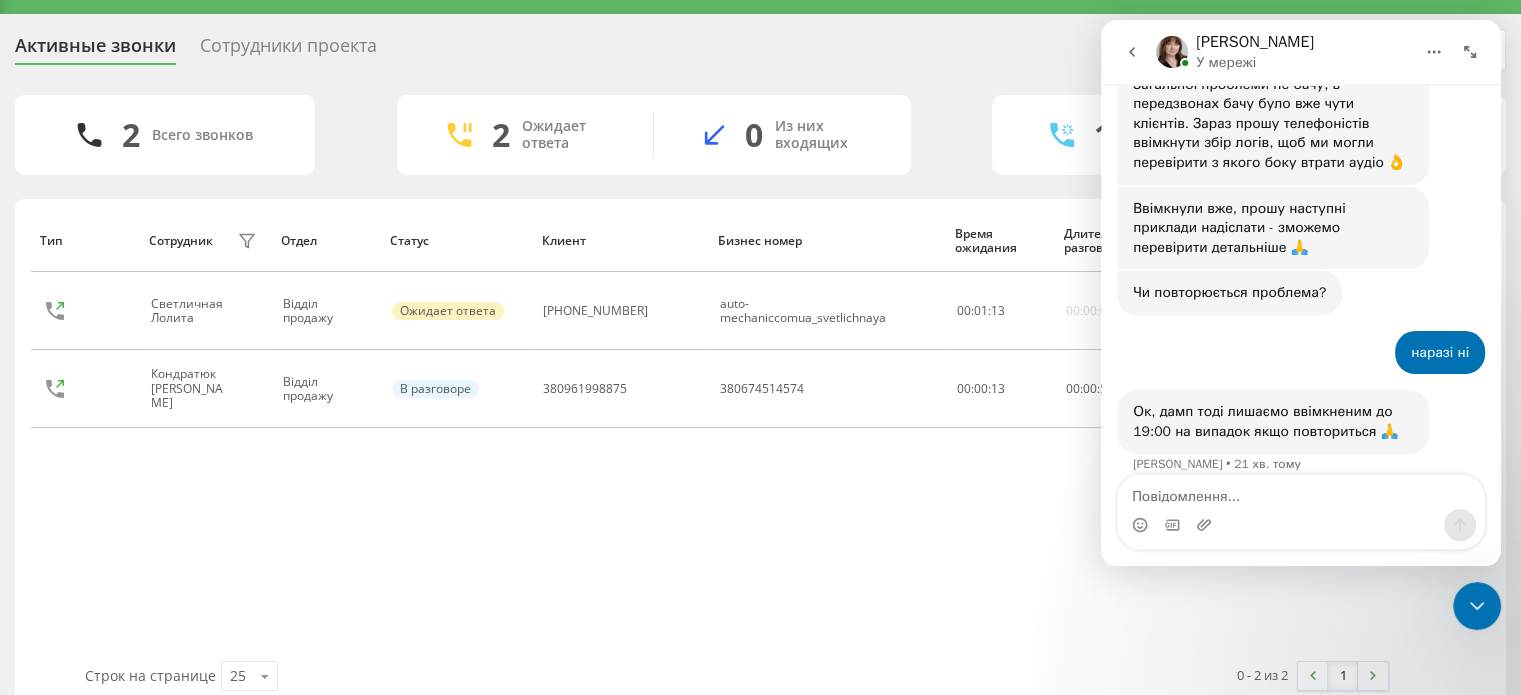 type on "380960089313" 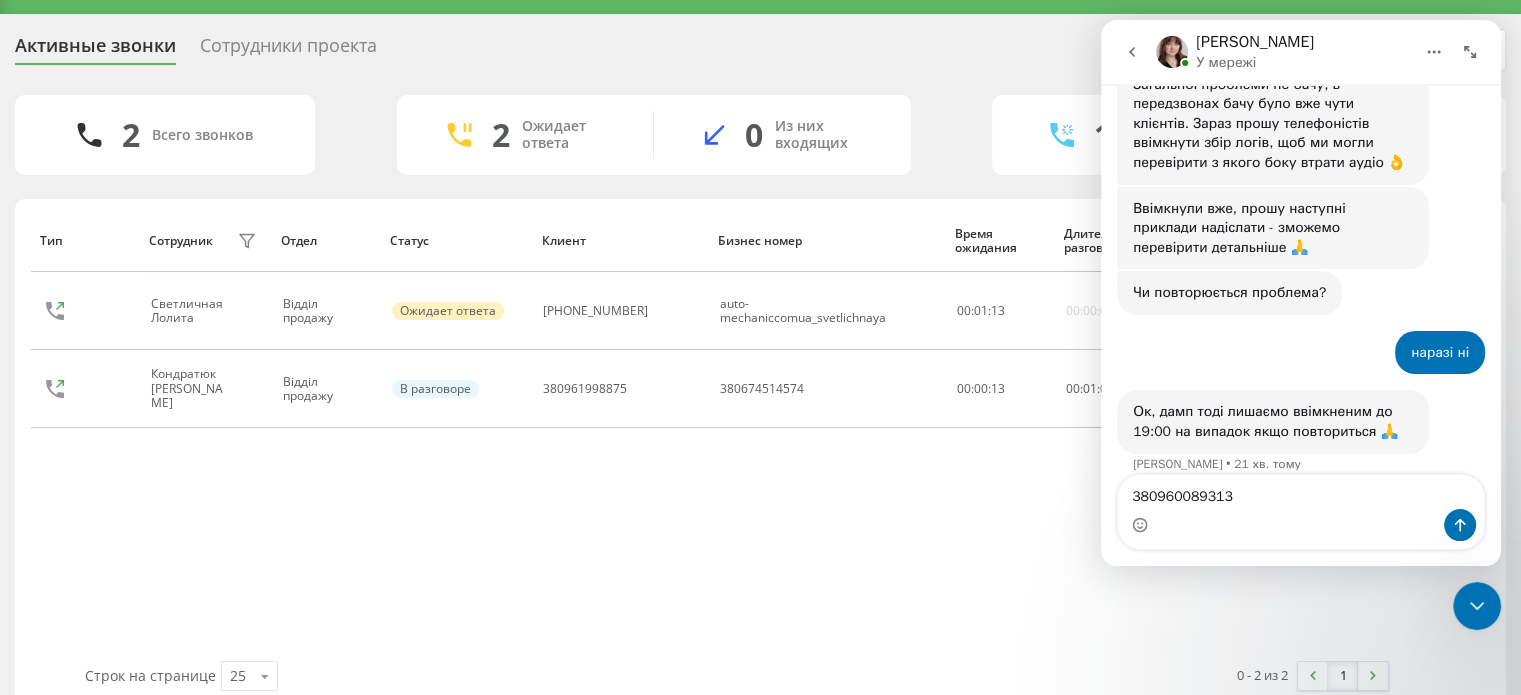 type 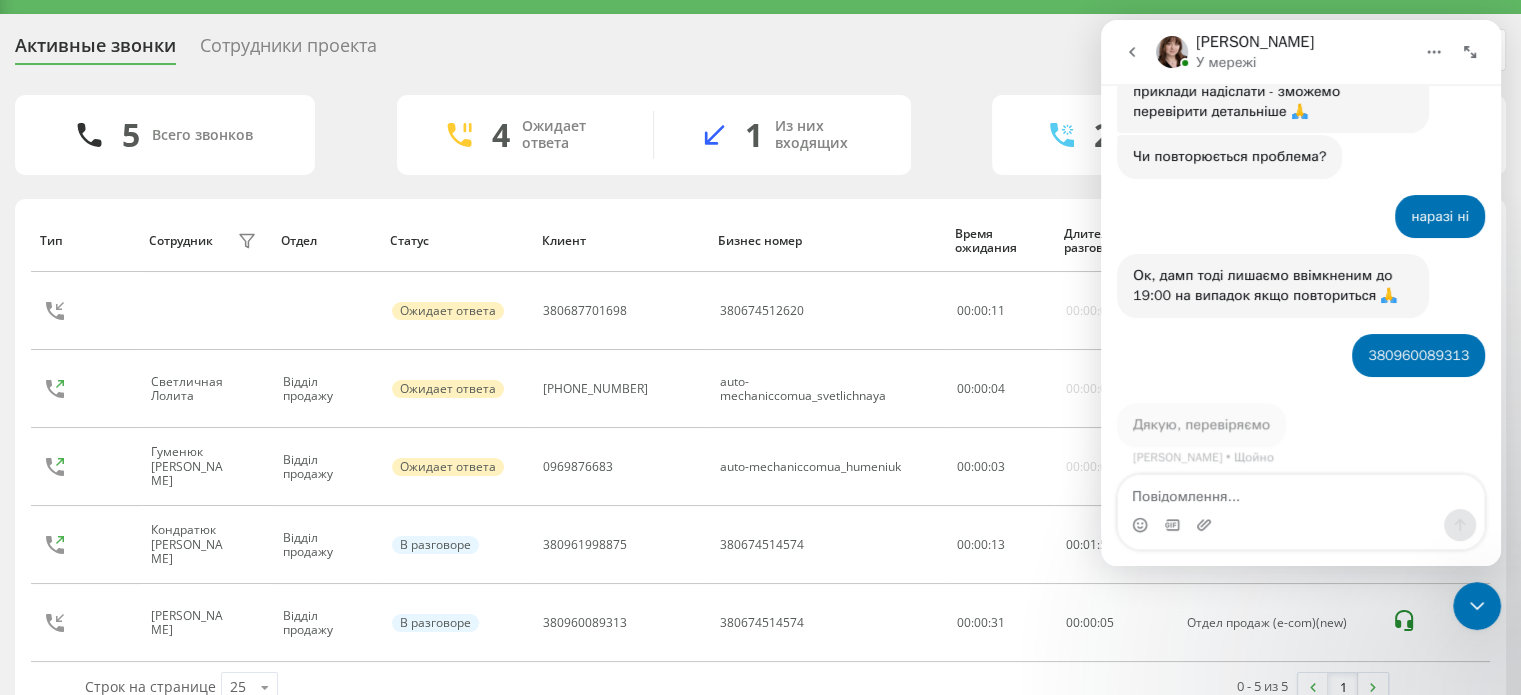scroll, scrollTop: 651, scrollLeft: 0, axis: vertical 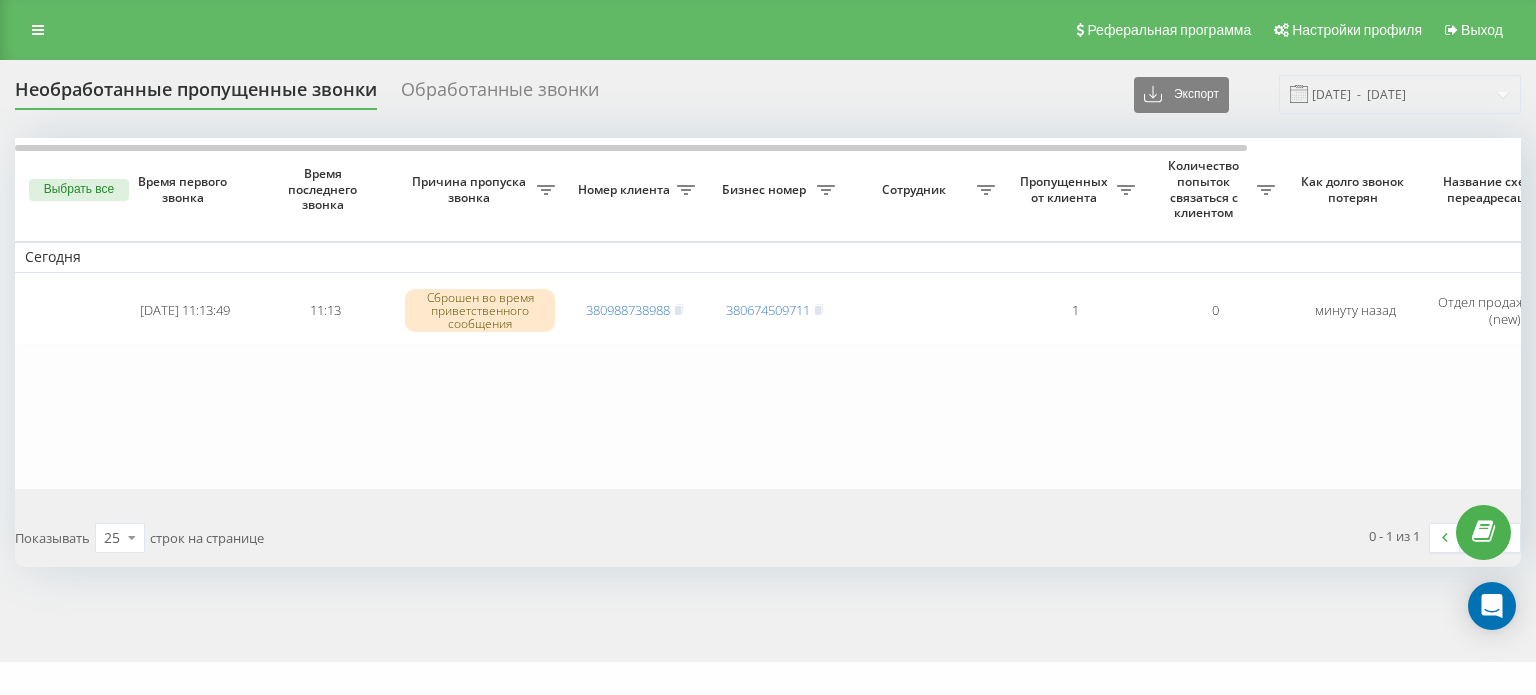 drag, startPoint x: 637, startPoint y: 307, endPoint x: 572, endPoint y: 447, distance: 154.35349 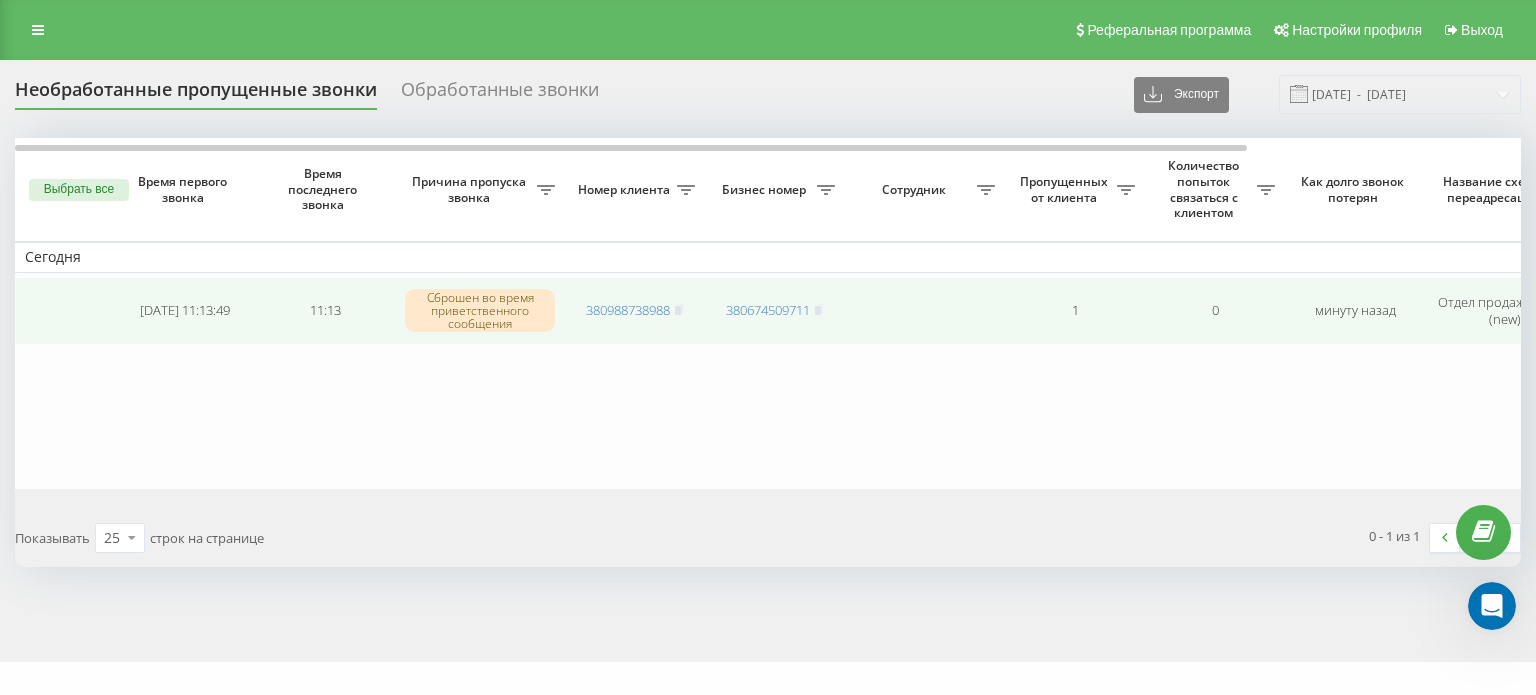 scroll, scrollTop: 0, scrollLeft: 0, axis: both 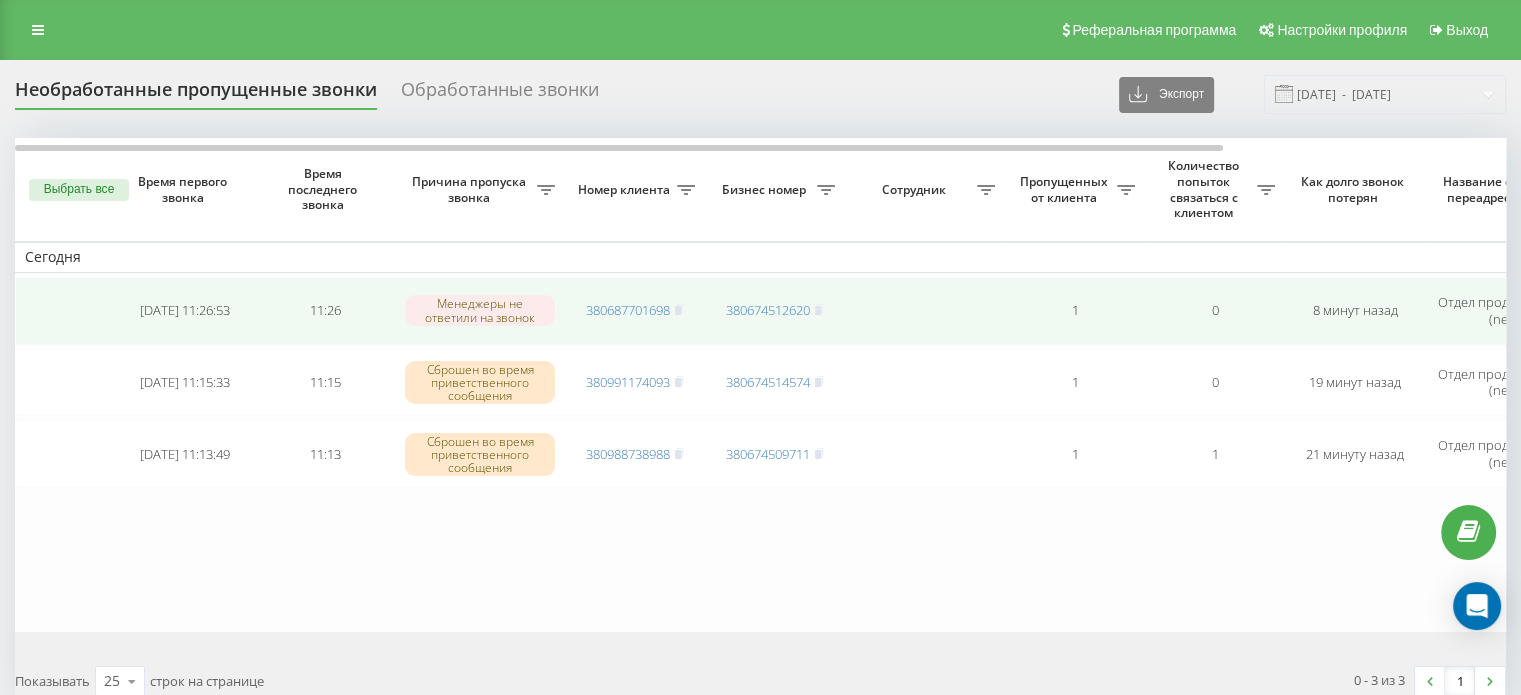click on "380687701698" at bounding box center [635, 311] 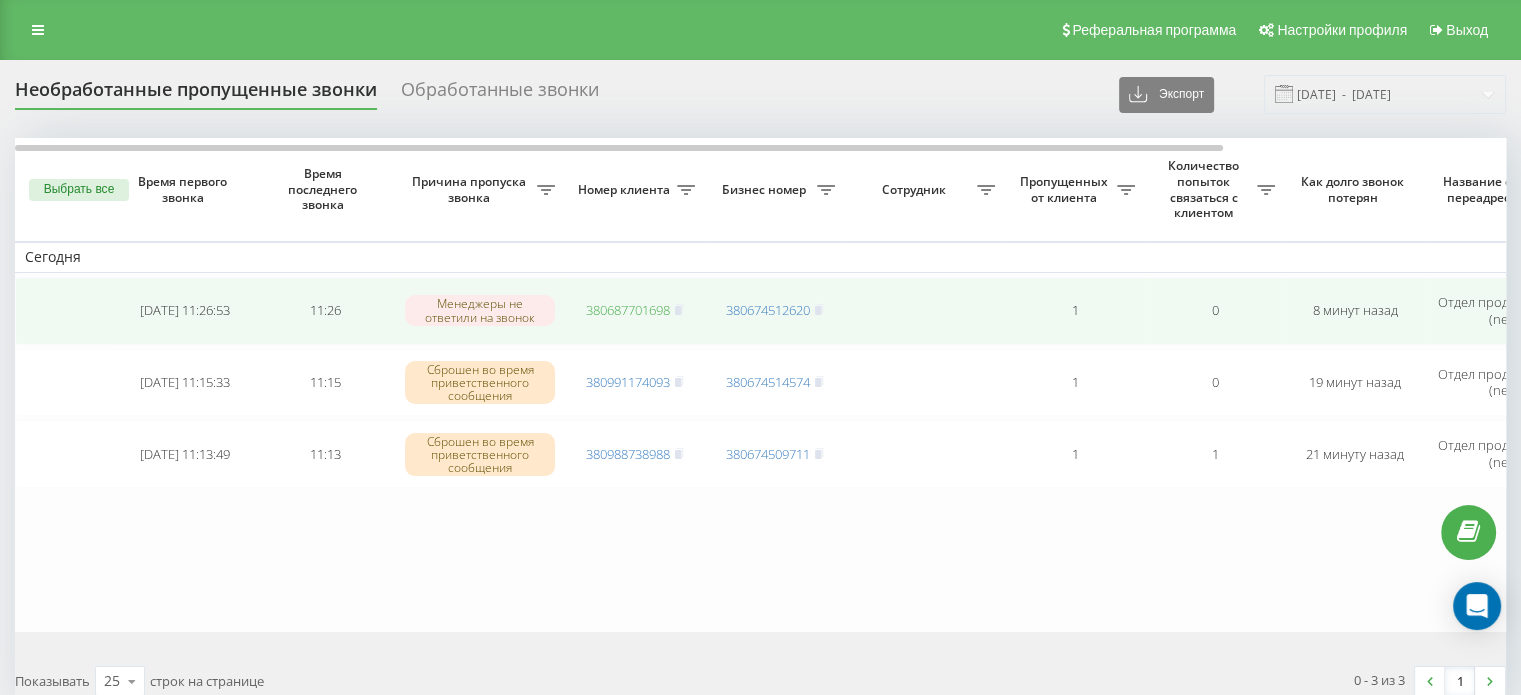 click on "380687701698" at bounding box center (628, 310) 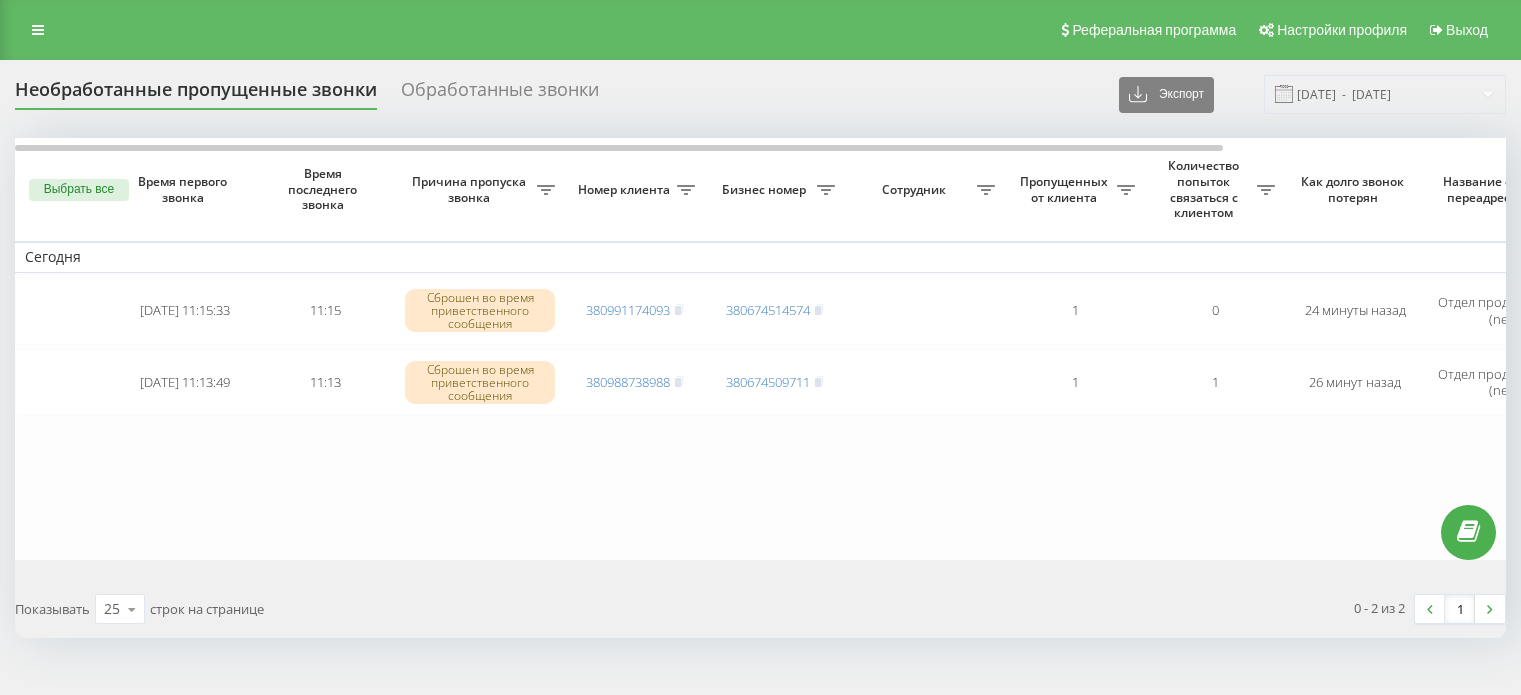 scroll, scrollTop: 0, scrollLeft: 0, axis: both 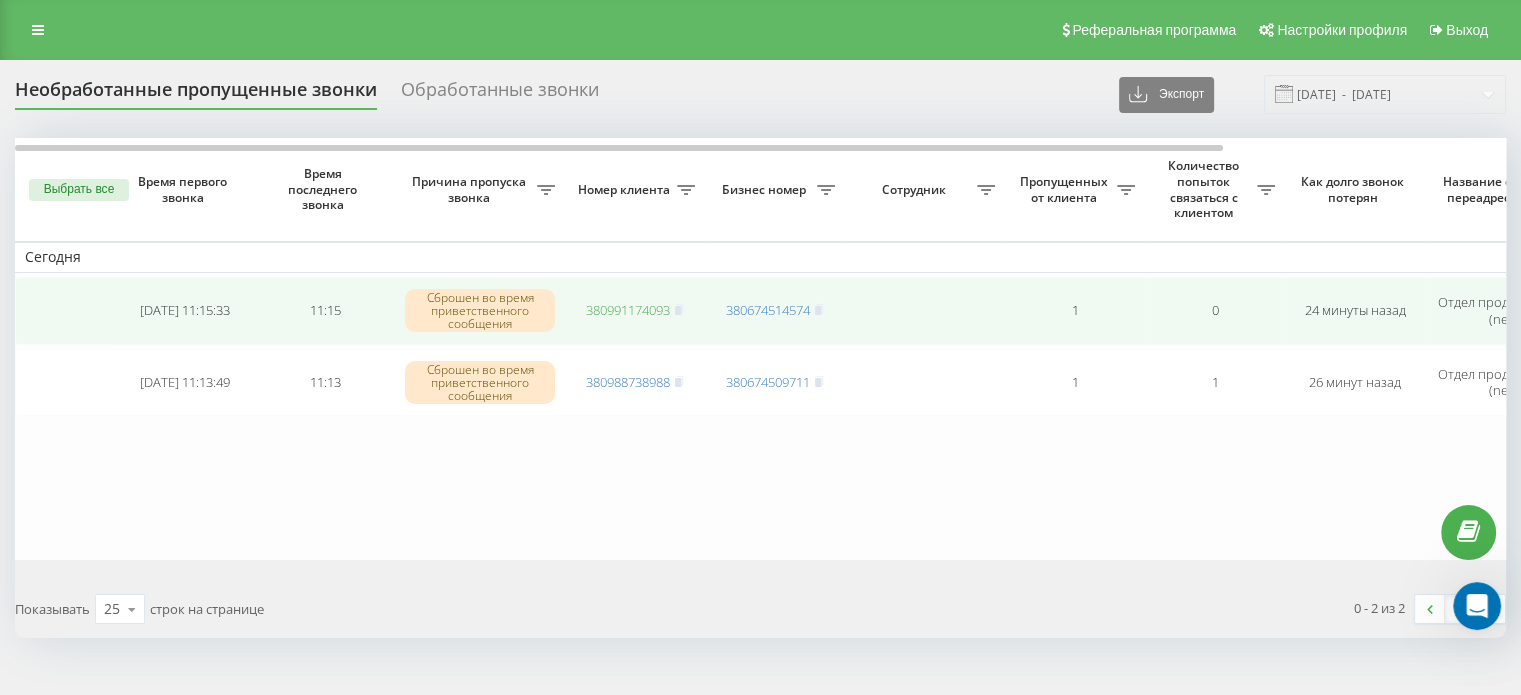 click on "380991174093" at bounding box center [628, 310] 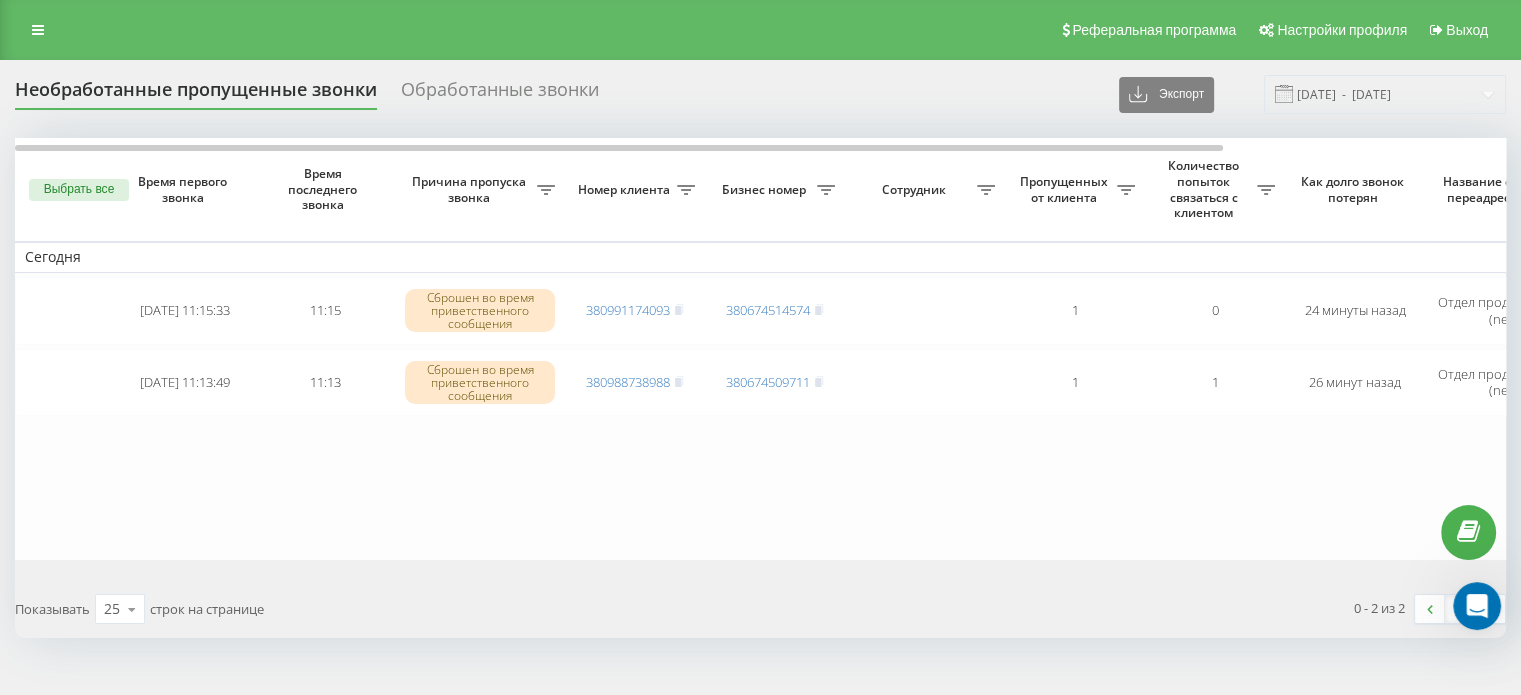 drag, startPoint x: 113, startPoint y: 183, endPoint x: 128, endPoint y: 207, distance: 28.301943 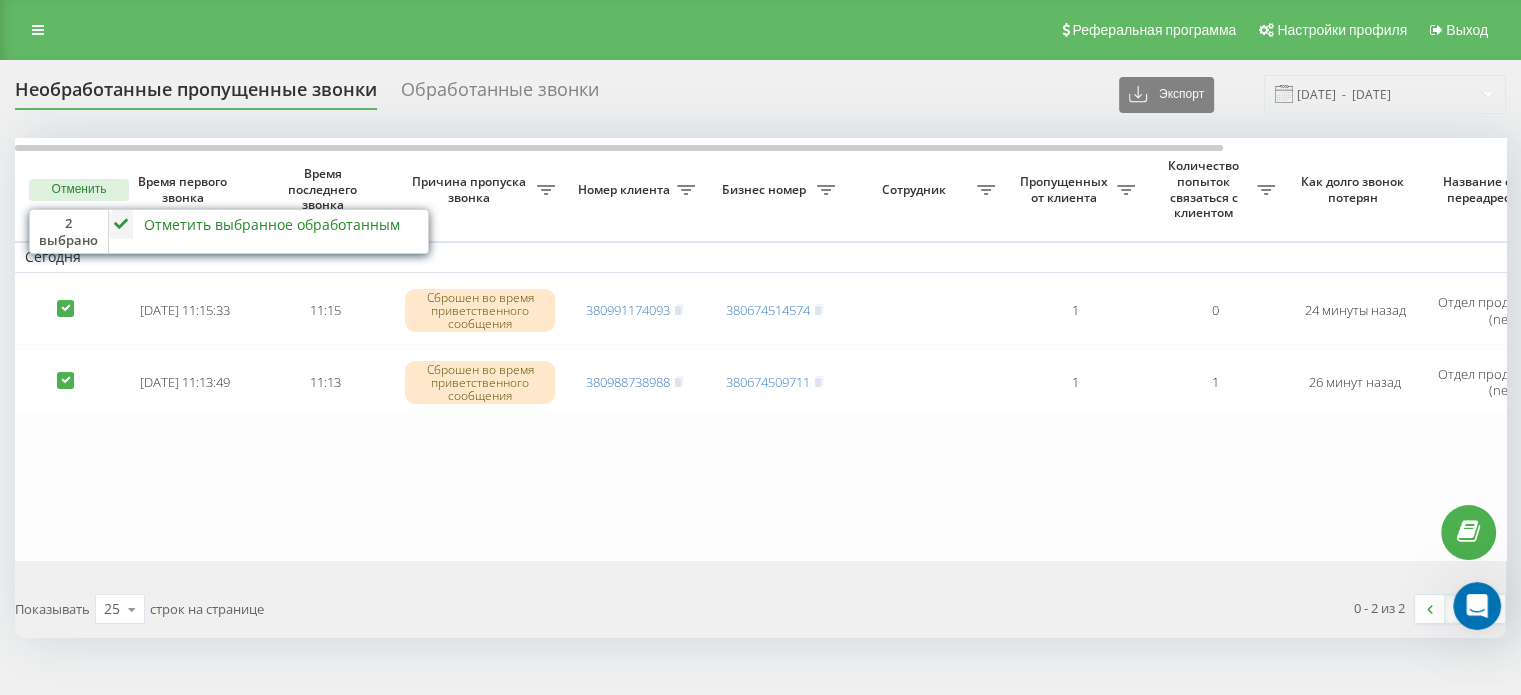 click on "Отметить выбранное обработанным Не удалось связаться Связался с клиентом с помощью другого канала Клиент перезвонил сам с другого номера Другой вариант" at bounding box center [268, 224] 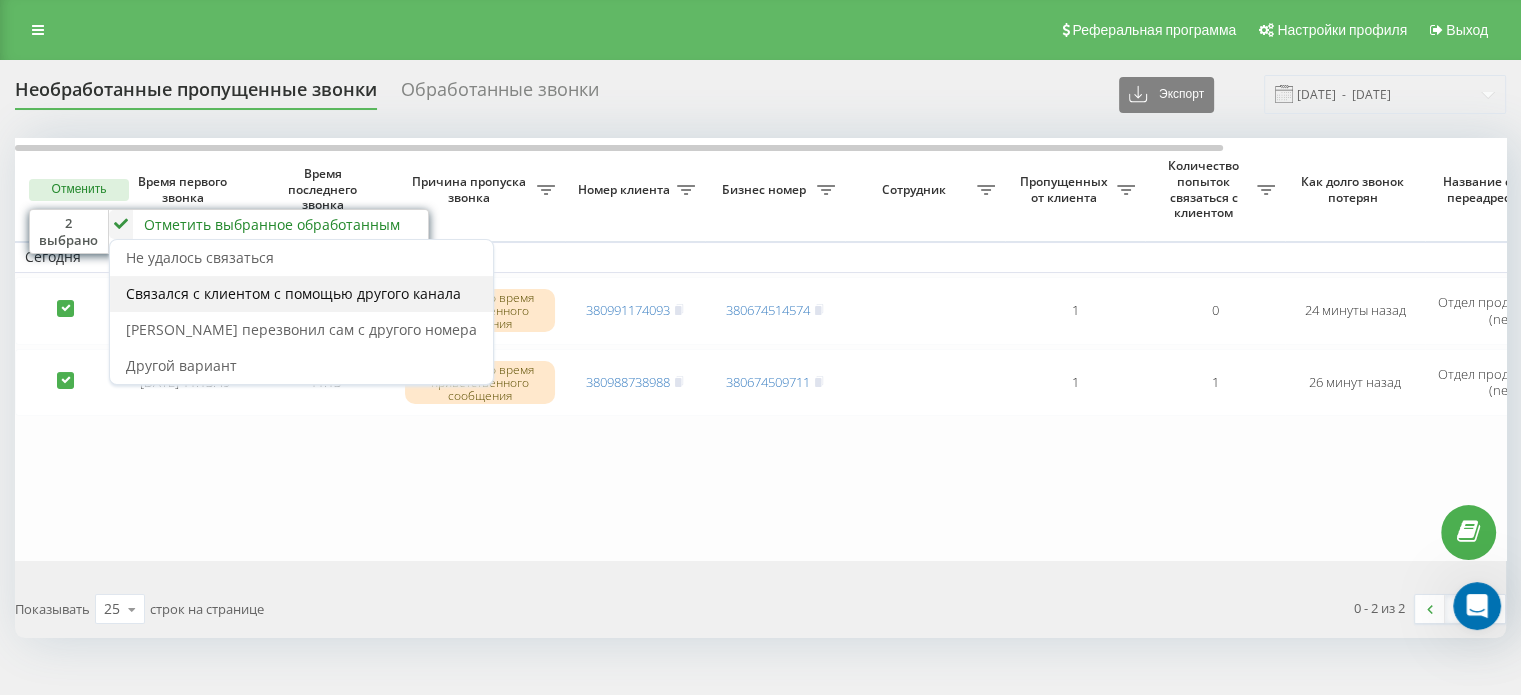 click on "Связался с клиентом с помощью другого канала" at bounding box center (293, 293) 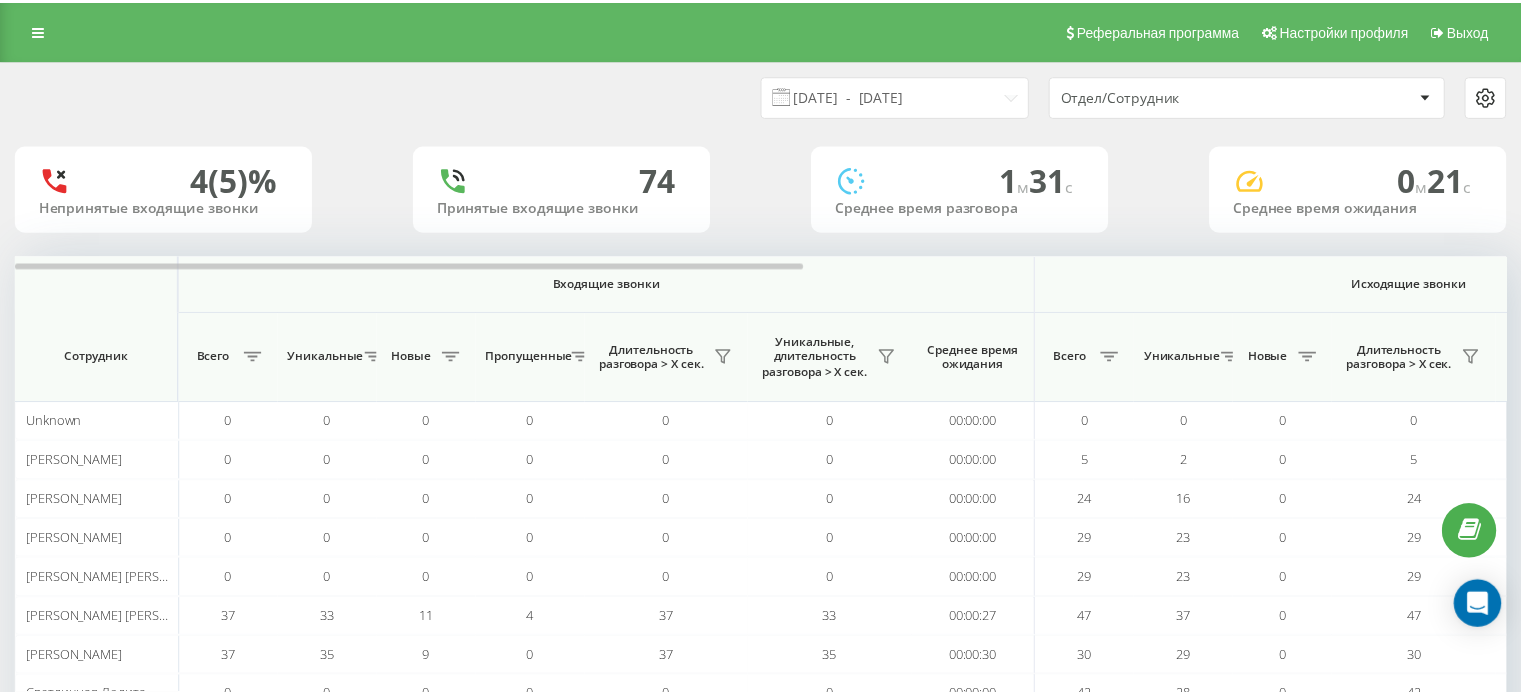 scroll, scrollTop: 0, scrollLeft: 0, axis: both 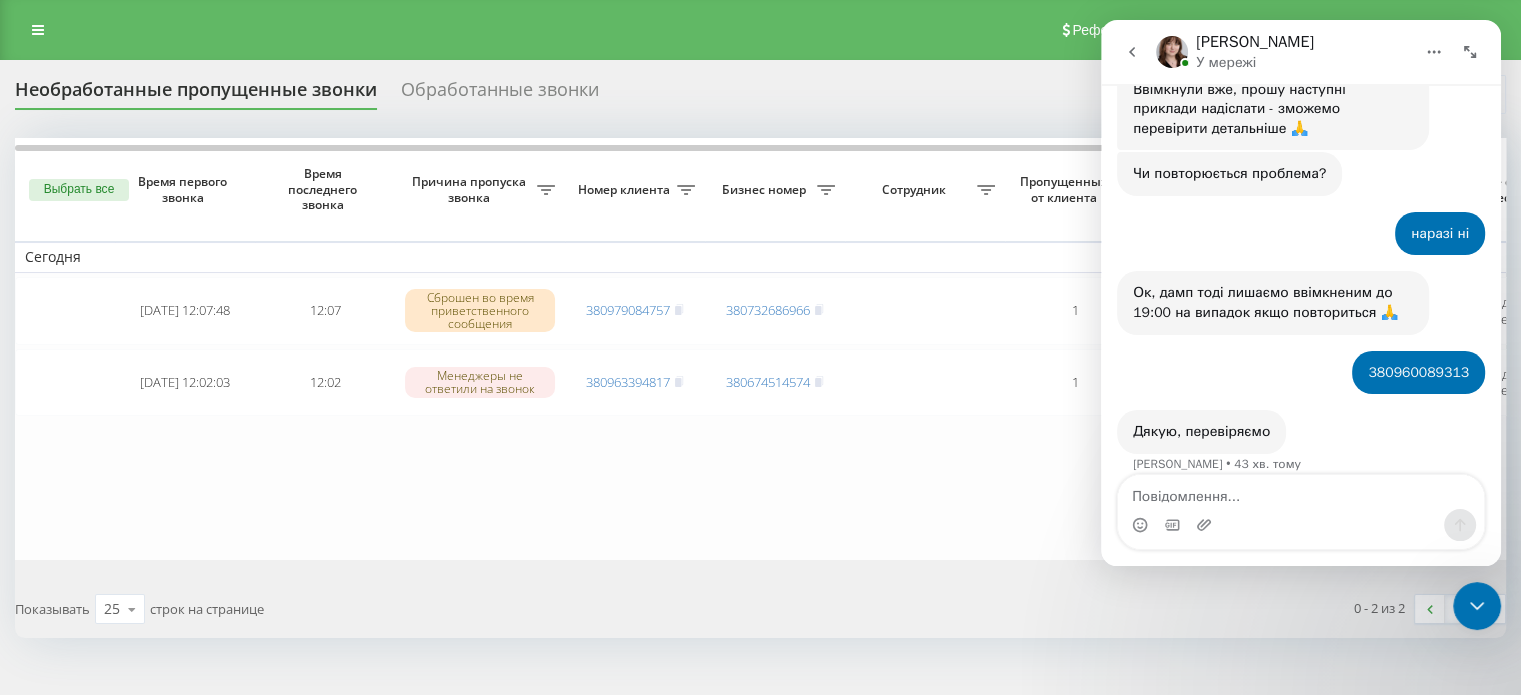 click at bounding box center [1477, 606] 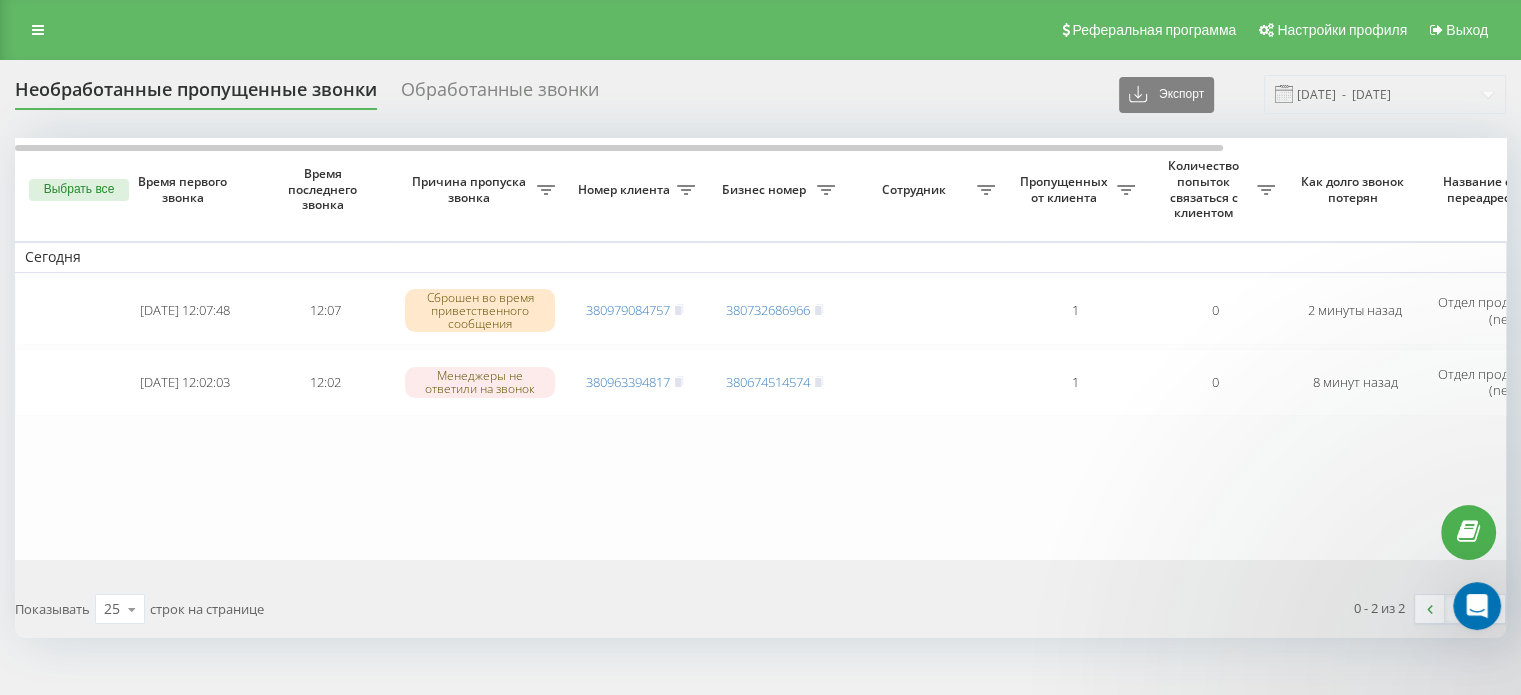 scroll, scrollTop: 0, scrollLeft: 0, axis: both 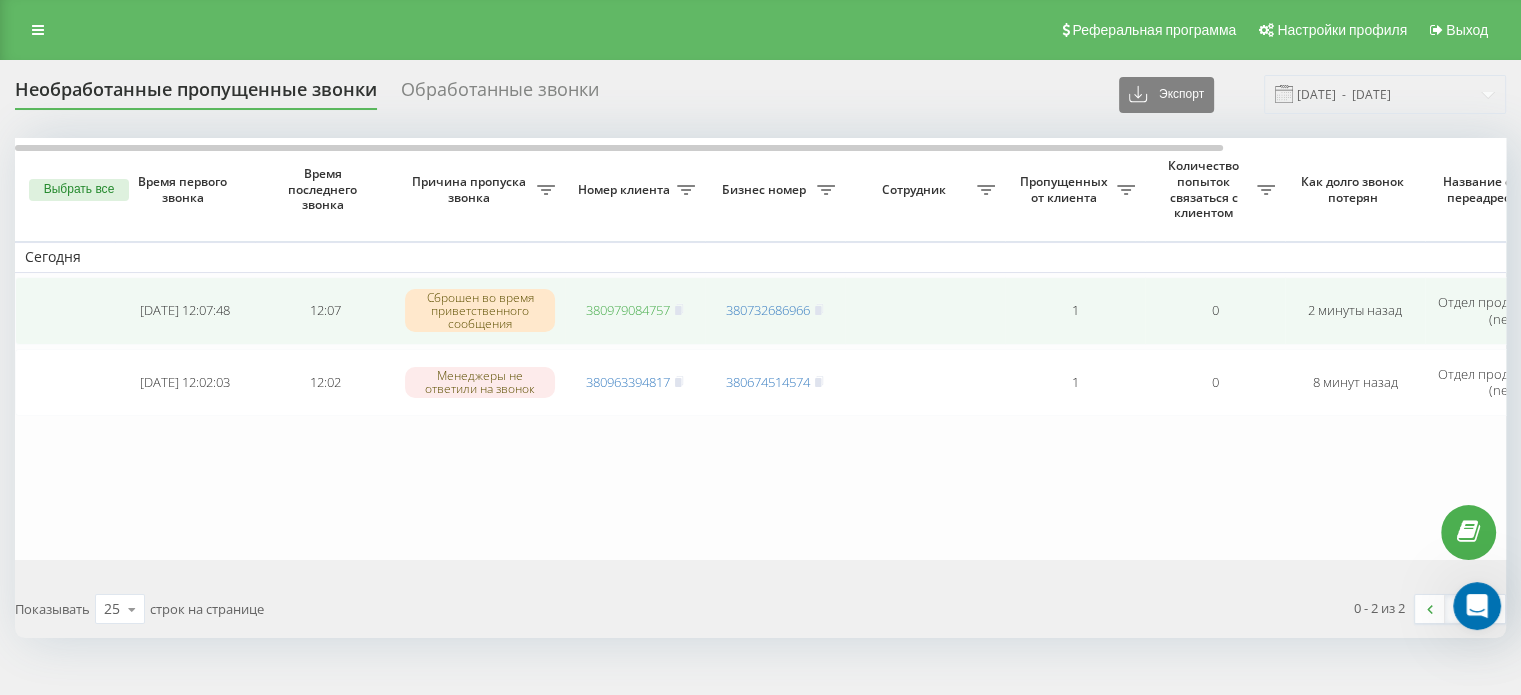 click on "380979084757" at bounding box center [628, 310] 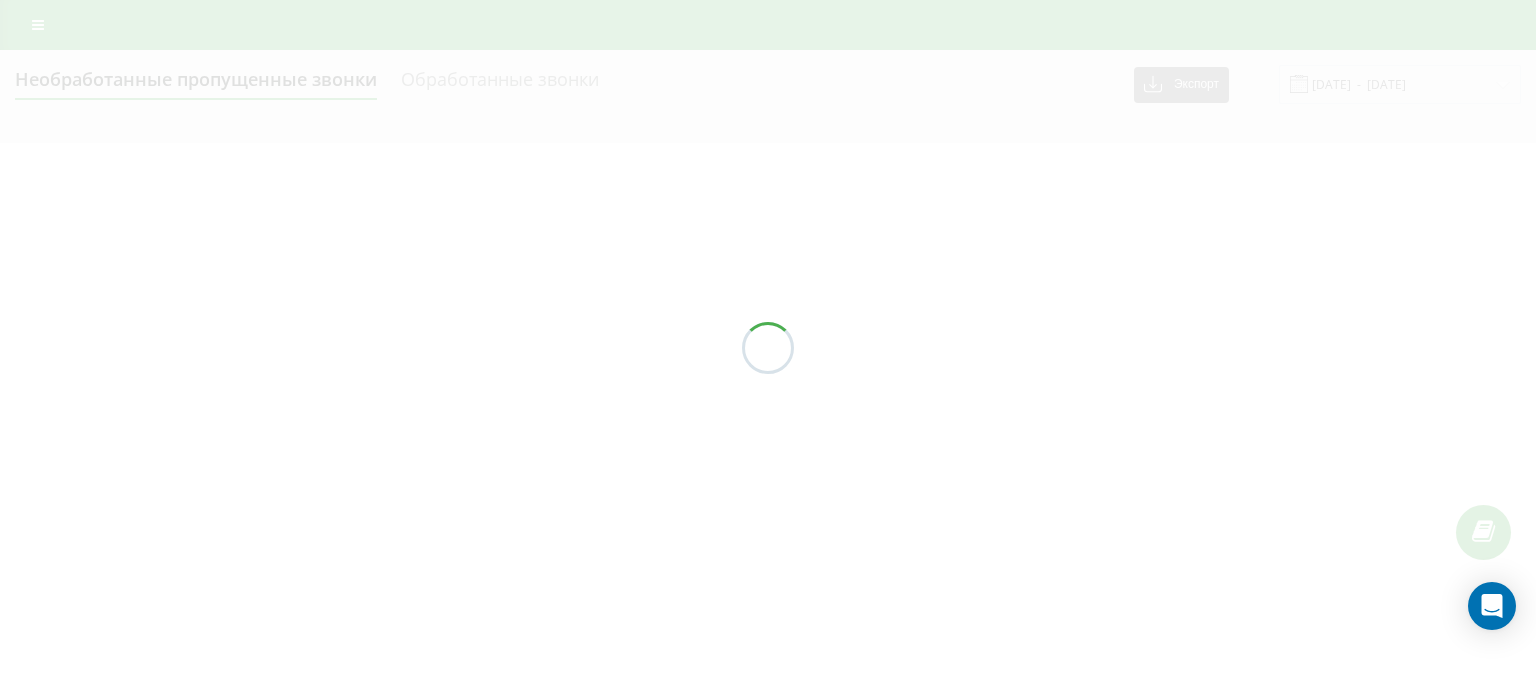 scroll, scrollTop: 0, scrollLeft: 0, axis: both 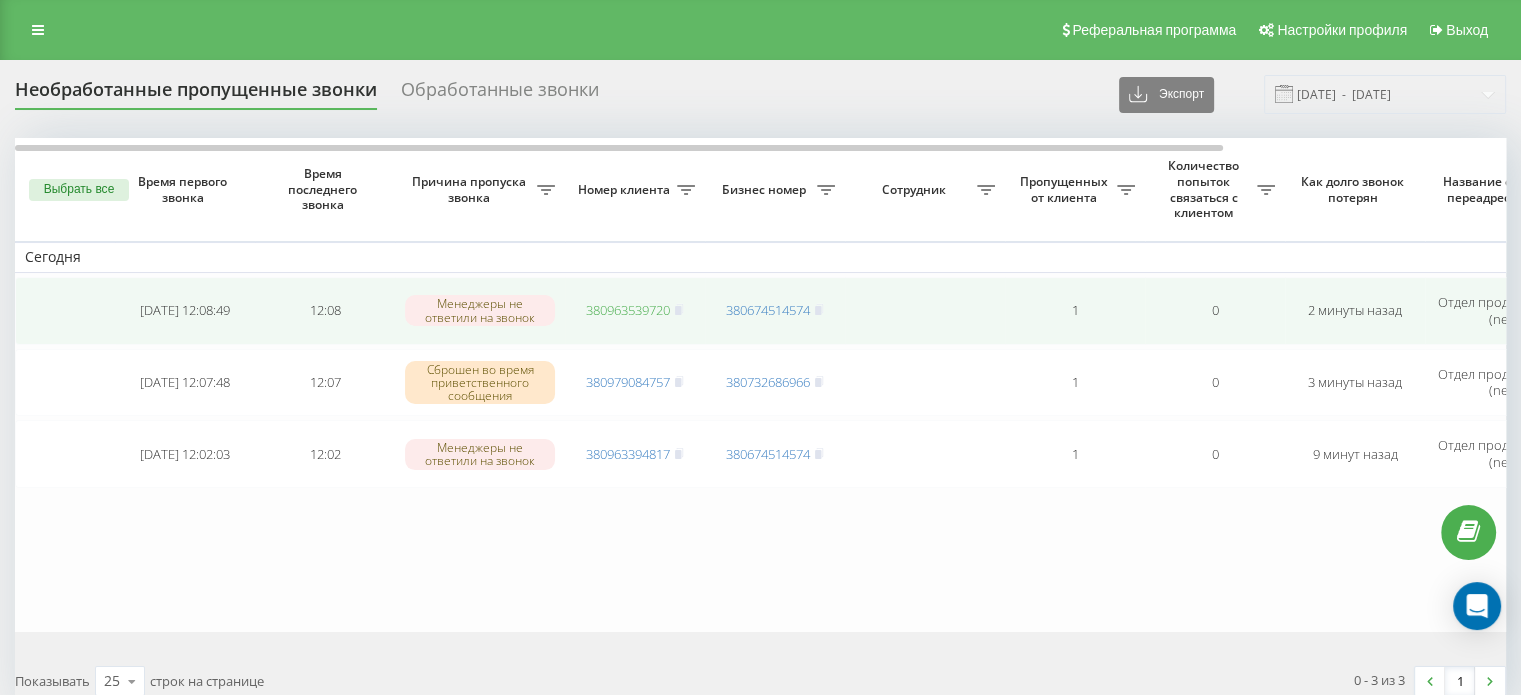 click on "380963539720" at bounding box center (628, 310) 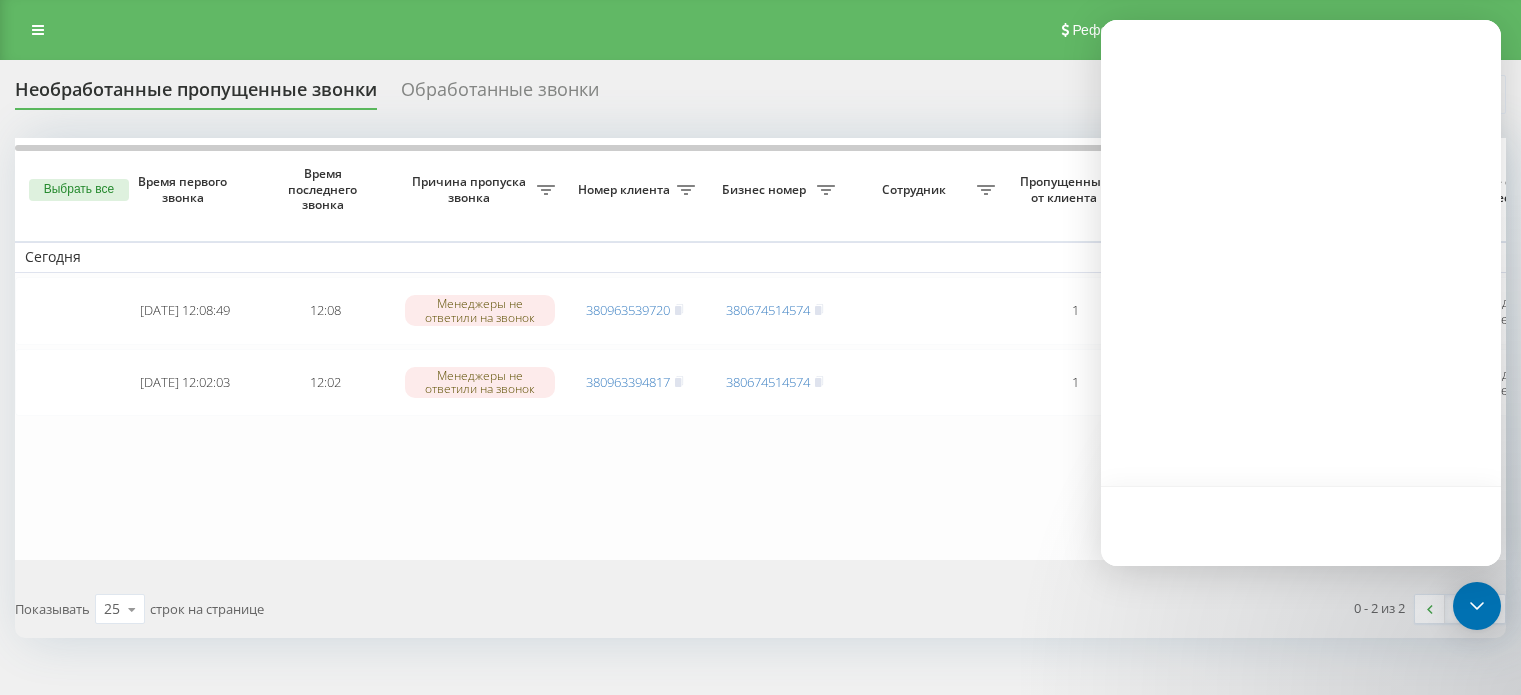 scroll, scrollTop: 0, scrollLeft: 0, axis: both 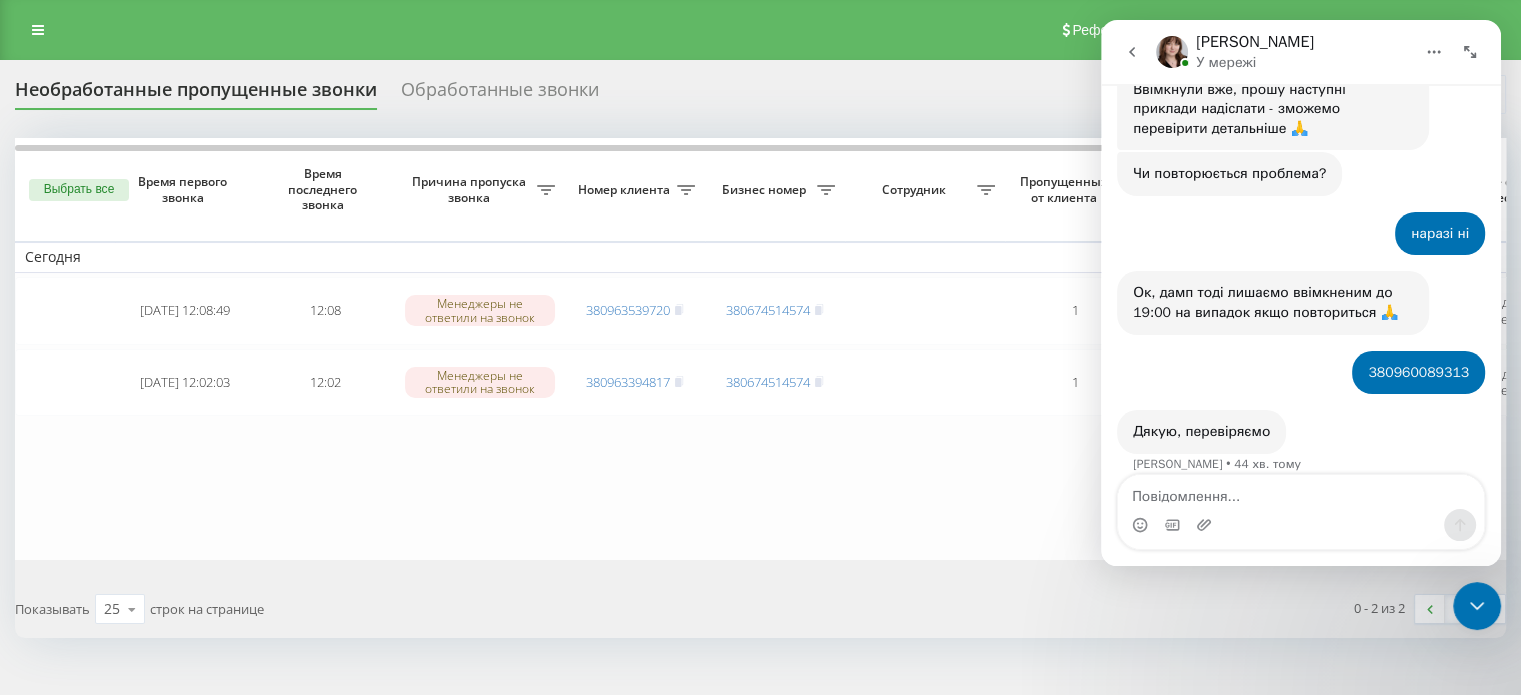 drag, startPoint x: 1486, startPoint y: 605, endPoint x: 1476, endPoint y: 601, distance: 10.770329 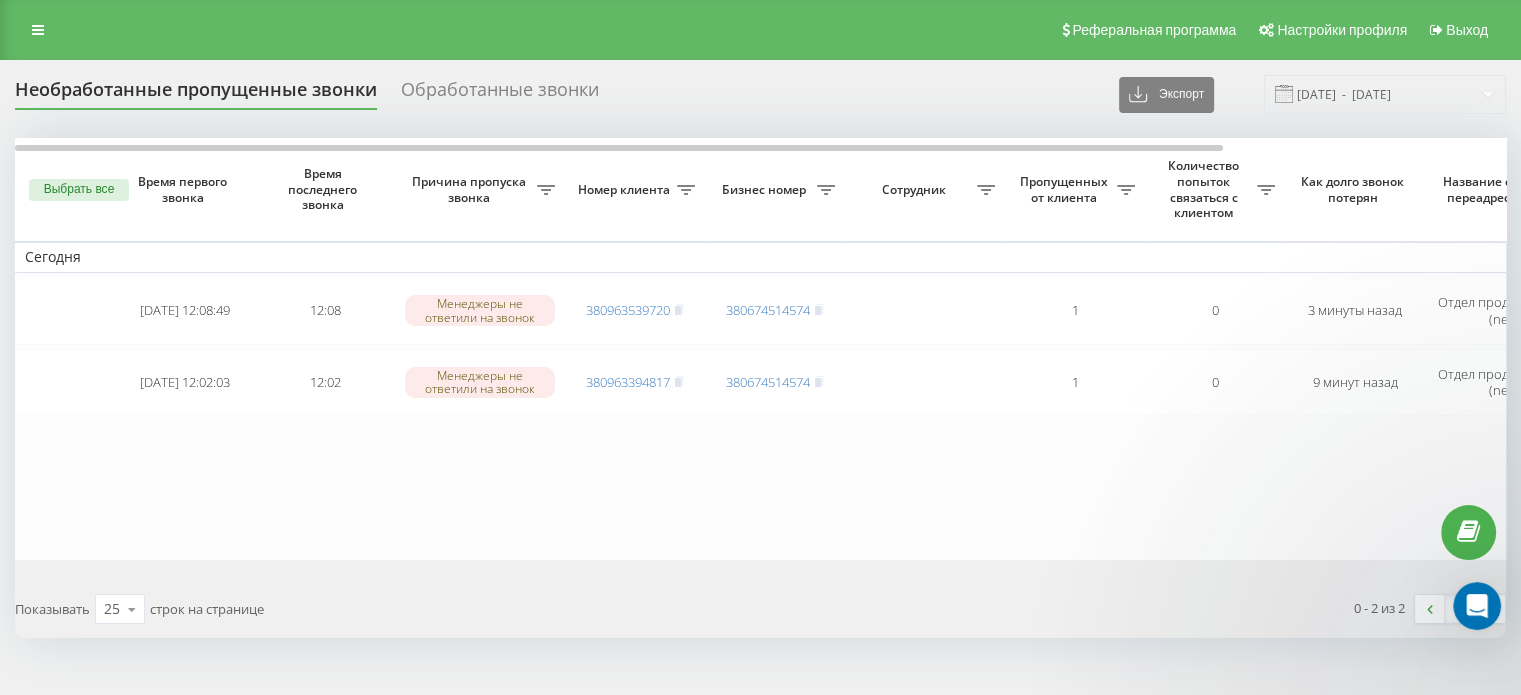 scroll, scrollTop: 0, scrollLeft: 0, axis: both 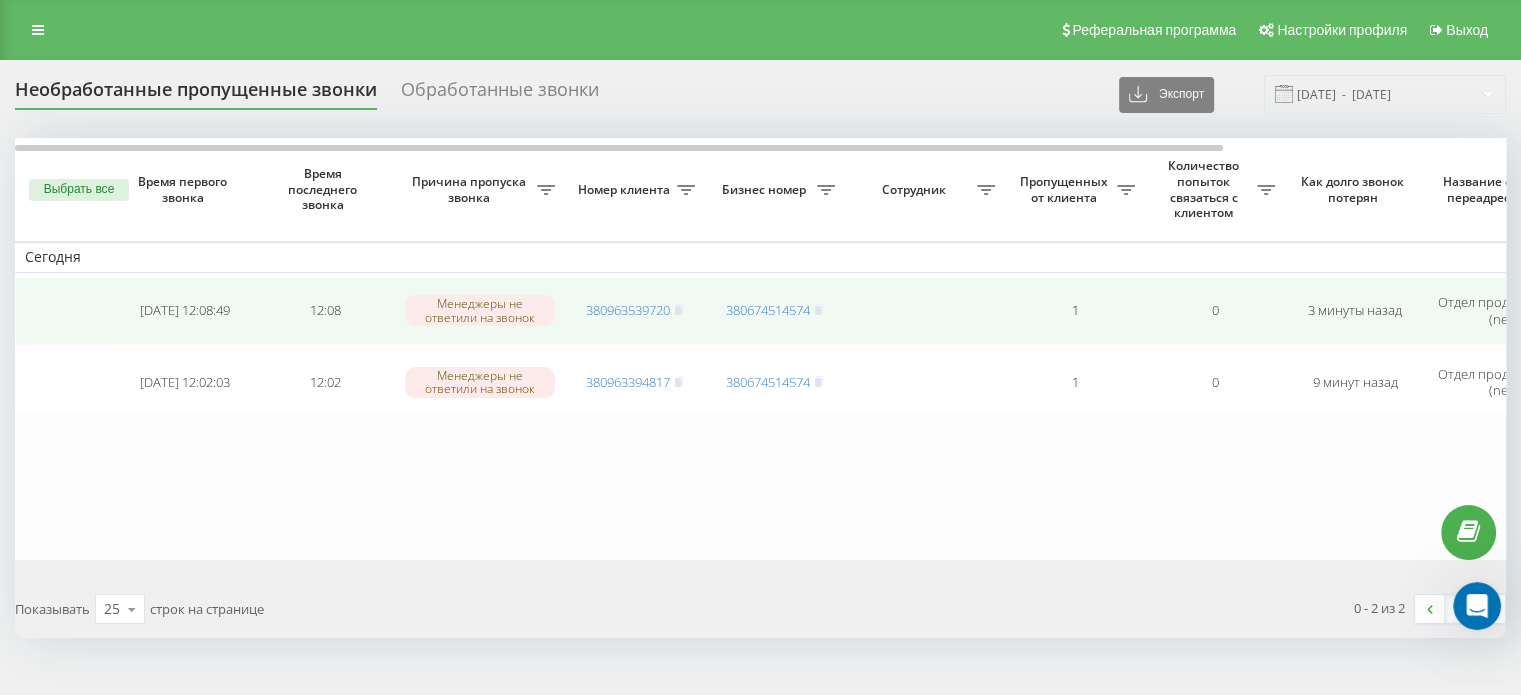 click on "380963539720" at bounding box center (635, 311) 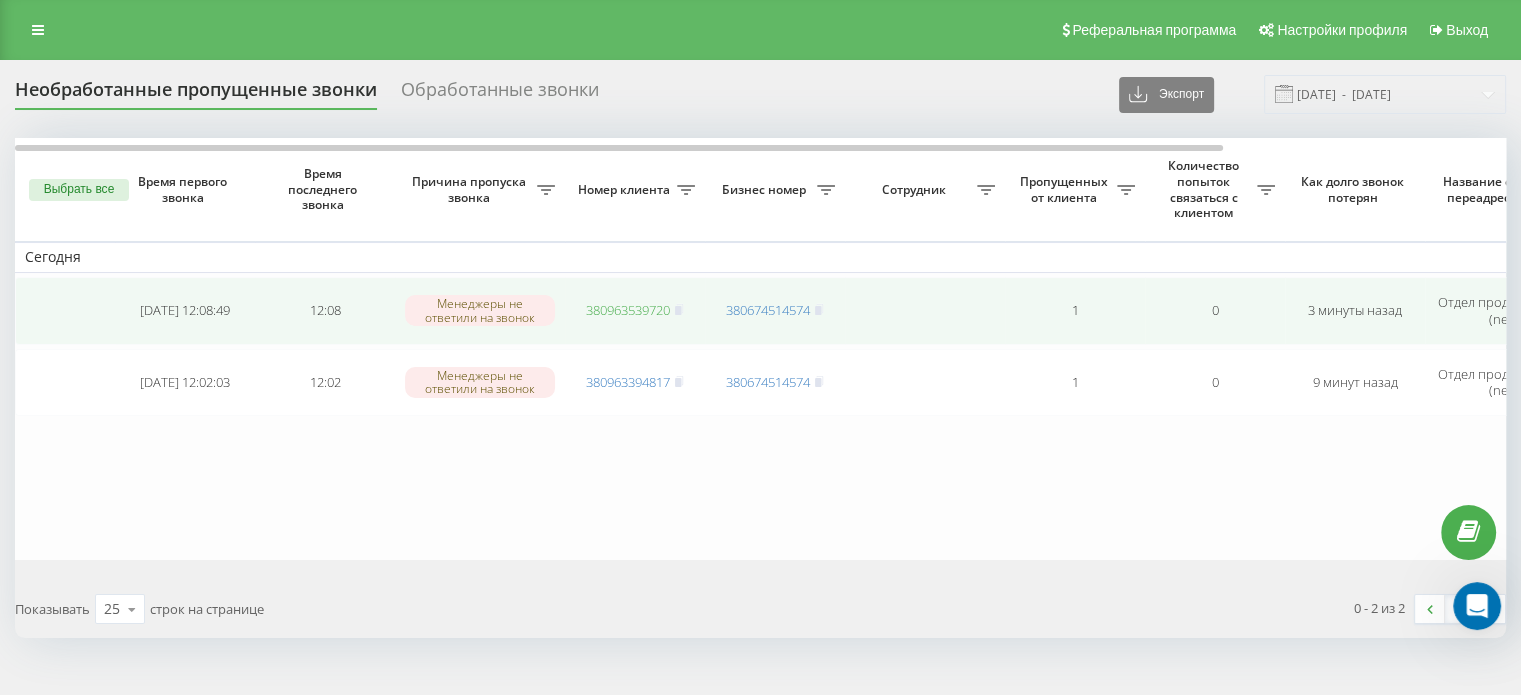 click on "380963539720" at bounding box center [628, 310] 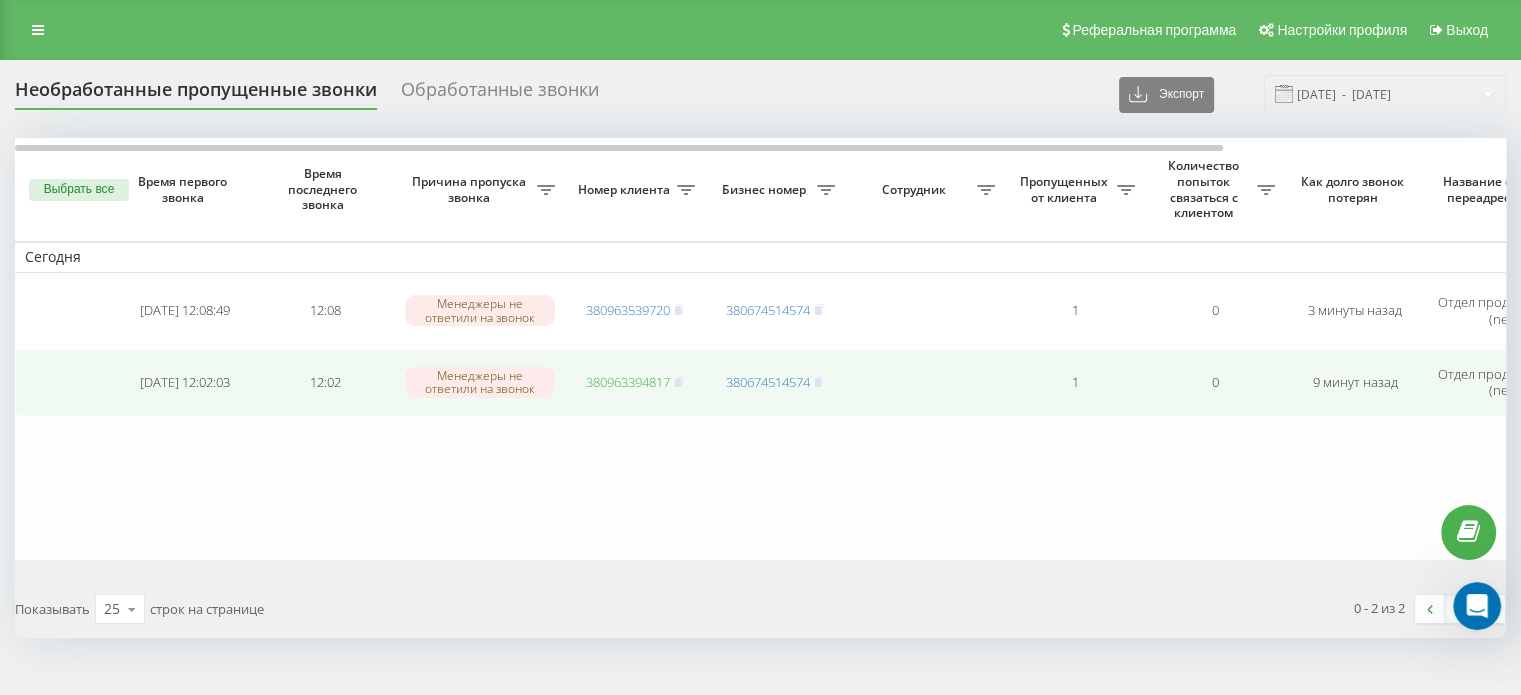 click on "380963394817" at bounding box center (628, 382) 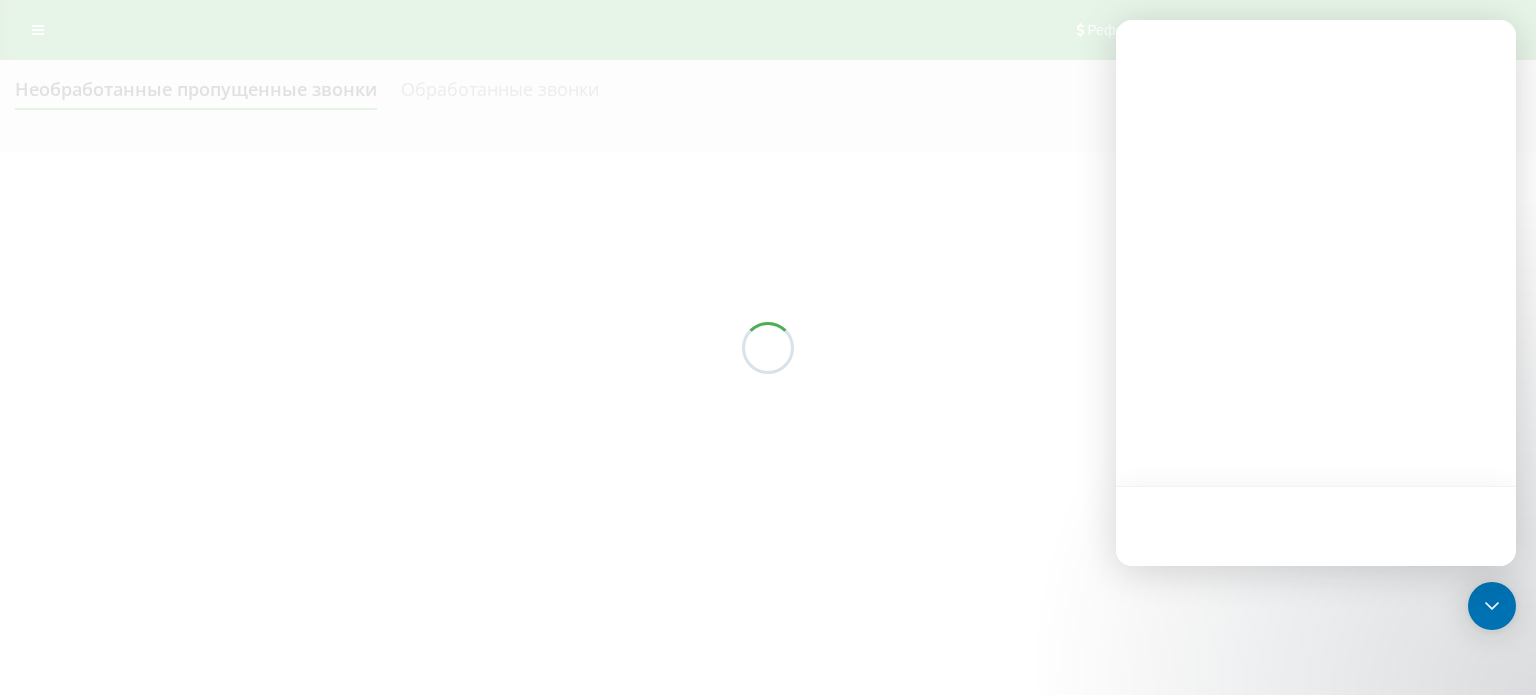 scroll, scrollTop: 0, scrollLeft: 0, axis: both 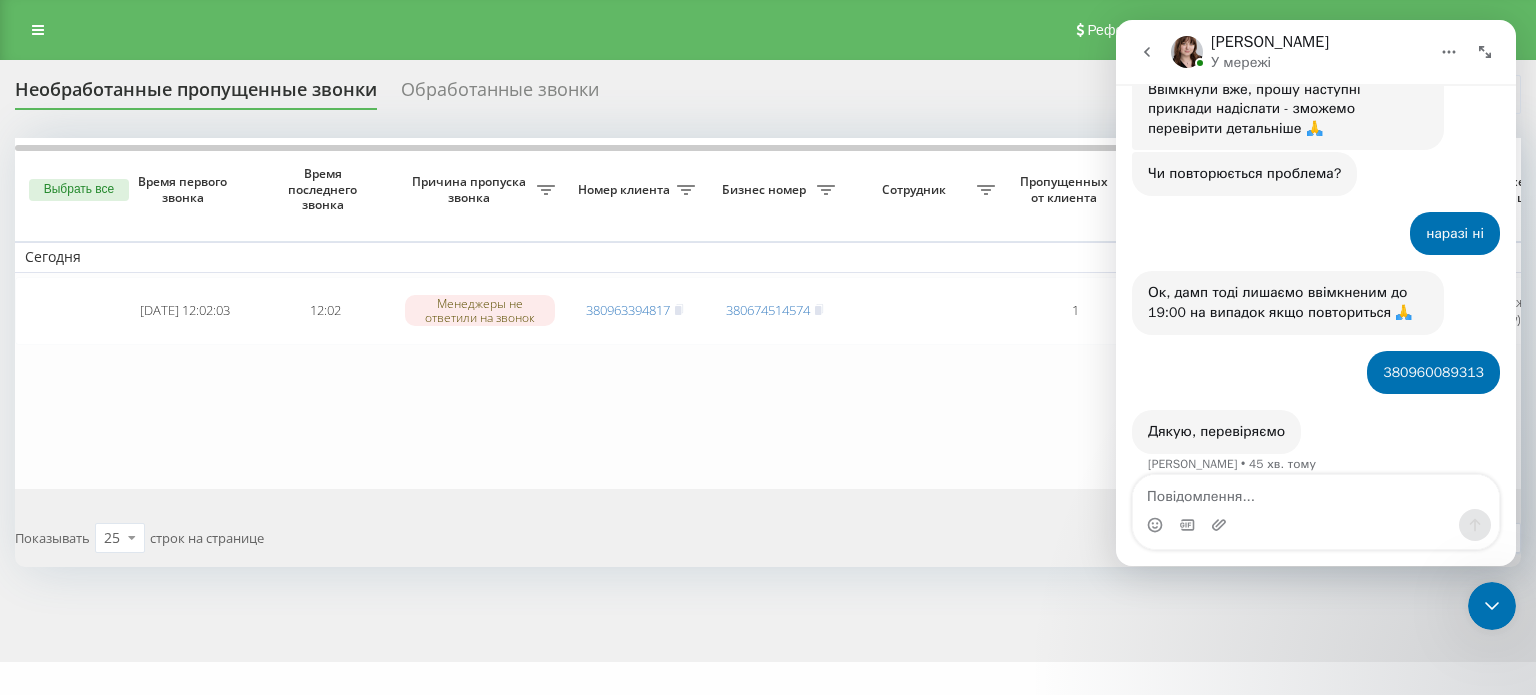 click at bounding box center [1492, 606] 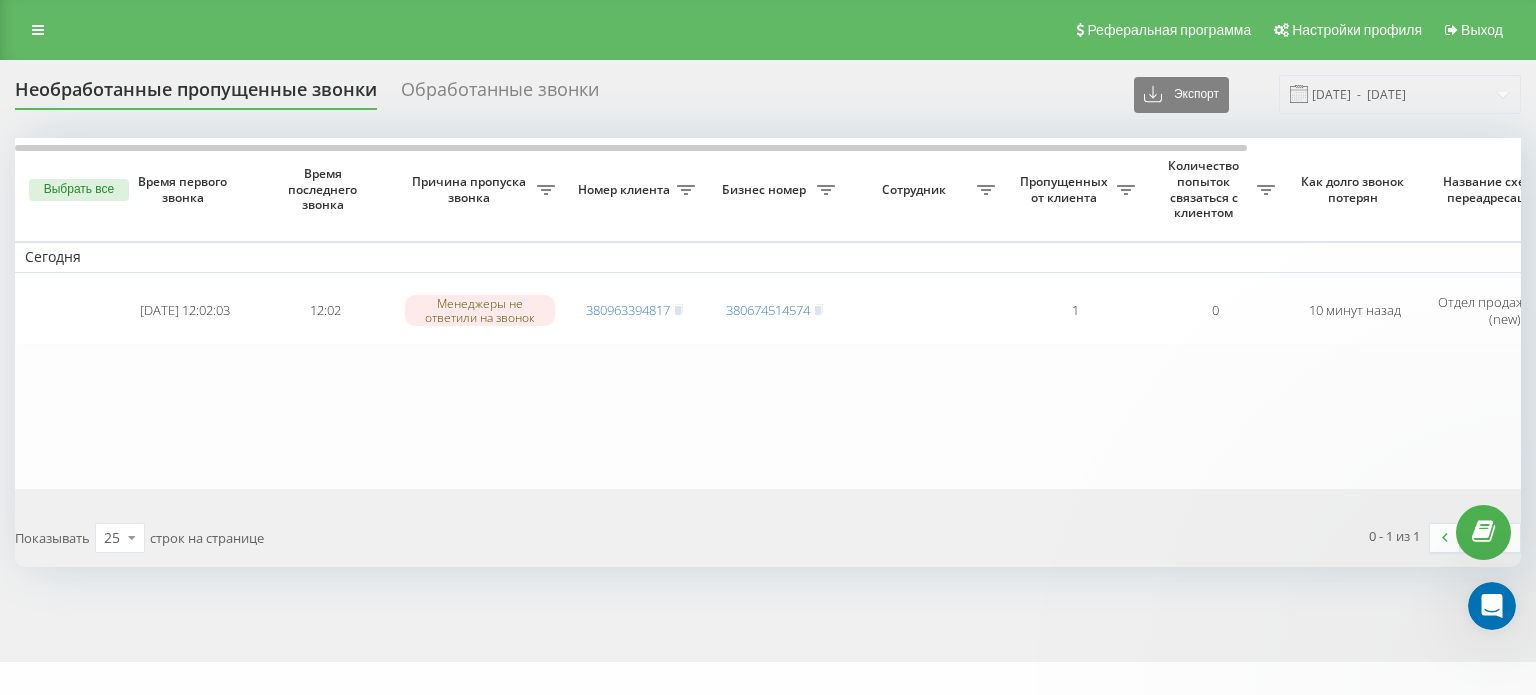scroll, scrollTop: 0, scrollLeft: 0, axis: both 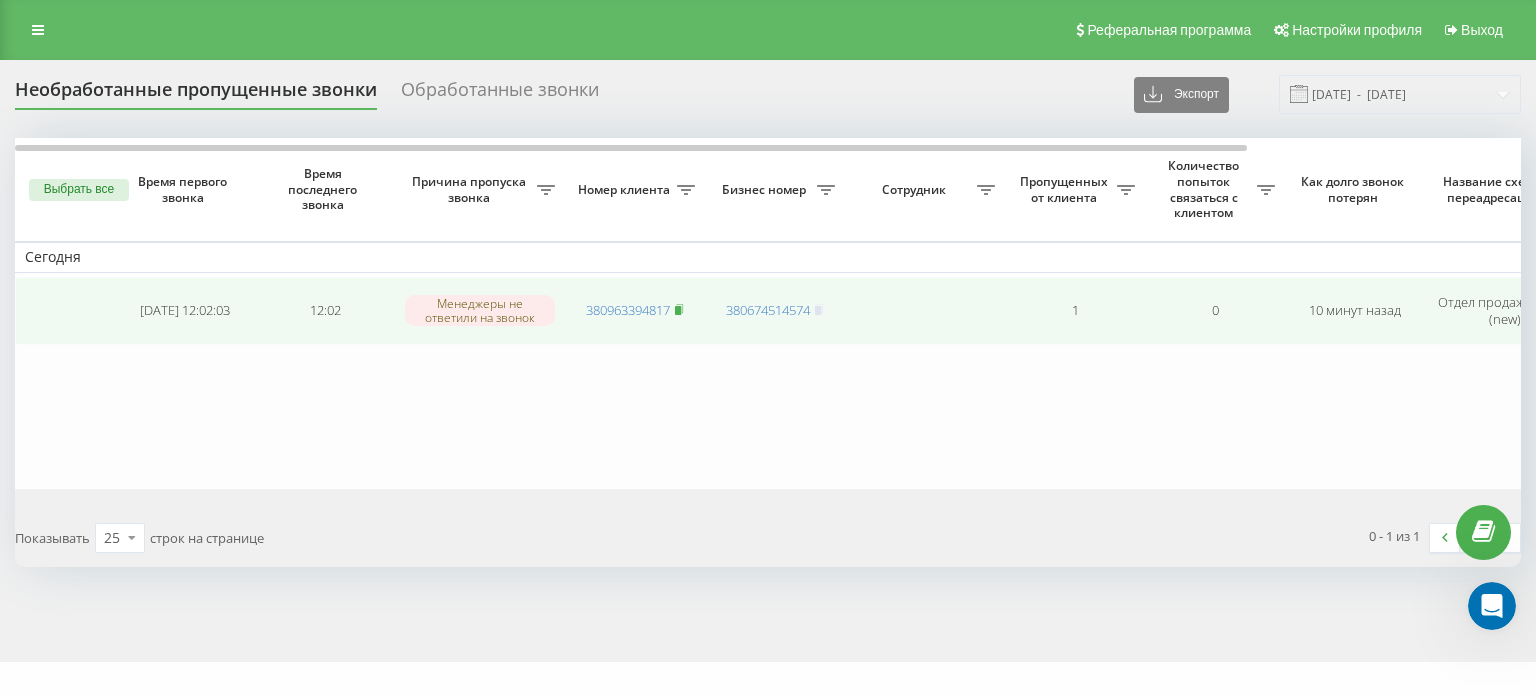 click 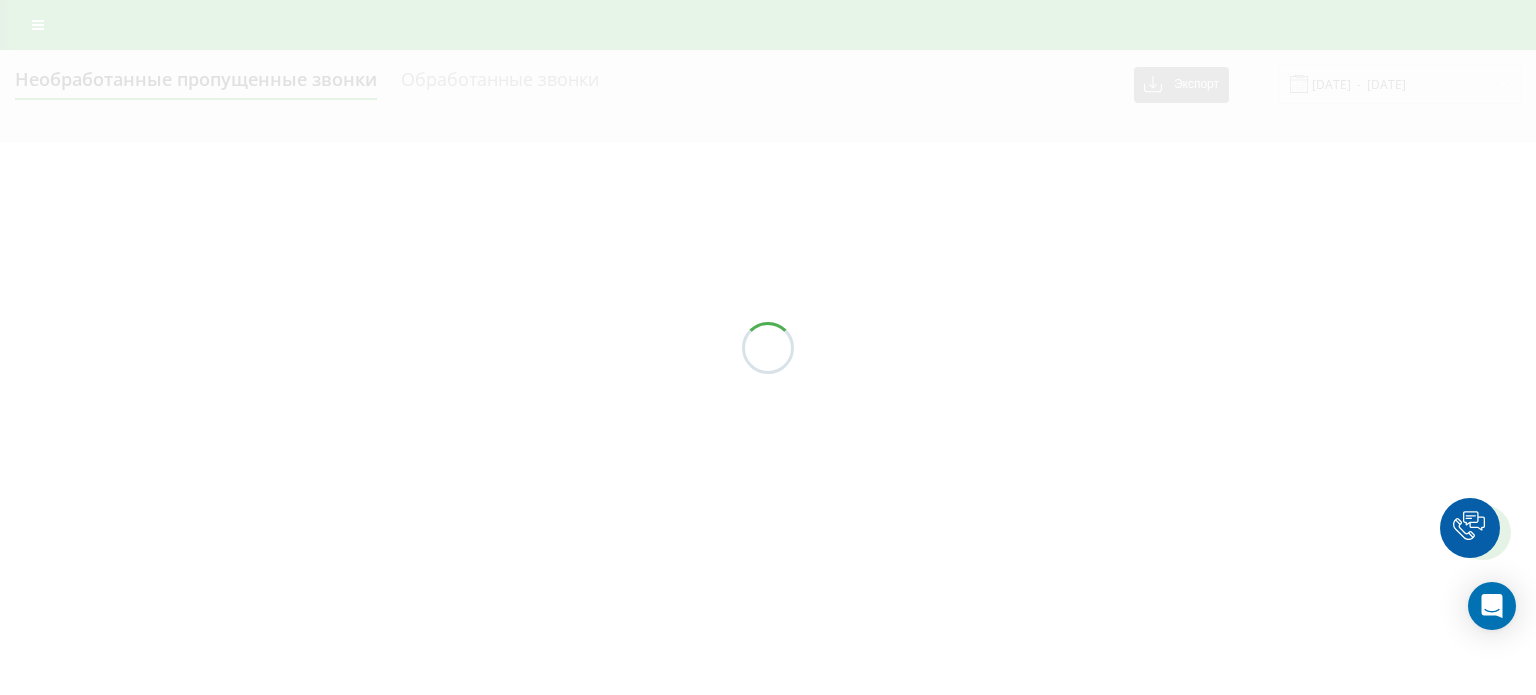 scroll, scrollTop: 0, scrollLeft: 0, axis: both 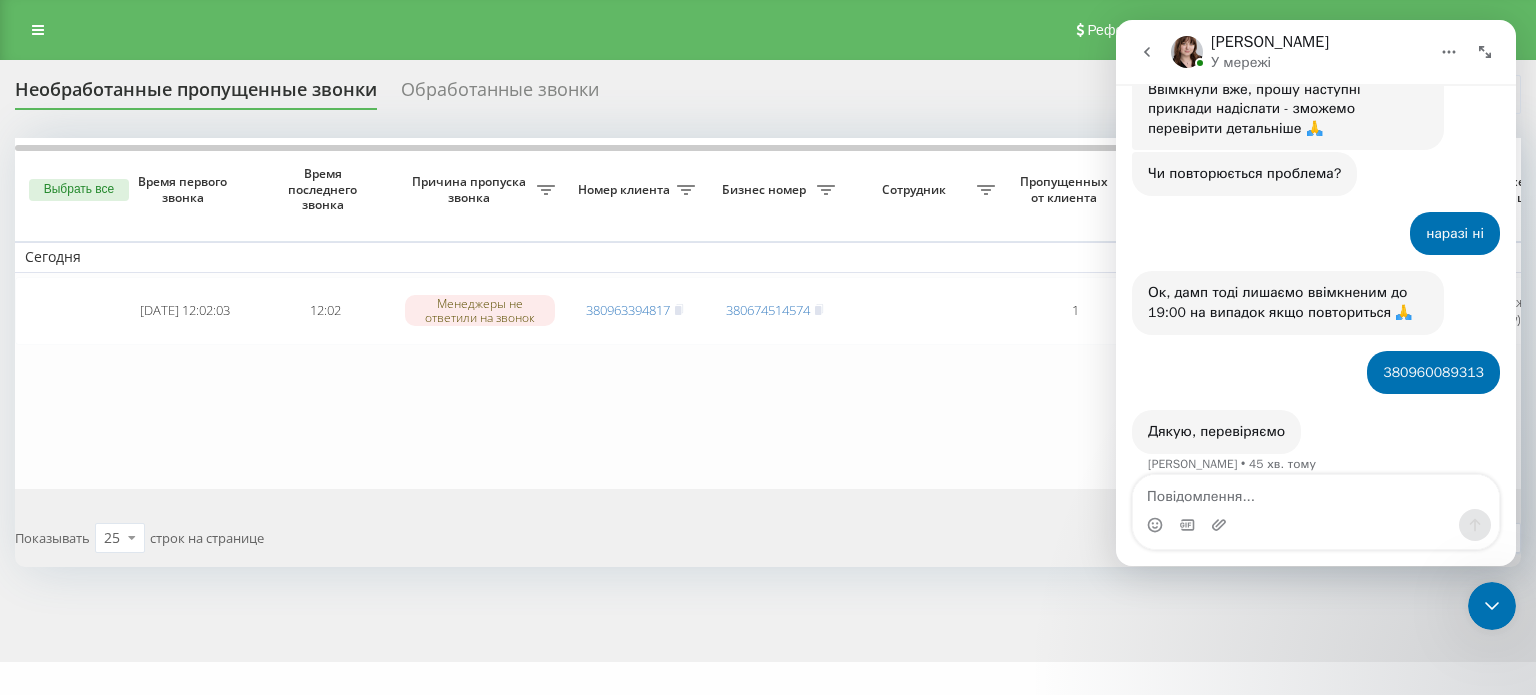 click 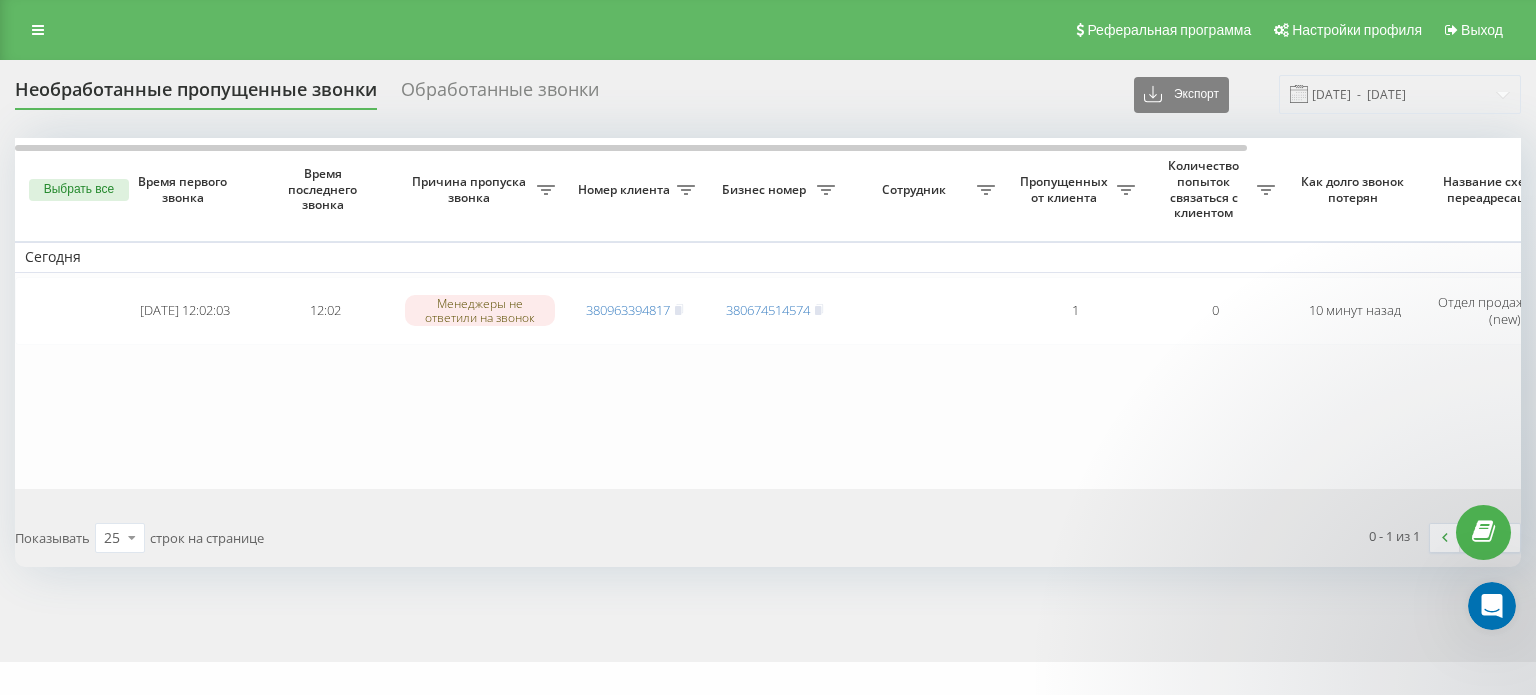 scroll, scrollTop: 0, scrollLeft: 0, axis: both 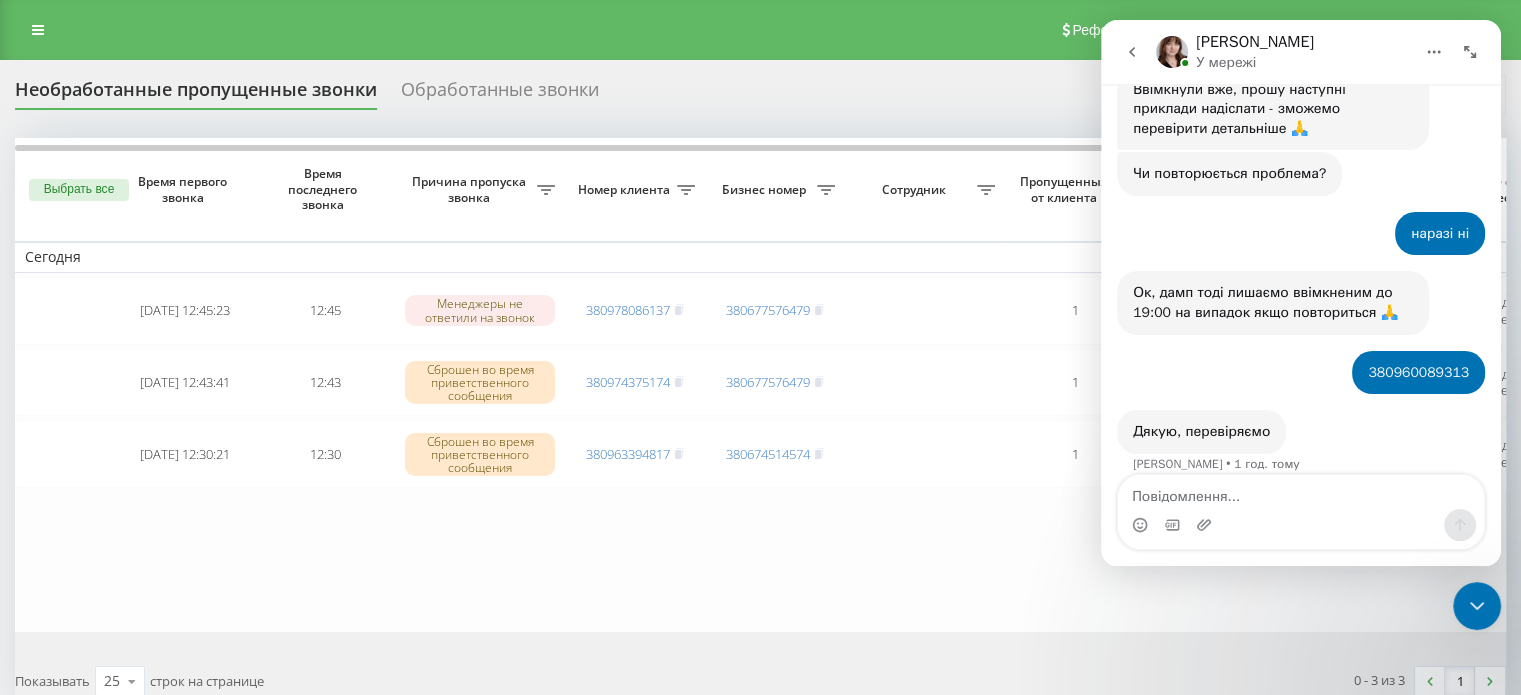 click 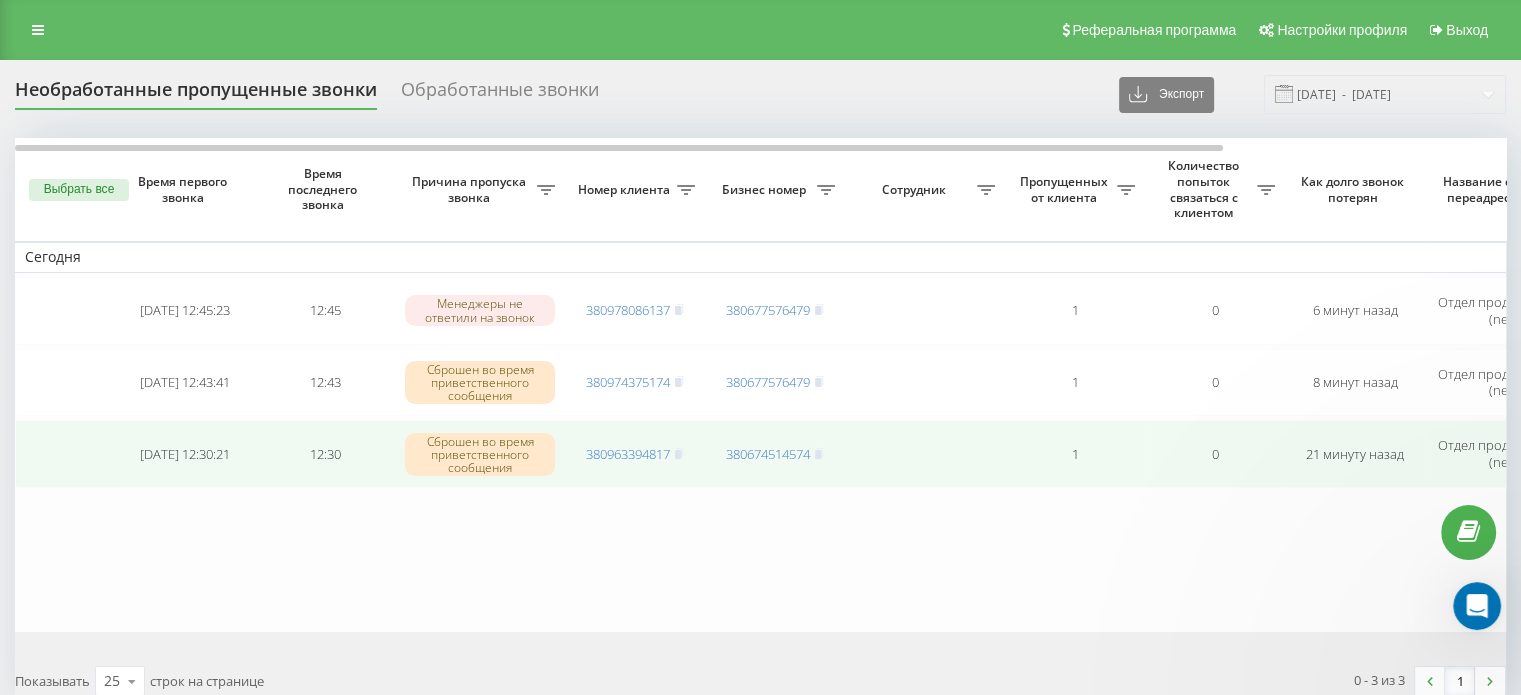 scroll, scrollTop: 0, scrollLeft: 0, axis: both 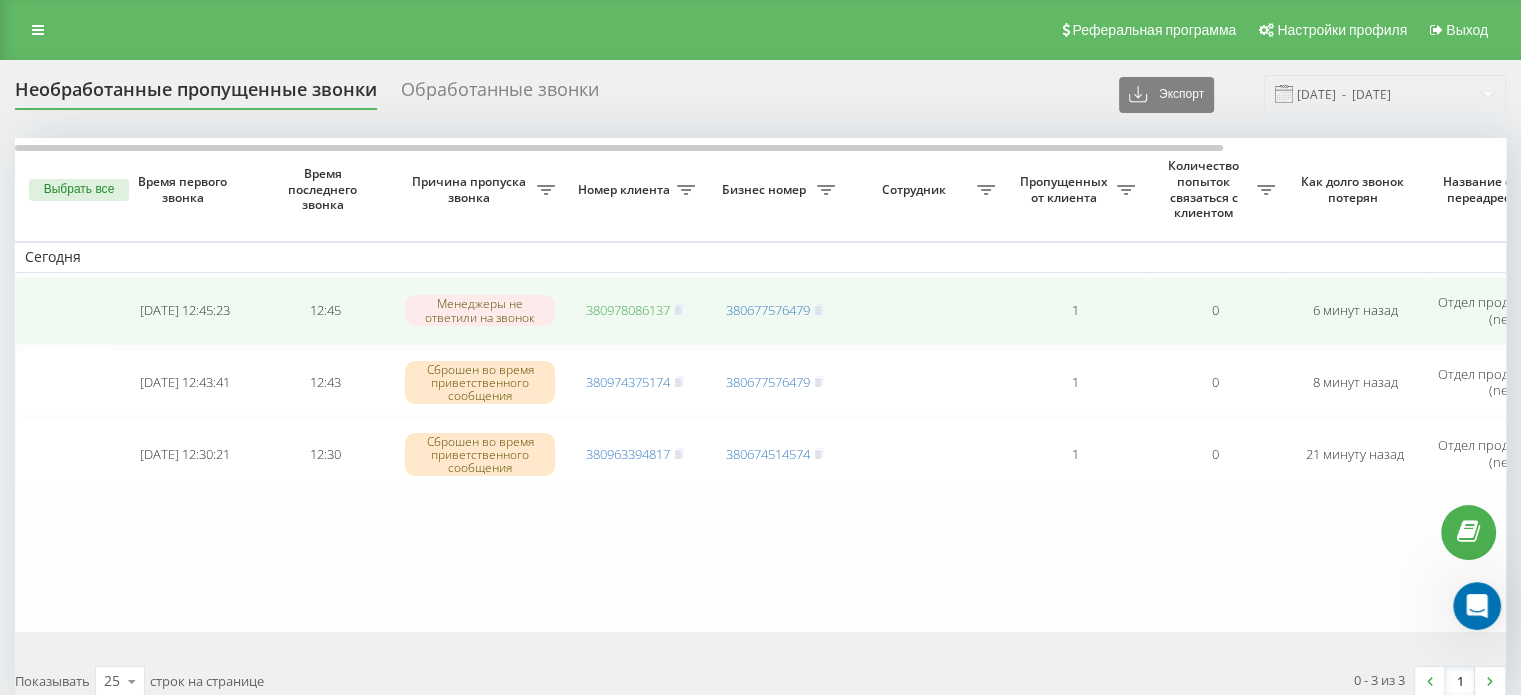 click on "380978086137" at bounding box center [628, 310] 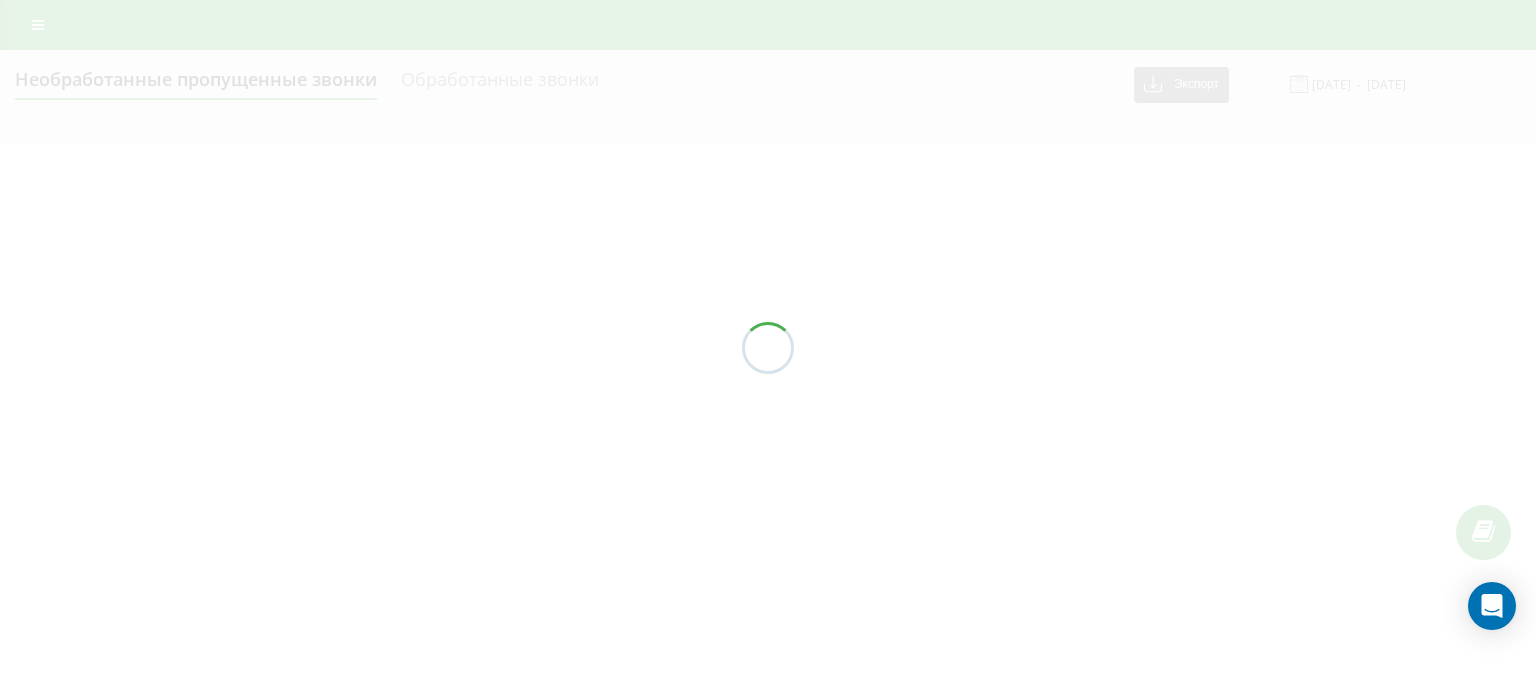 scroll, scrollTop: 0, scrollLeft: 0, axis: both 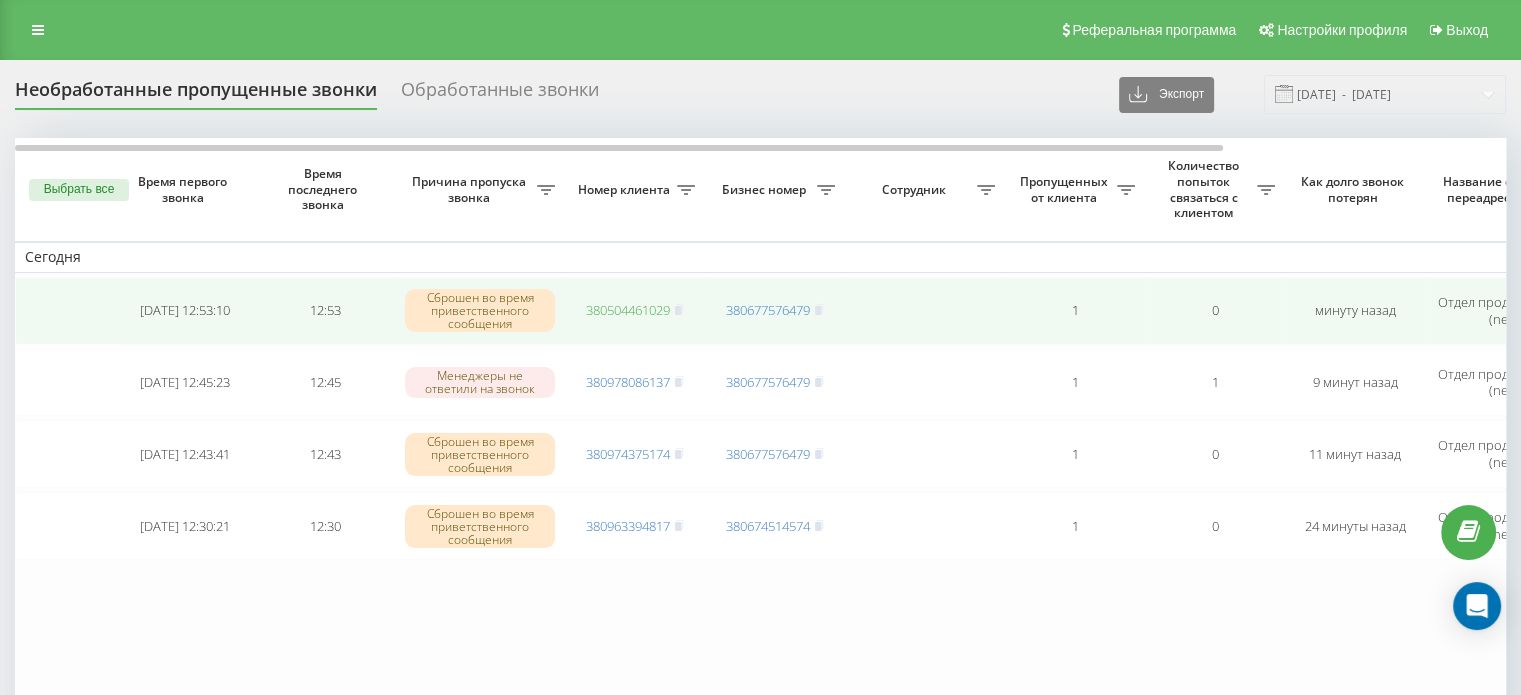 click on "380504461029" at bounding box center (628, 310) 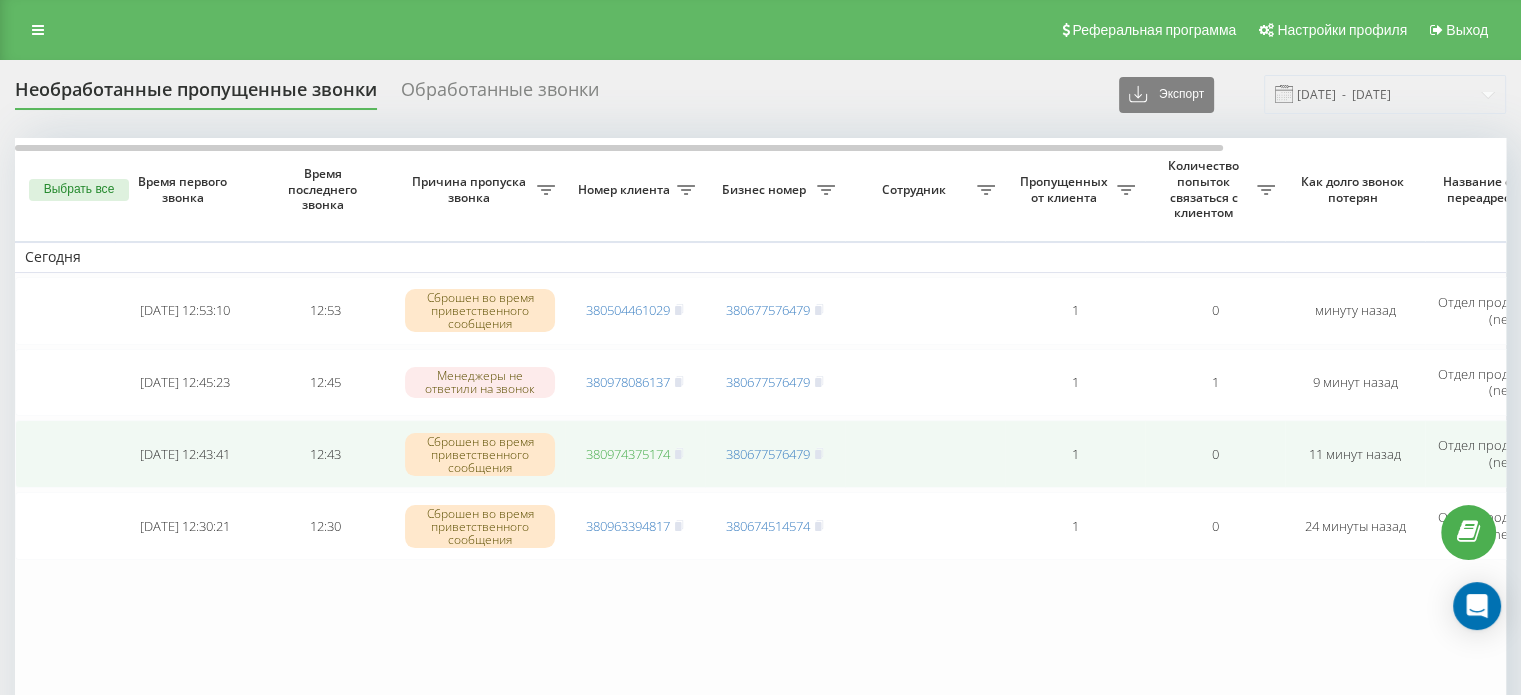 click on "380974375174" at bounding box center (628, 454) 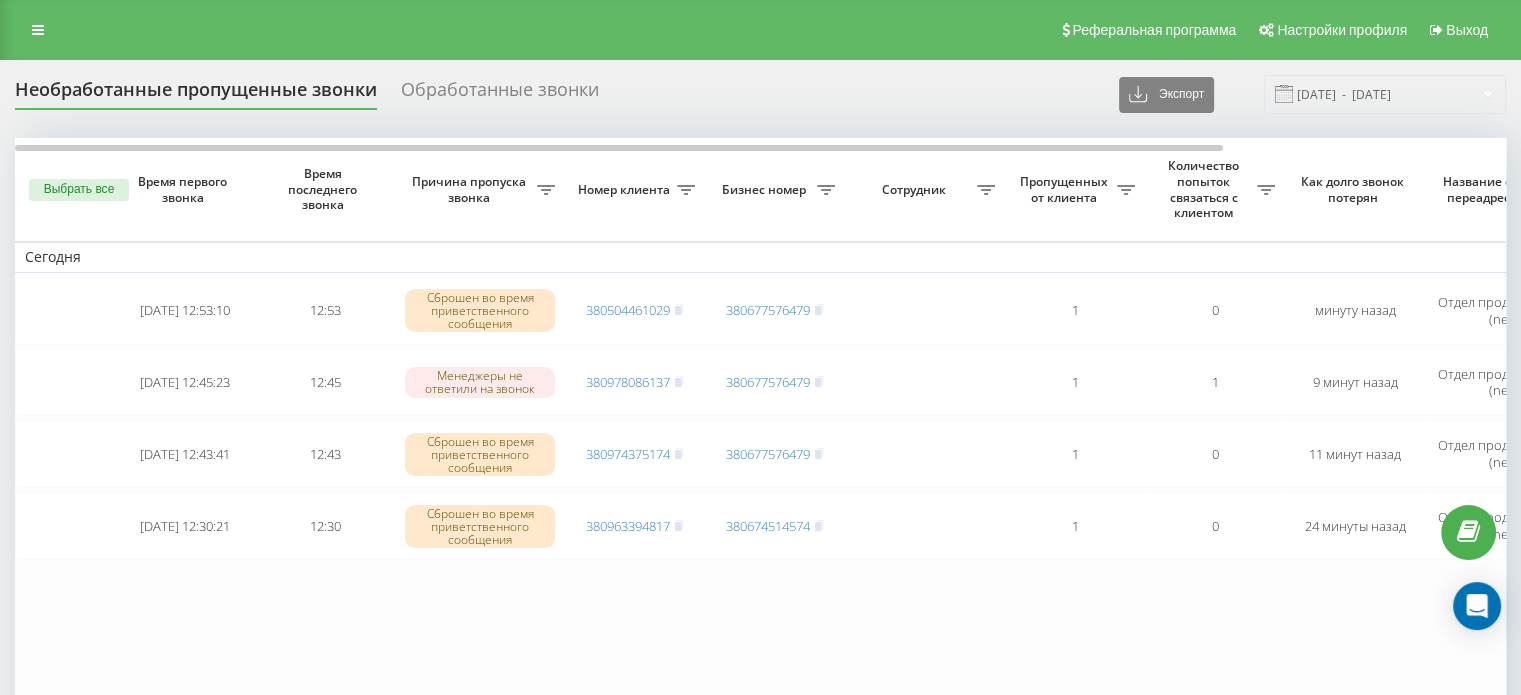 click on "Выбрать все" at bounding box center (79, 190) 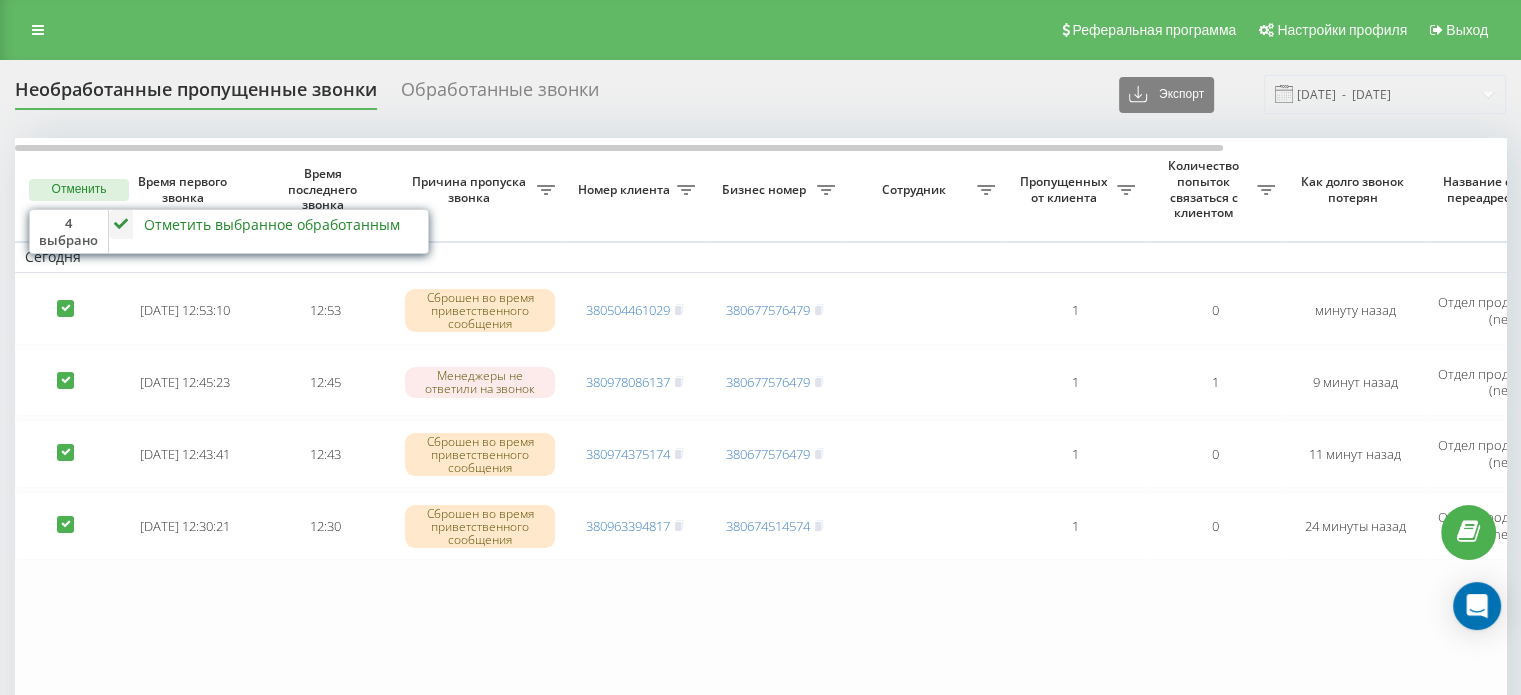 click on "Отметить выбранное обработанным" at bounding box center (272, 224) 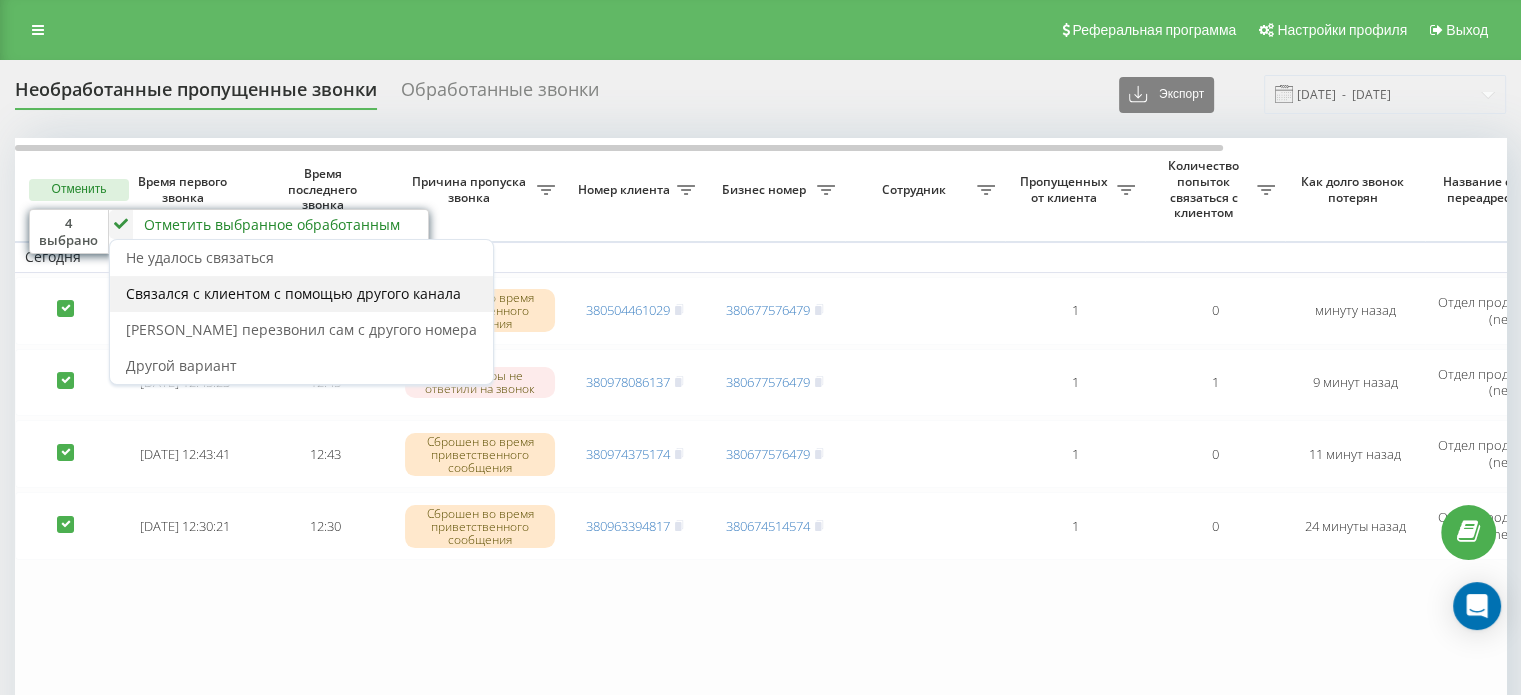 click on "Связался с клиентом с помощью другого канала" at bounding box center (293, 293) 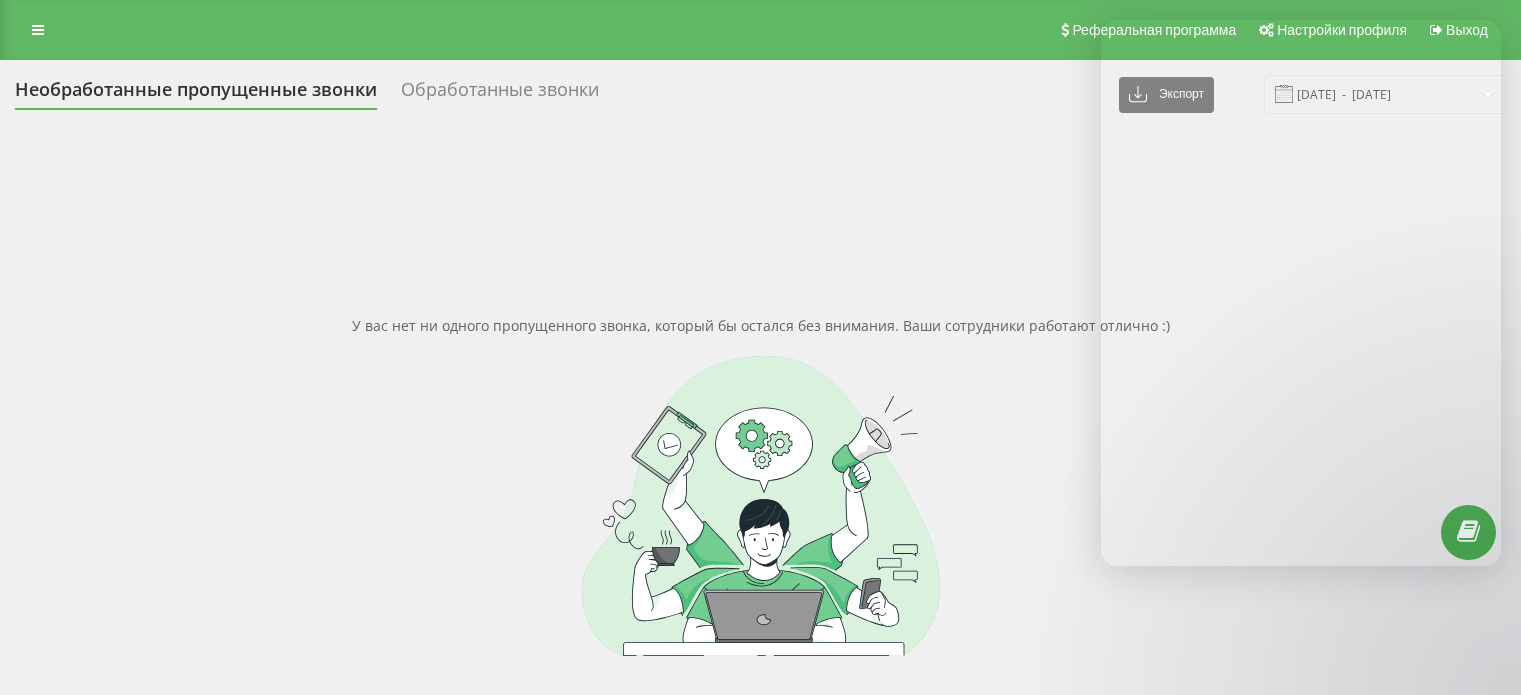 scroll, scrollTop: 0, scrollLeft: 0, axis: both 